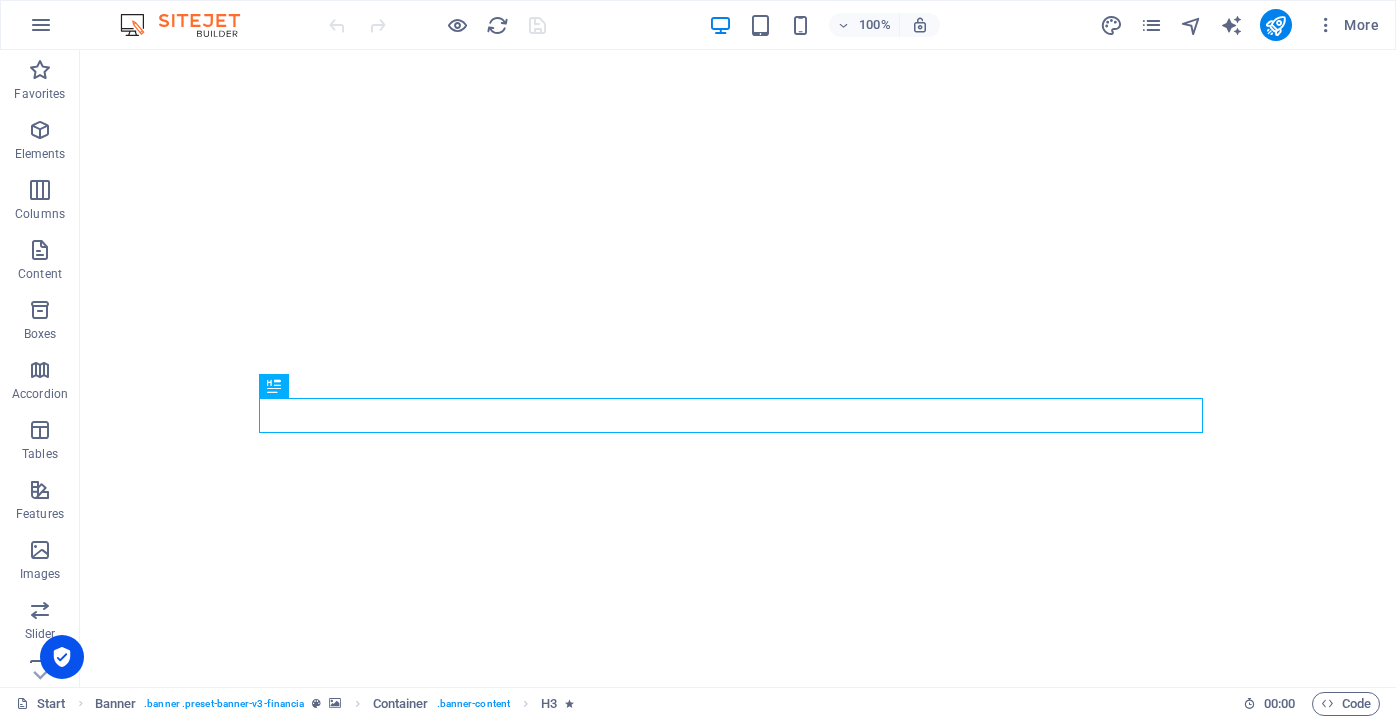 scroll, scrollTop: 0, scrollLeft: 0, axis: both 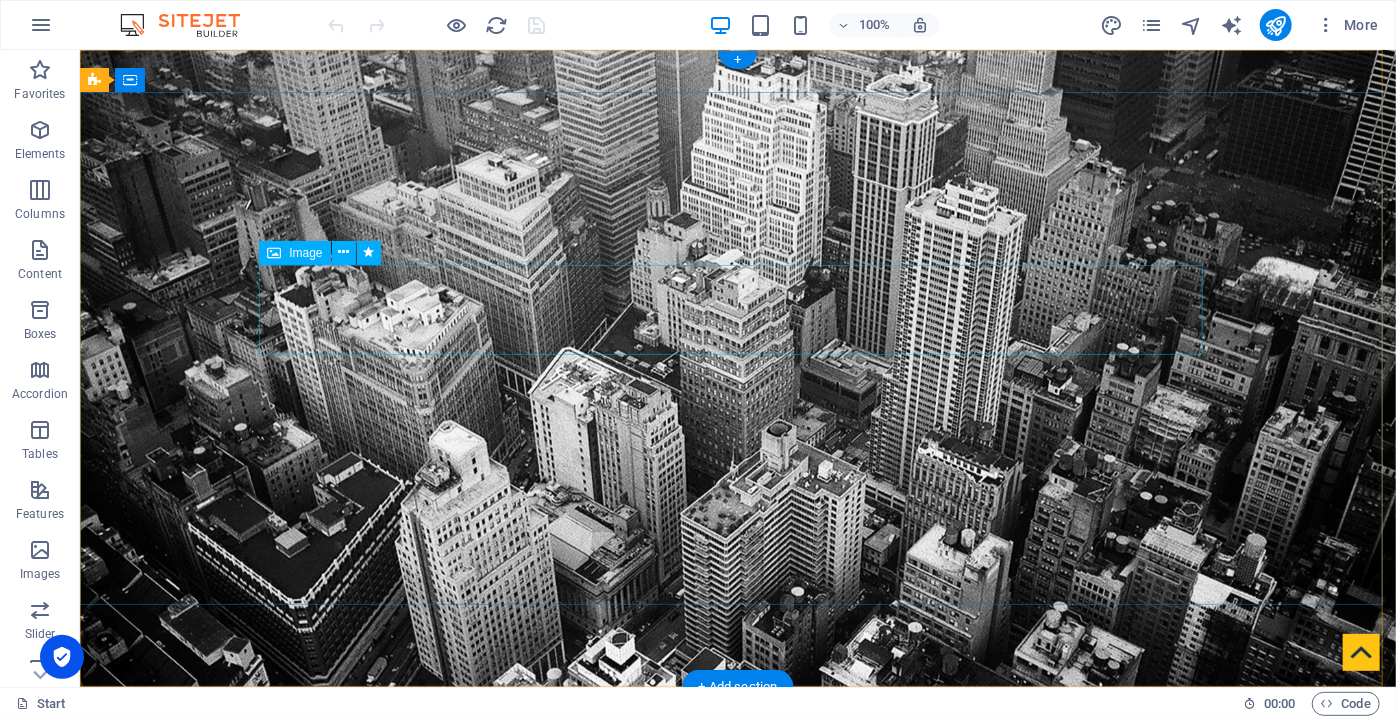 click at bounding box center (737, 950) 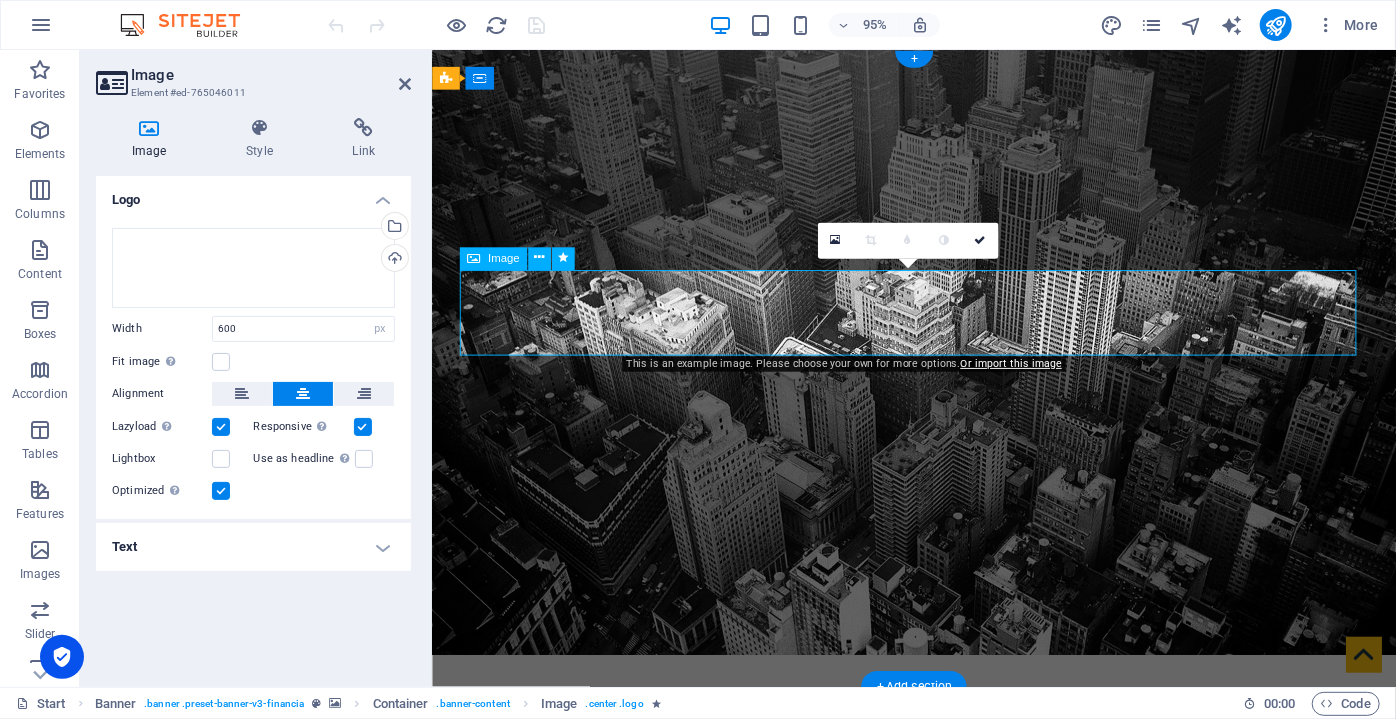 click at bounding box center [939, 951] 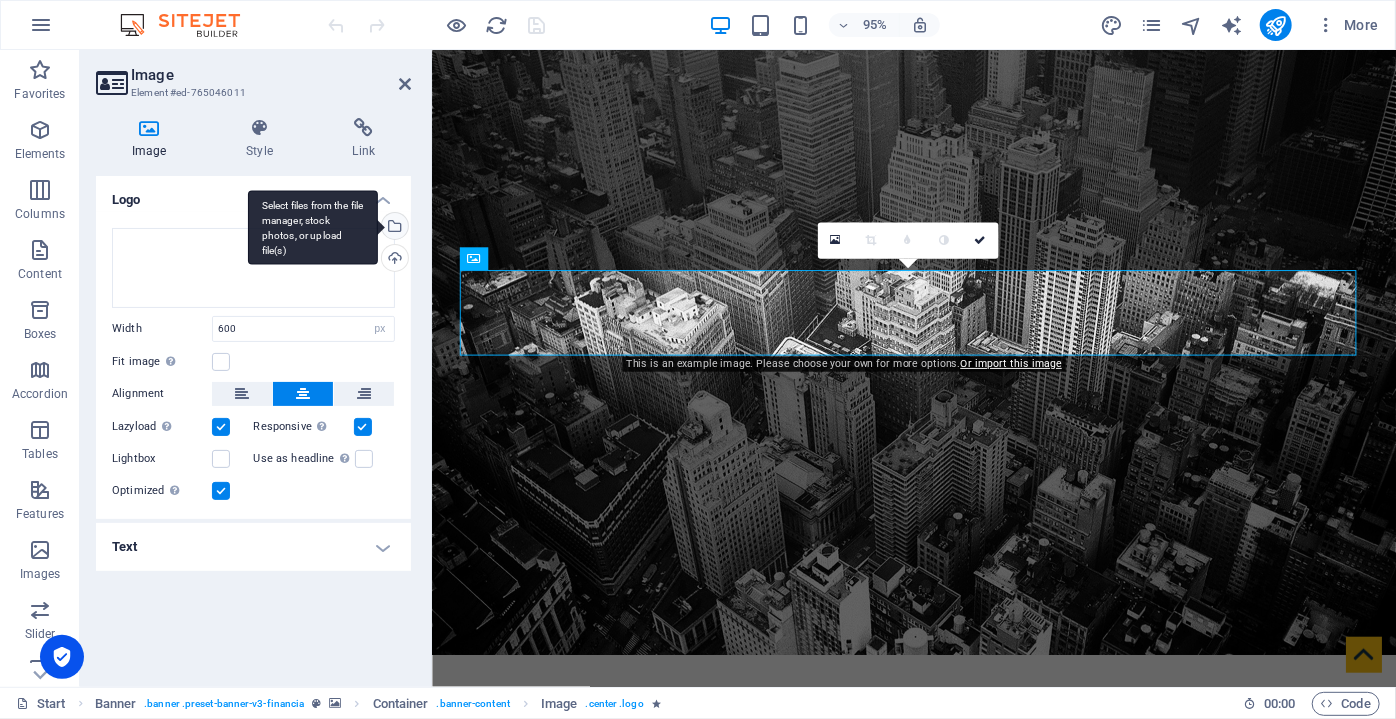 click on "Select files from the file manager, stock photos, or upload file(s)" at bounding box center [393, 228] 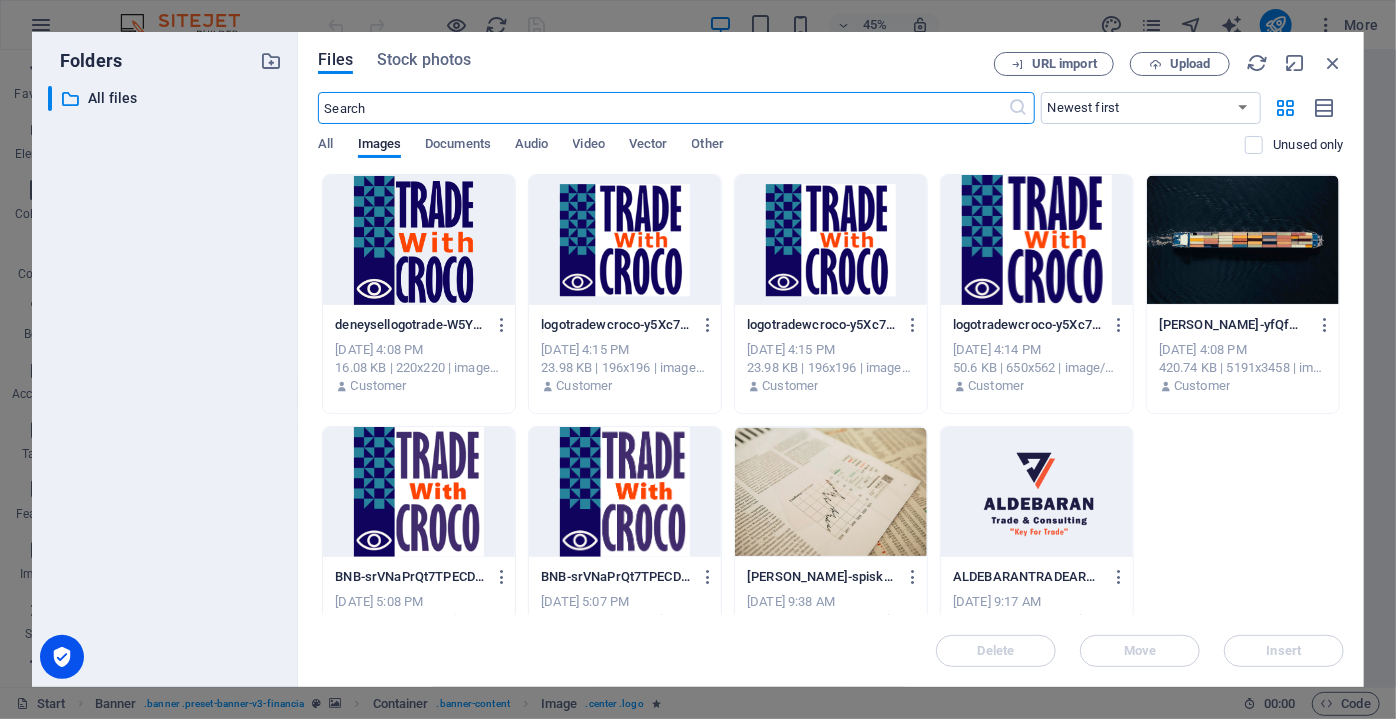 click at bounding box center [419, 240] 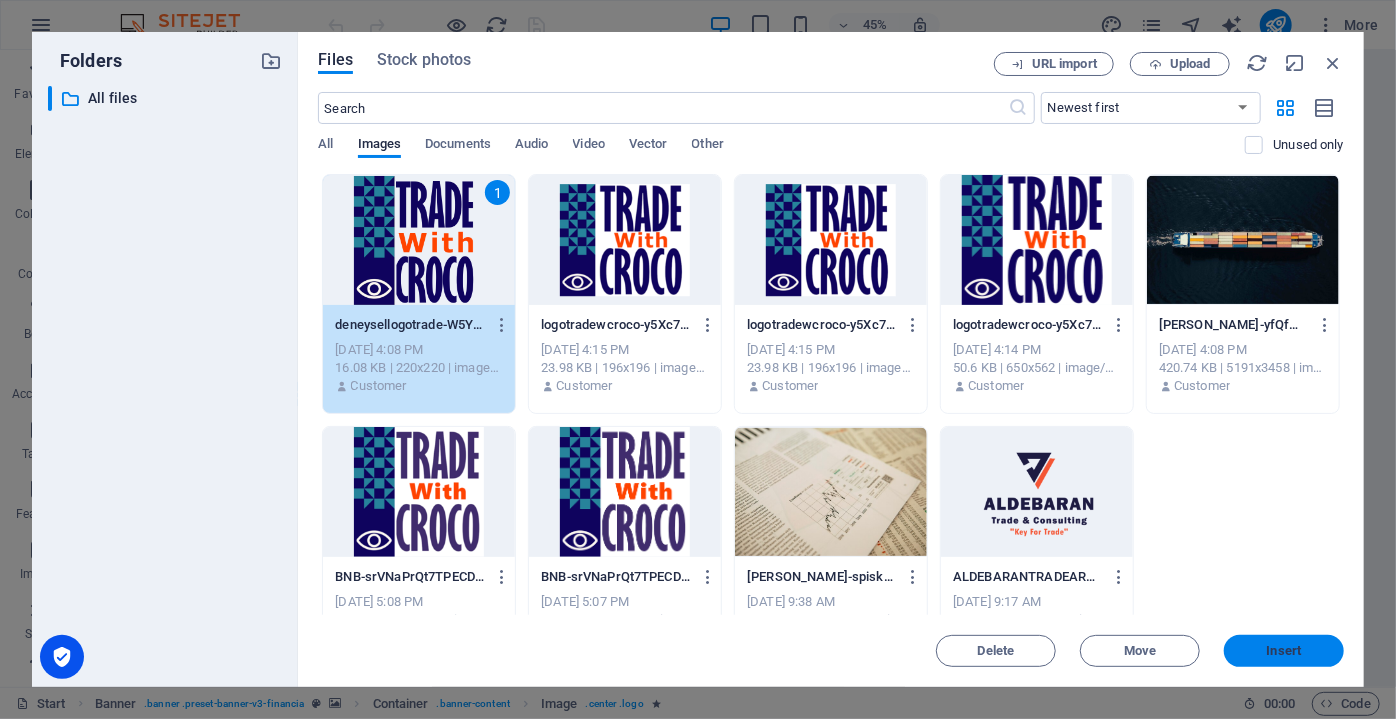 click on "Insert" at bounding box center [1284, 651] 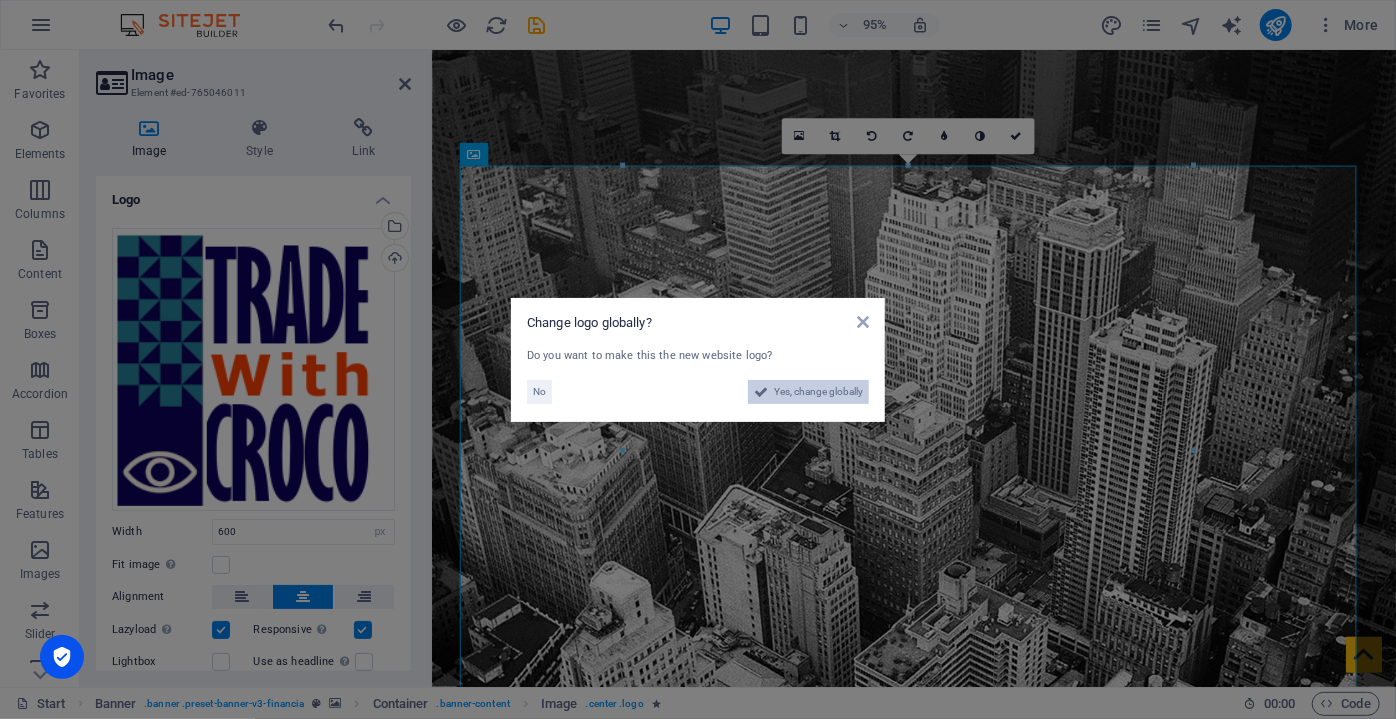 click on "Yes, change globally" at bounding box center [808, 392] 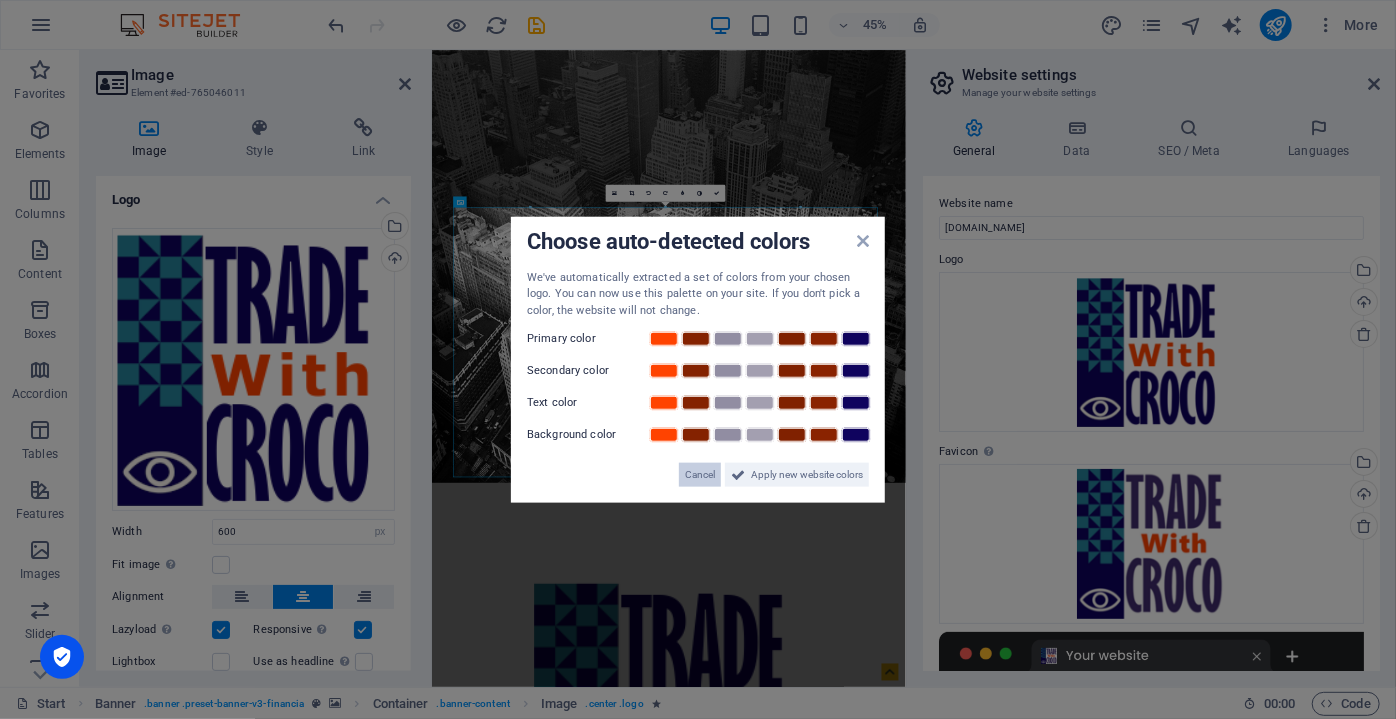 click on "Cancel" at bounding box center [700, 475] 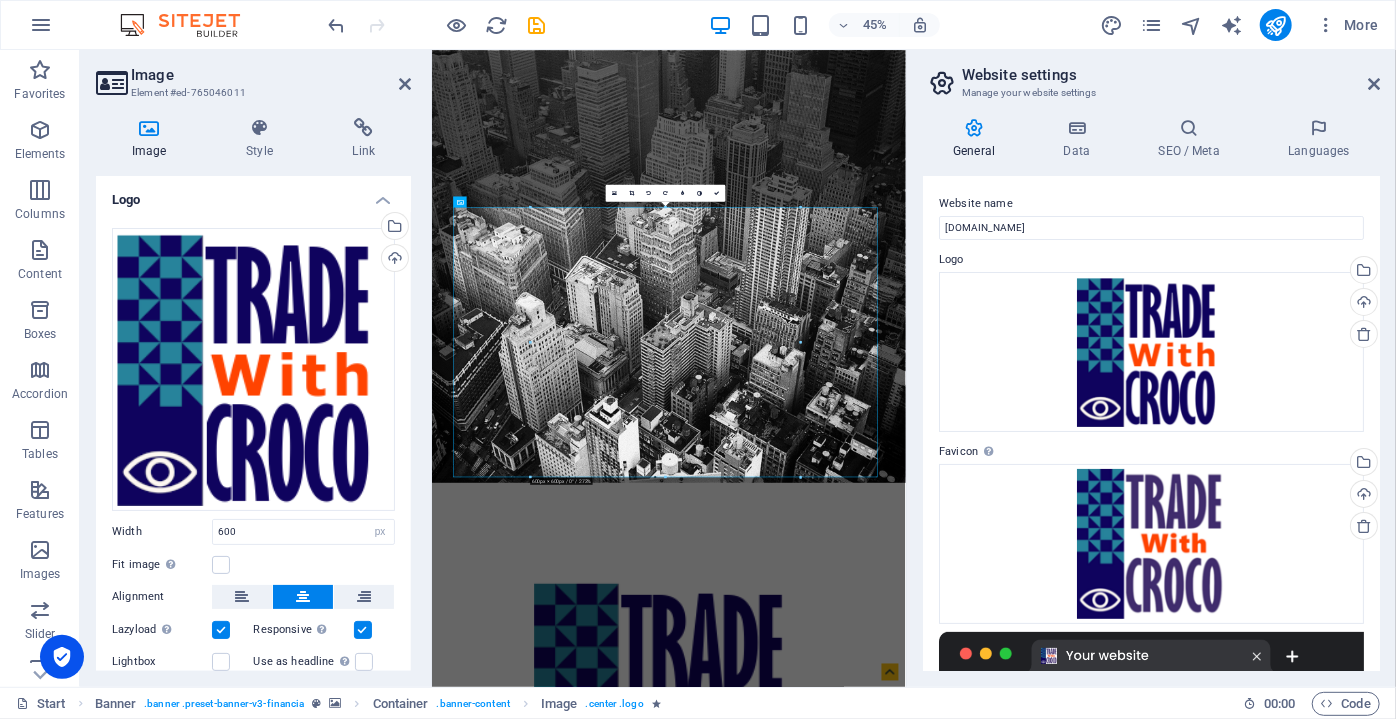 click on "Website settings Manage your website settings  General  Data  SEO / Meta  Languages Website name [DOMAIN_NAME] Logo Drag files here, click to choose files or select files from Files or our free stock photos & videos Select files from the file manager, stock photos, or upload file(s) Upload Favicon Set the favicon of your website here. A favicon is a small icon shown in the browser tab next to your website title. It helps visitors identify your website. Drag files here, click to choose files or select files from Files or our free stock photos & videos Select files from the file manager, stock photos, or upload file(s) Upload Preview Image (Open Graph) This image will be shown when the website is shared on social networks Drag files here, click to choose files or select files from Files or our free stock photos & videos Select files from the file manager, stock photos, or upload file(s) Upload Contact data for this website. This can be used everywhere on the website and will update automatically. Company 1" at bounding box center [1151, 368] 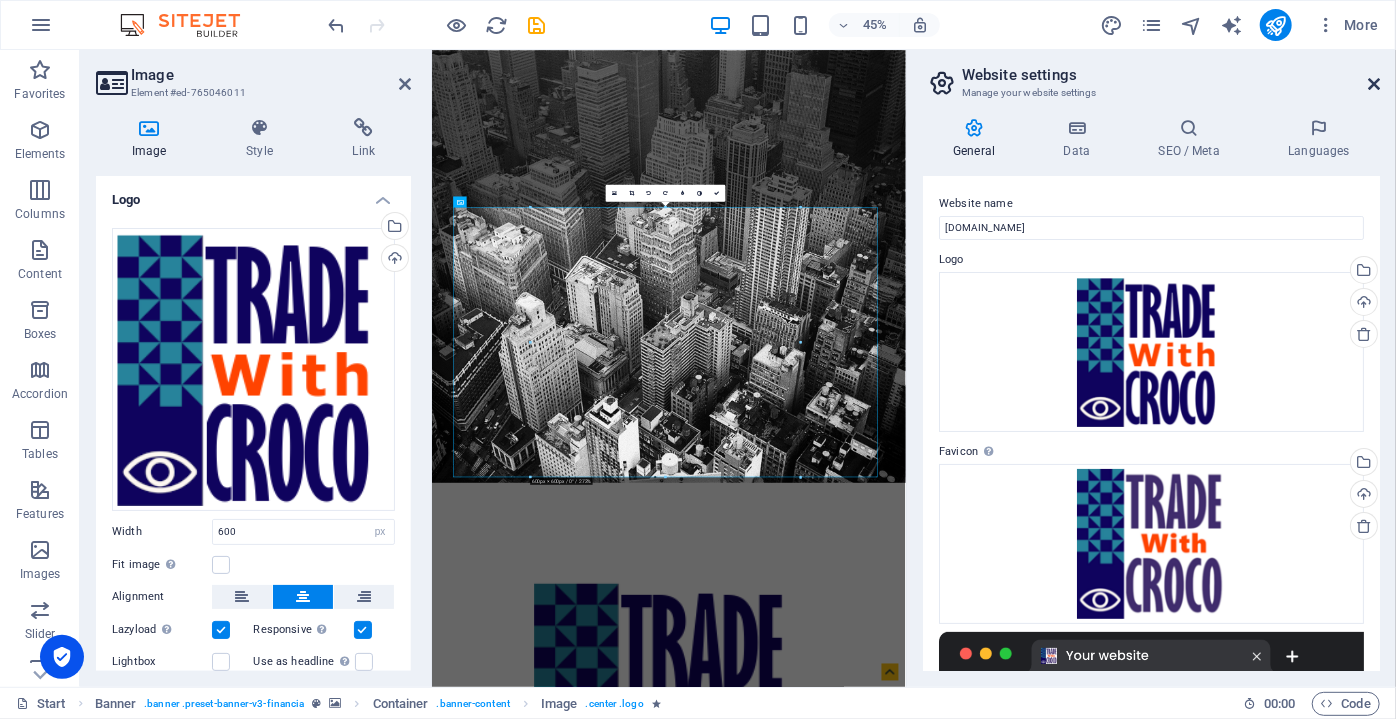 click at bounding box center [1374, 84] 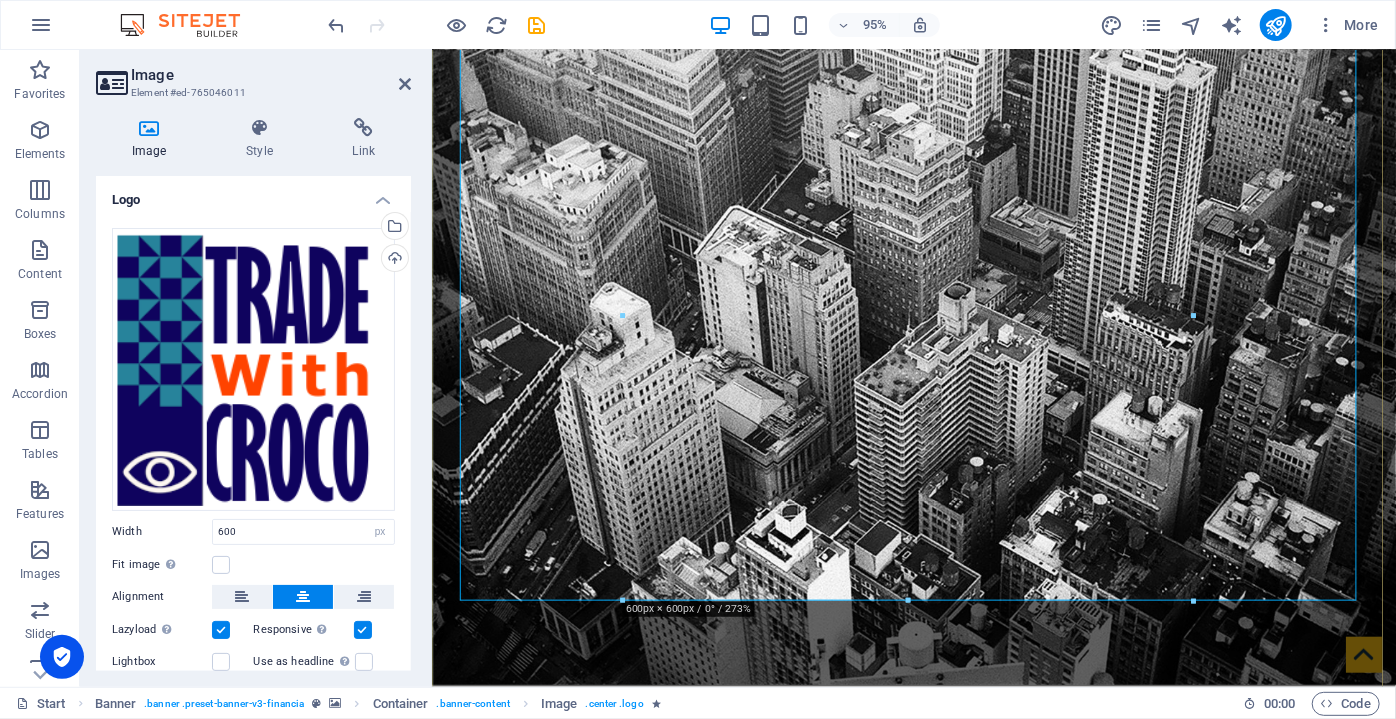 scroll, scrollTop: 363, scrollLeft: 0, axis: vertical 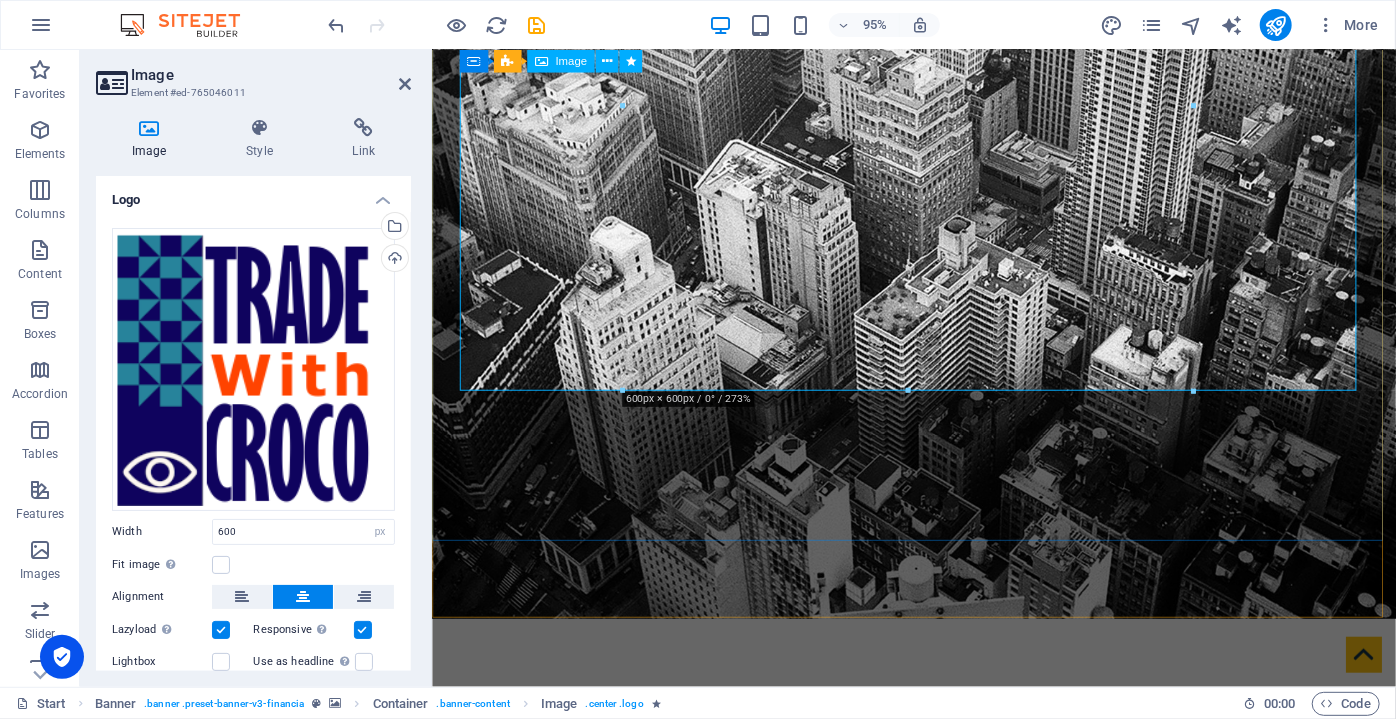 click at bounding box center [939, 1168] 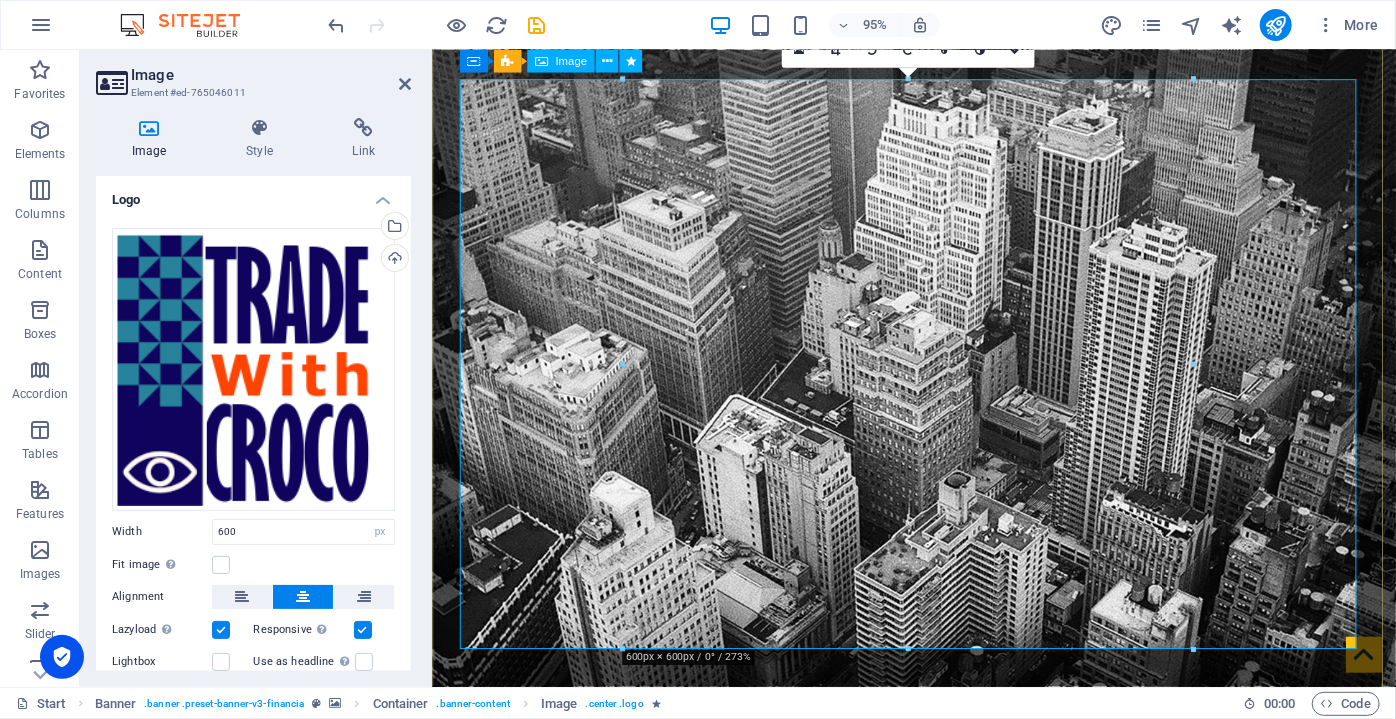 scroll, scrollTop: 90, scrollLeft: 0, axis: vertical 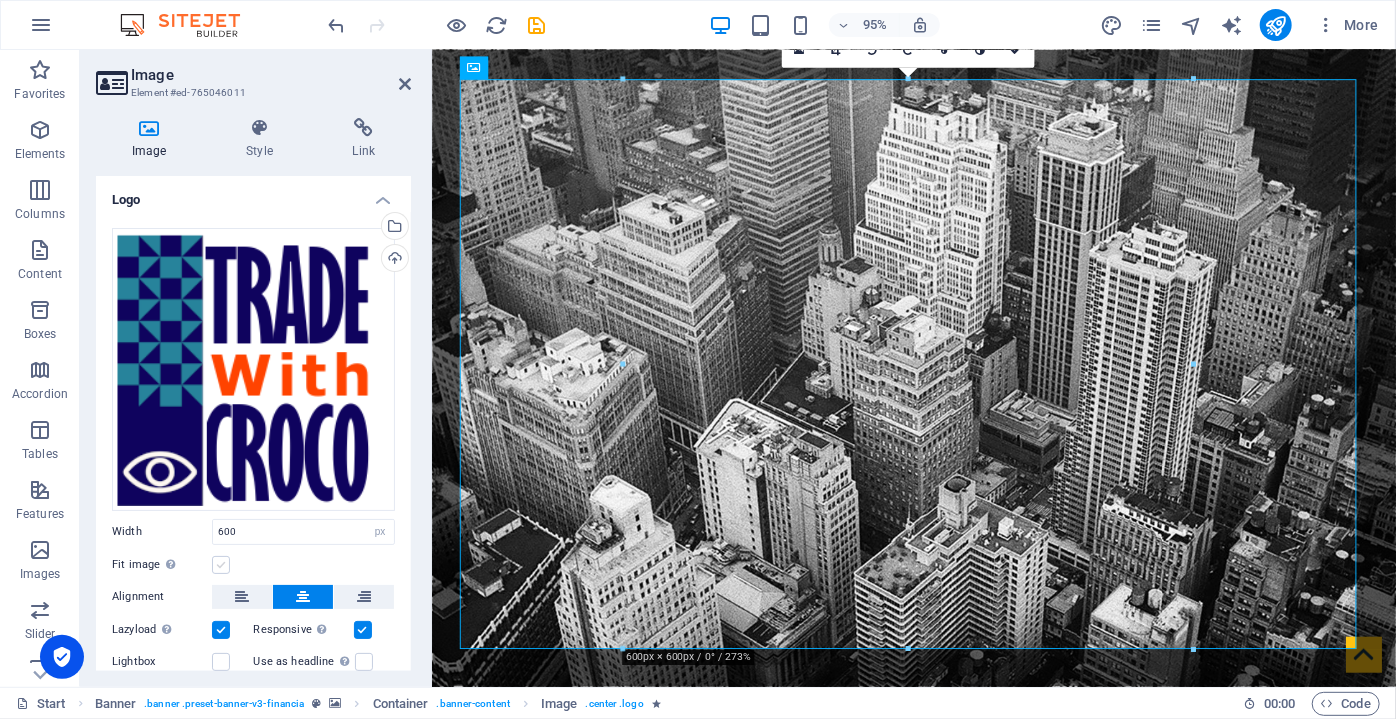 click at bounding box center [221, 565] 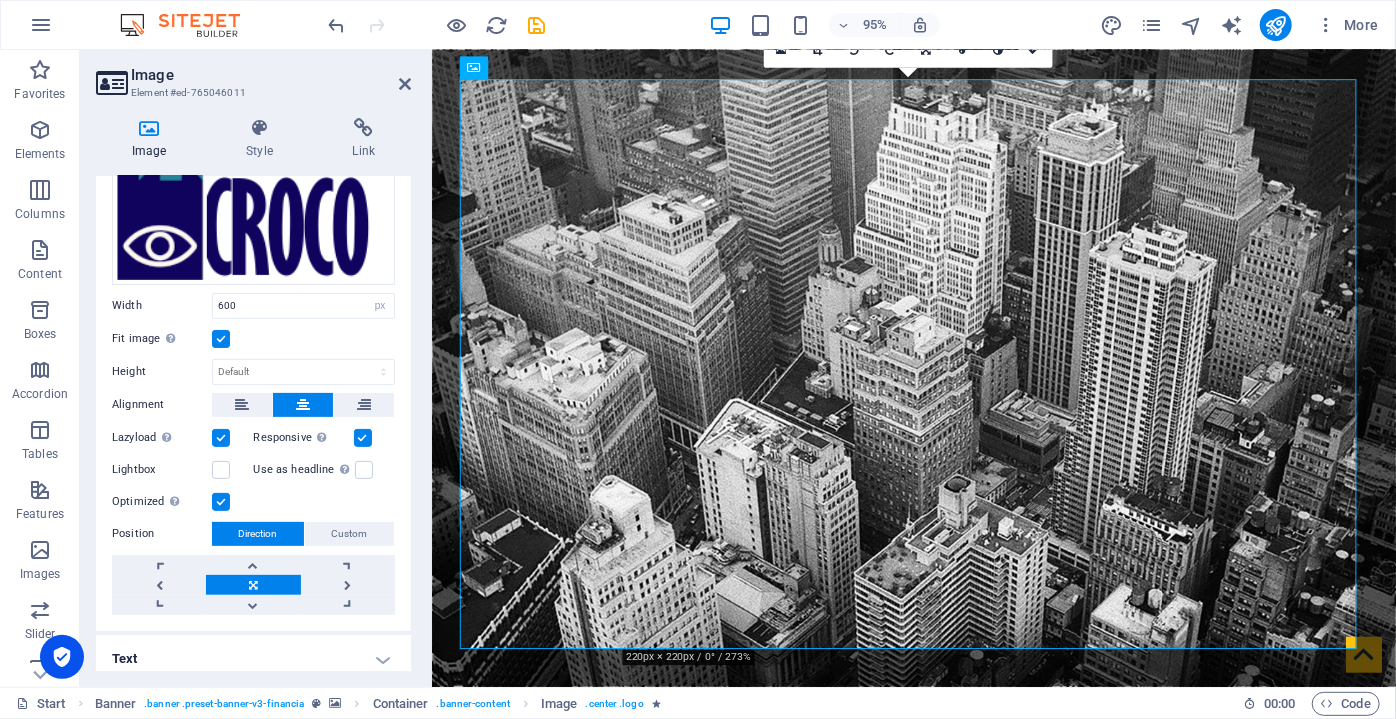 scroll, scrollTop: 232, scrollLeft: 0, axis: vertical 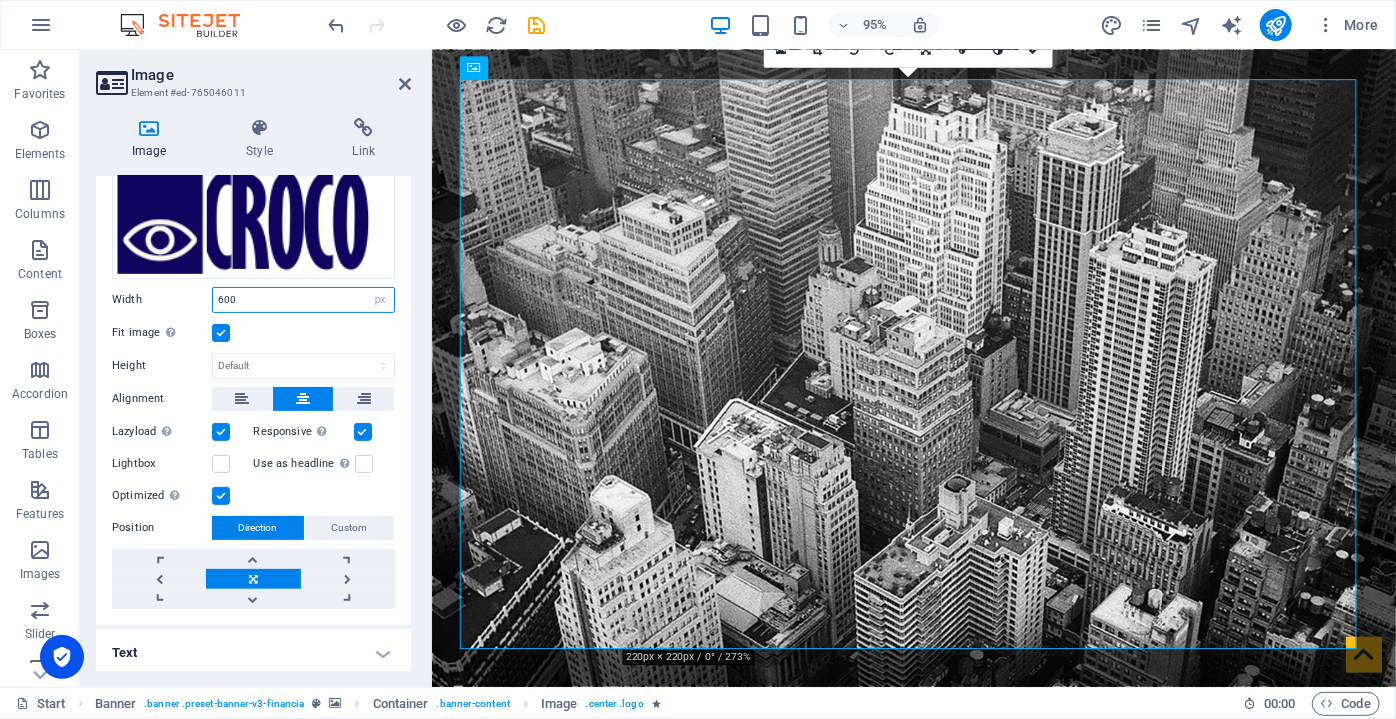 click on "600" at bounding box center (303, 300) 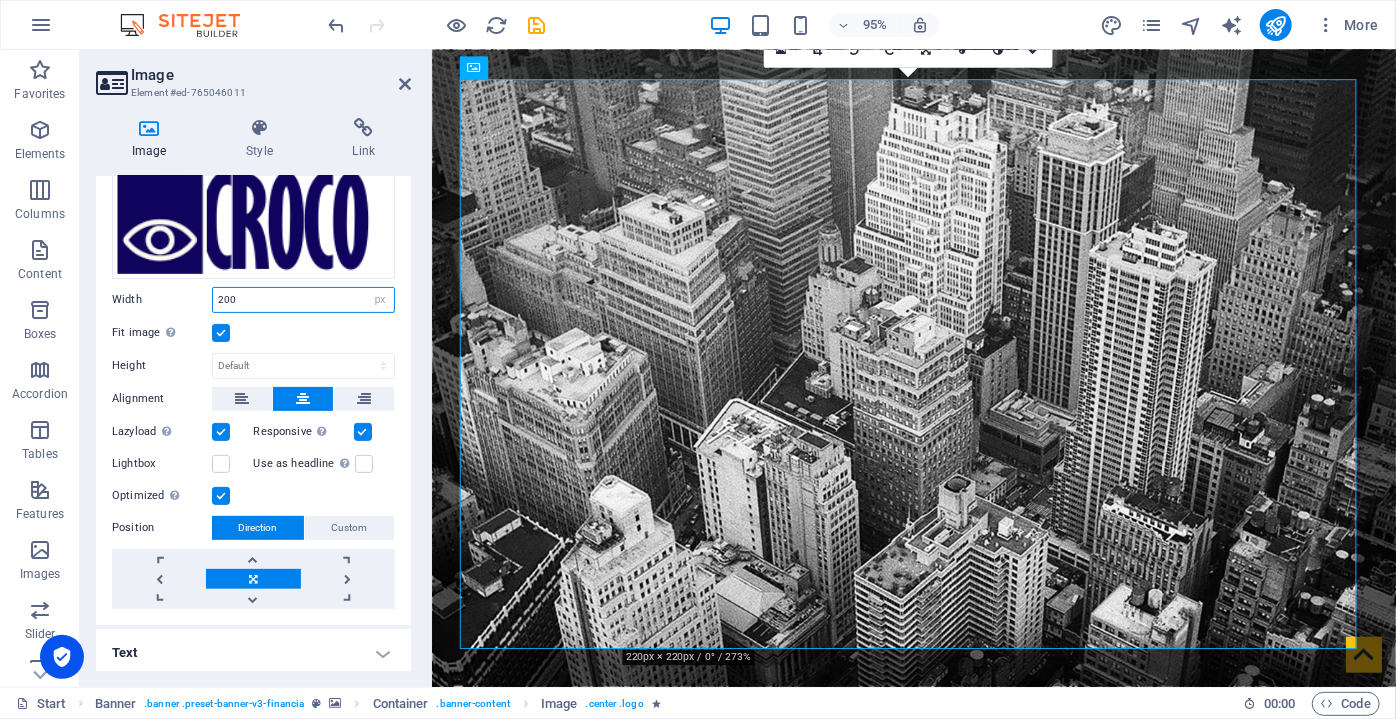 type on "200" 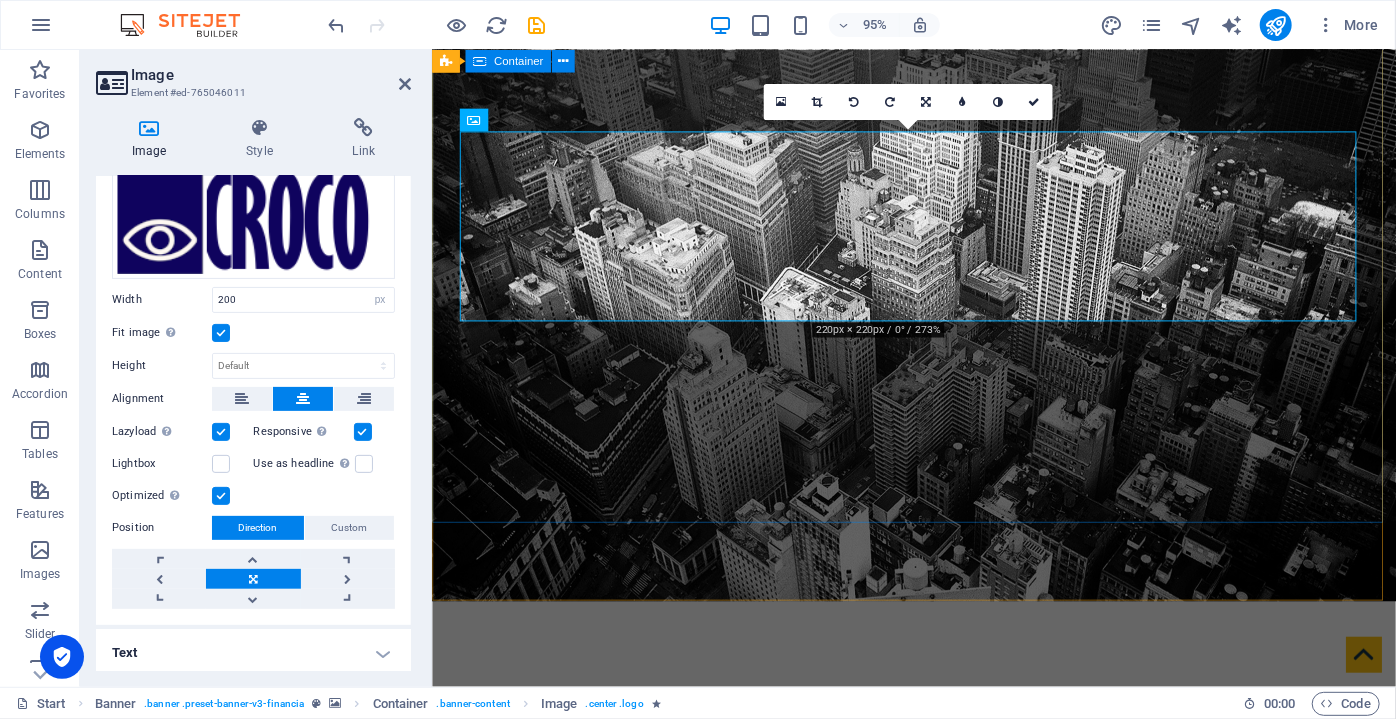 click on "Finance Service in  [GEOGRAPHIC_DATA], [GEOGRAPHIC_DATA]" at bounding box center [938, 1006] 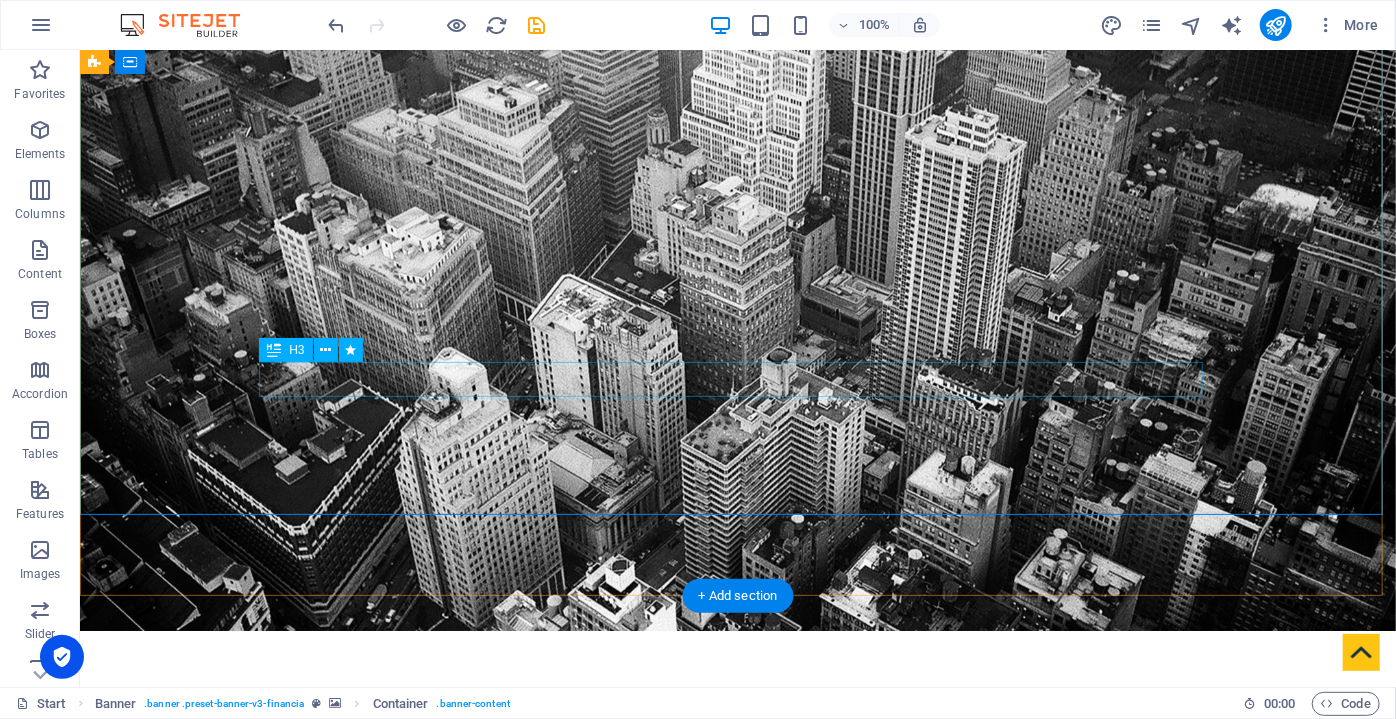 click on "Finance Service in  [GEOGRAPHIC_DATA], [GEOGRAPHIC_DATA]" at bounding box center [737, 1127] 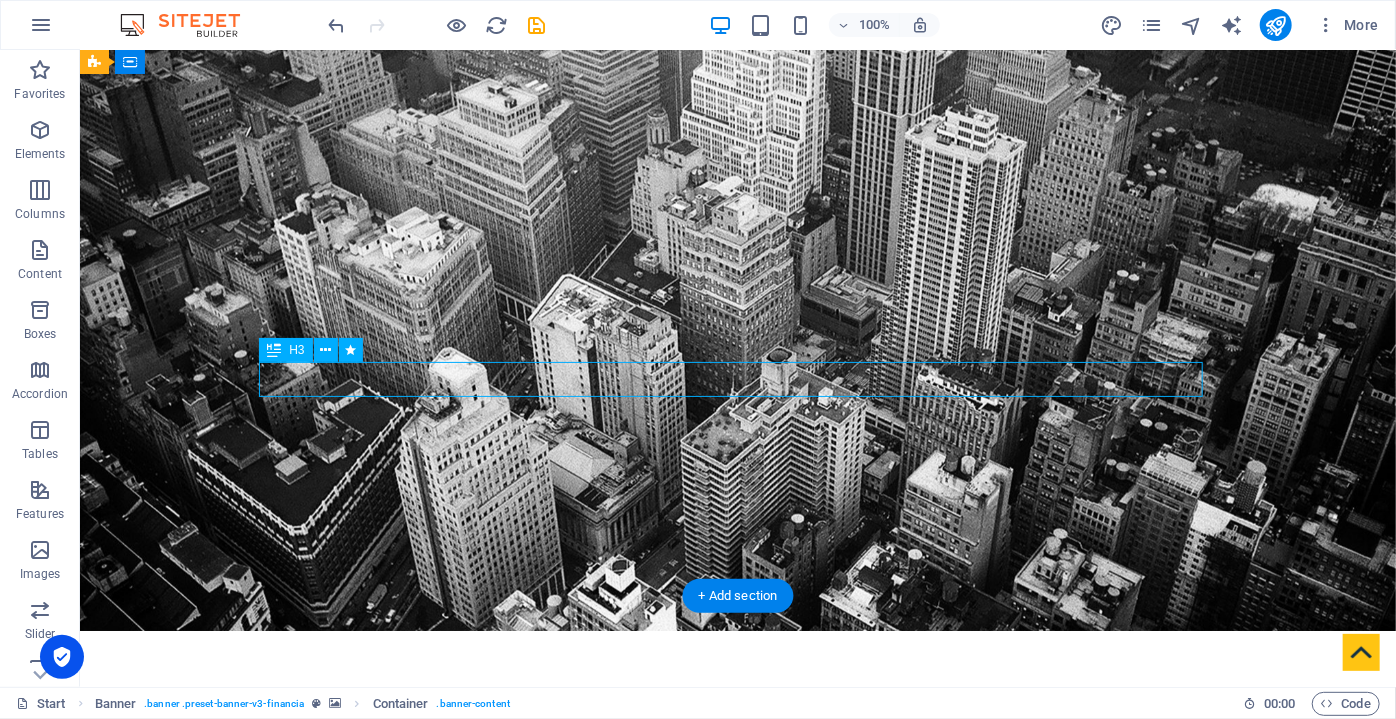 click on "Finance Service in  [GEOGRAPHIC_DATA], [GEOGRAPHIC_DATA]" at bounding box center (737, 1127) 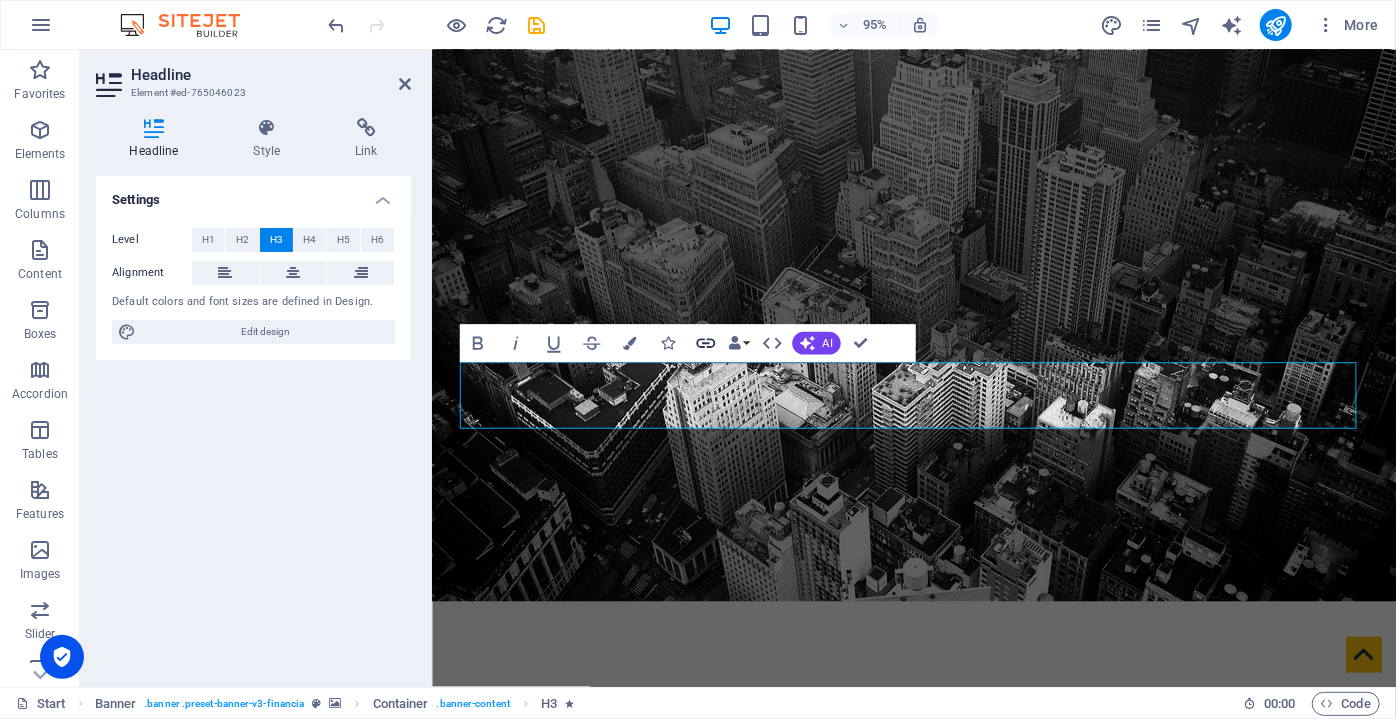 scroll, scrollTop: 73, scrollLeft: 0, axis: vertical 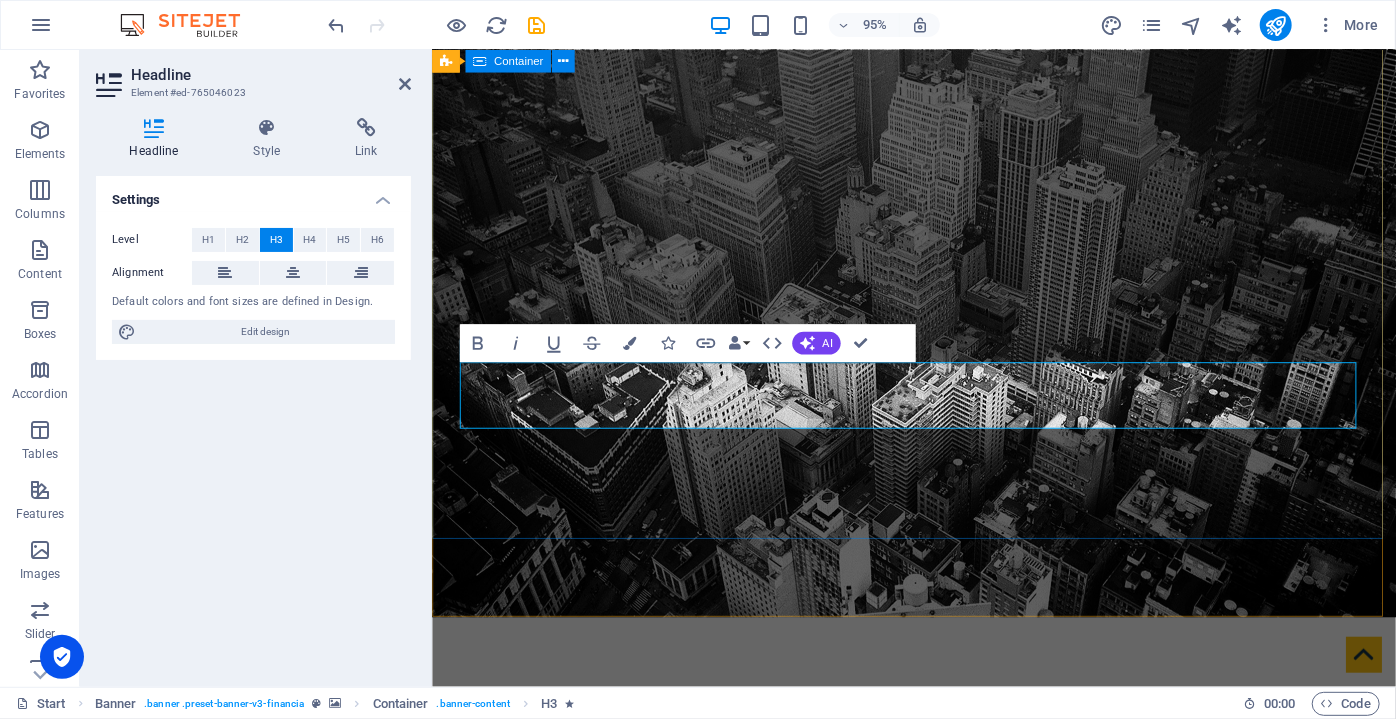 click on "We offer opportunities and options for your company in our region We offer opportunities and options for your company in our region." at bounding box center [938, 1023] 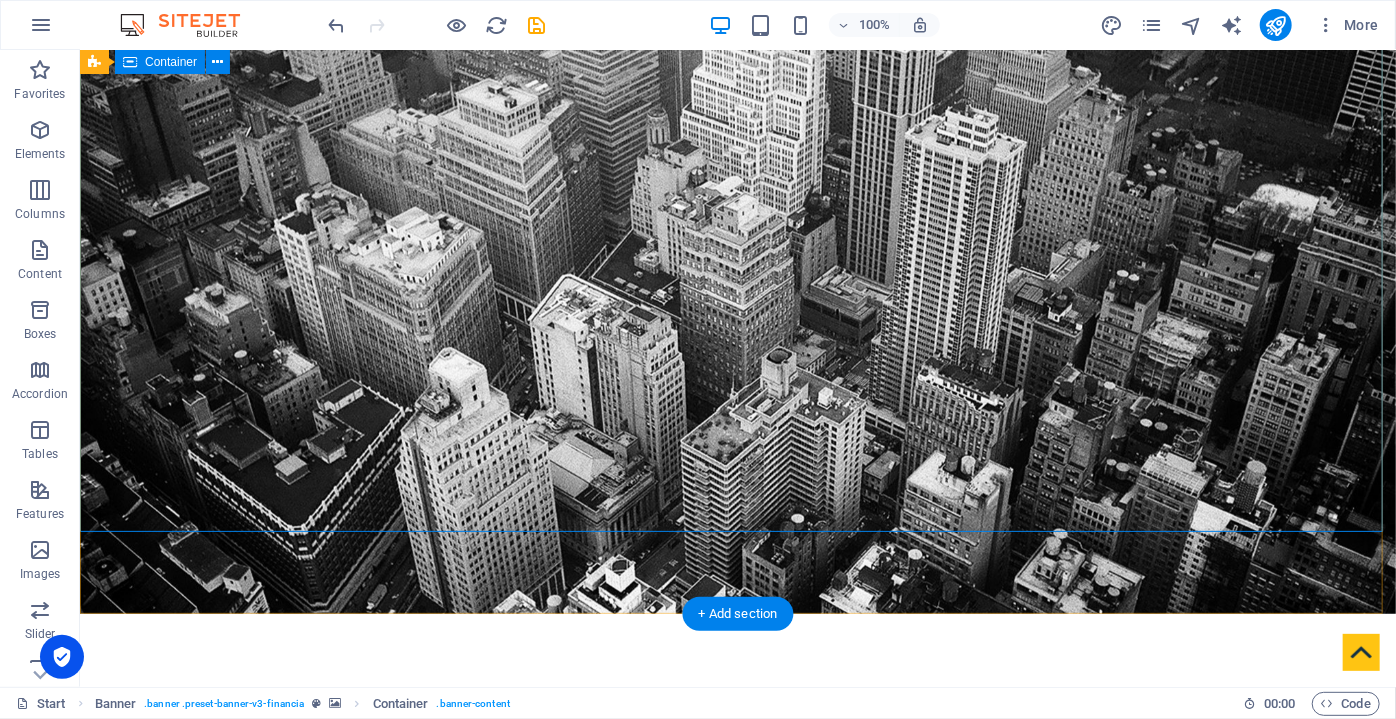 click on "We offer opportunities and options for your company in our region" at bounding box center [737, 988] 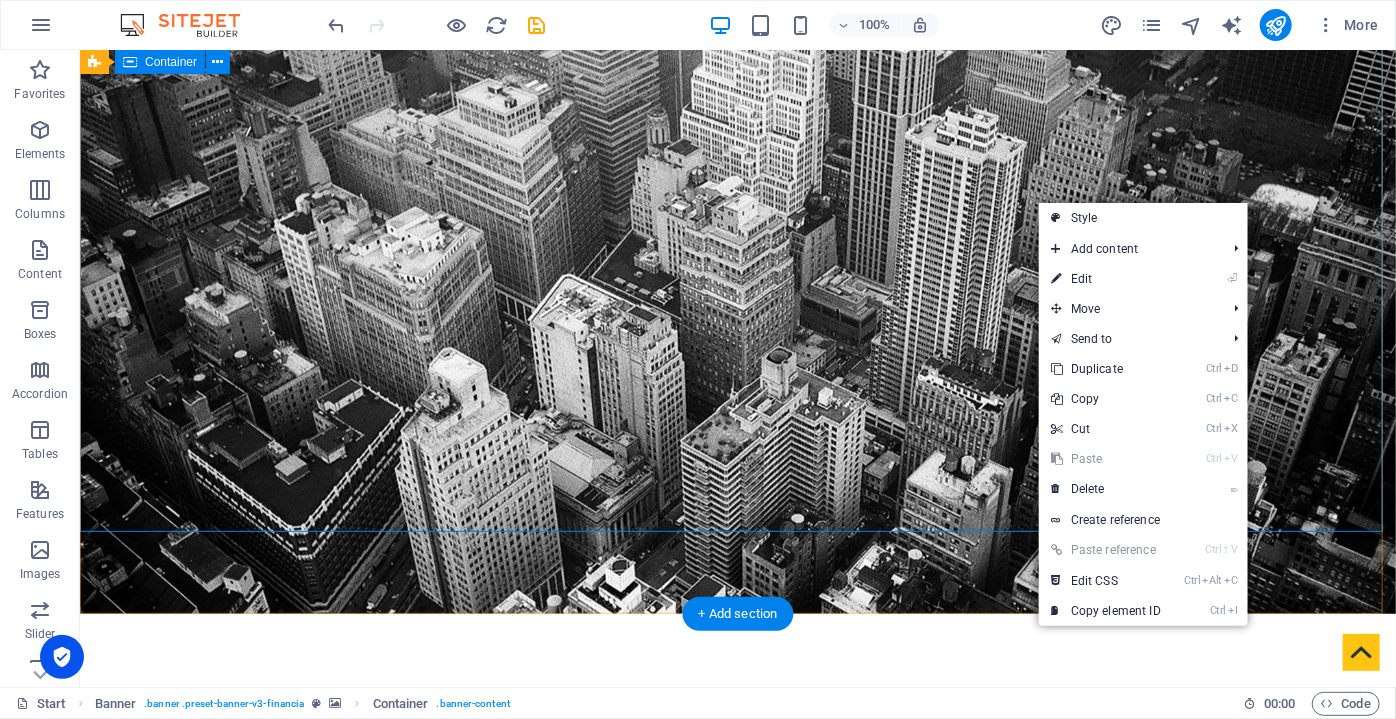 click on "We offer opportunities and options for your company in our region" at bounding box center (737, 988) 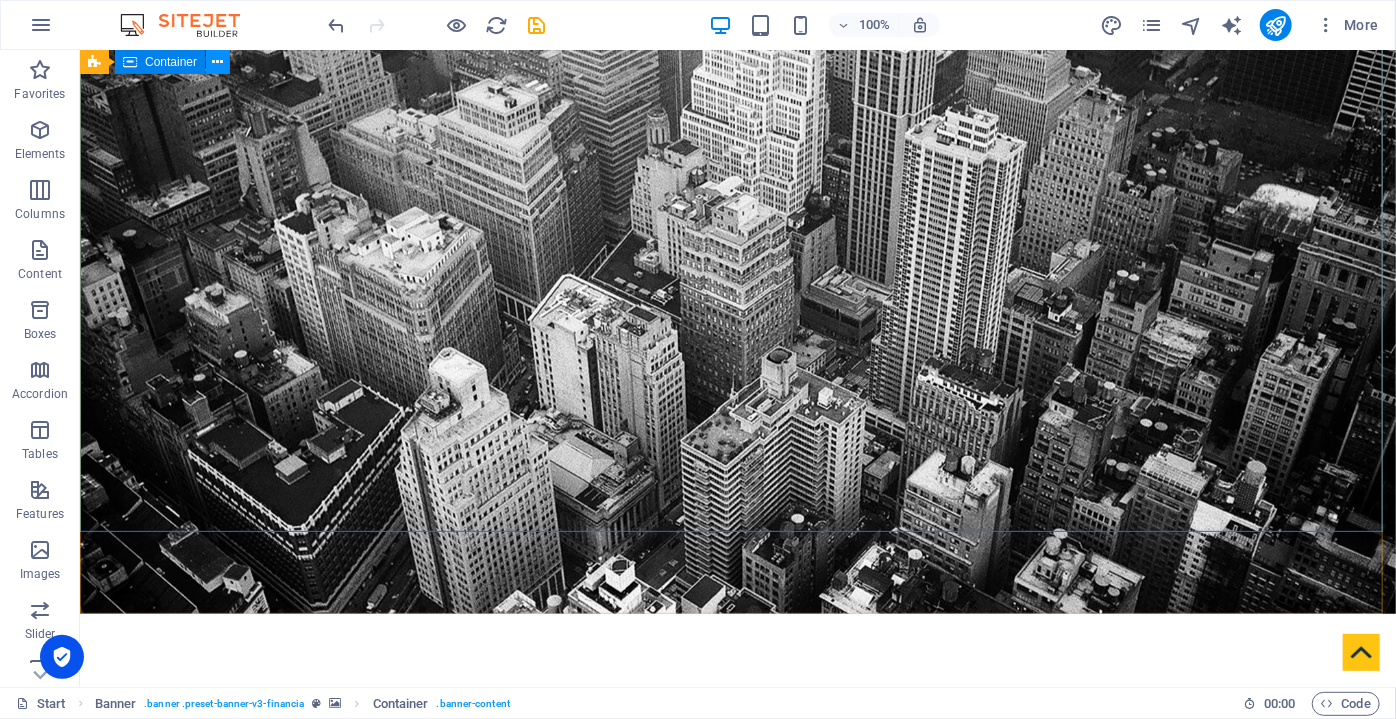 click at bounding box center [218, 62] 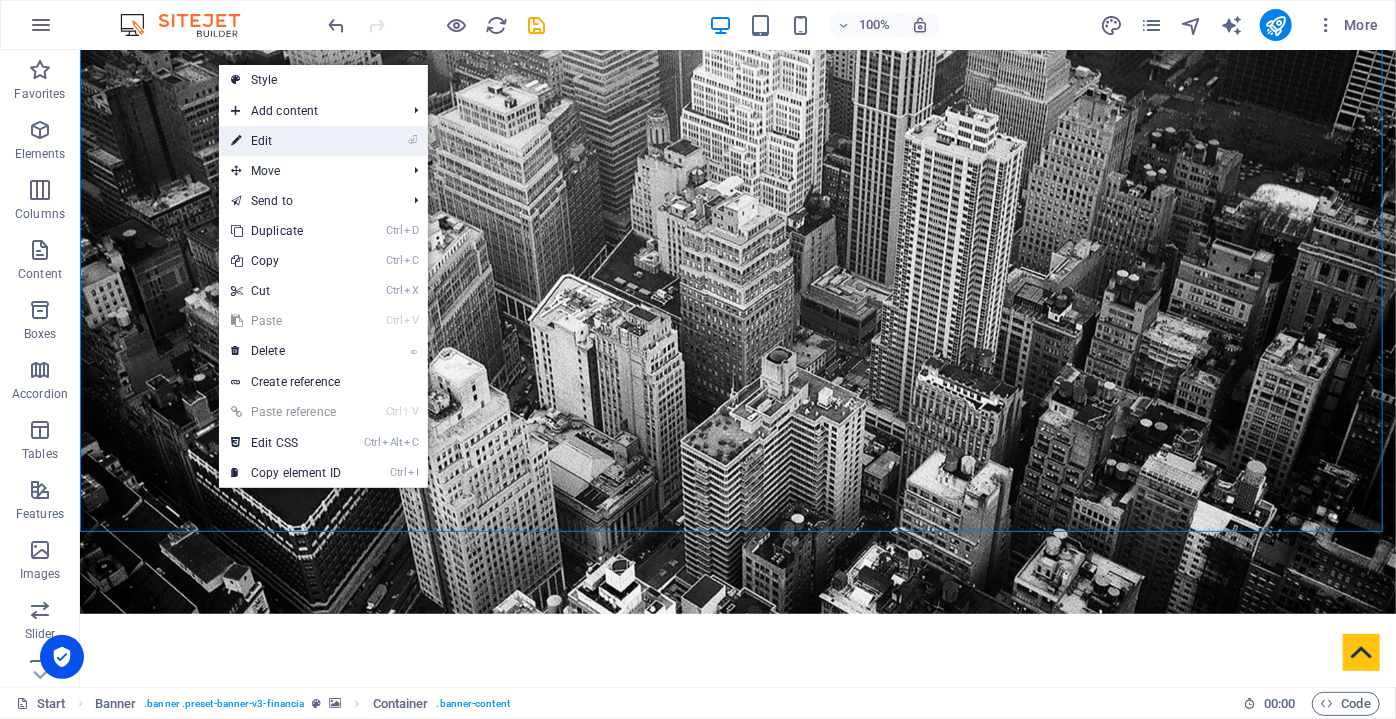 click on "⏎  Edit" at bounding box center (286, 141) 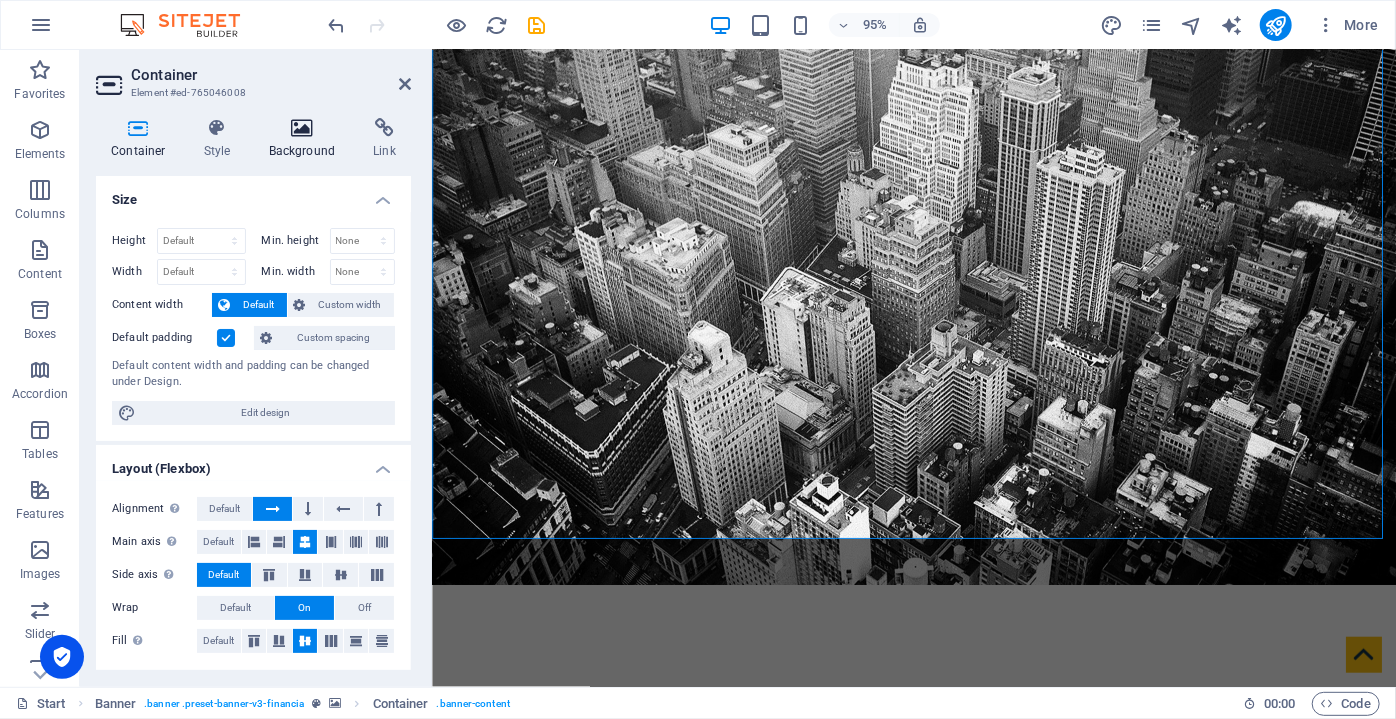 click at bounding box center (302, 128) 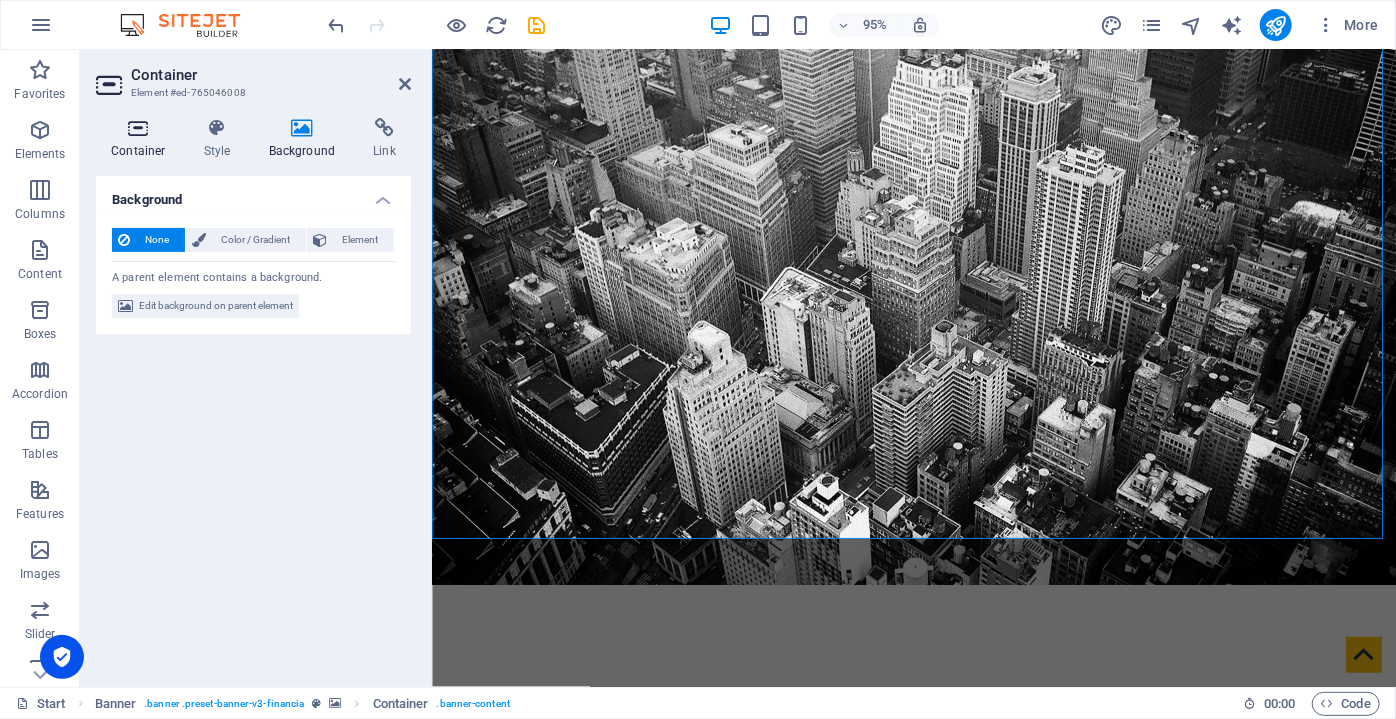 click on "Container" at bounding box center [142, 139] 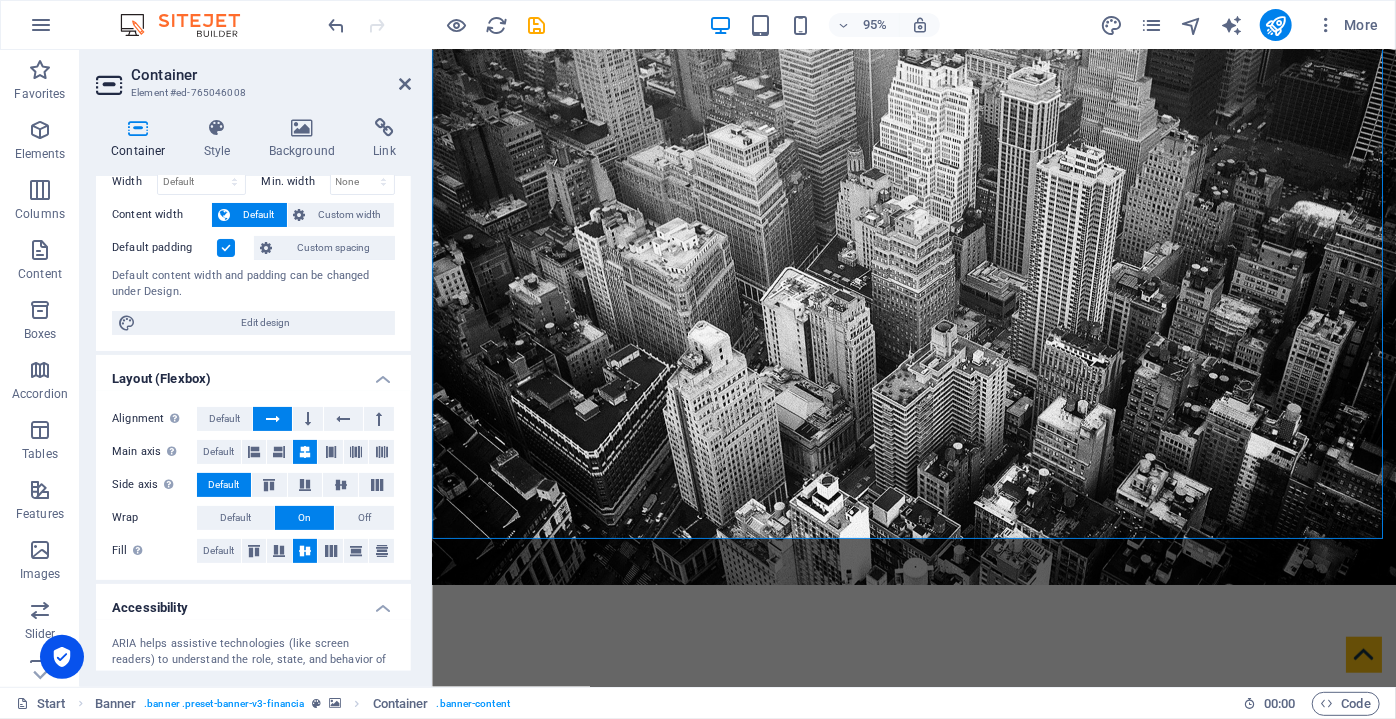 scroll, scrollTop: 5, scrollLeft: 0, axis: vertical 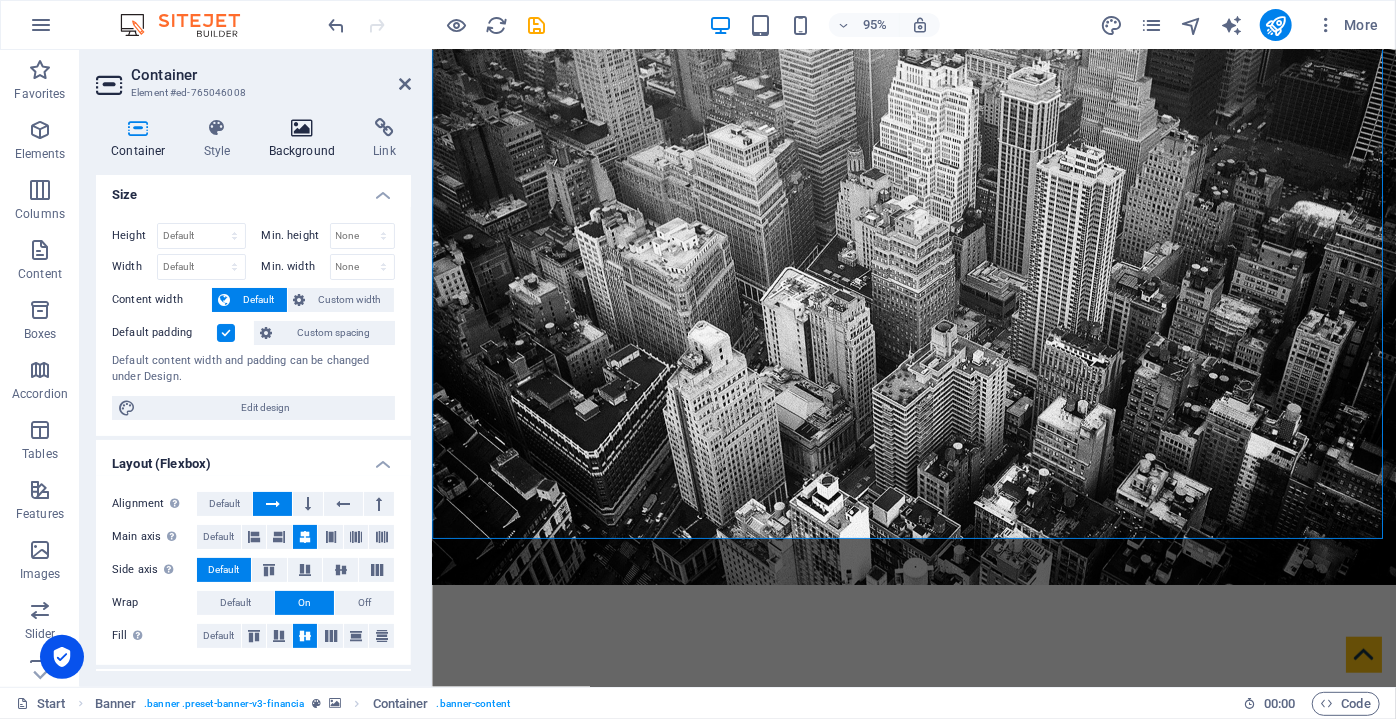 click at bounding box center [302, 128] 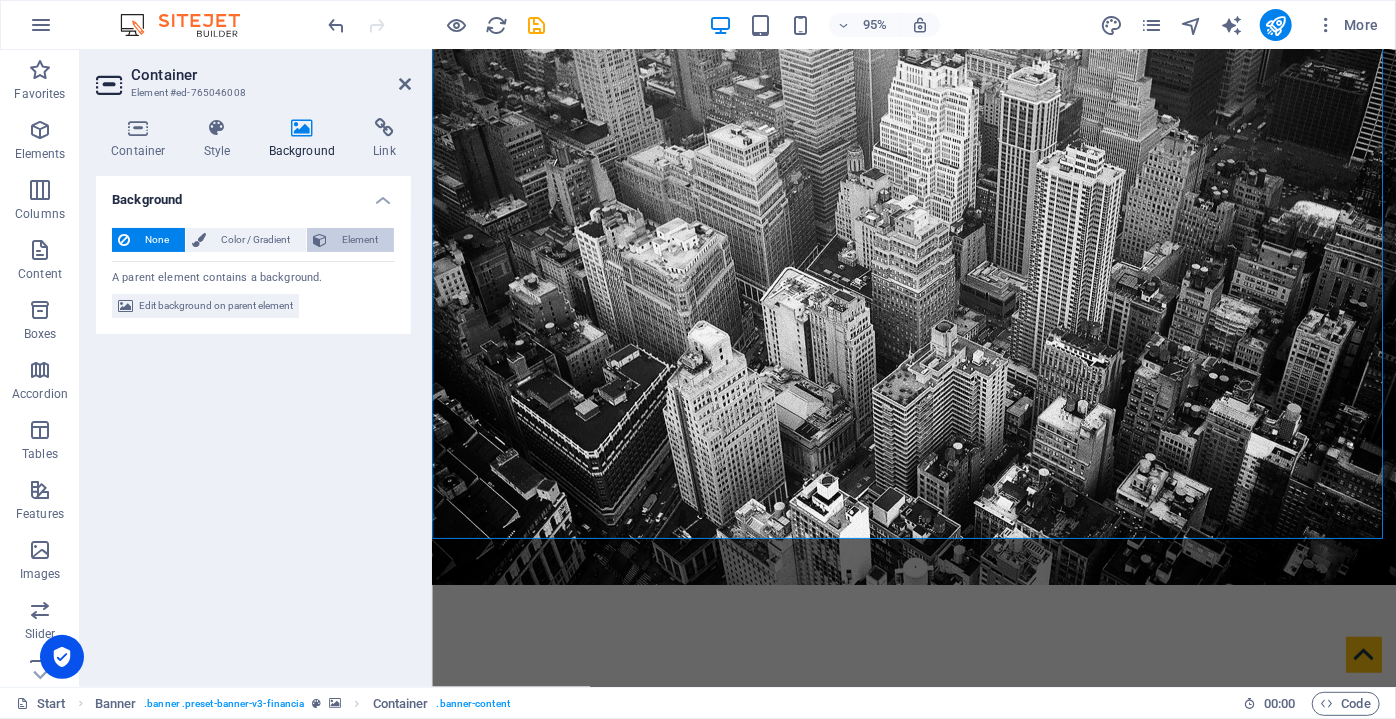 click on "Element" at bounding box center [360, 240] 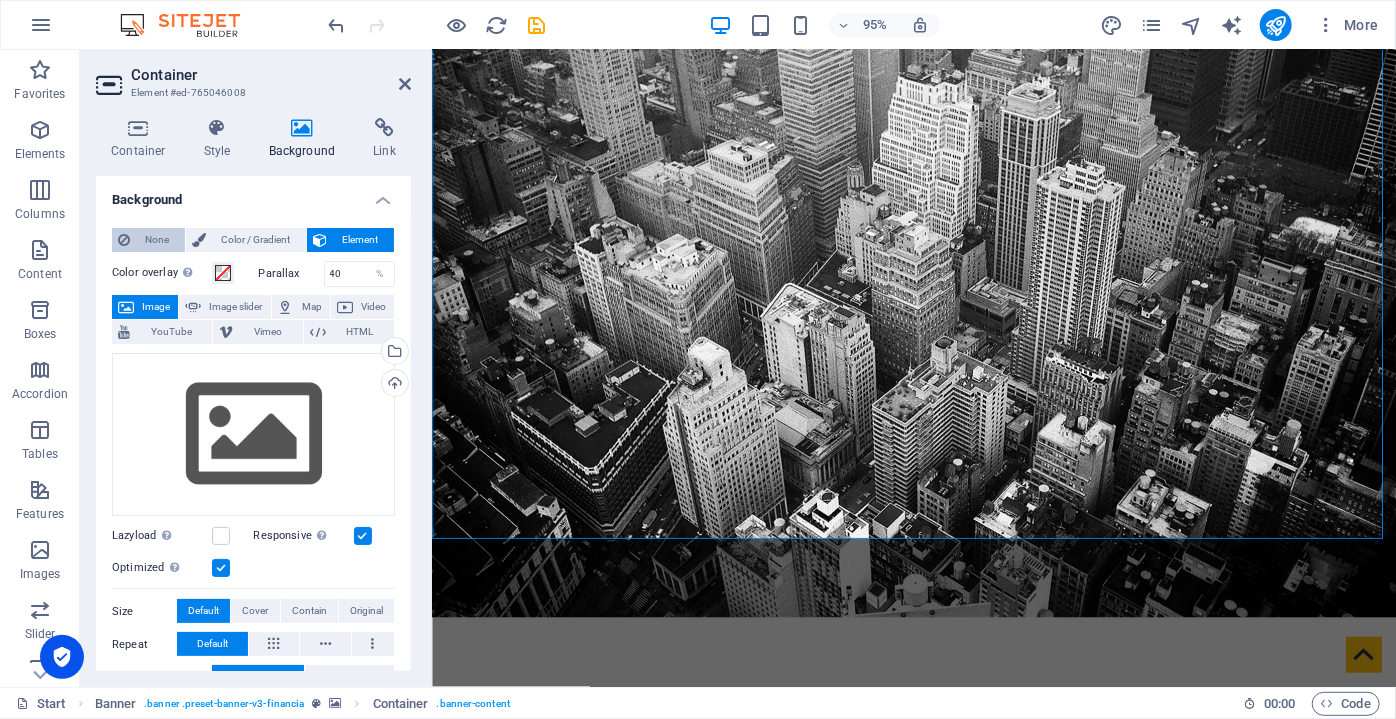 click on "None" at bounding box center (157, 240) 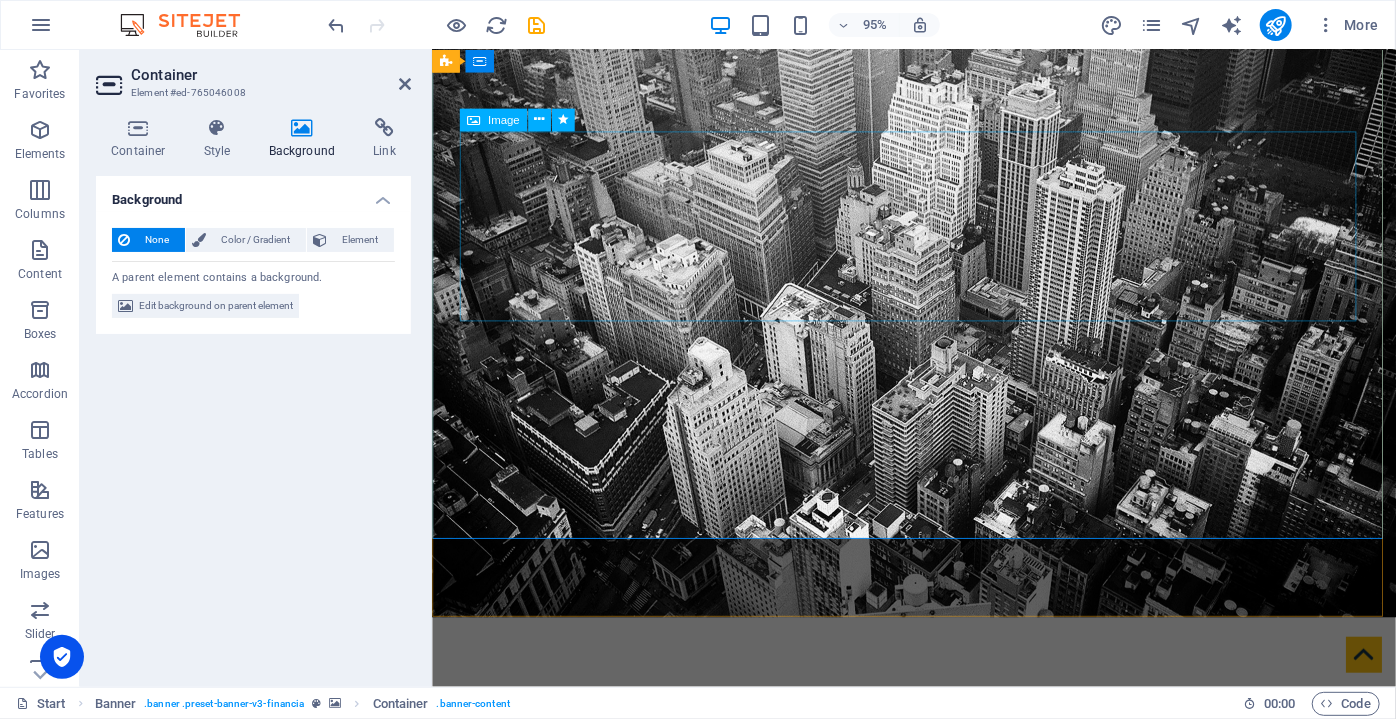 click at bounding box center [939, 967] 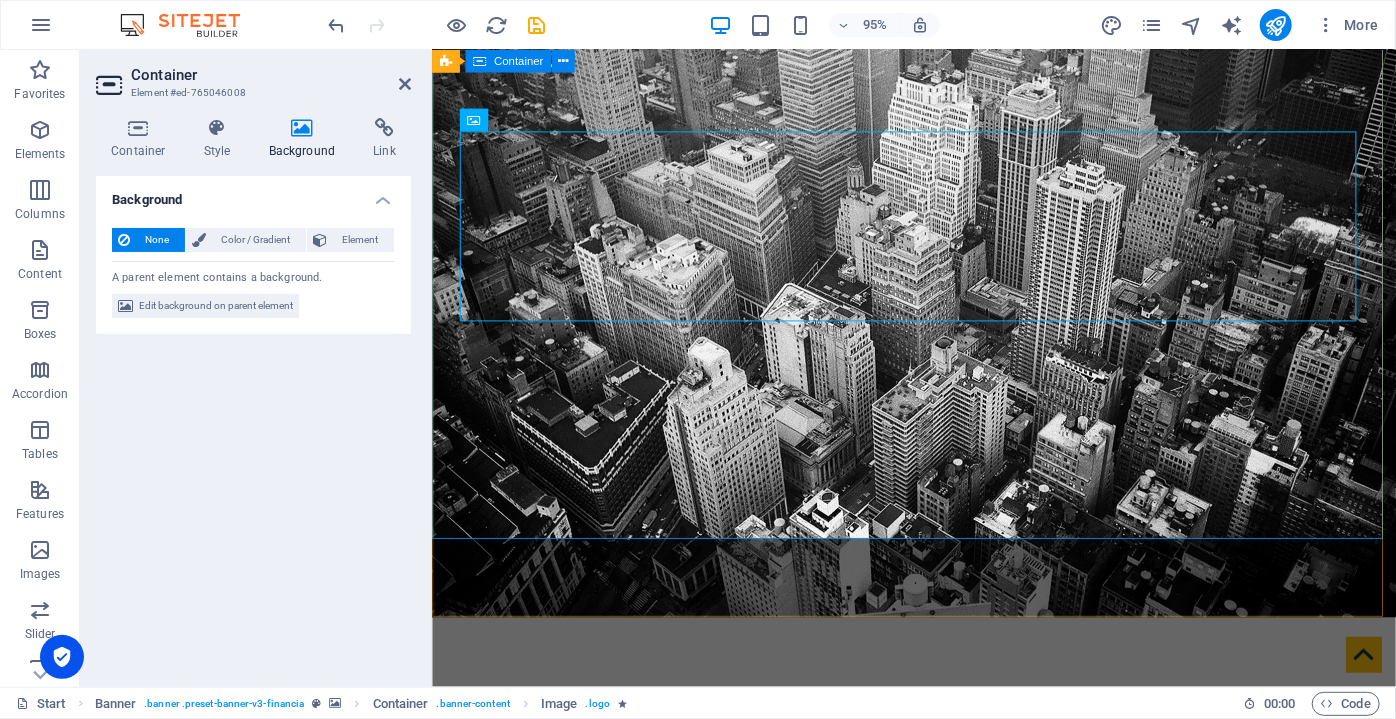 click on "We offer opportunities and options for your company in our region" at bounding box center [938, 1023] 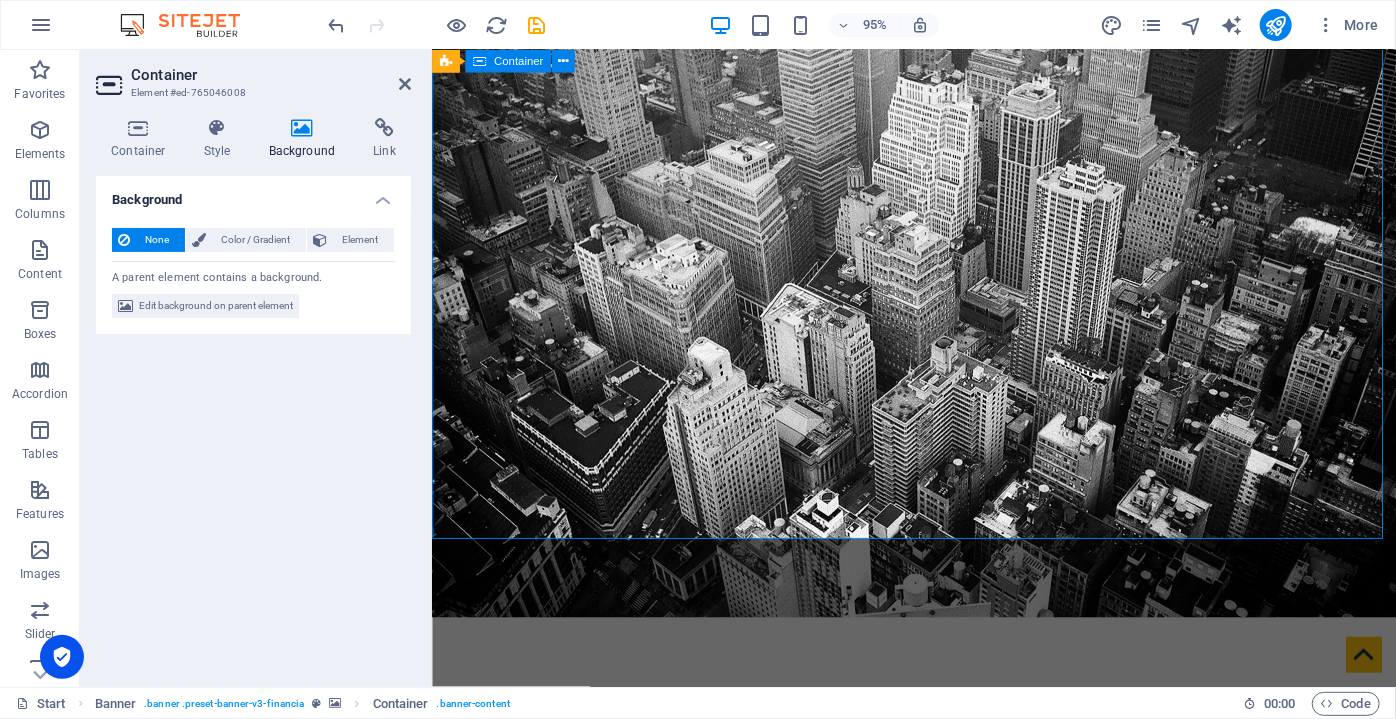 click on "We offer opportunities and options for your company in our region" at bounding box center [938, 1023] 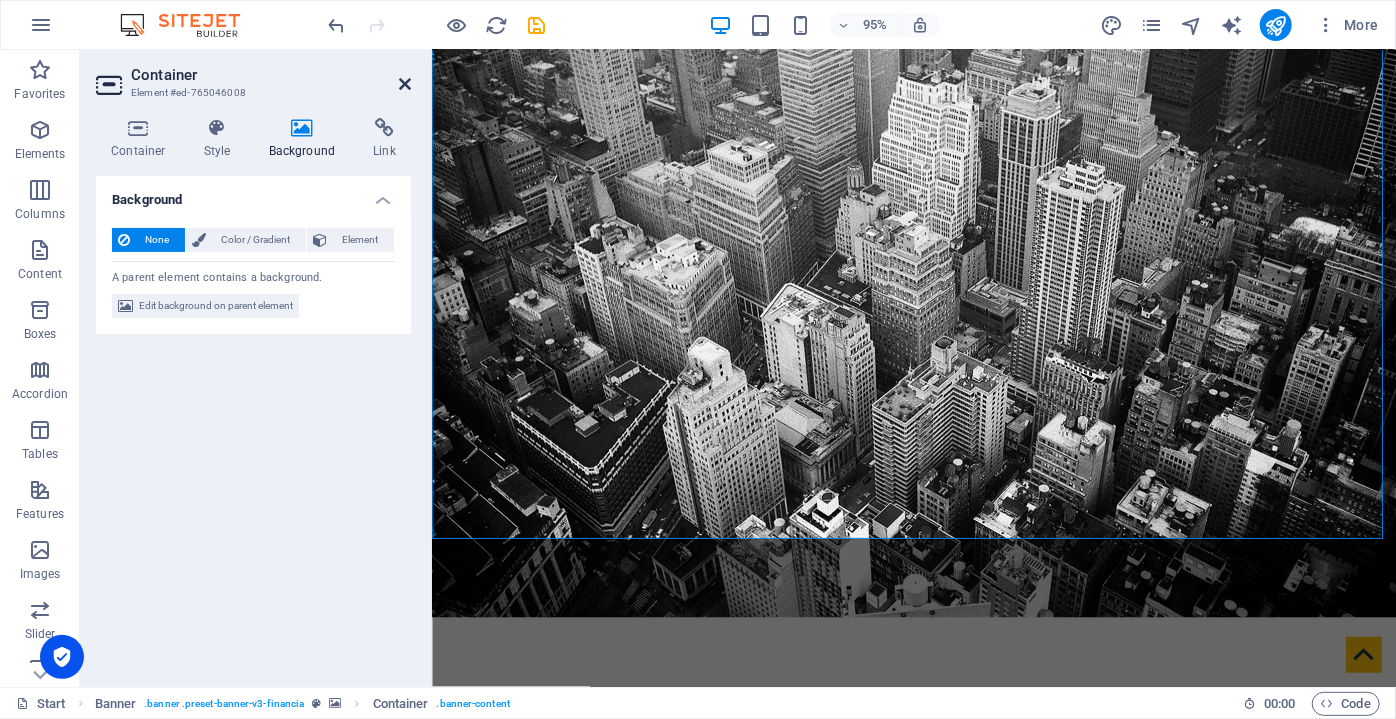 click at bounding box center (405, 84) 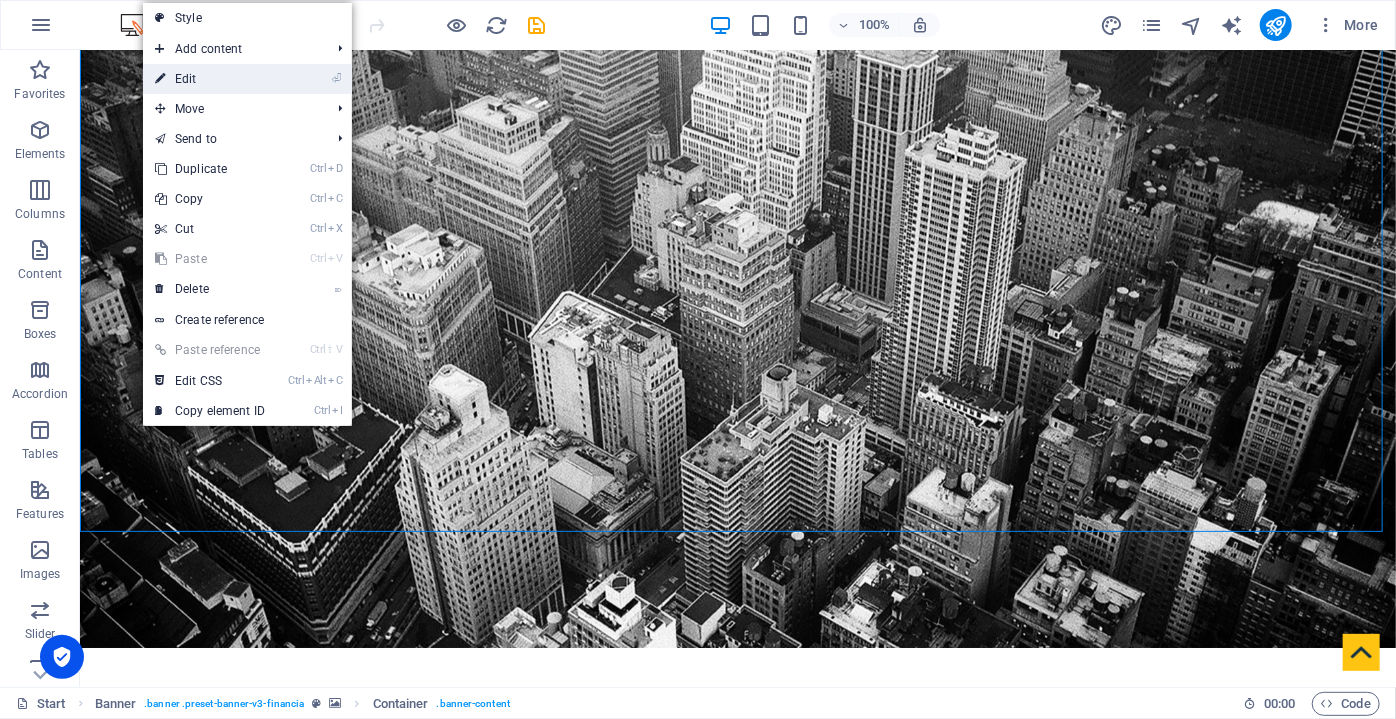 click on "⏎  Edit" at bounding box center (210, 79) 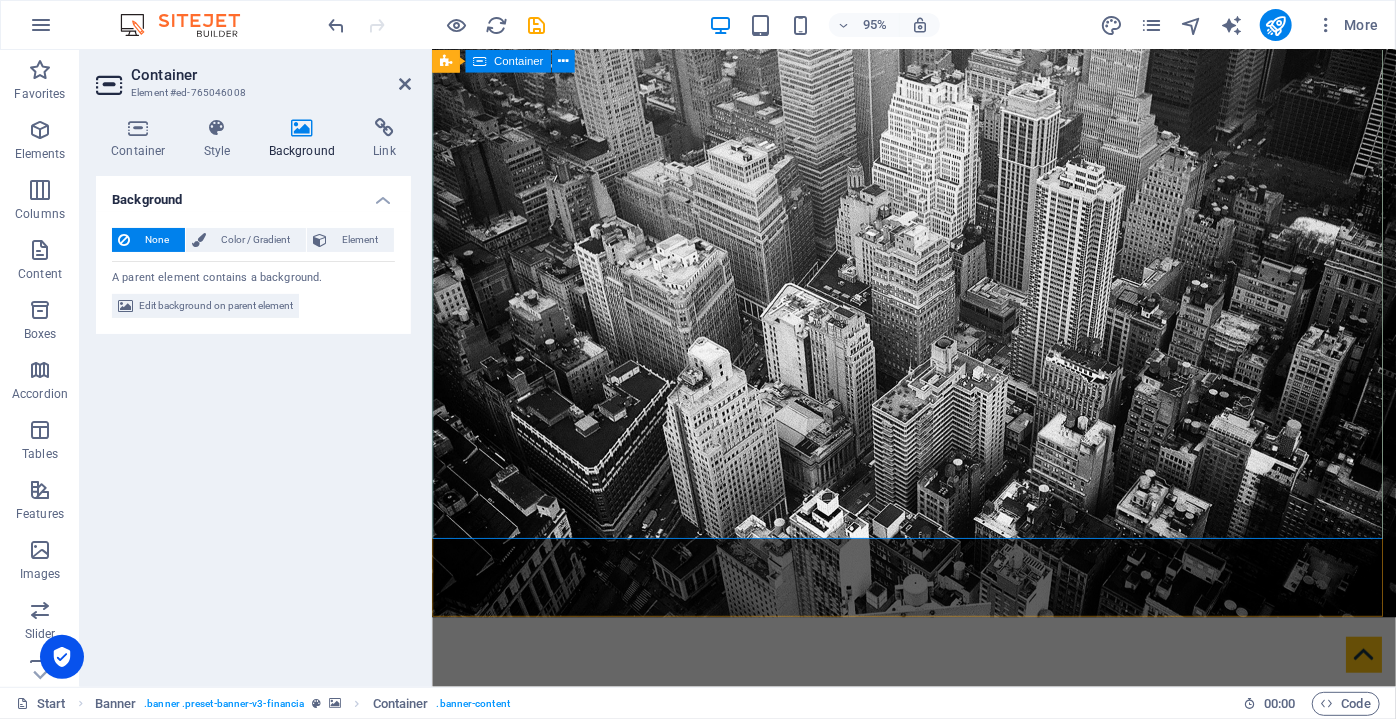 click at bounding box center [939, 967] 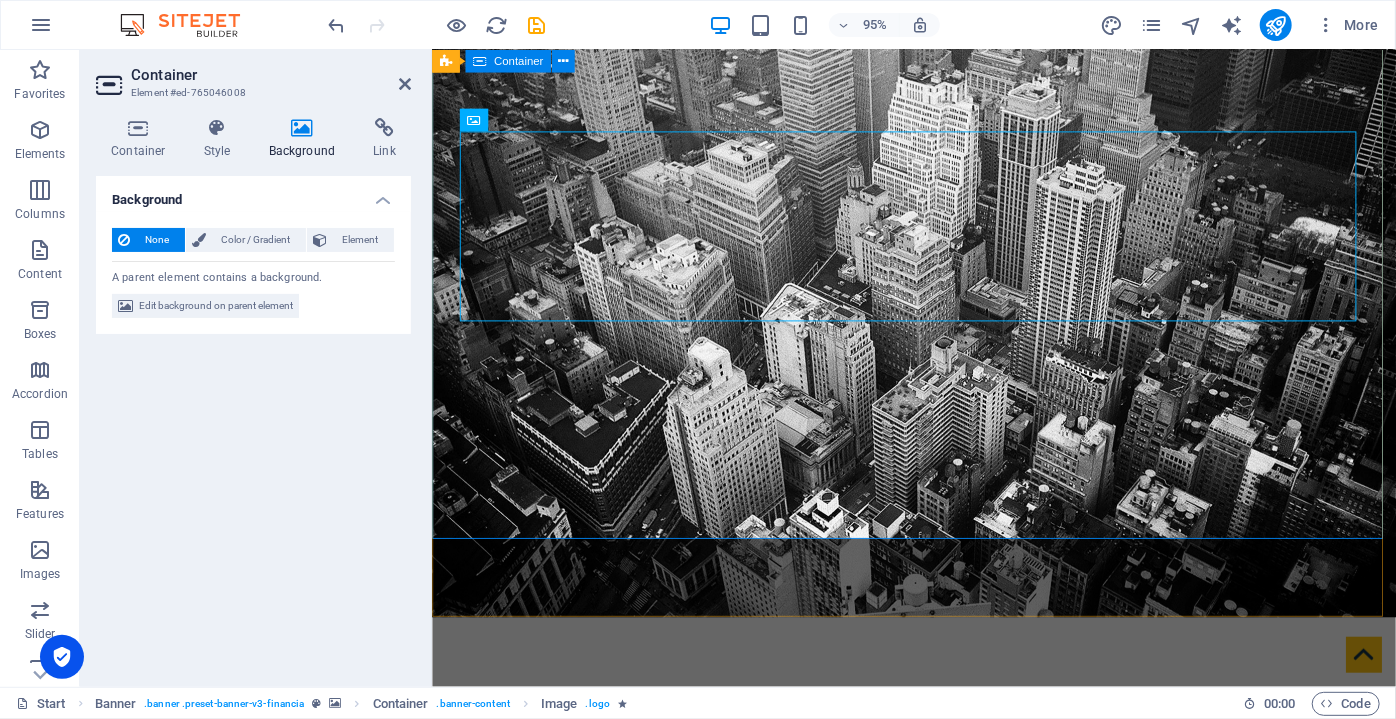 click on "We offer opportunities and options for your company in our region" at bounding box center [938, 1023] 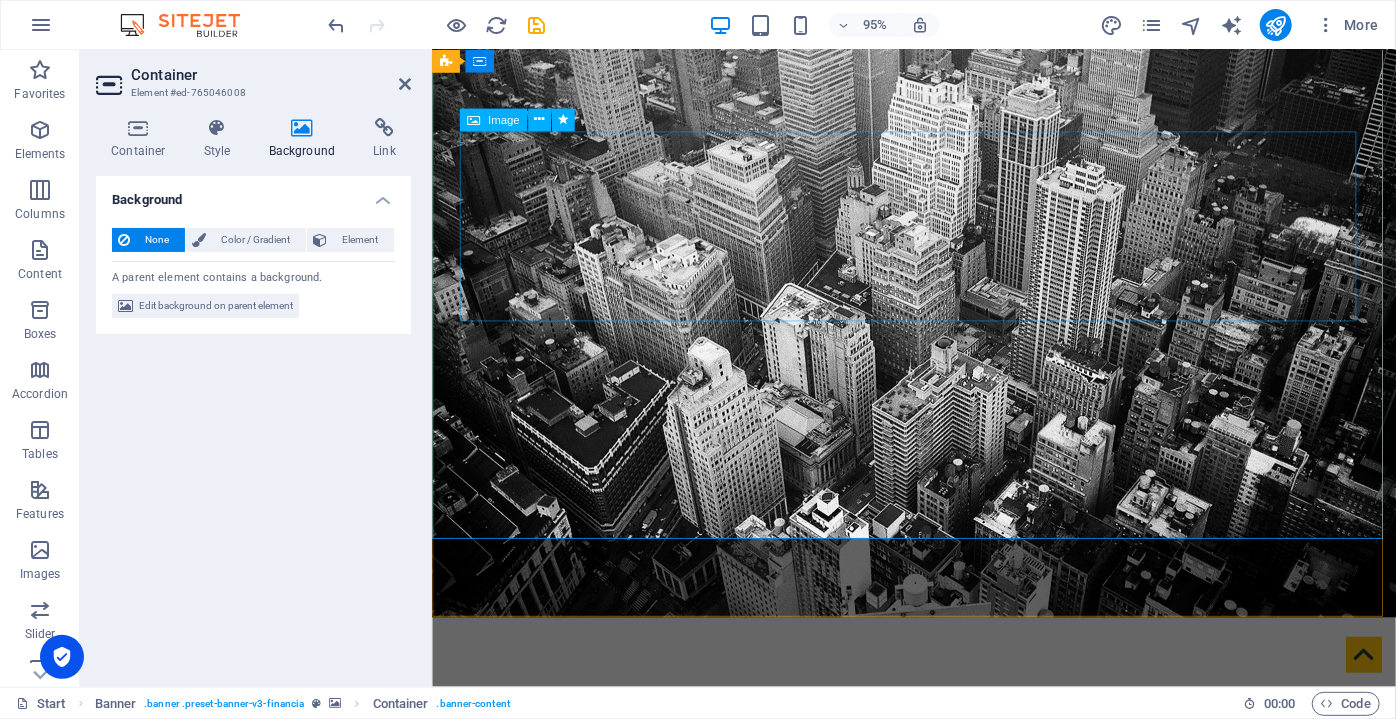 click at bounding box center (939, 967) 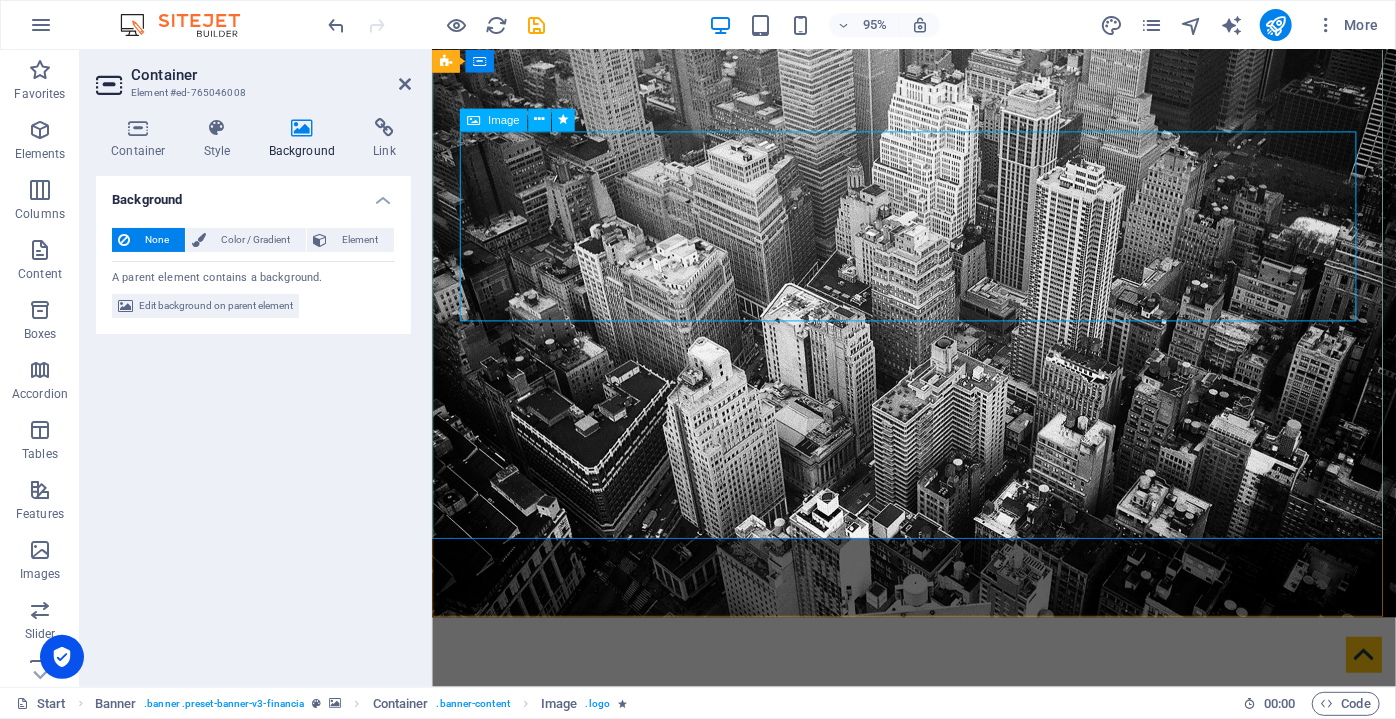 click on "Image" at bounding box center (504, 119) 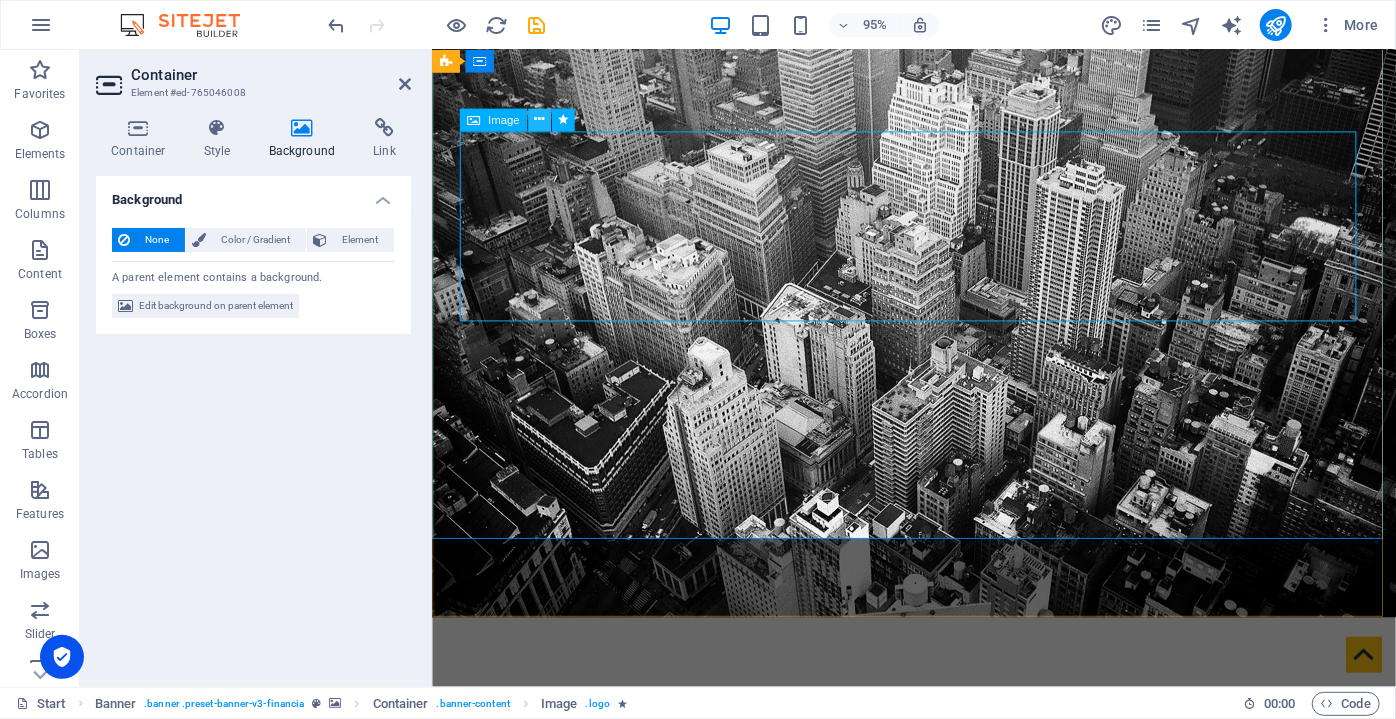 click at bounding box center [539, 120] 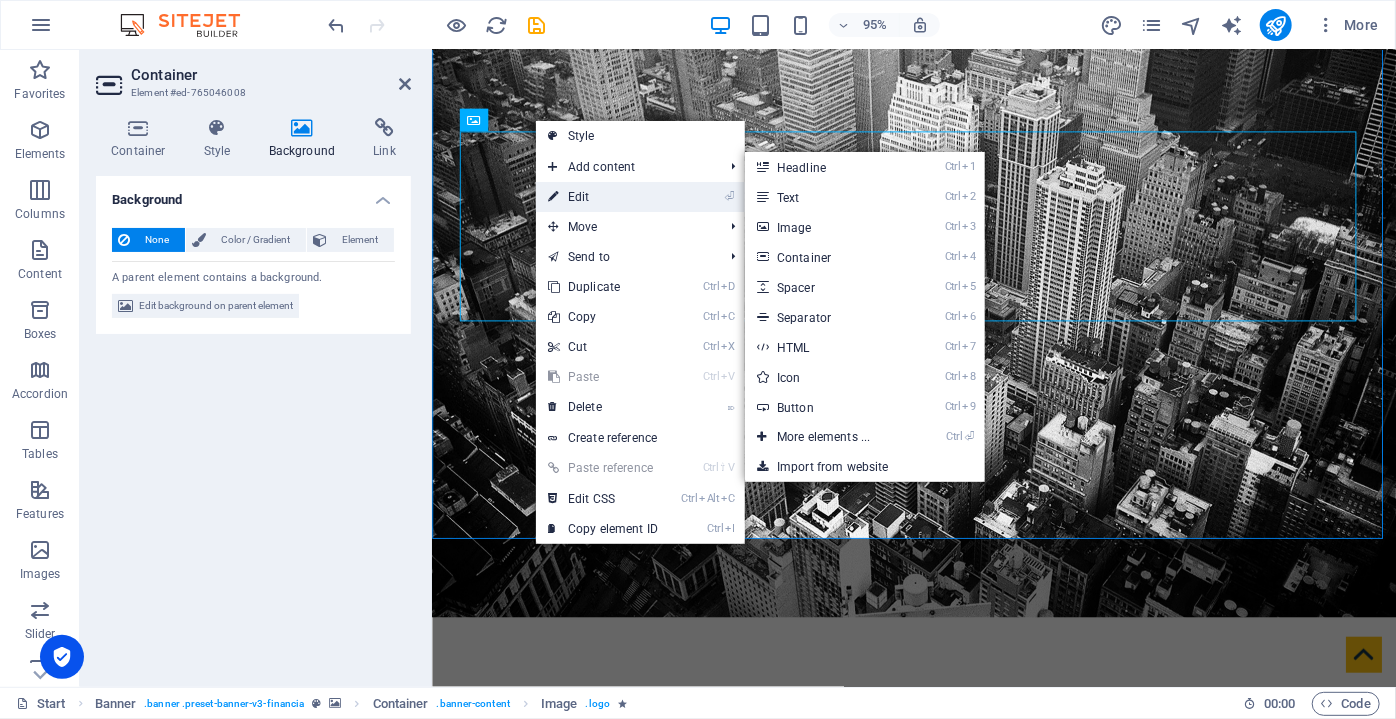 click on "⏎  Edit" at bounding box center [603, 197] 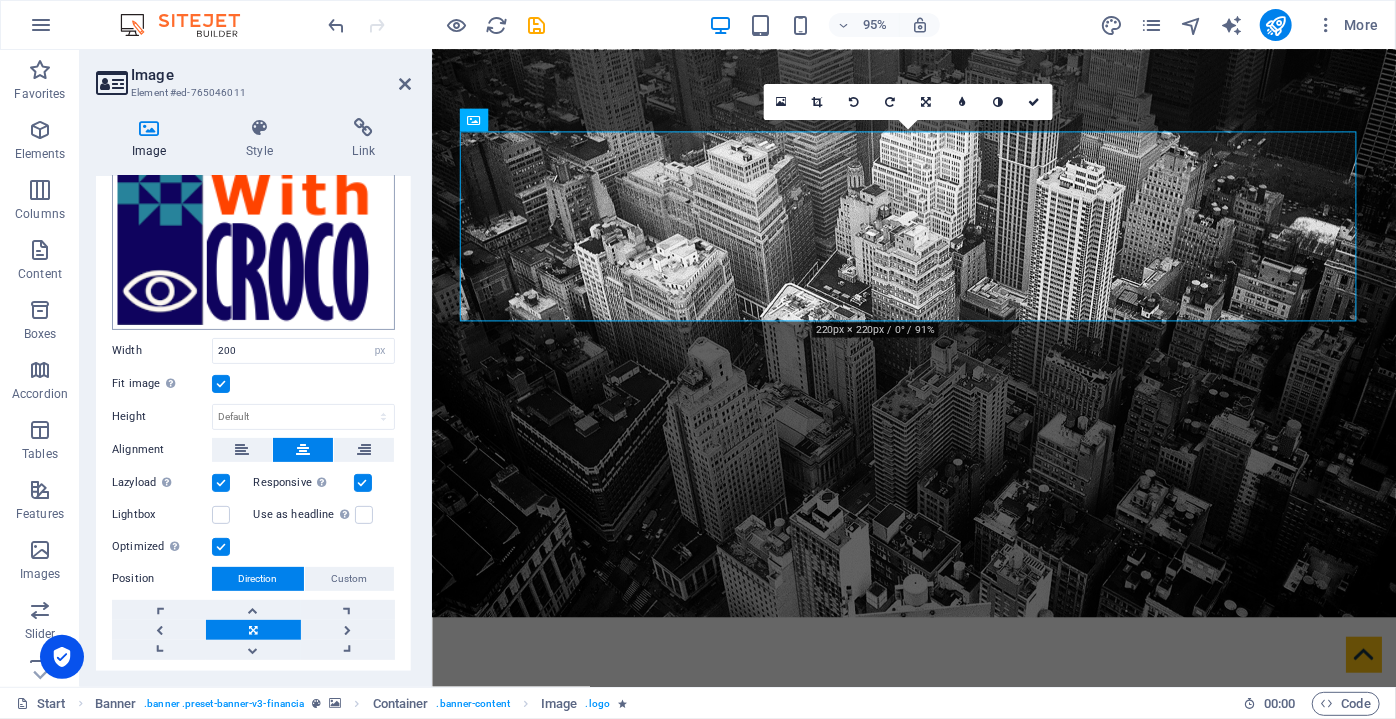scroll, scrollTop: 232, scrollLeft: 0, axis: vertical 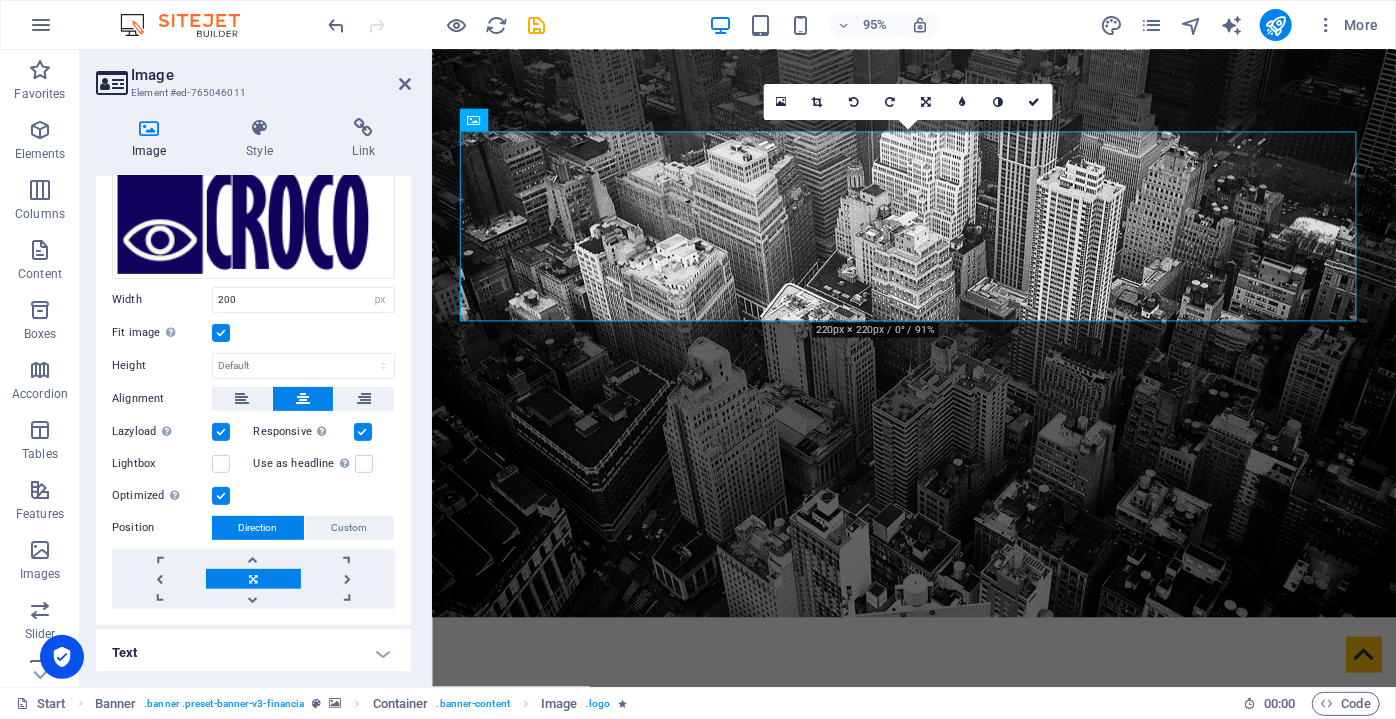 click on "Text" at bounding box center [253, 653] 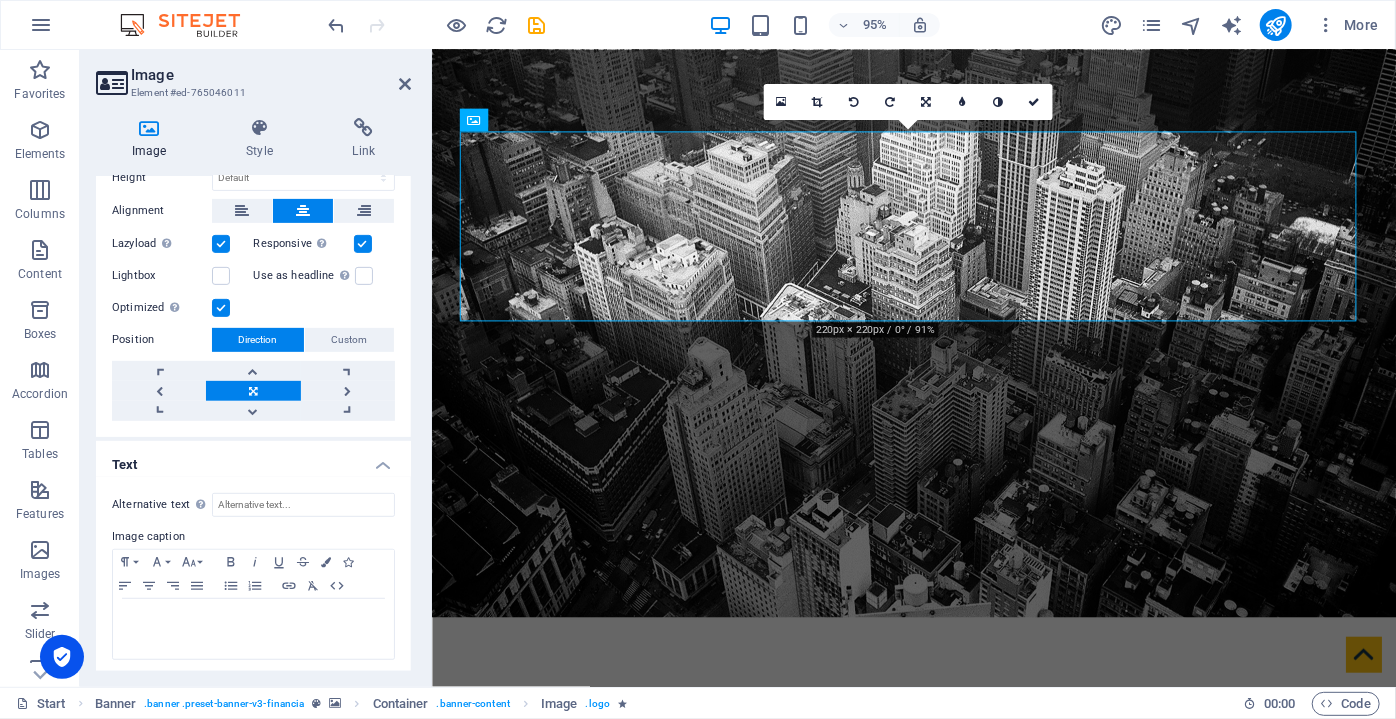 scroll, scrollTop: 238, scrollLeft: 0, axis: vertical 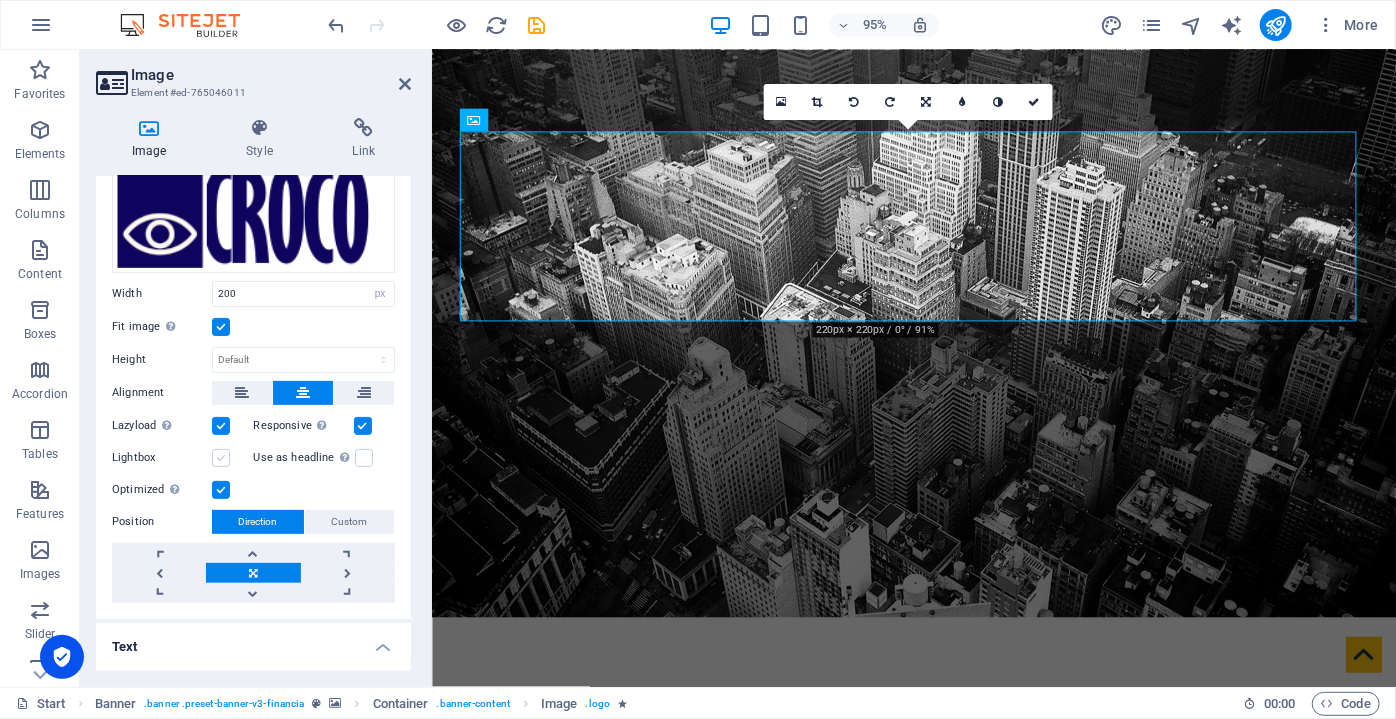 click at bounding box center [221, 458] 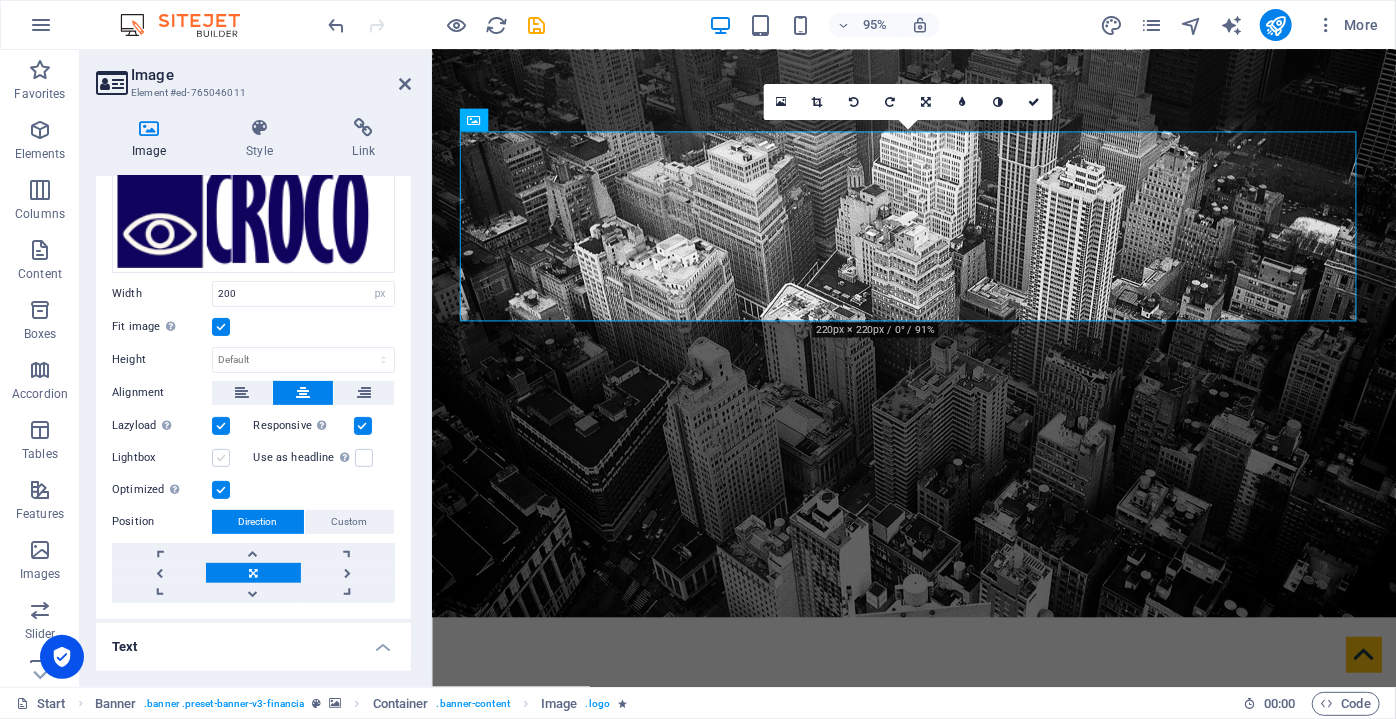 click on "Lightbox" at bounding box center [0, 0] 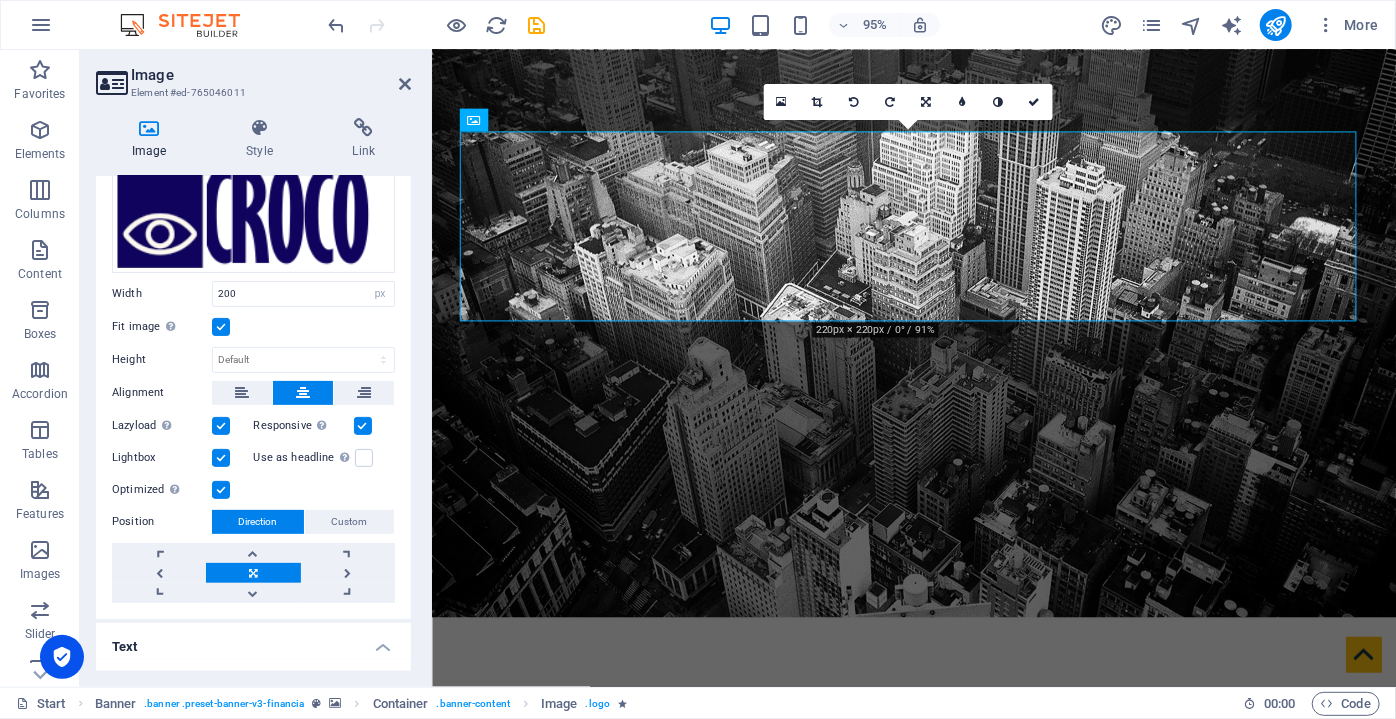 click at bounding box center [221, 458] 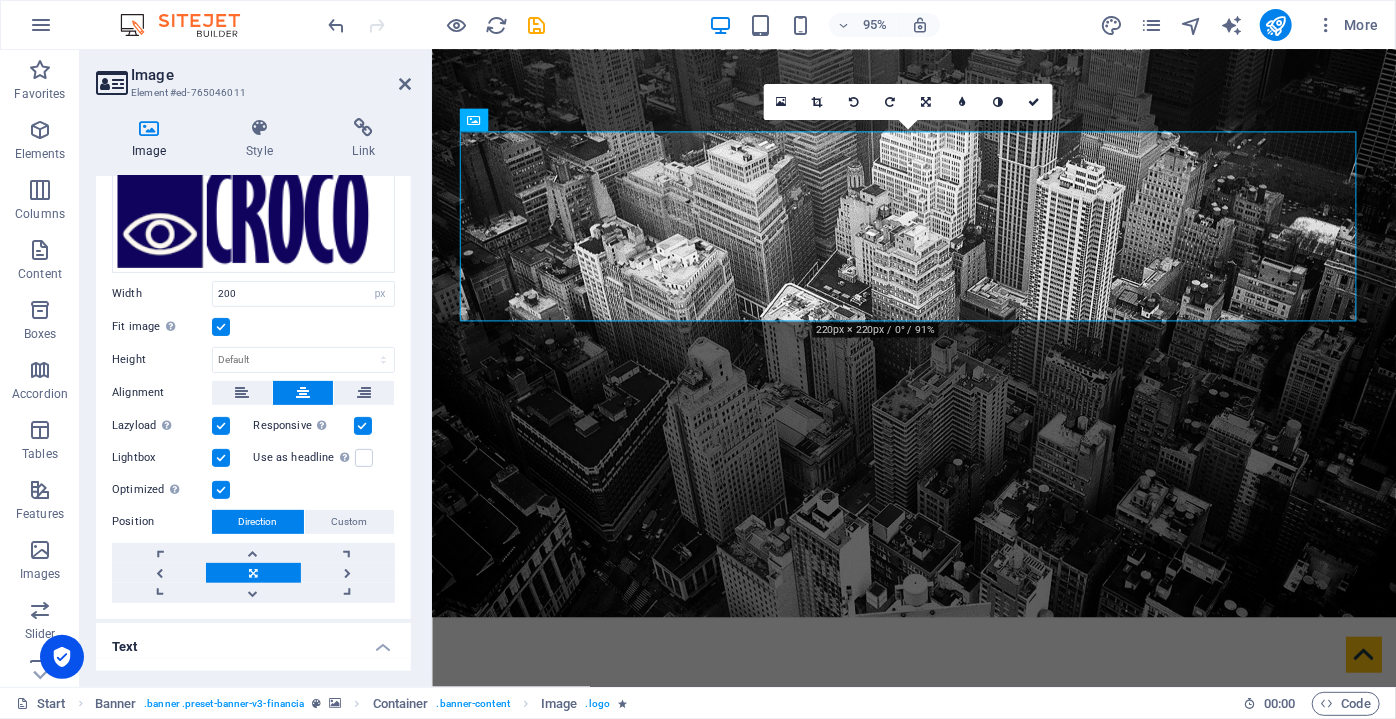 click on "Lightbox" at bounding box center (0, 0) 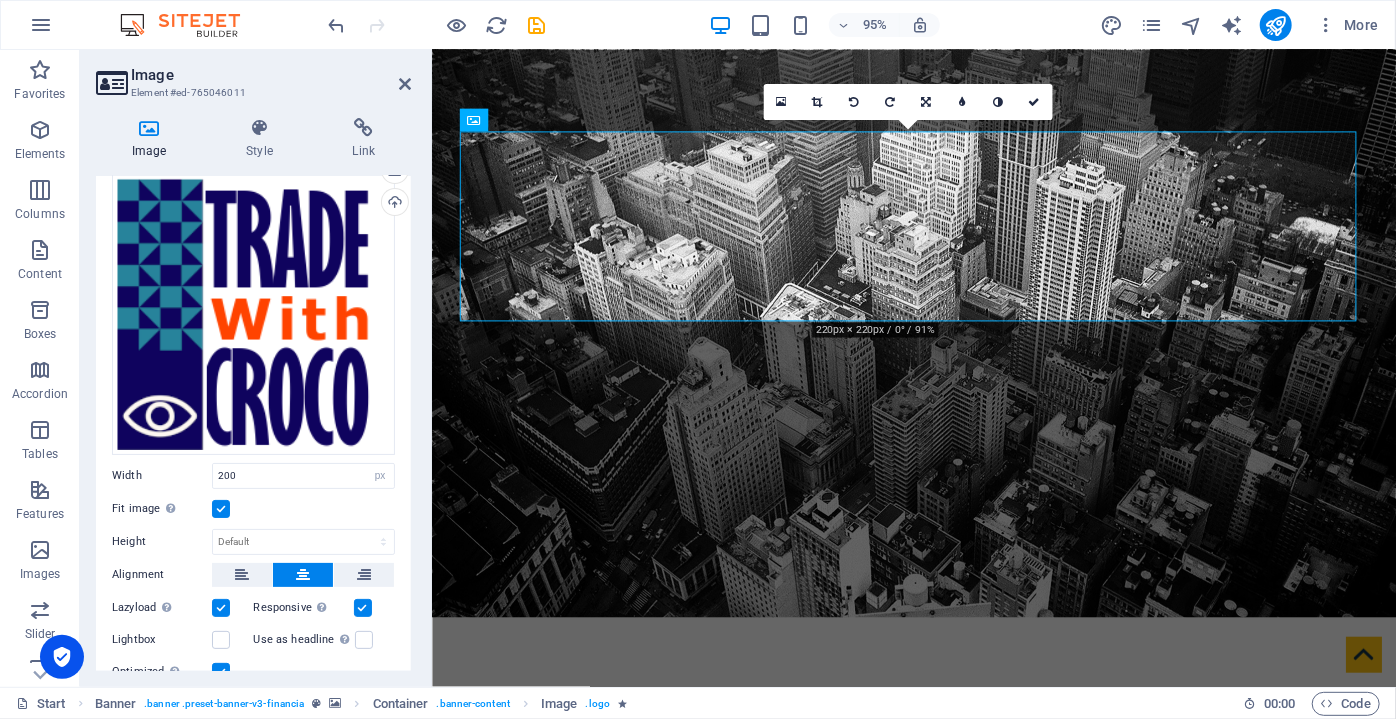 scroll, scrollTop: 0, scrollLeft: 0, axis: both 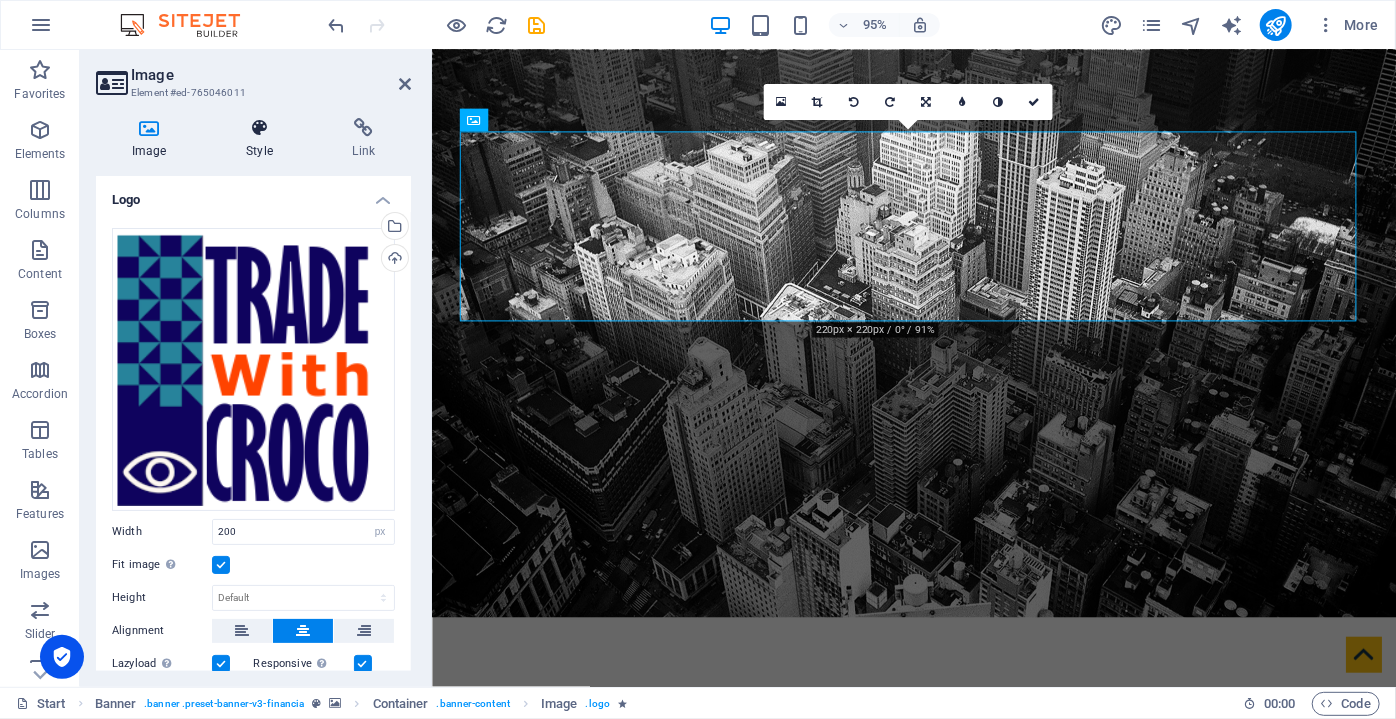 click on "Style" at bounding box center [263, 139] 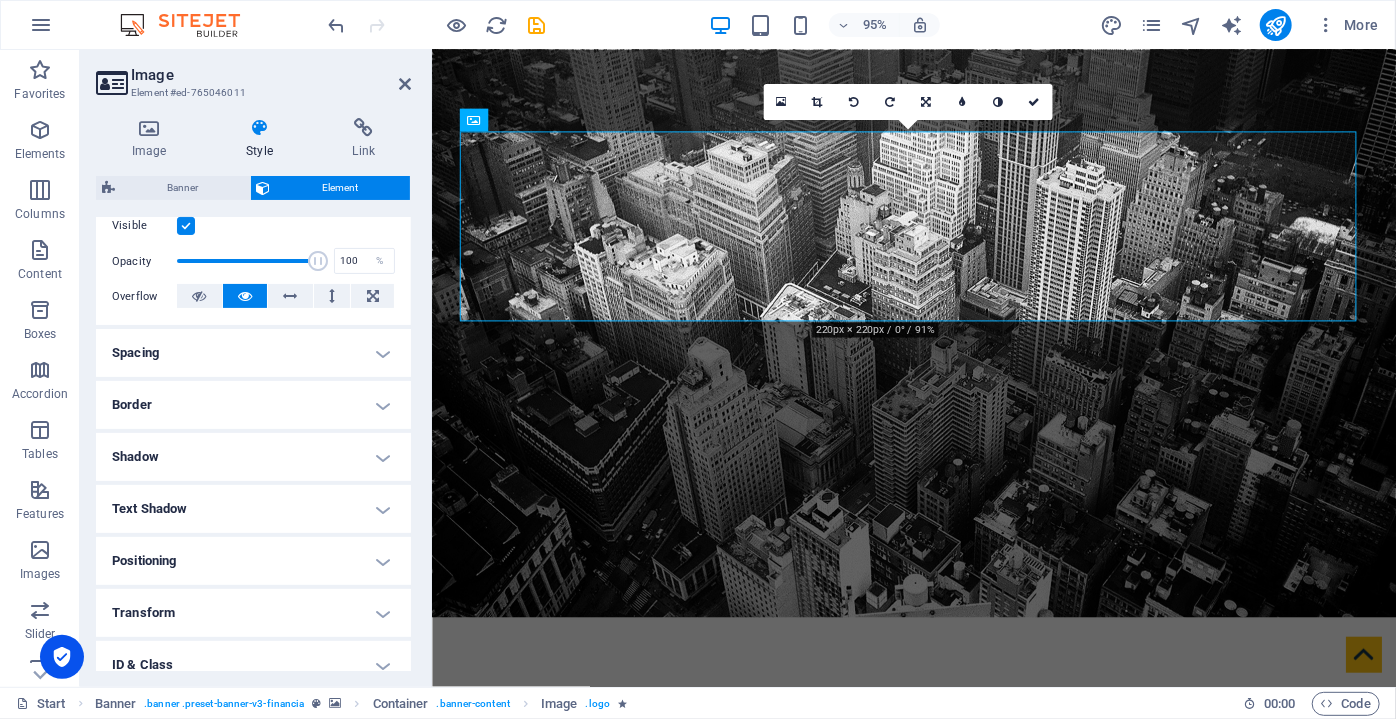 scroll, scrollTop: 272, scrollLeft: 0, axis: vertical 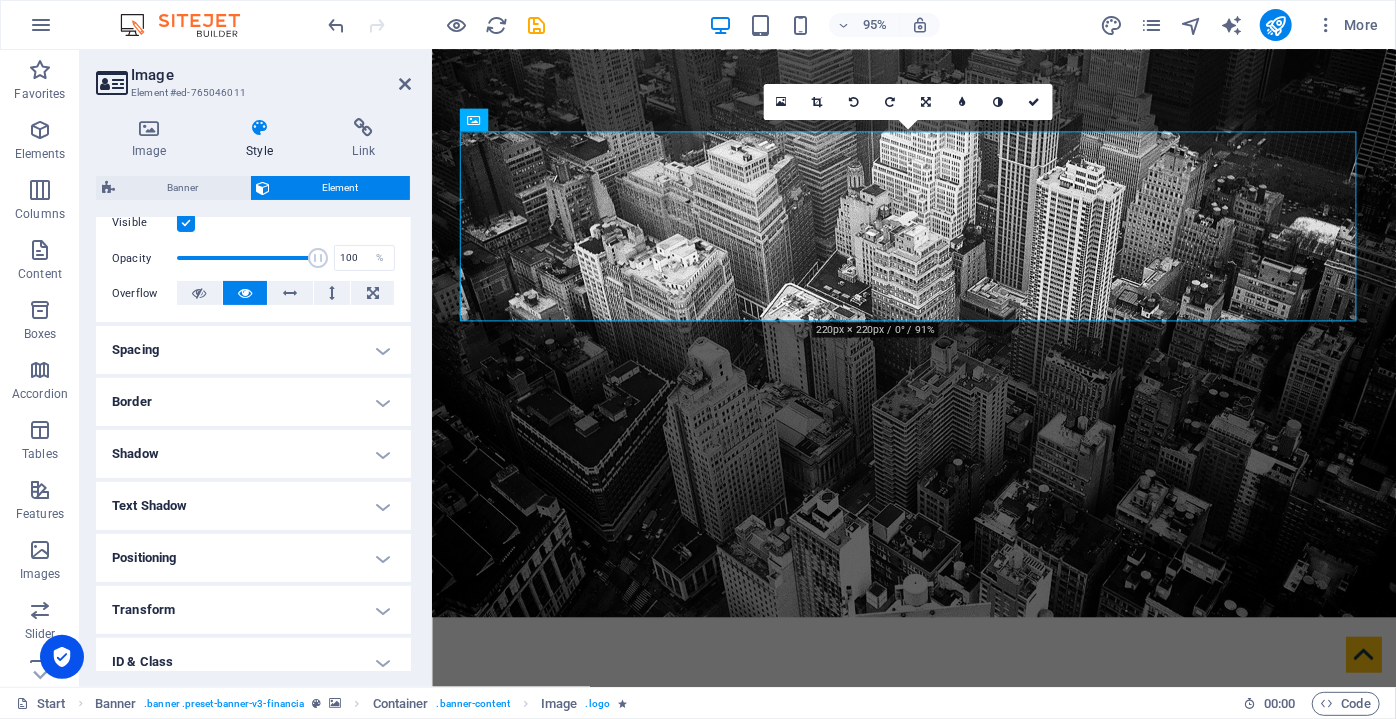 click on "Spacing" at bounding box center [253, 350] 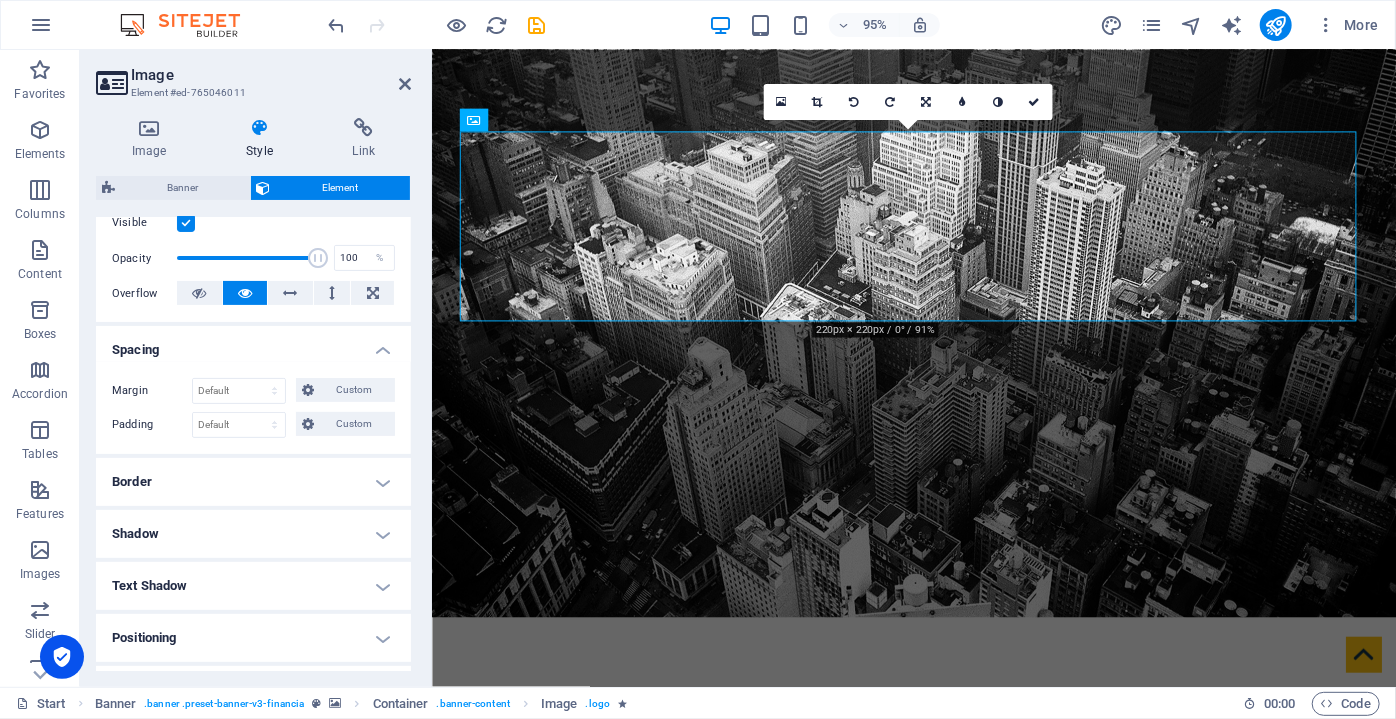 click on "Spacing" at bounding box center [253, 344] 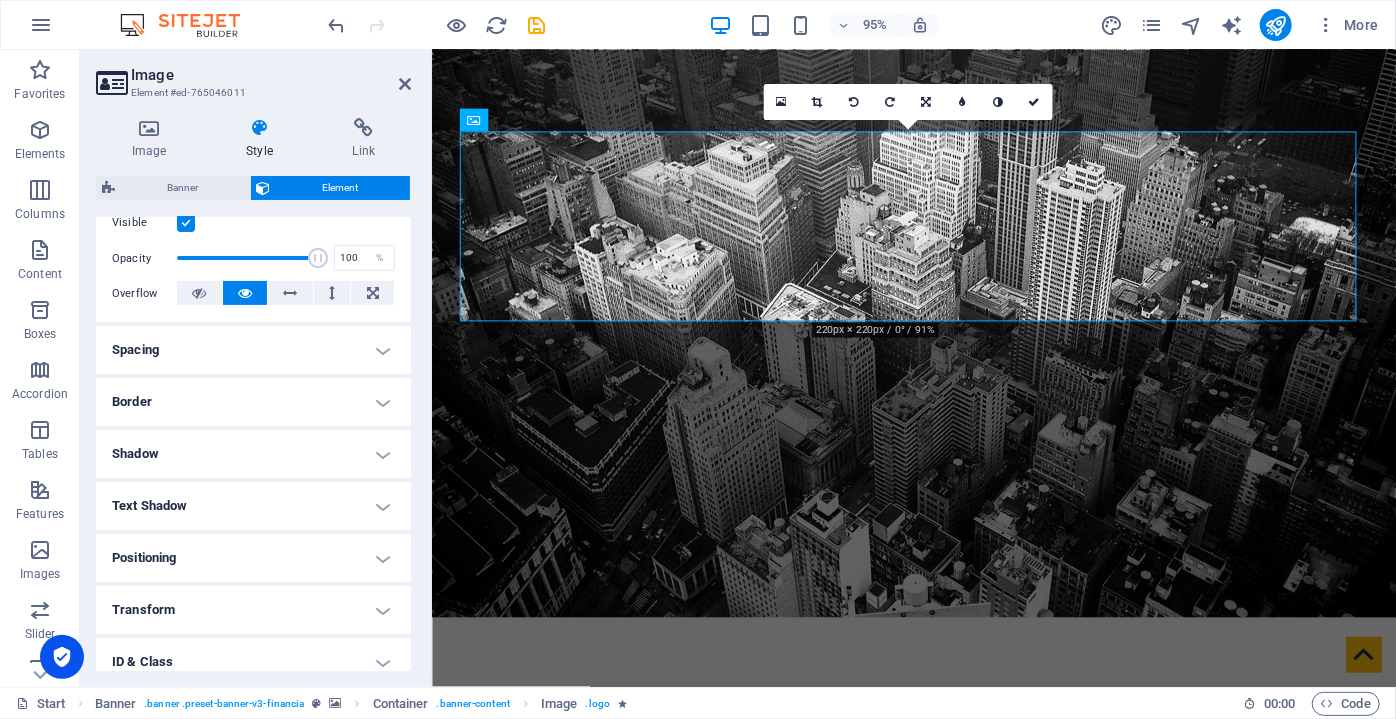 click on "Border" at bounding box center [253, 402] 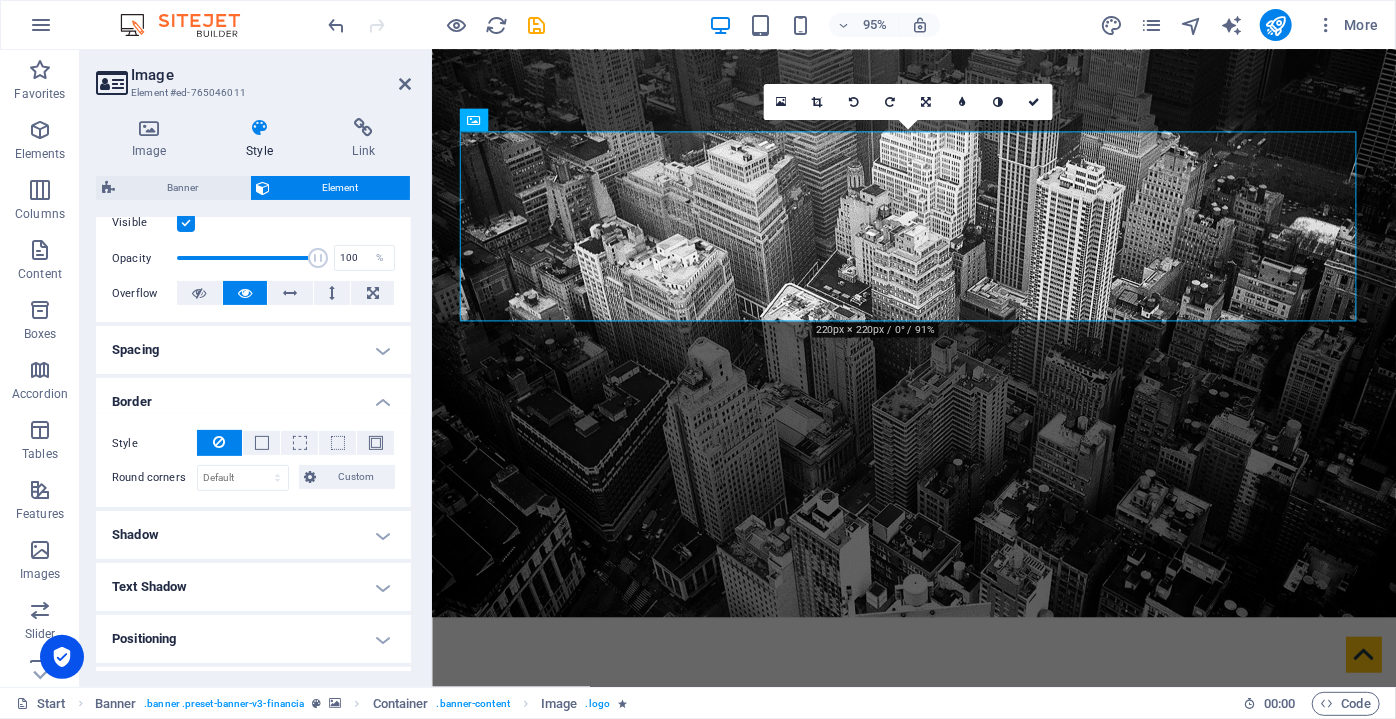 click on "Border" at bounding box center (253, 396) 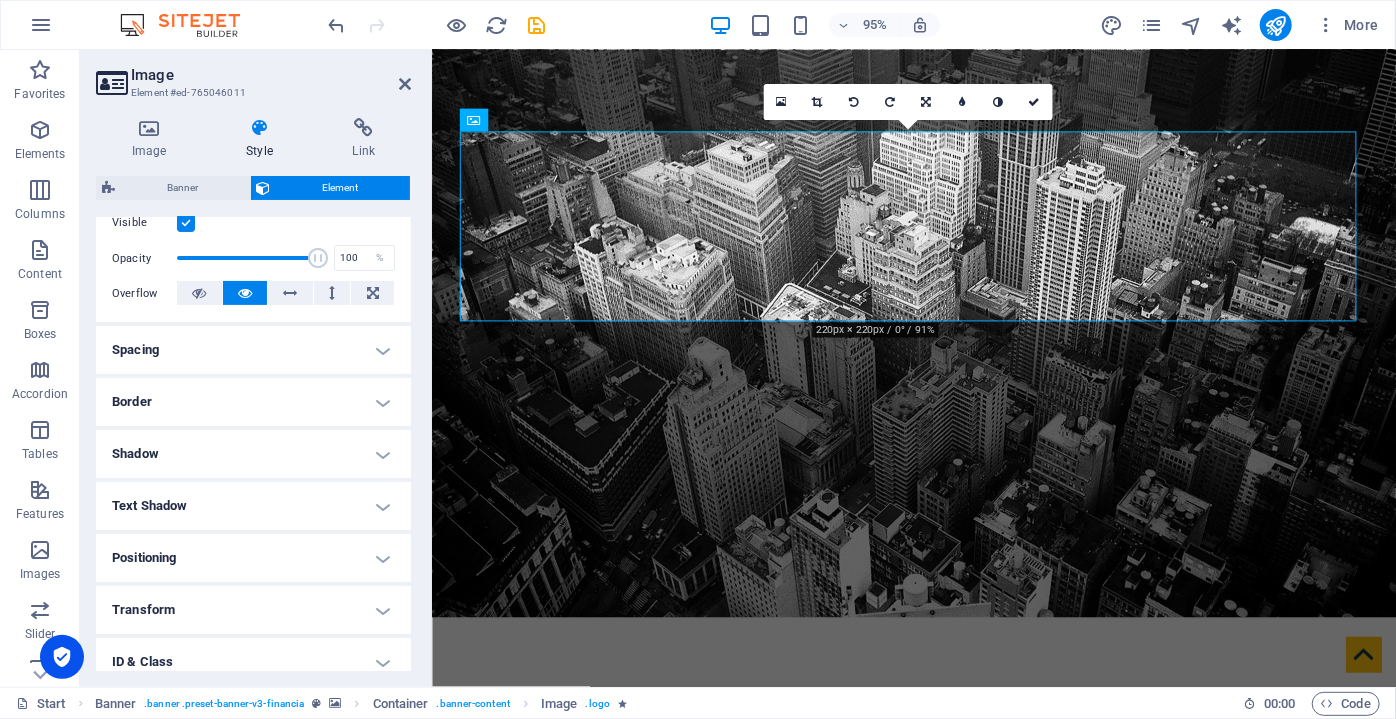 click on "Shadow" at bounding box center (253, 454) 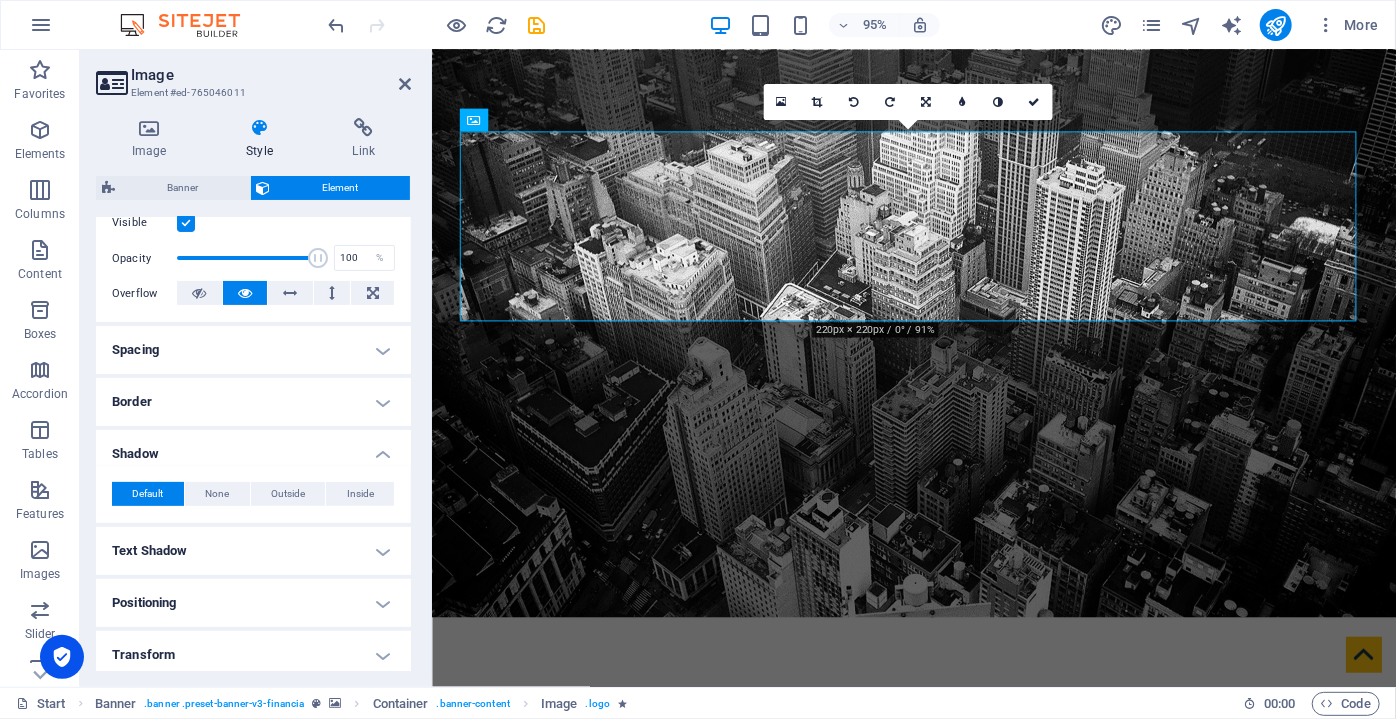 click on "Shadow" at bounding box center [253, 448] 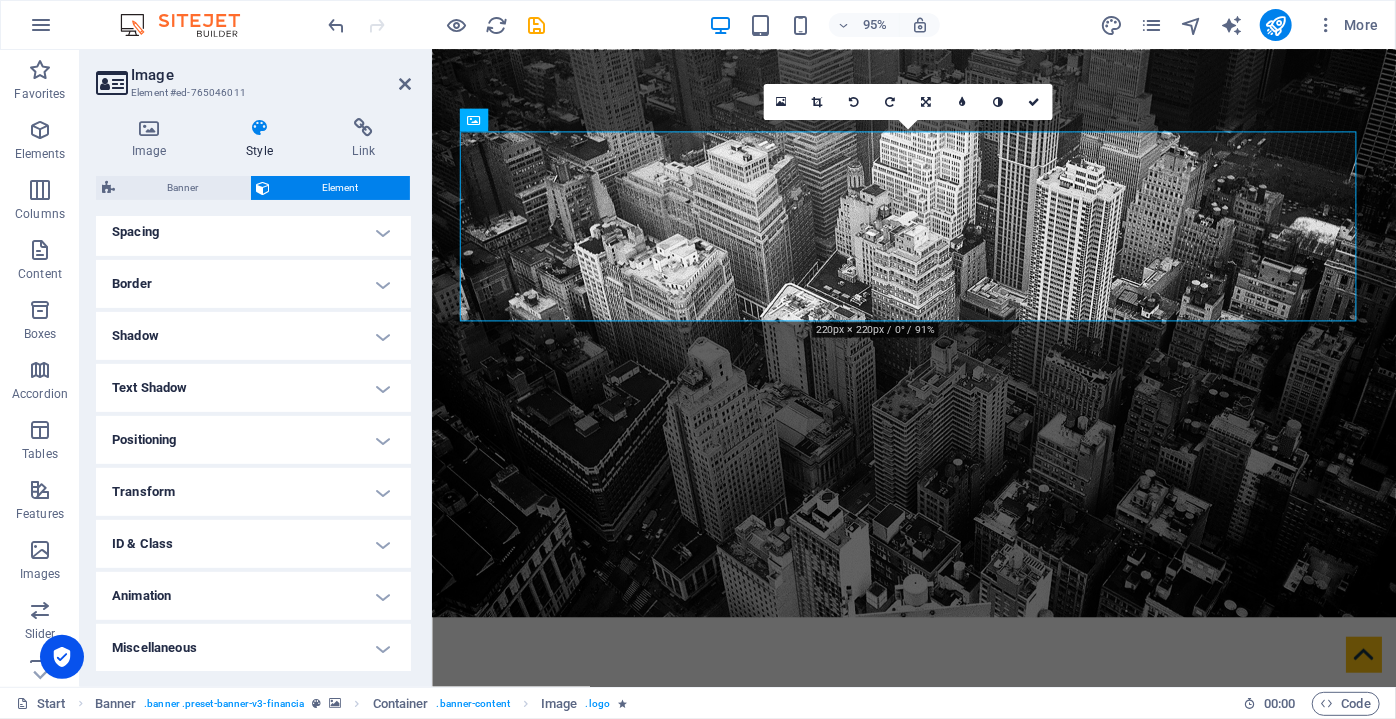 scroll, scrollTop: 208, scrollLeft: 0, axis: vertical 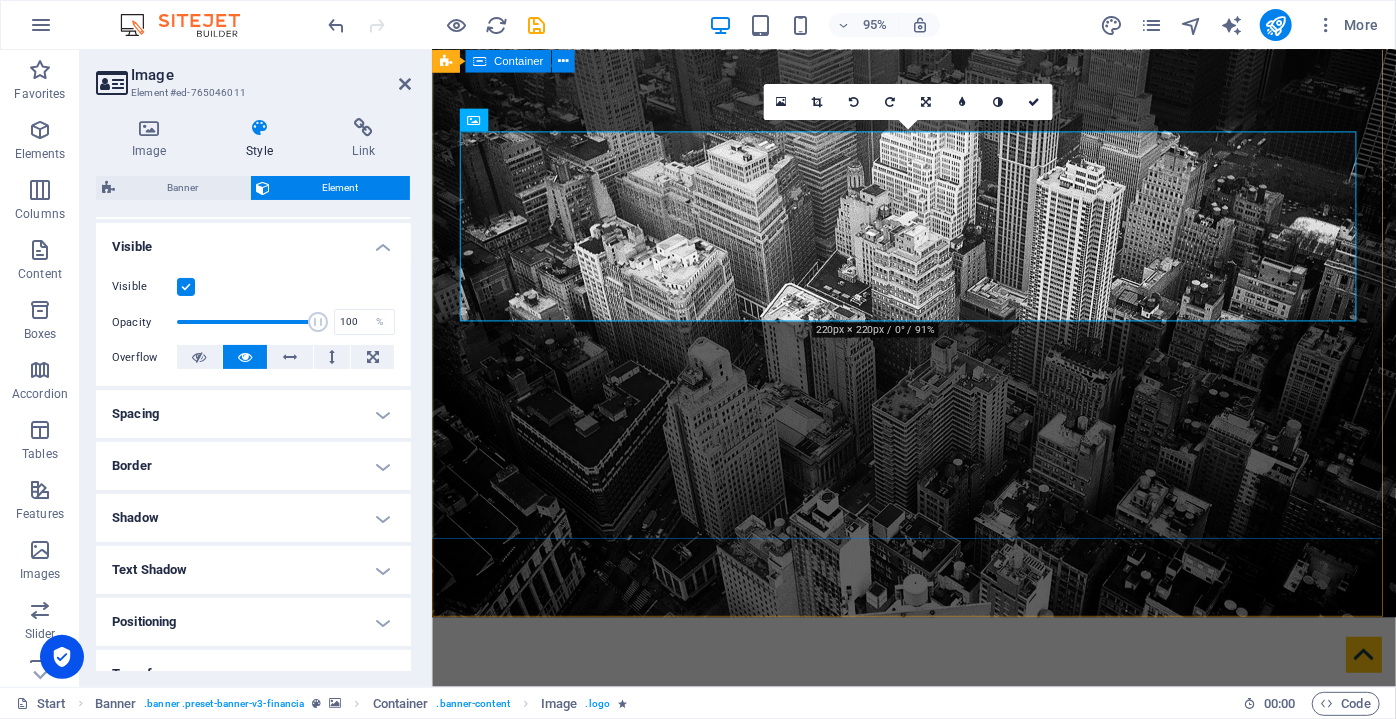 click on "We offer opportunities and options for your company in our region" at bounding box center (938, 1023) 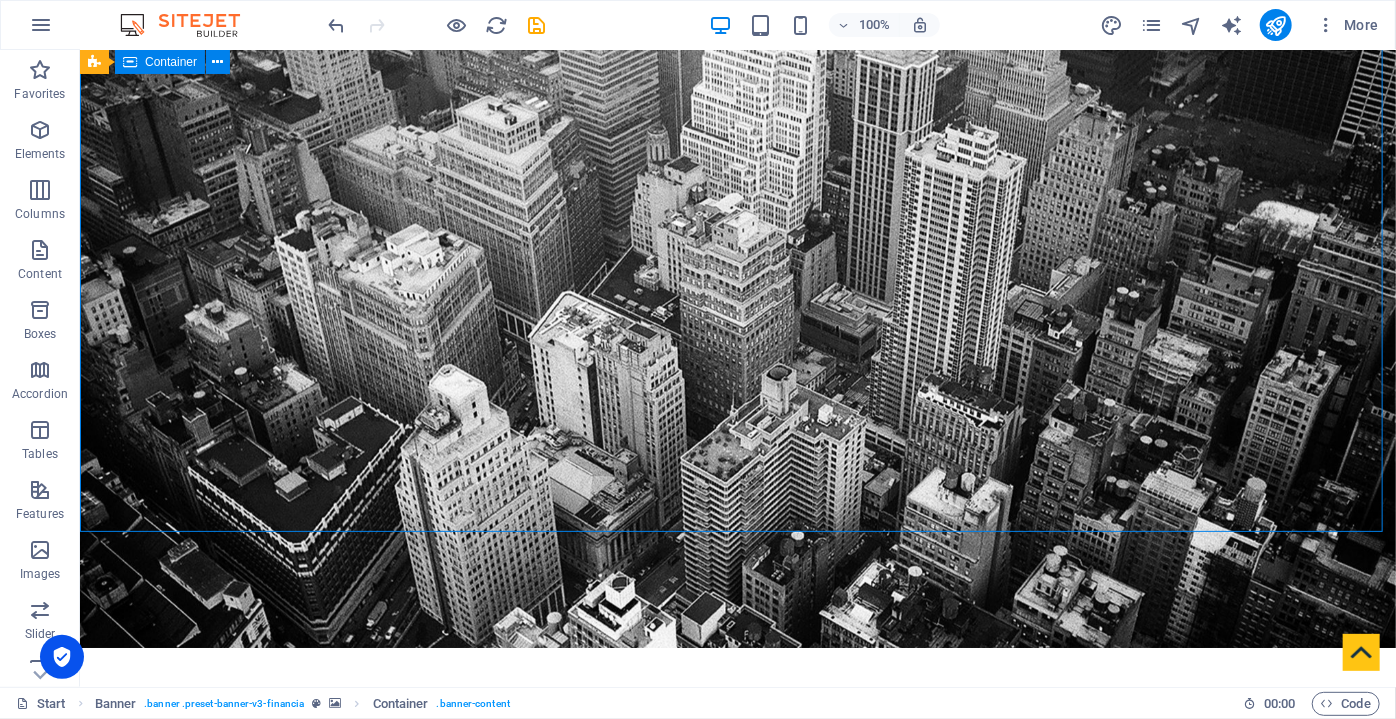 click on "We offer opportunities and options for your company in our region" at bounding box center [737, 1022] 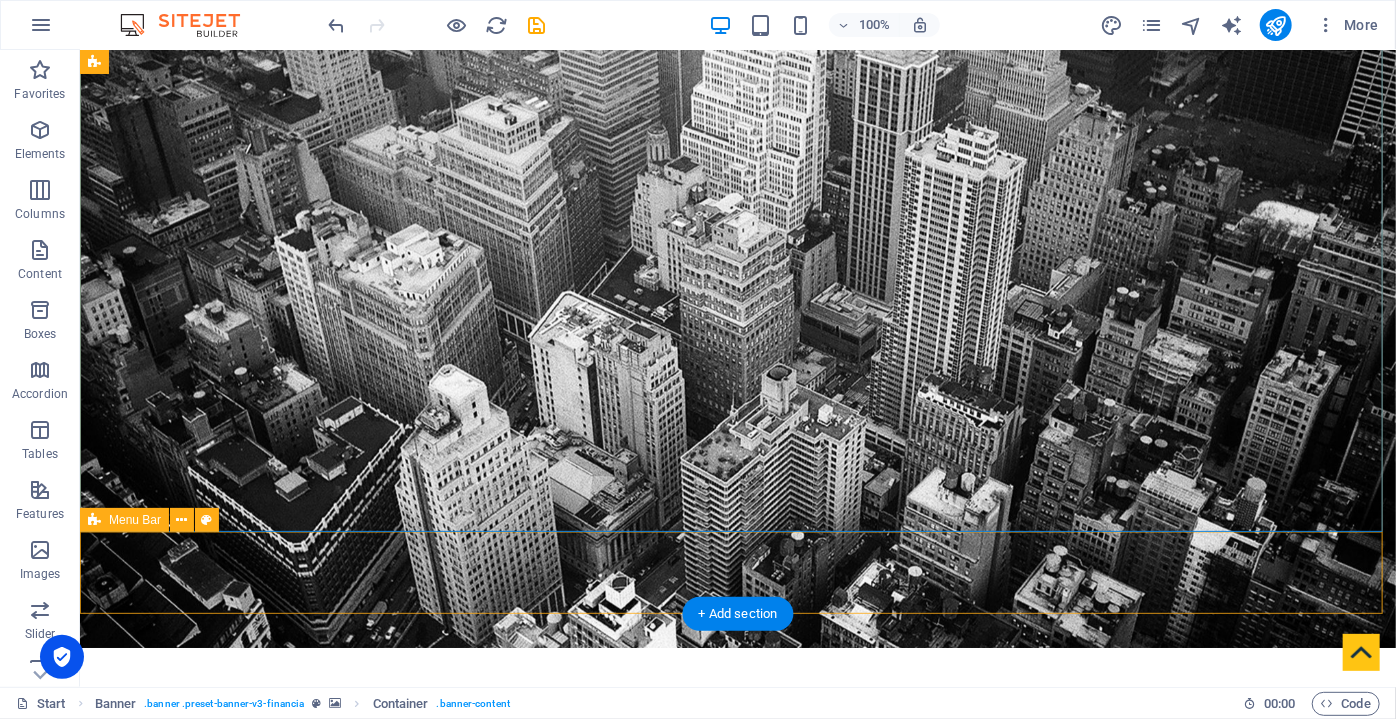 click on "Home About us Services Partners Advisors FAQ Contact" at bounding box center [737, 1300] 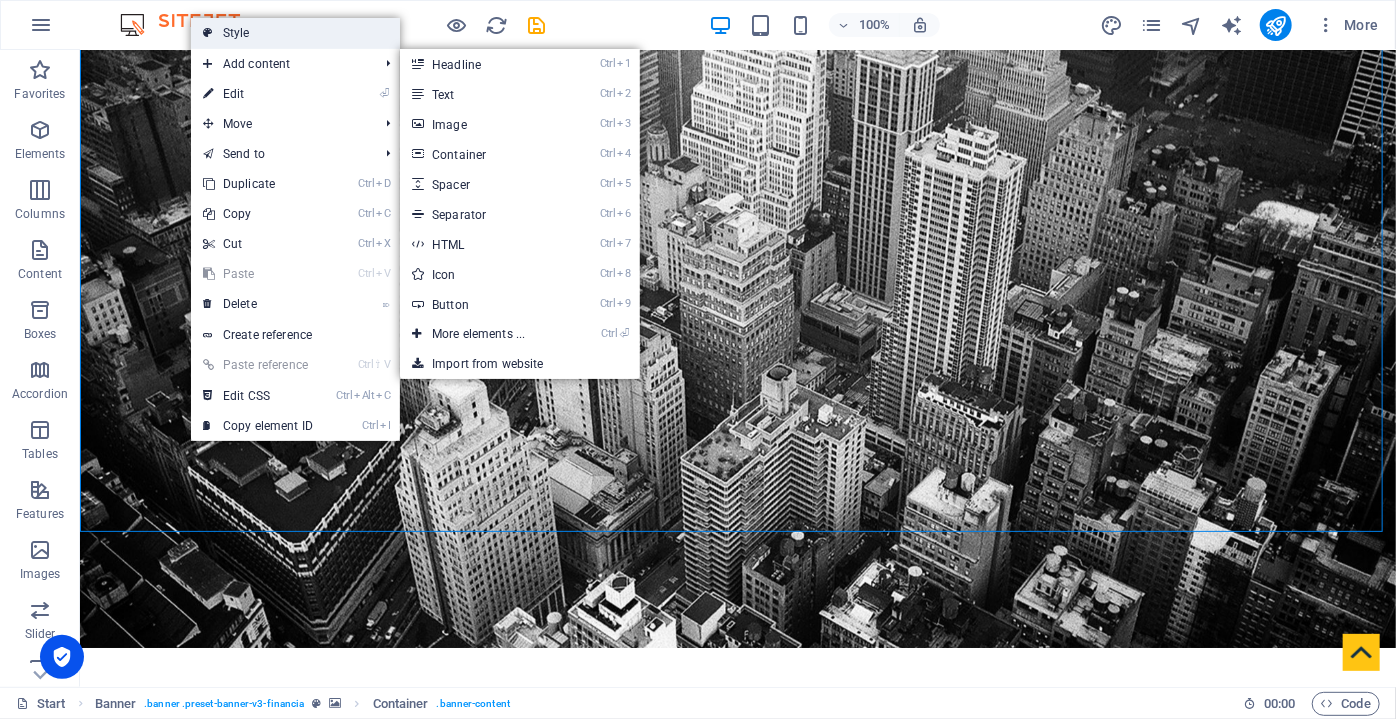 click on "Style" at bounding box center [295, 33] 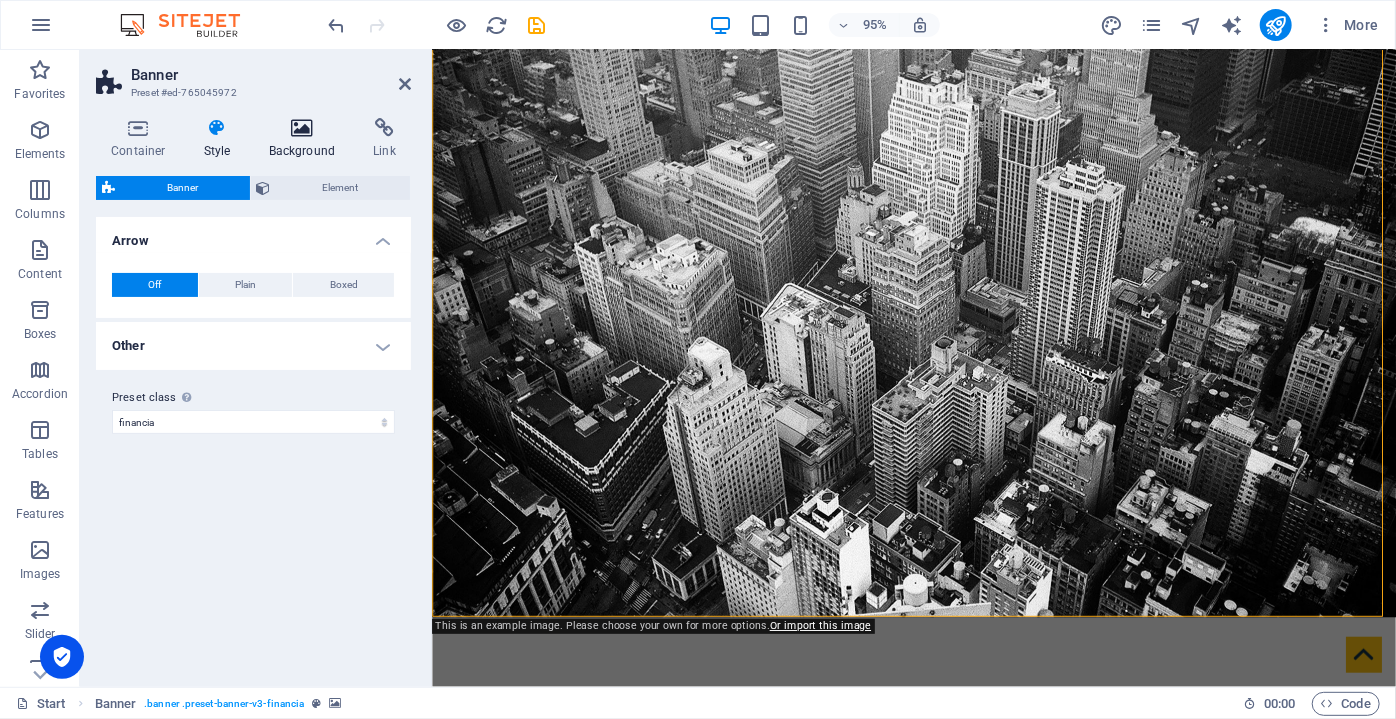 click at bounding box center [302, 128] 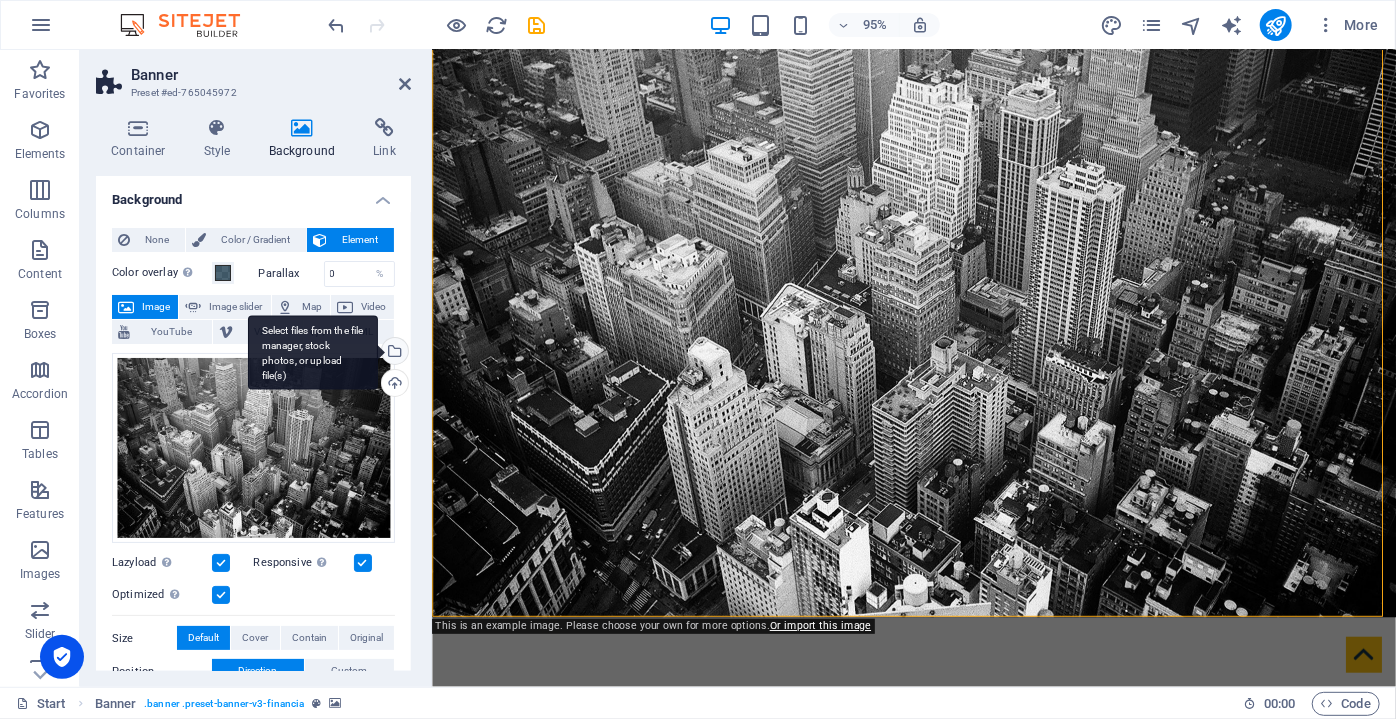 click on "Select files from the file manager, stock photos, or upload file(s)" at bounding box center (313, 352) 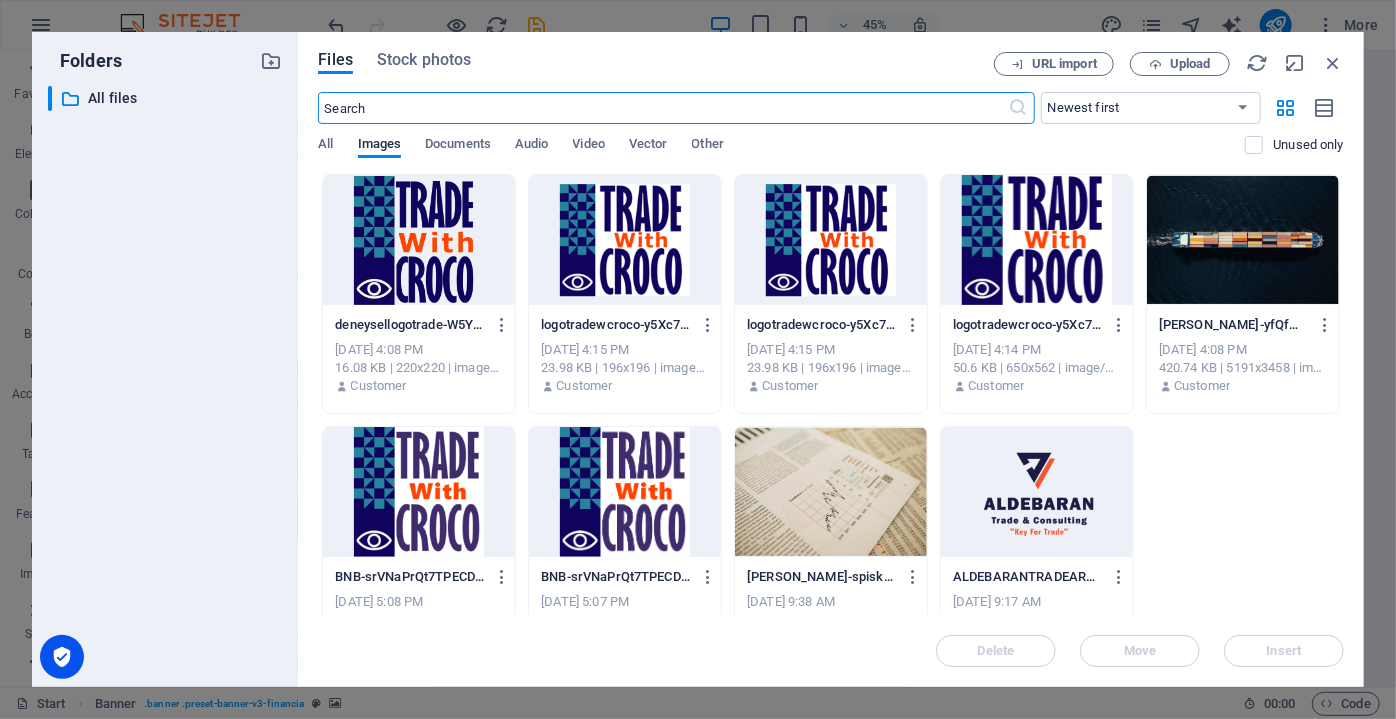click at bounding box center [1243, 240] 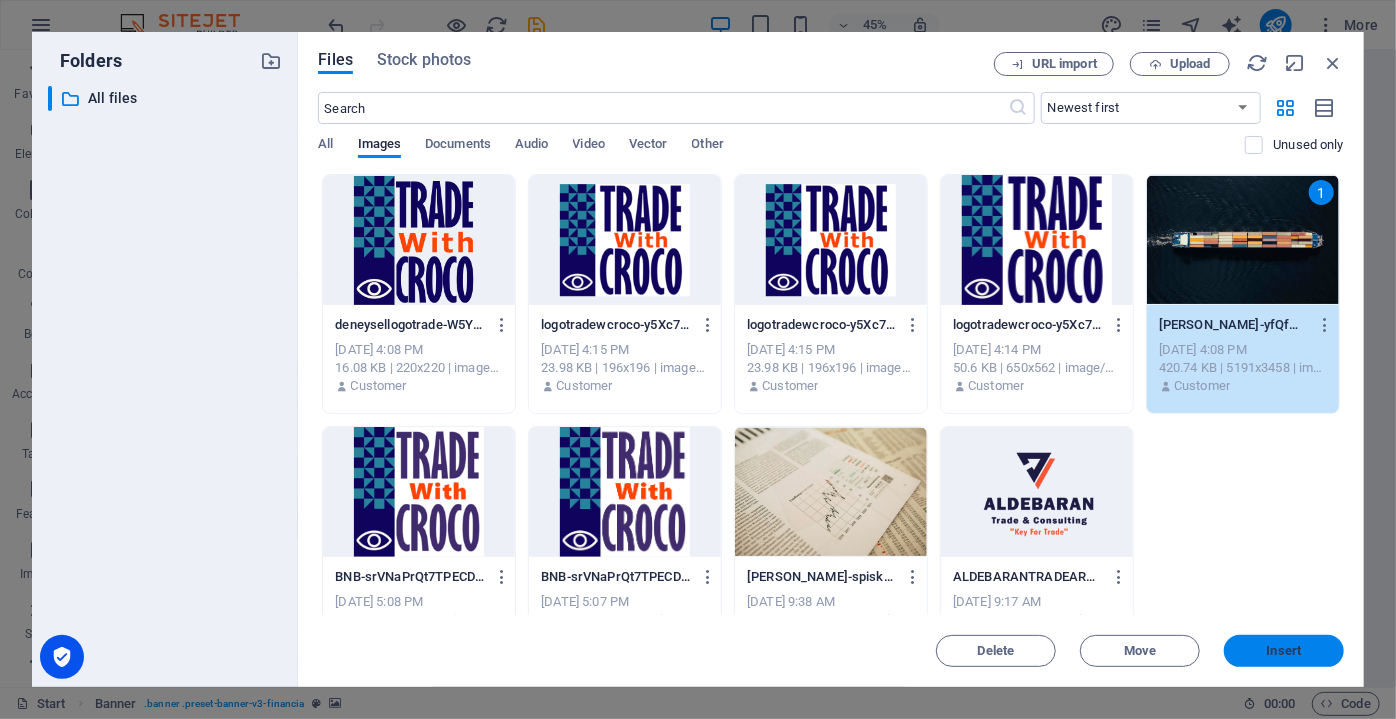 click on "Insert" at bounding box center (1284, 651) 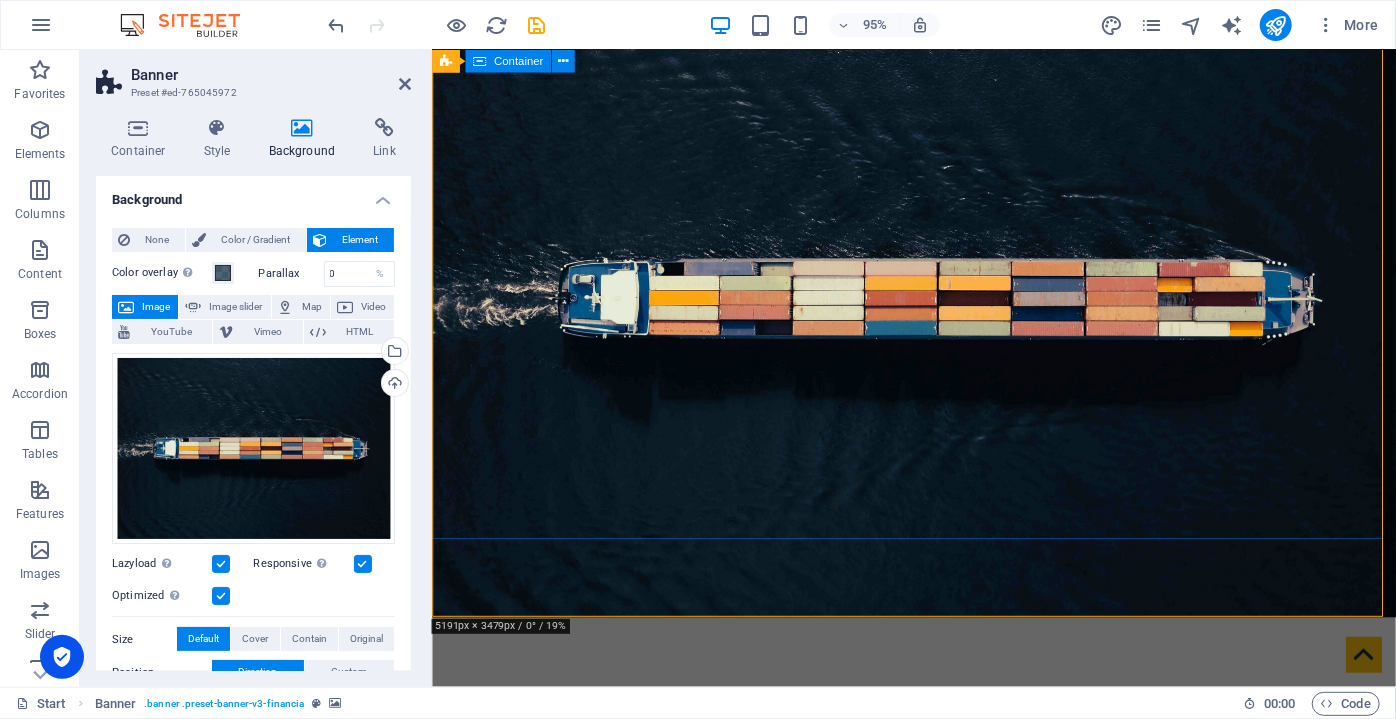 click on "We offer opportunities and options for your company in our region" at bounding box center [938, 1023] 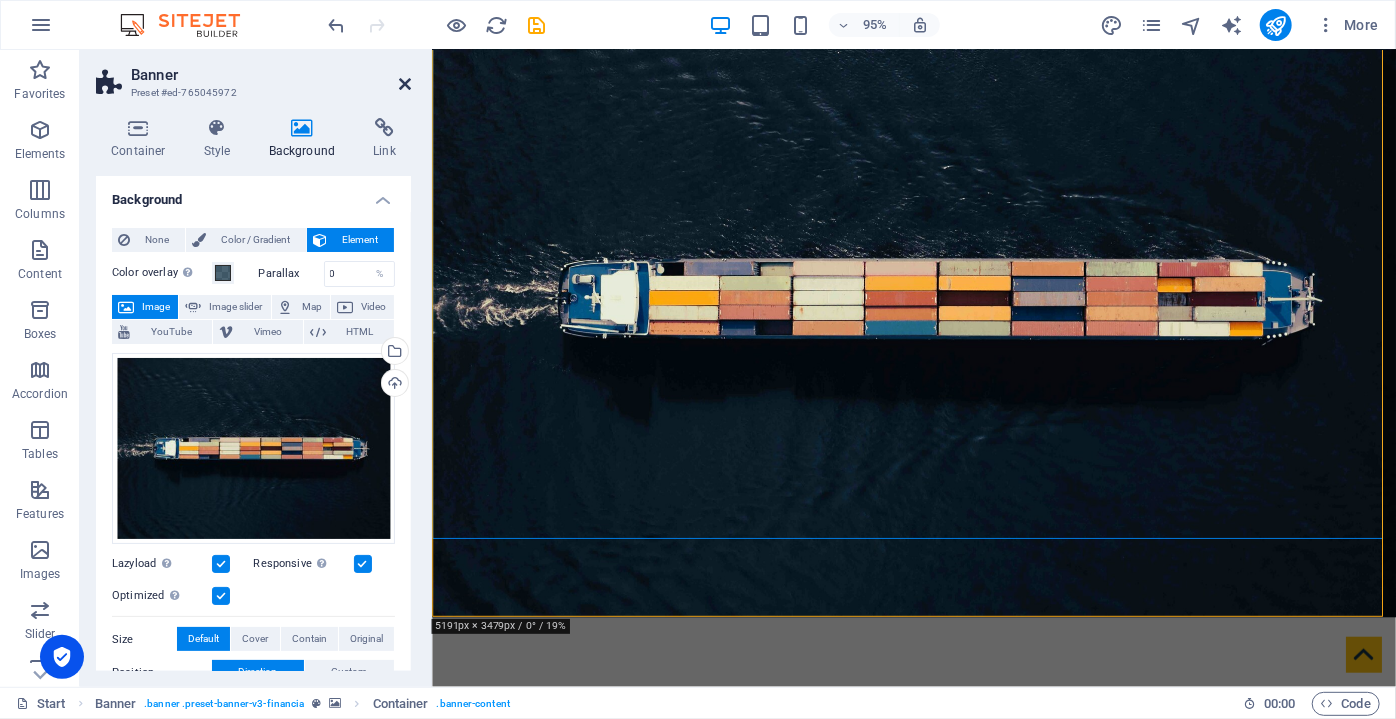 click at bounding box center (405, 84) 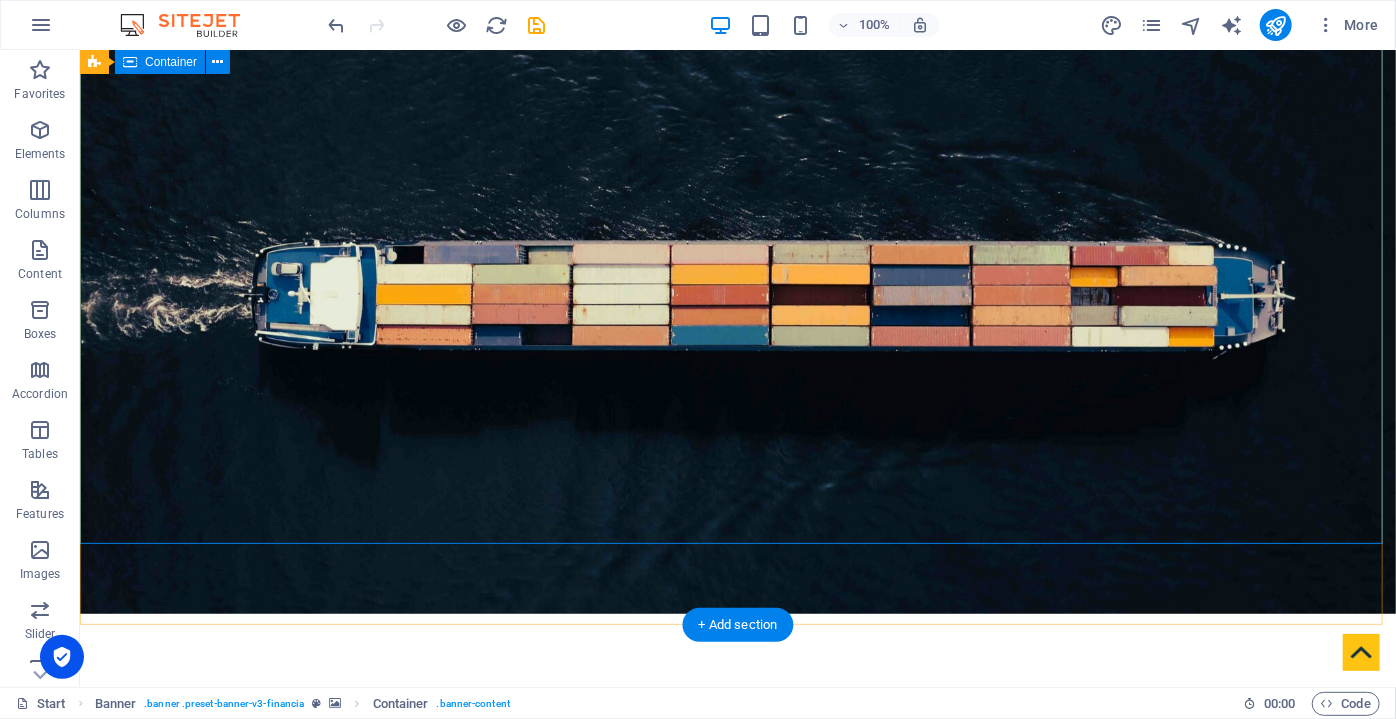 scroll, scrollTop: 0, scrollLeft: 0, axis: both 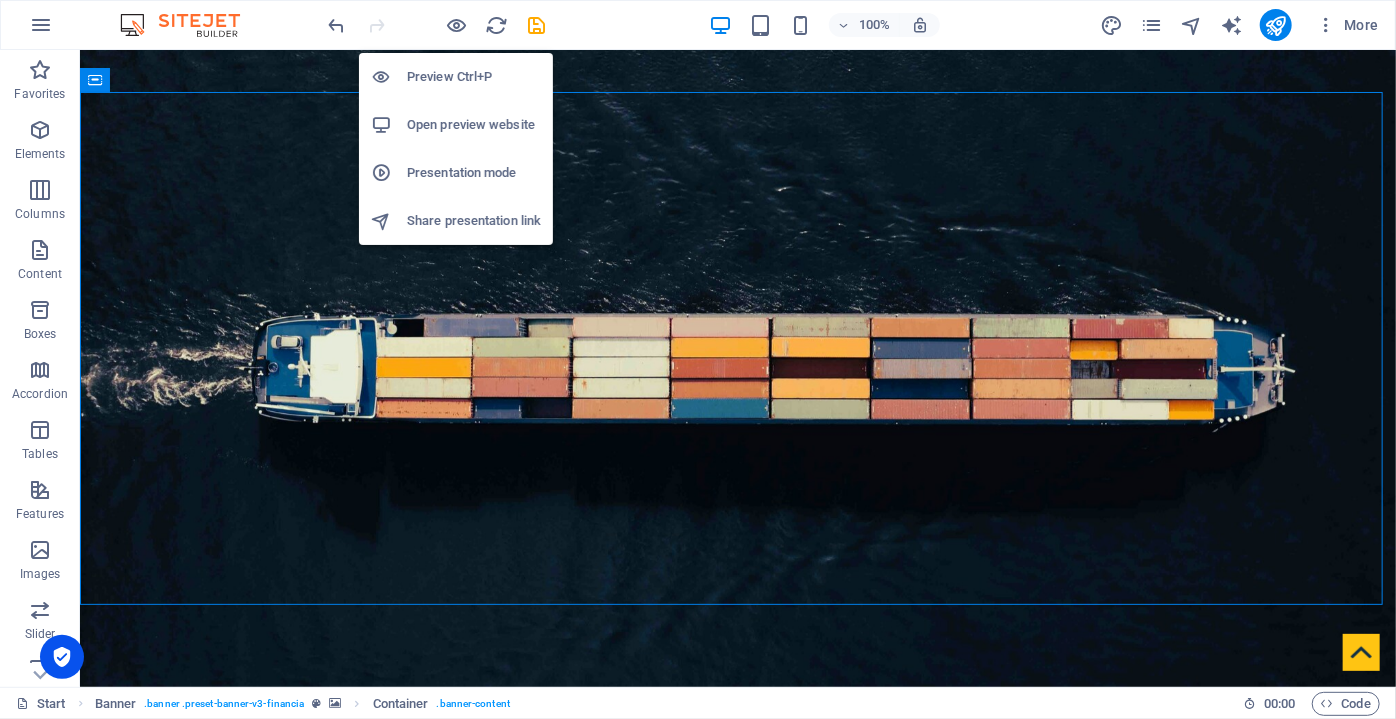 click on "Open preview website" at bounding box center [474, 125] 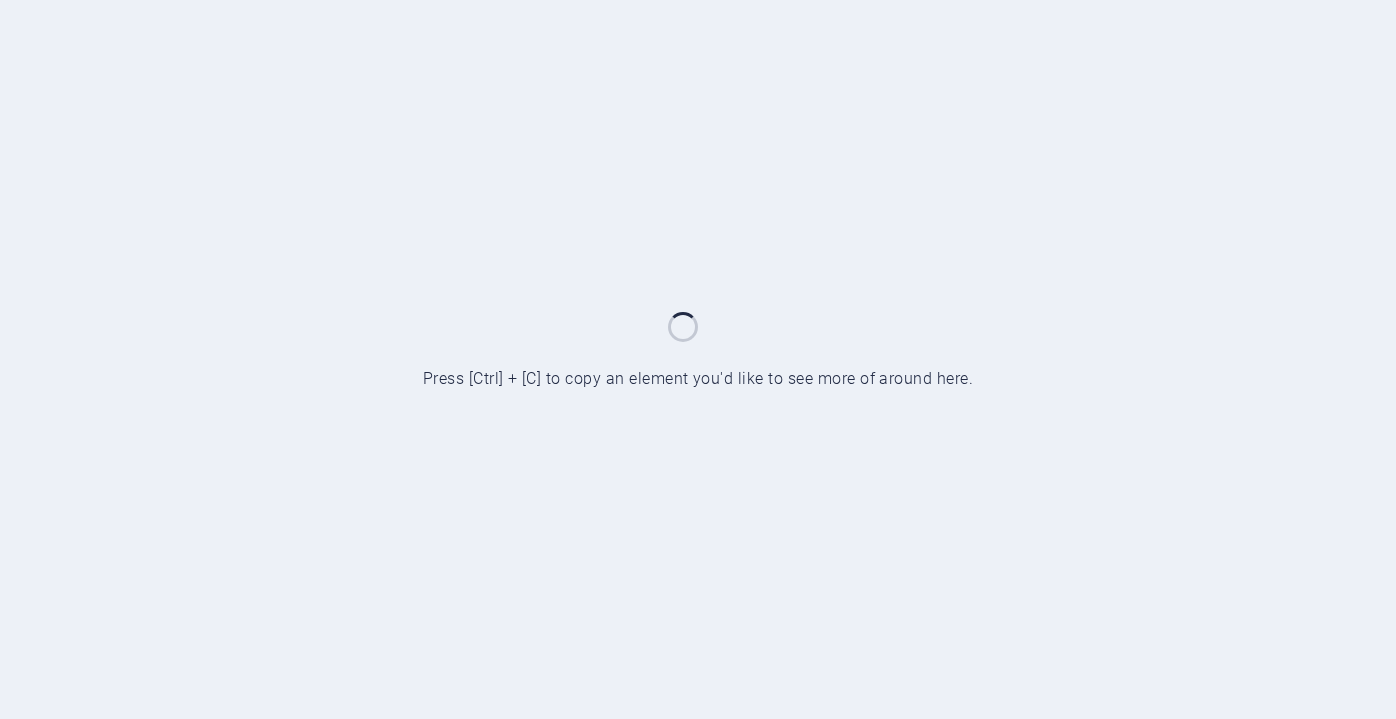 scroll, scrollTop: 0, scrollLeft: 0, axis: both 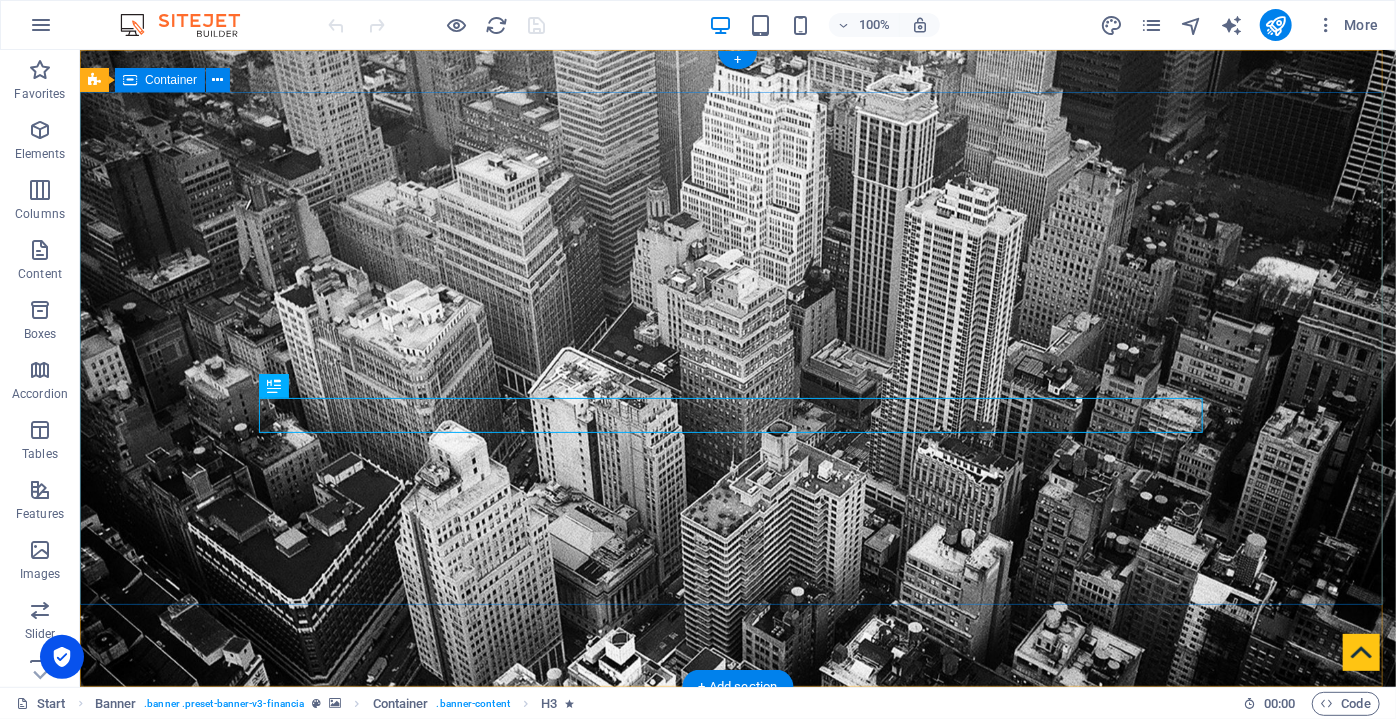 click on "Finance Service in  [GEOGRAPHIC_DATA], [GEOGRAPHIC_DATA]" at bounding box center [737, 1006] 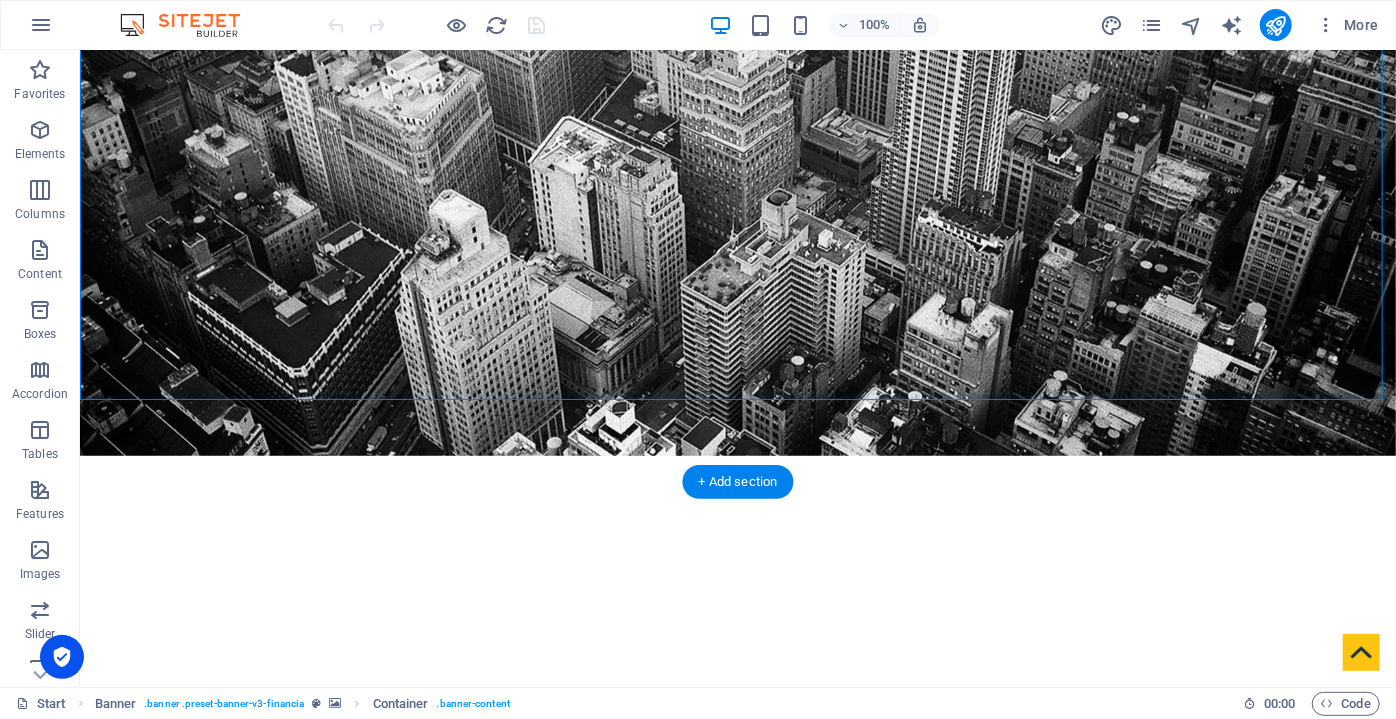 scroll, scrollTop: 272, scrollLeft: 0, axis: vertical 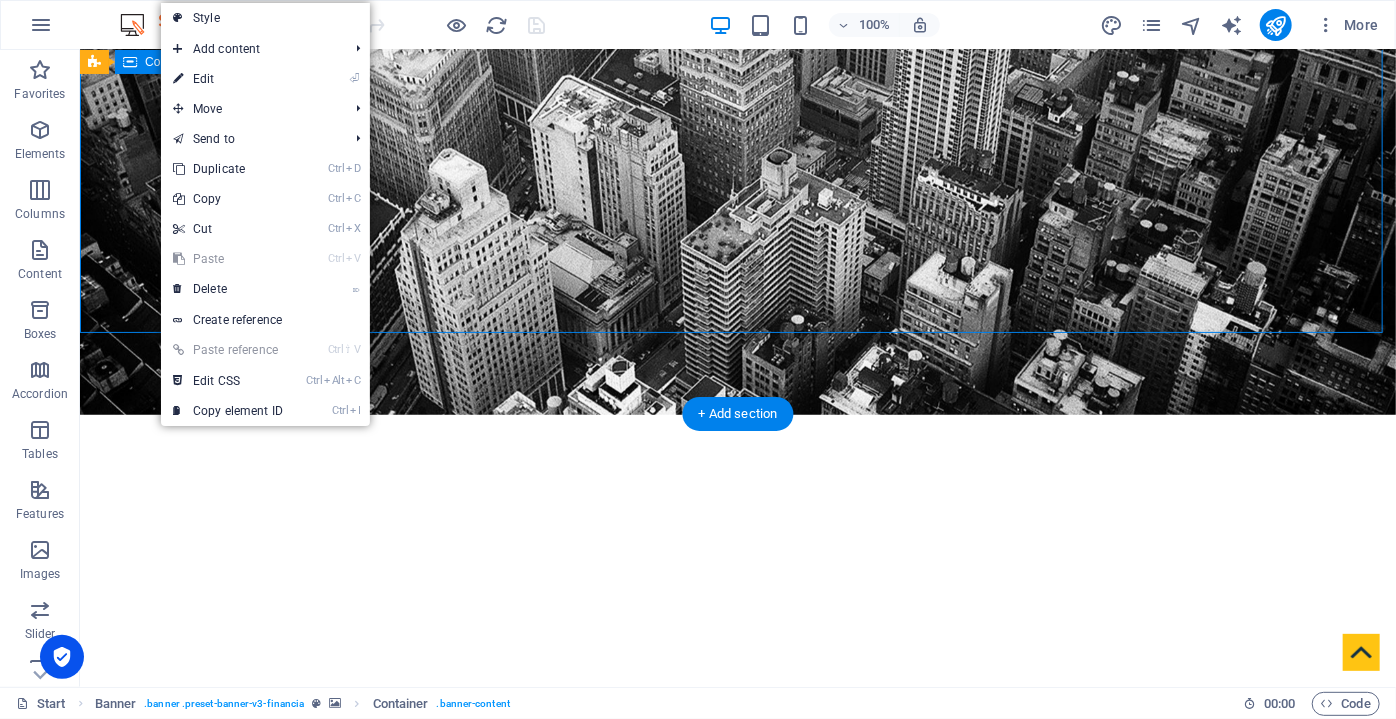 click on "Finance Service in  [GEOGRAPHIC_DATA], [GEOGRAPHIC_DATA]" at bounding box center (737, 734) 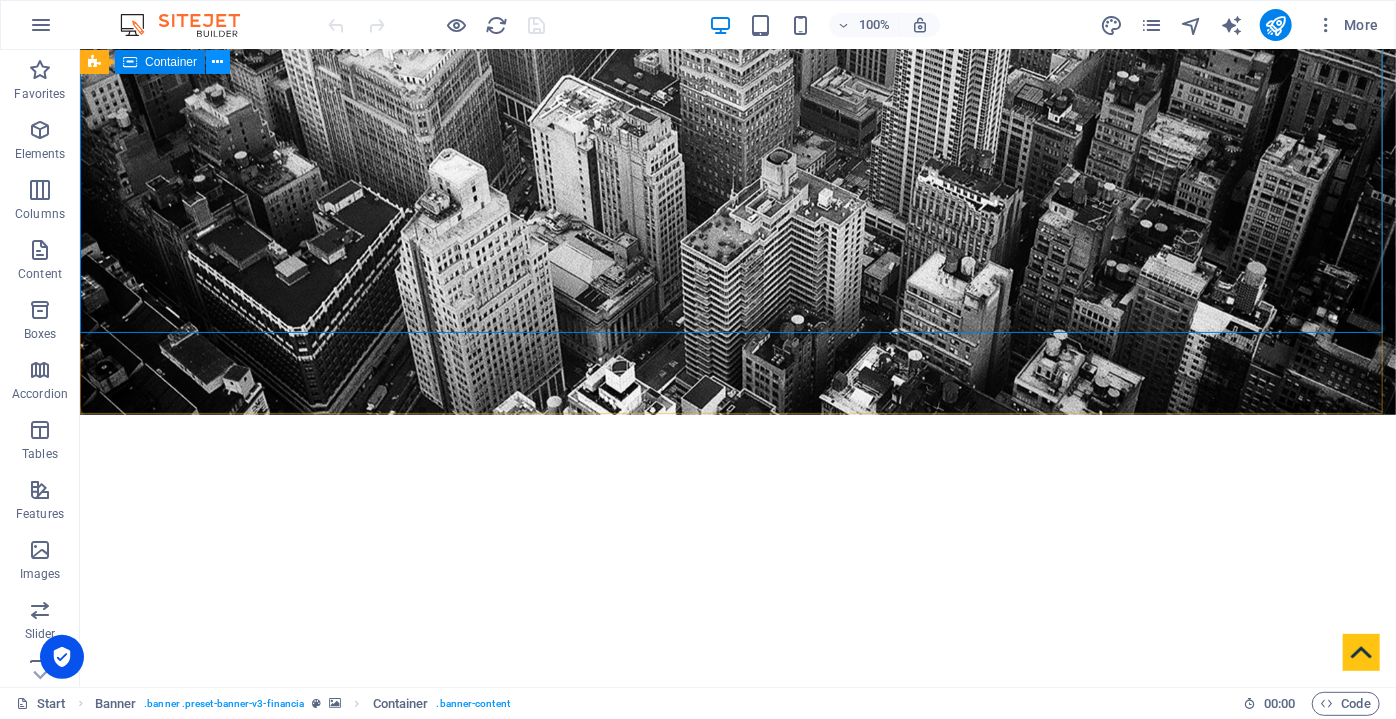click at bounding box center [218, 62] 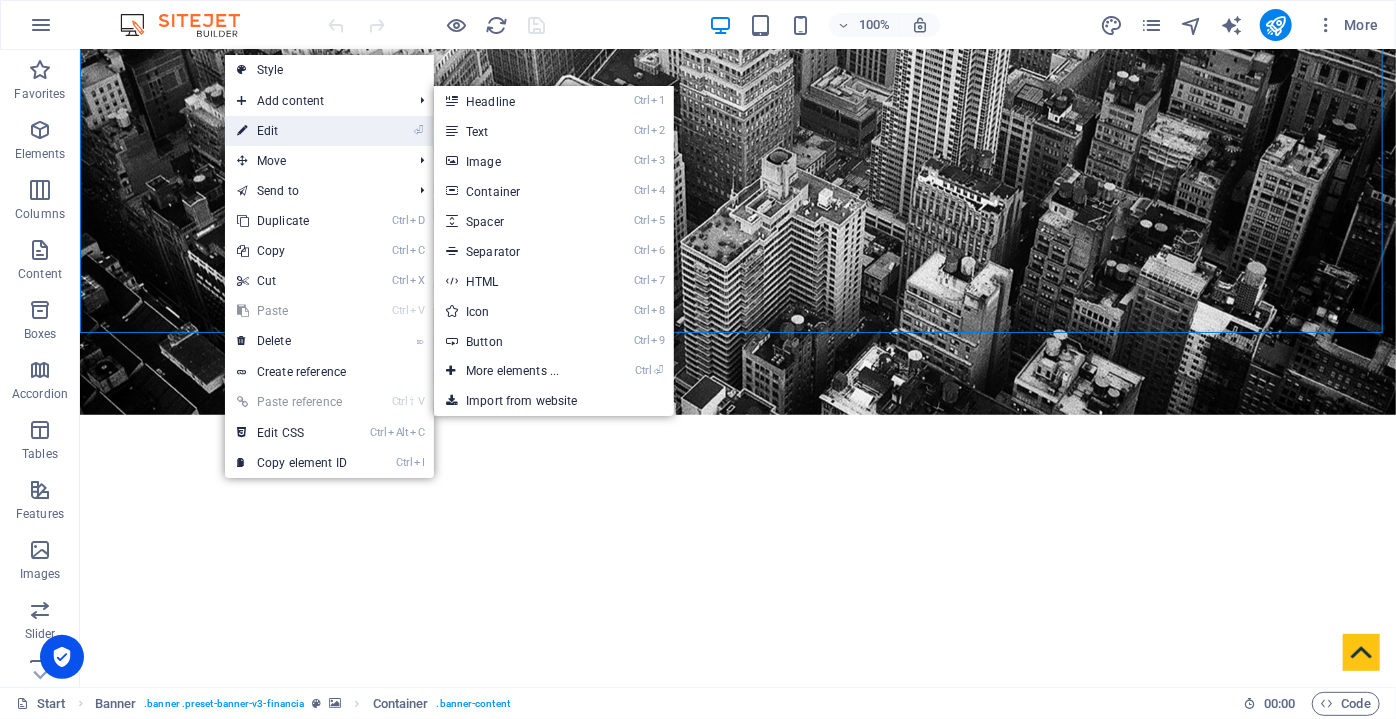 click on "⏎  Edit" at bounding box center (292, 131) 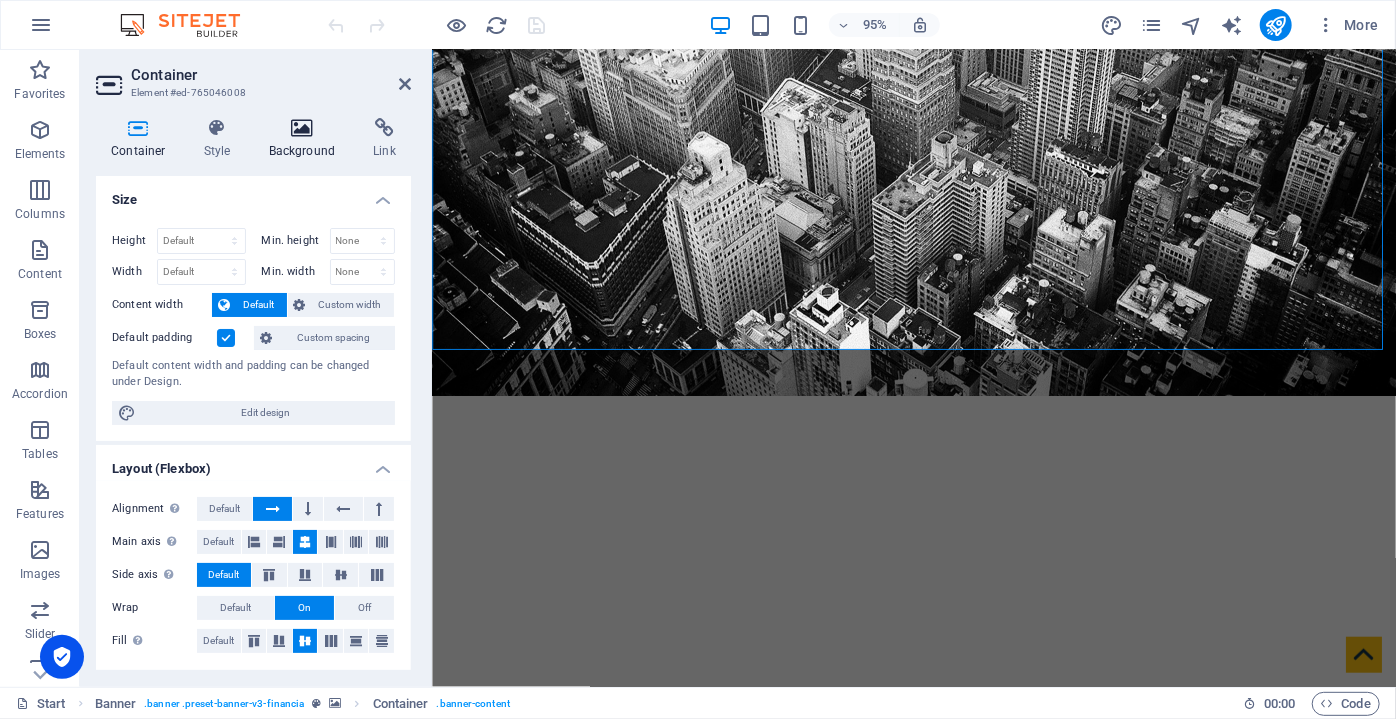 click at bounding box center [302, 128] 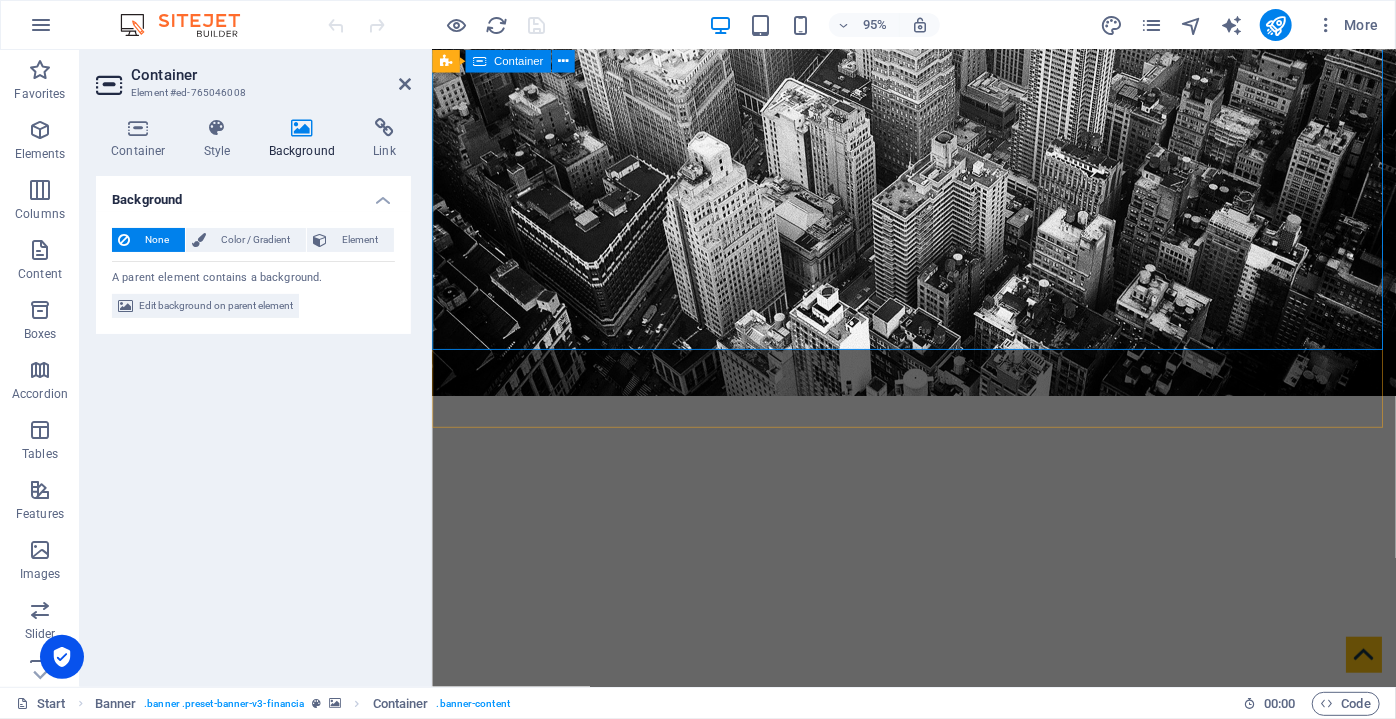 click on "Finance Service in  [GEOGRAPHIC_DATA], [GEOGRAPHIC_DATA]" at bounding box center [938, 735] 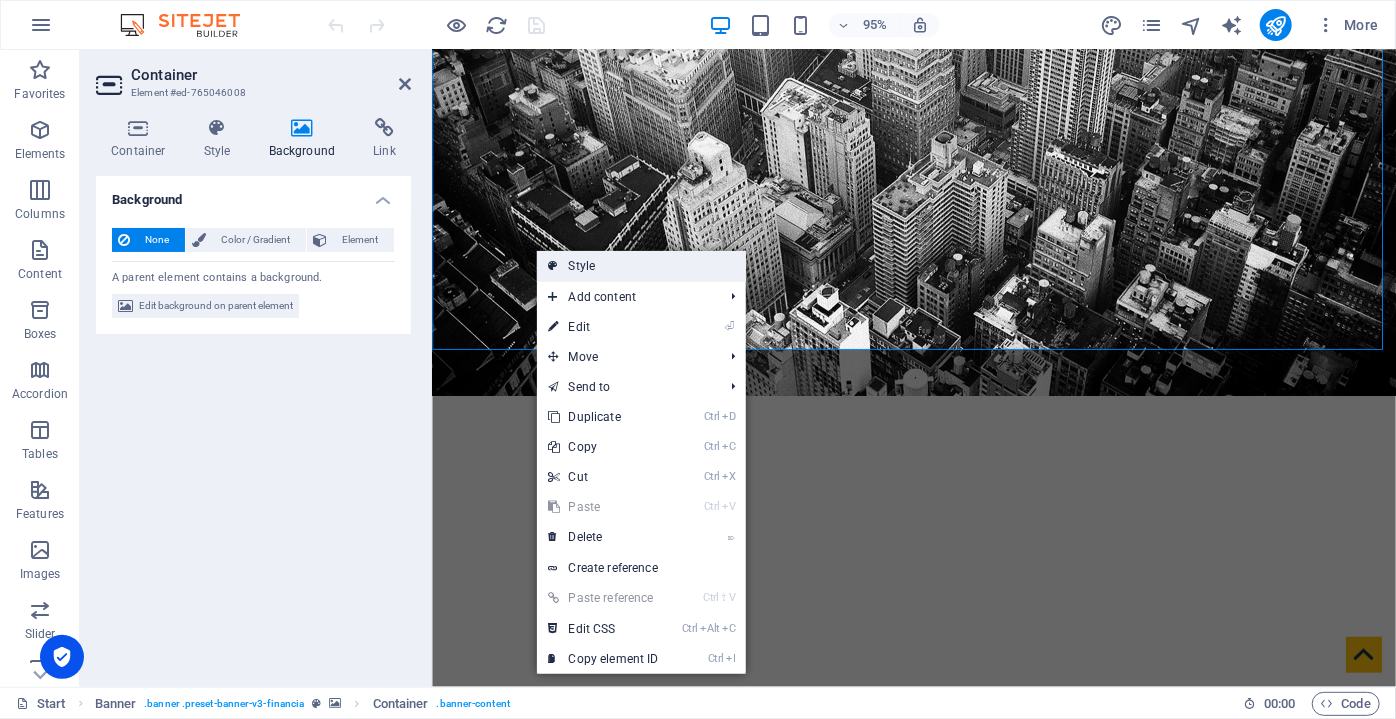 click on "Style" at bounding box center [641, 266] 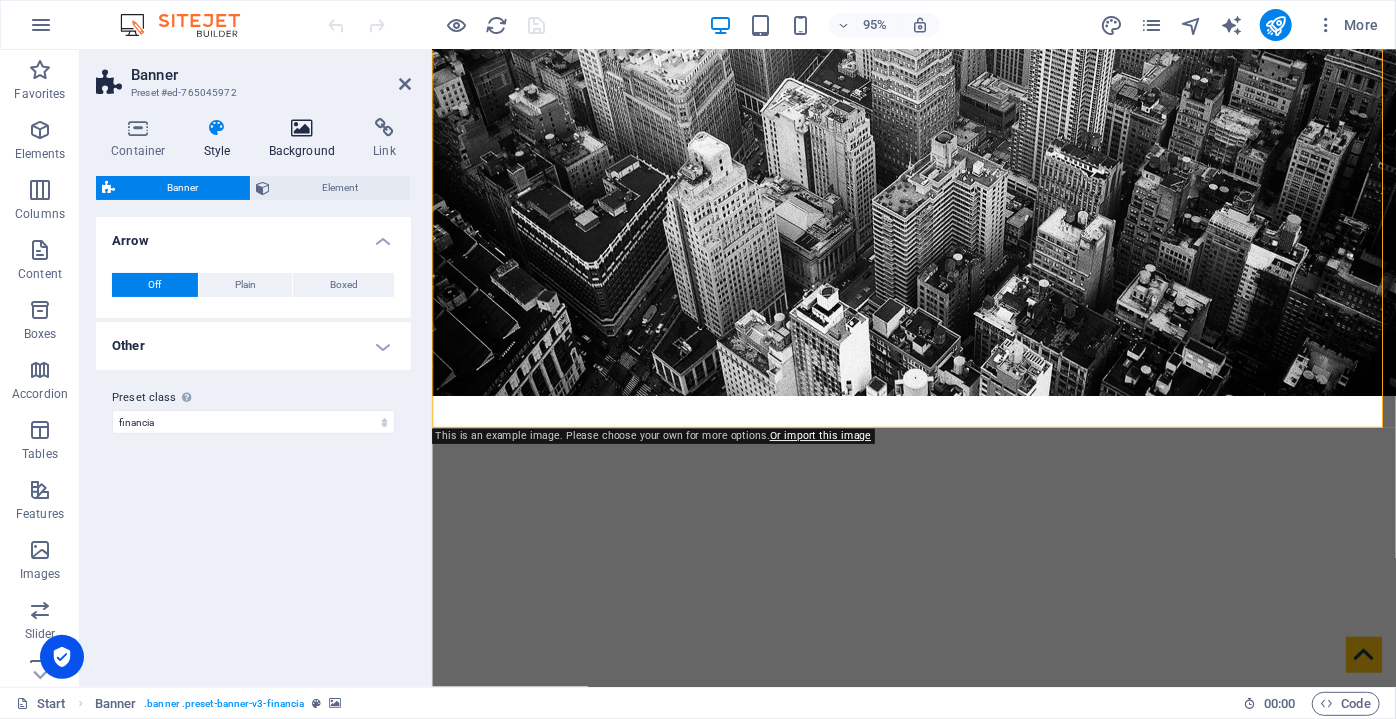 click at bounding box center [302, 128] 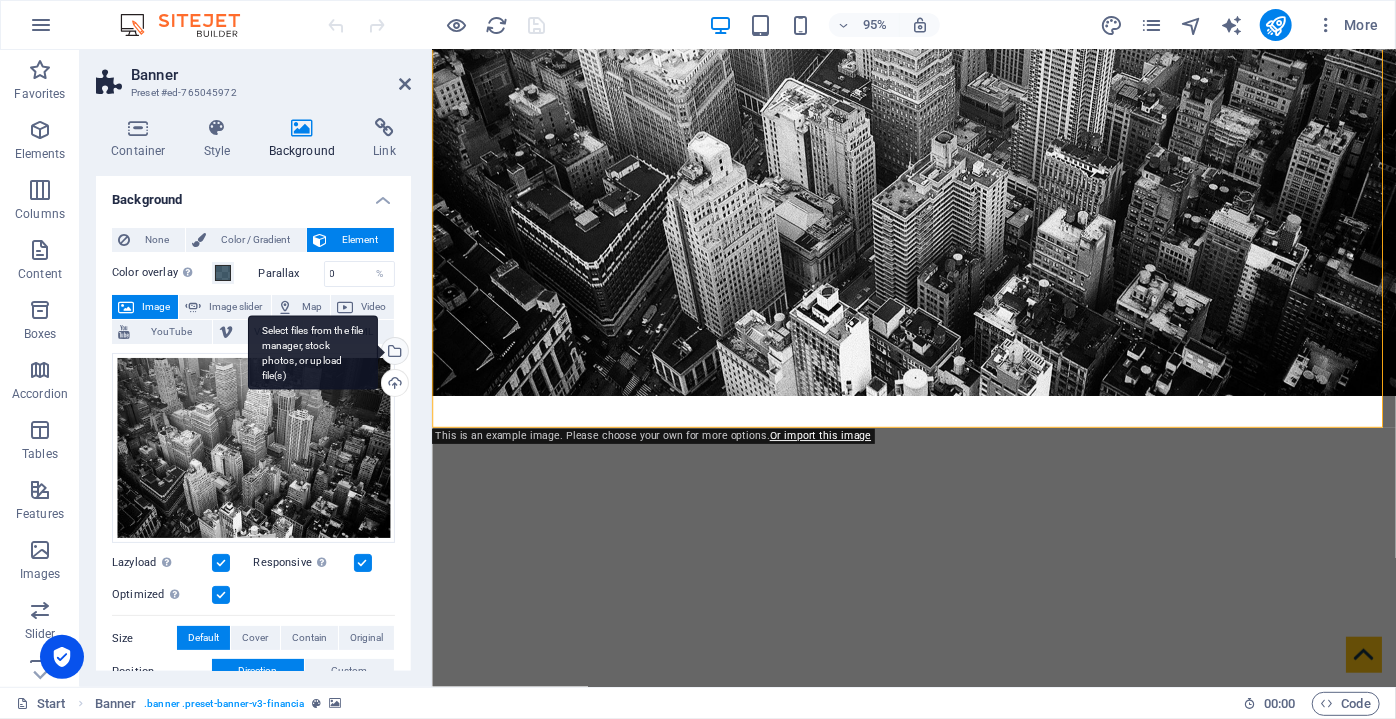 click on "Select files from the file manager, stock photos, or upload file(s)" at bounding box center [313, 352] 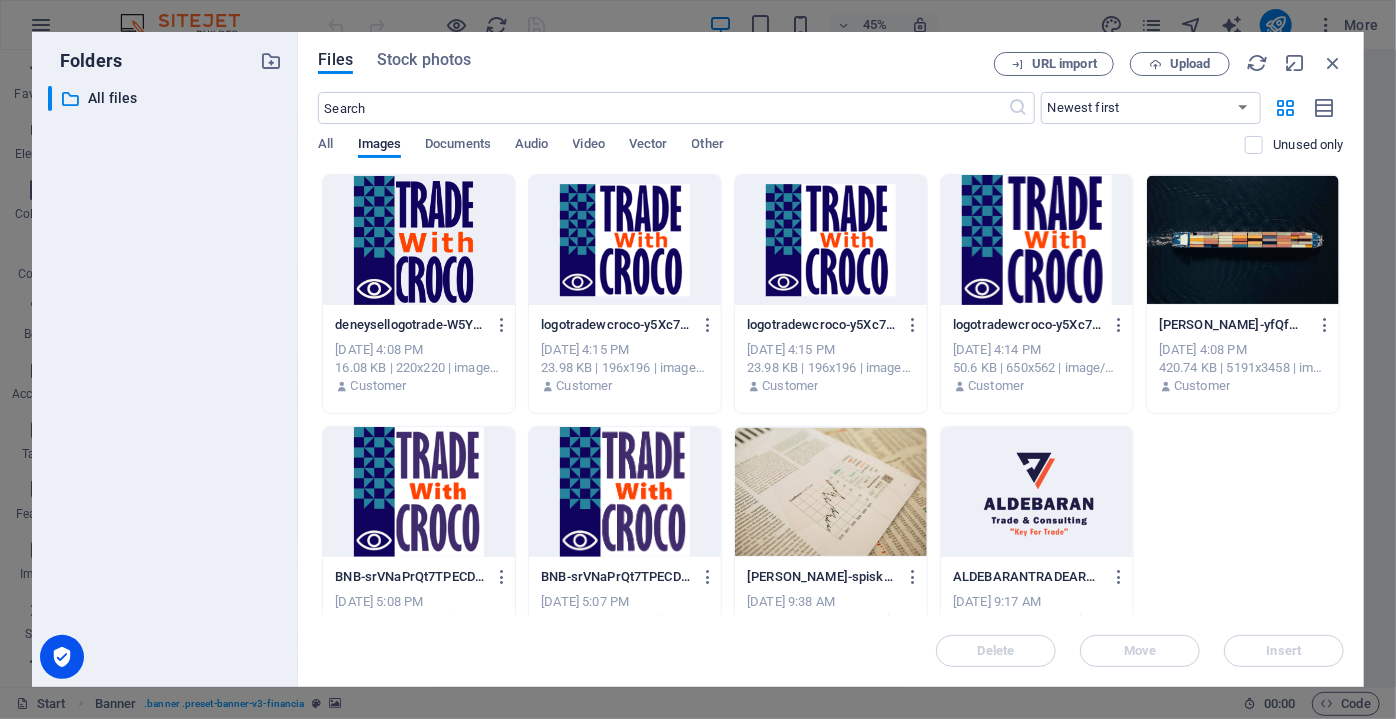 click at bounding box center [1243, 240] 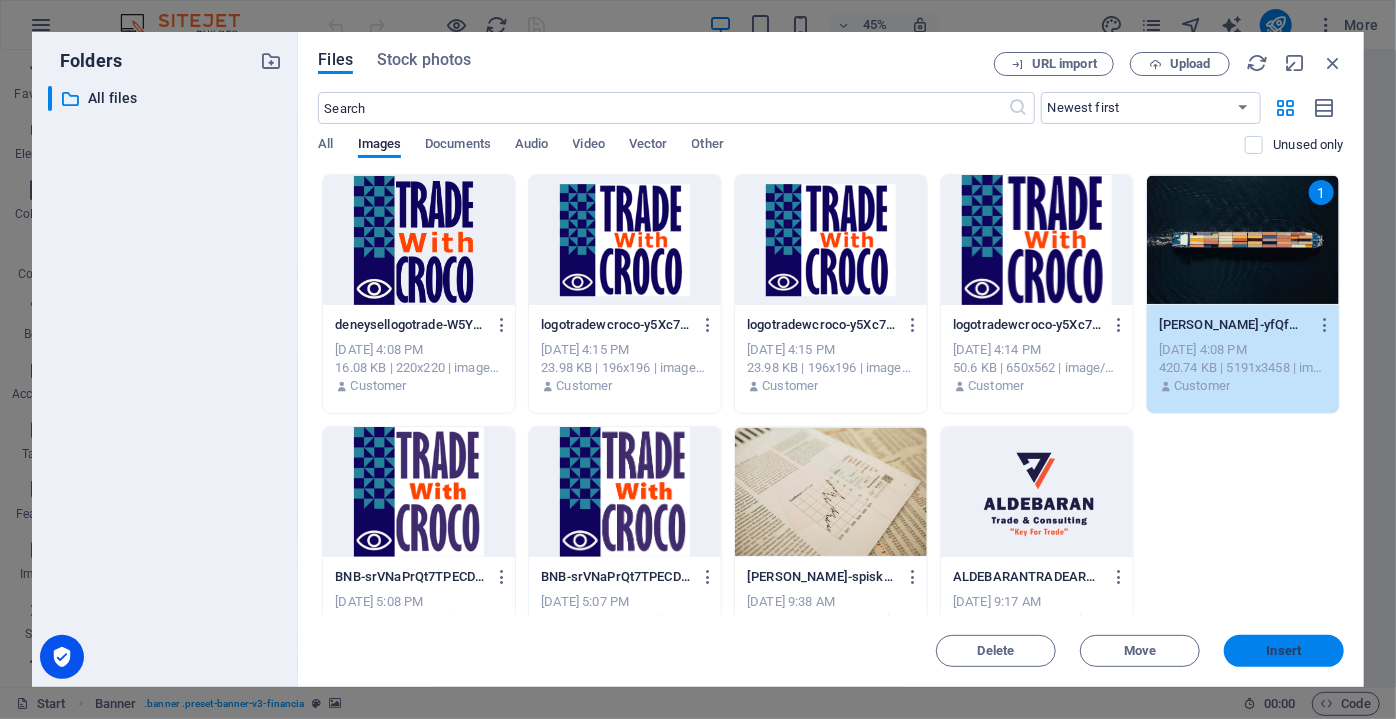 click on "Insert" at bounding box center (1284, 651) 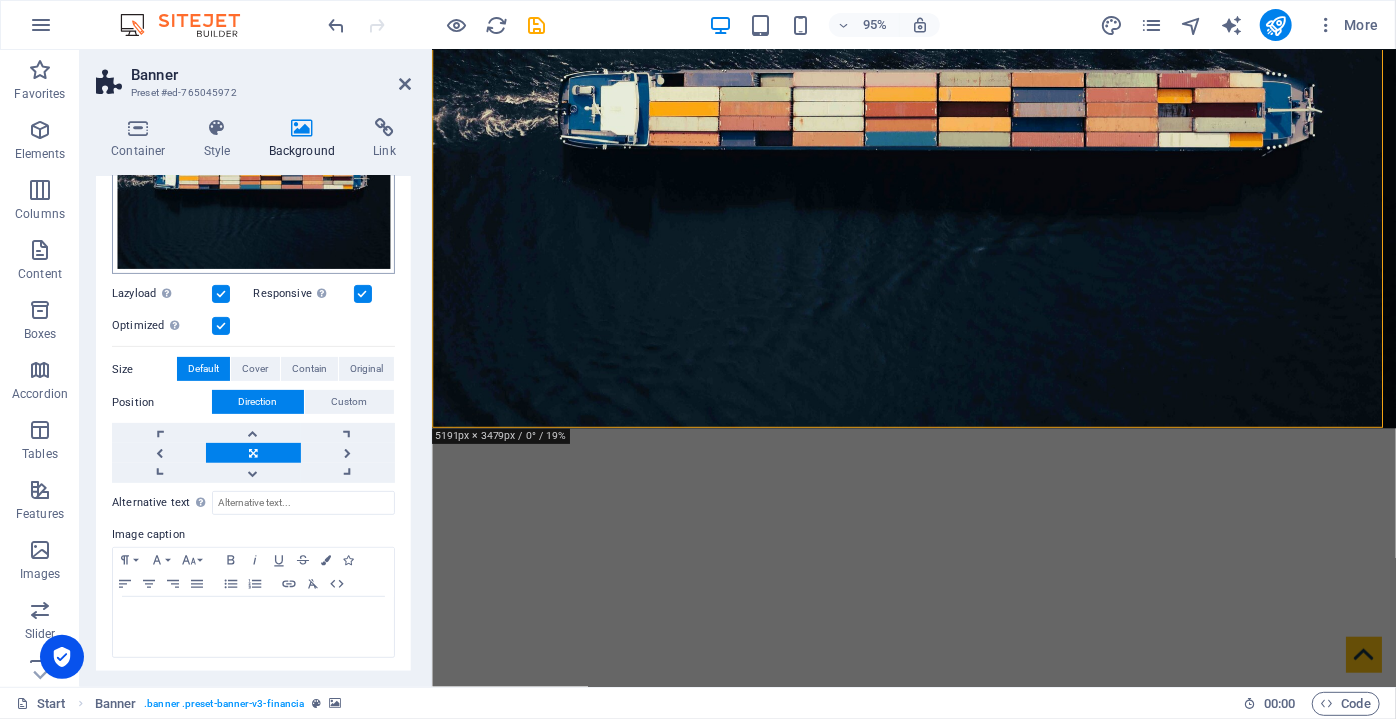 scroll, scrollTop: 0, scrollLeft: 0, axis: both 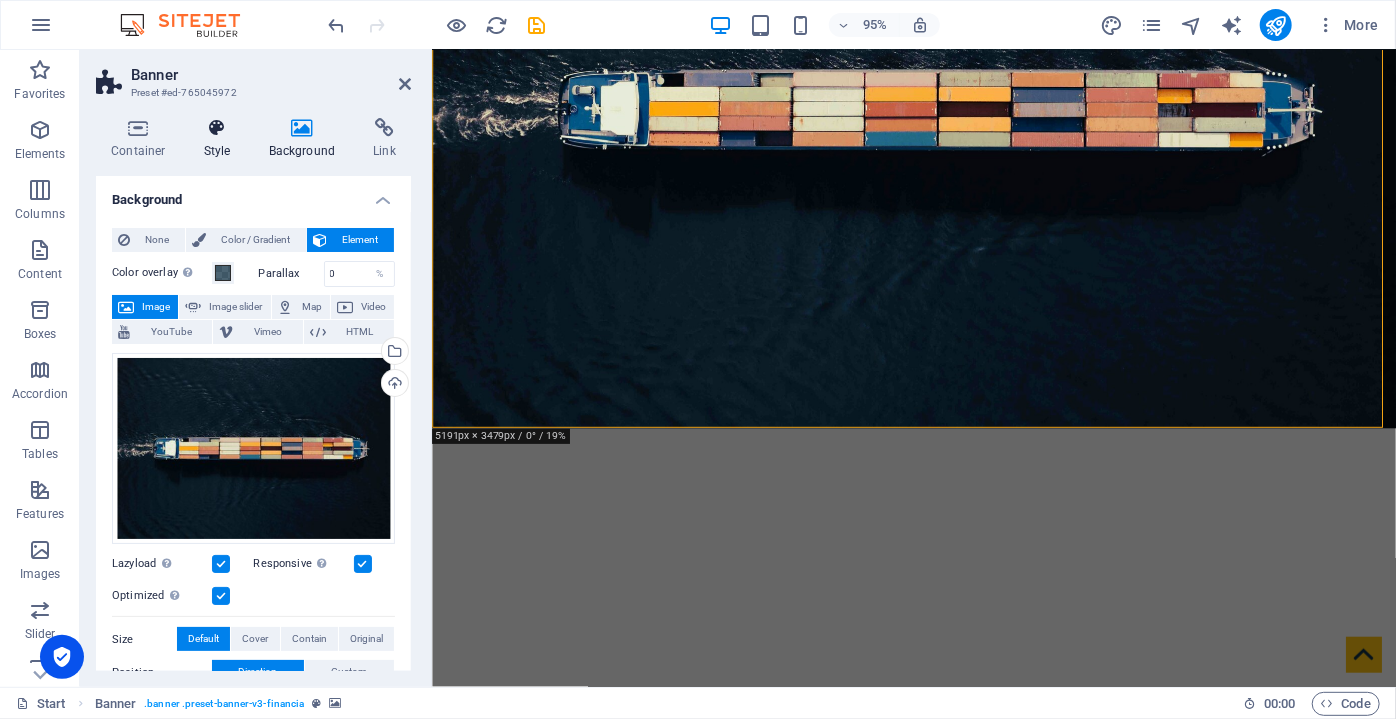 click on "Style" at bounding box center (221, 139) 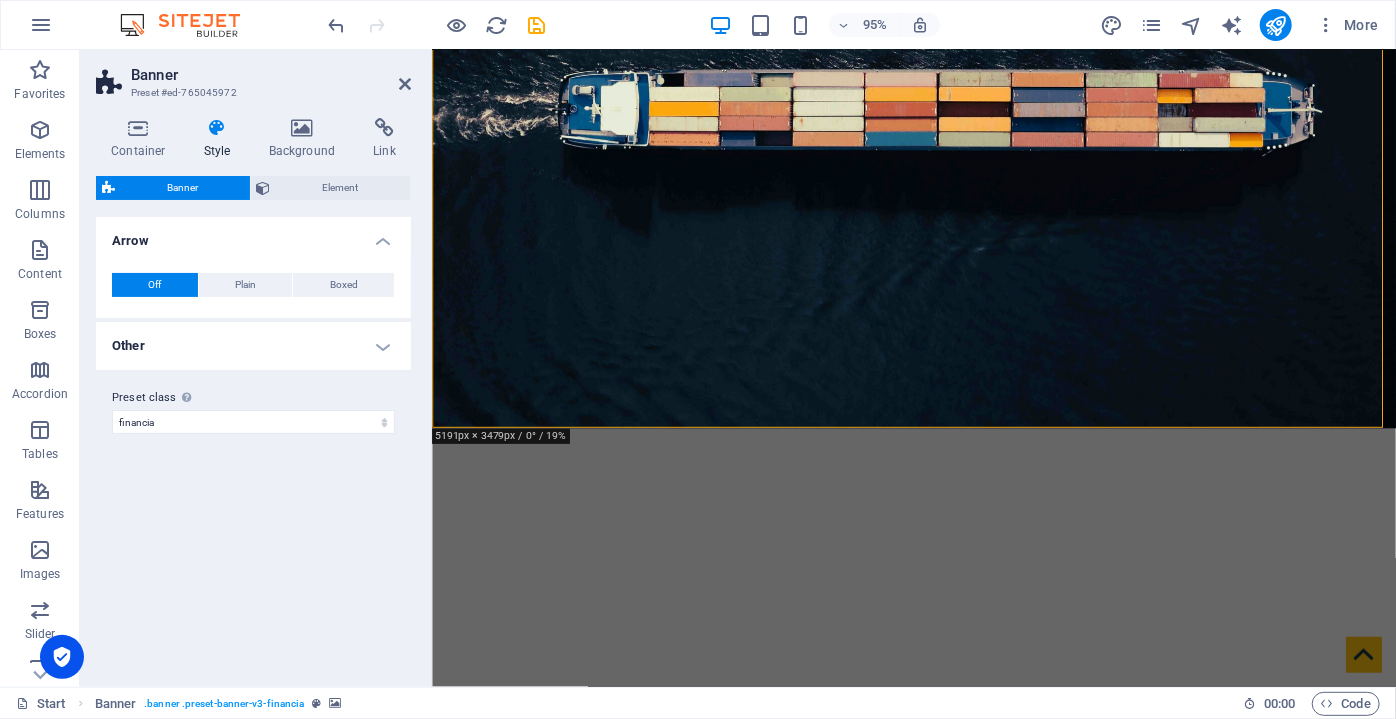 click on "Other" at bounding box center [253, 346] 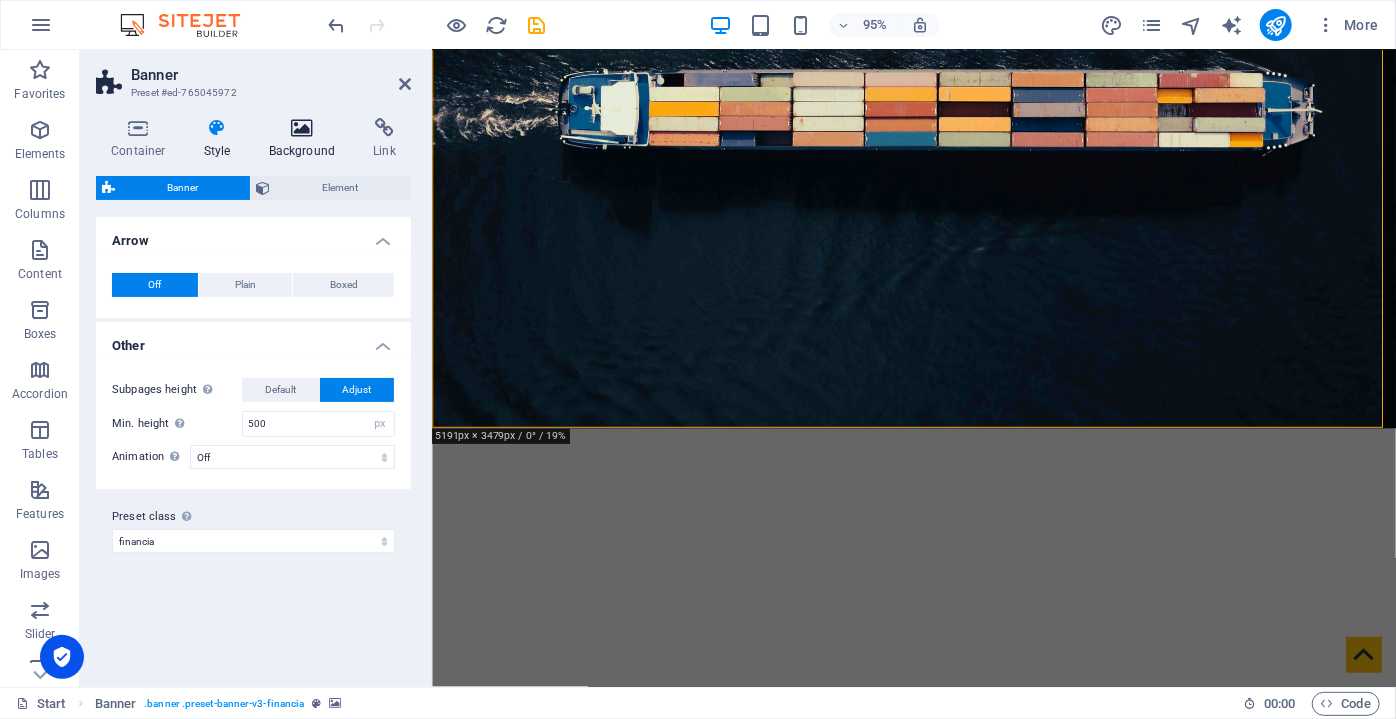 click at bounding box center [302, 128] 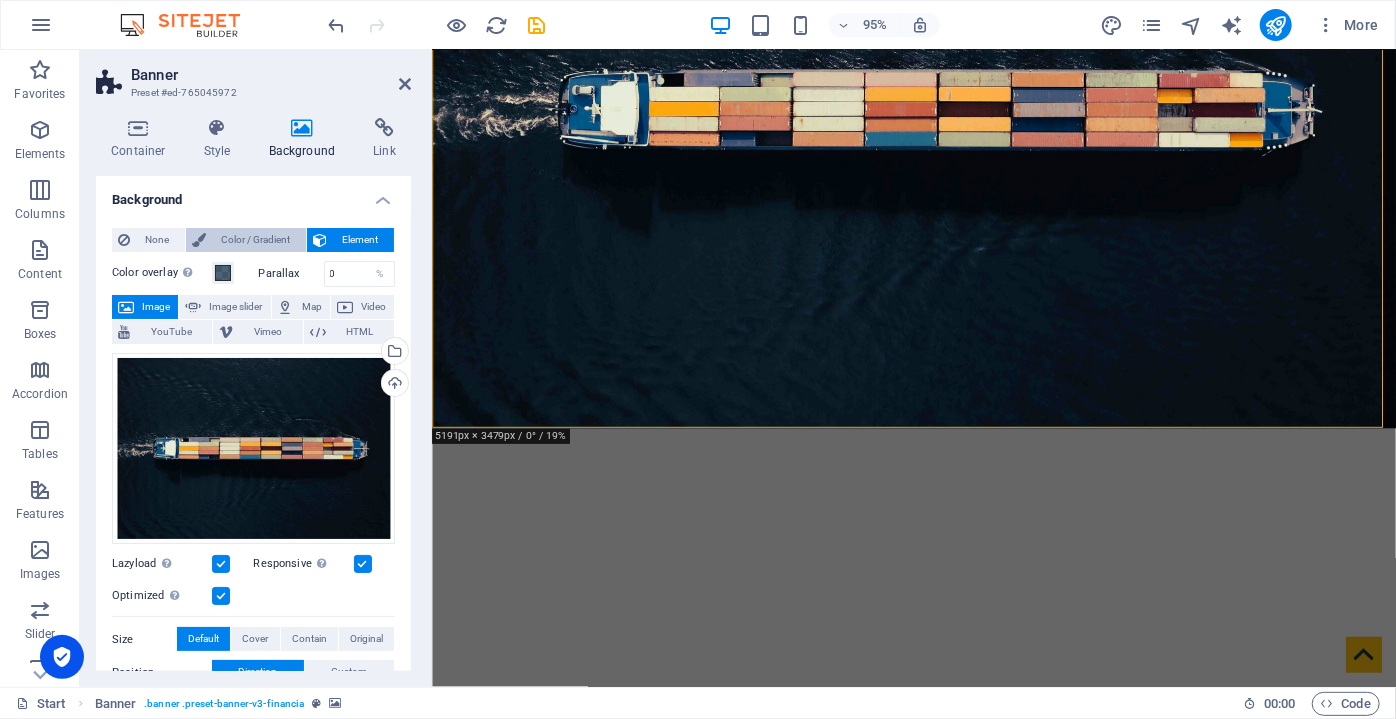 click on "Color / Gradient" at bounding box center [256, 240] 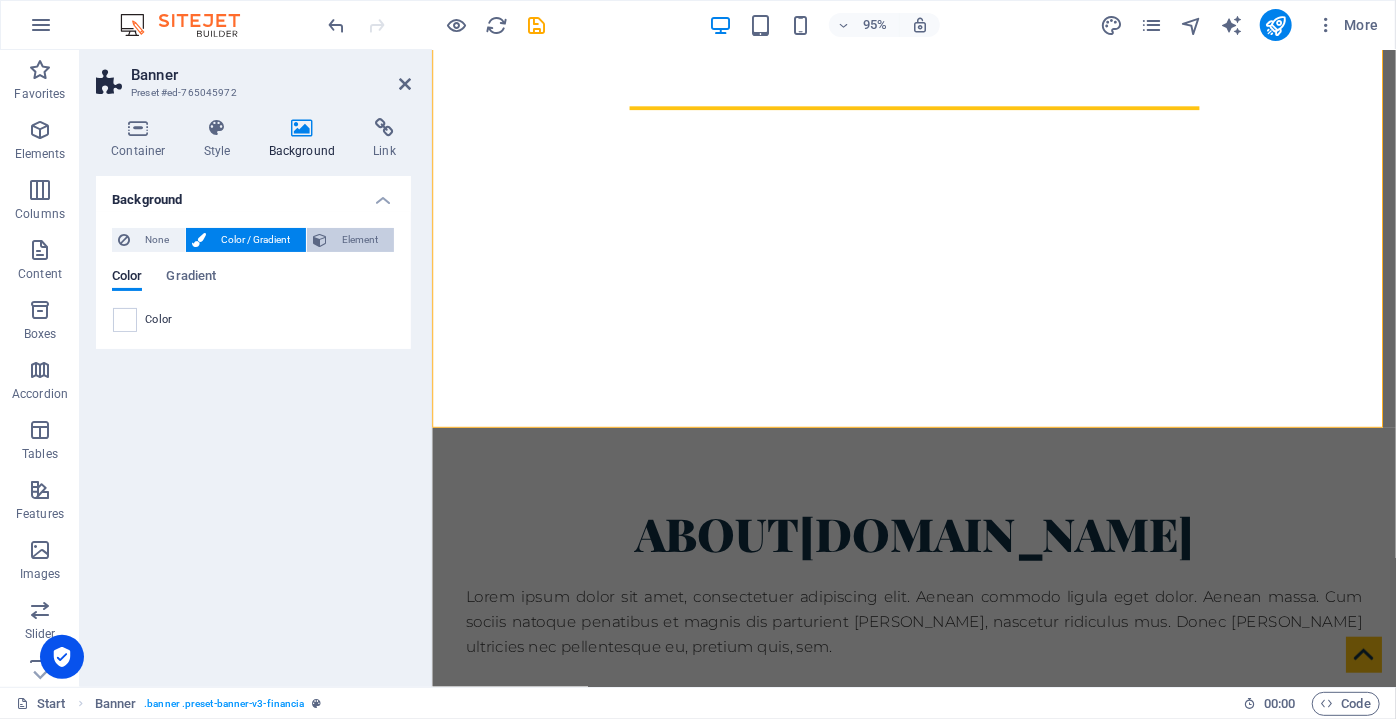 click on "Element" at bounding box center [360, 240] 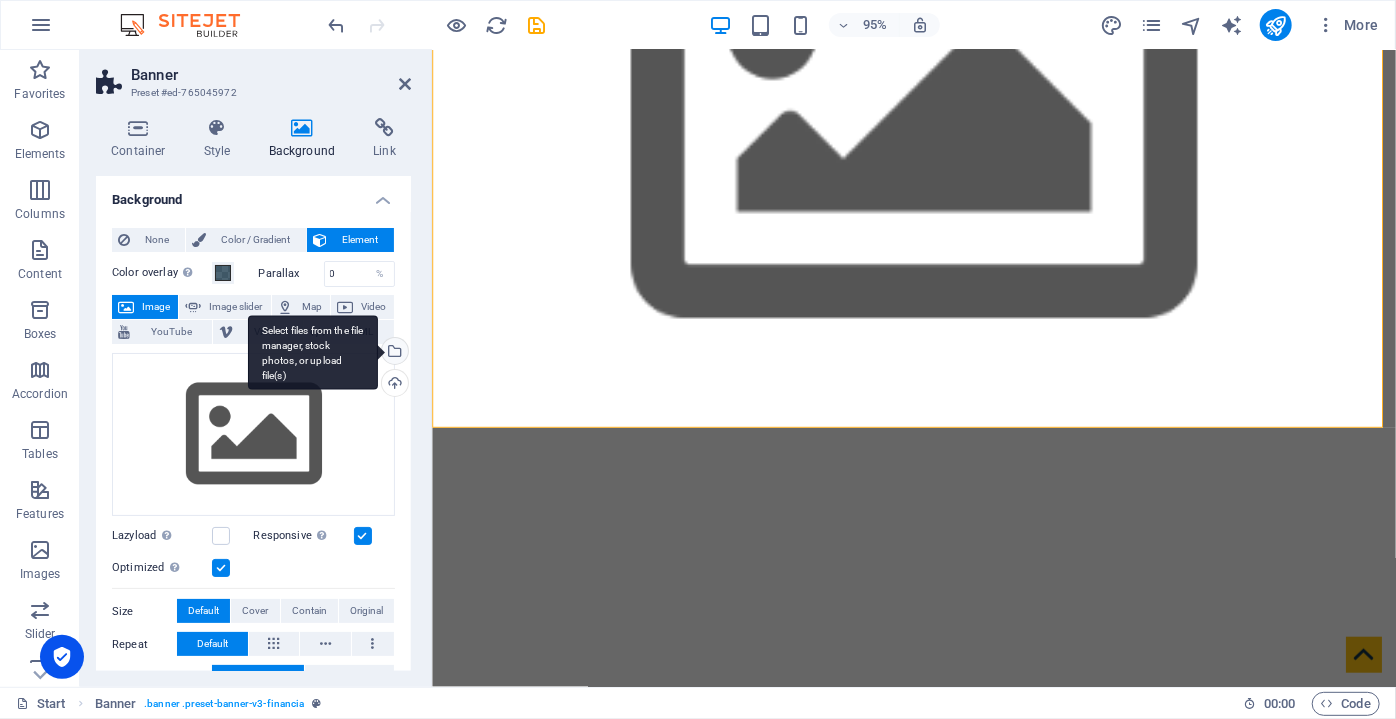 click on "Select files from the file manager, stock photos, or upload file(s)" at bounding box center (393, 353) 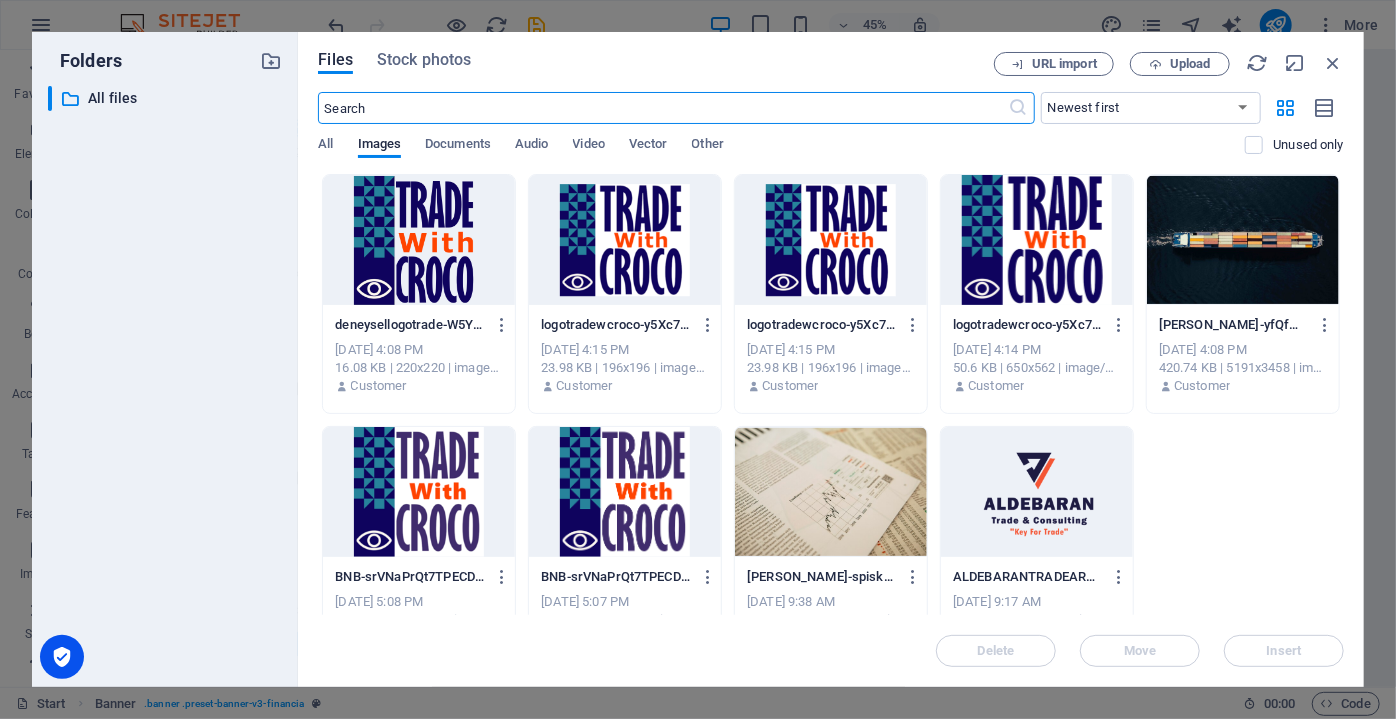 click at bounding box center [1243, 240] 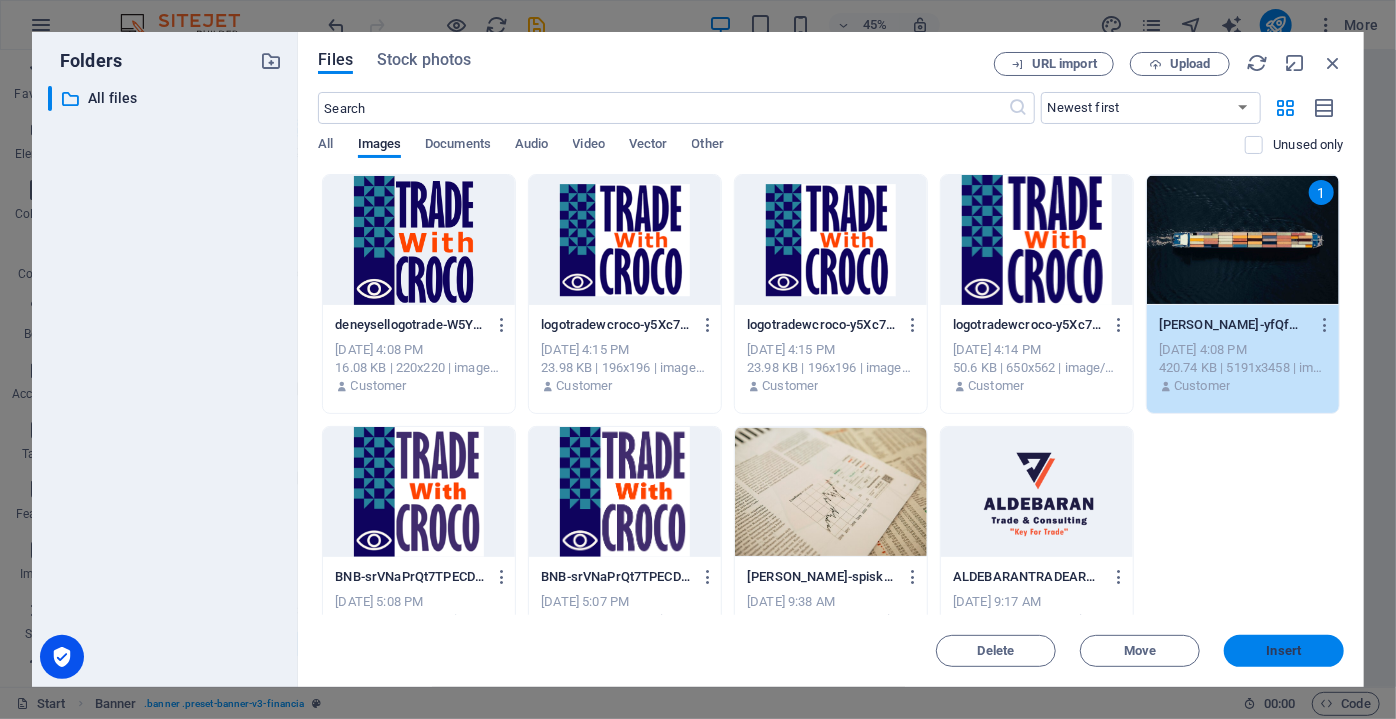 click on "Insert" at bounding box center [1284, 651] 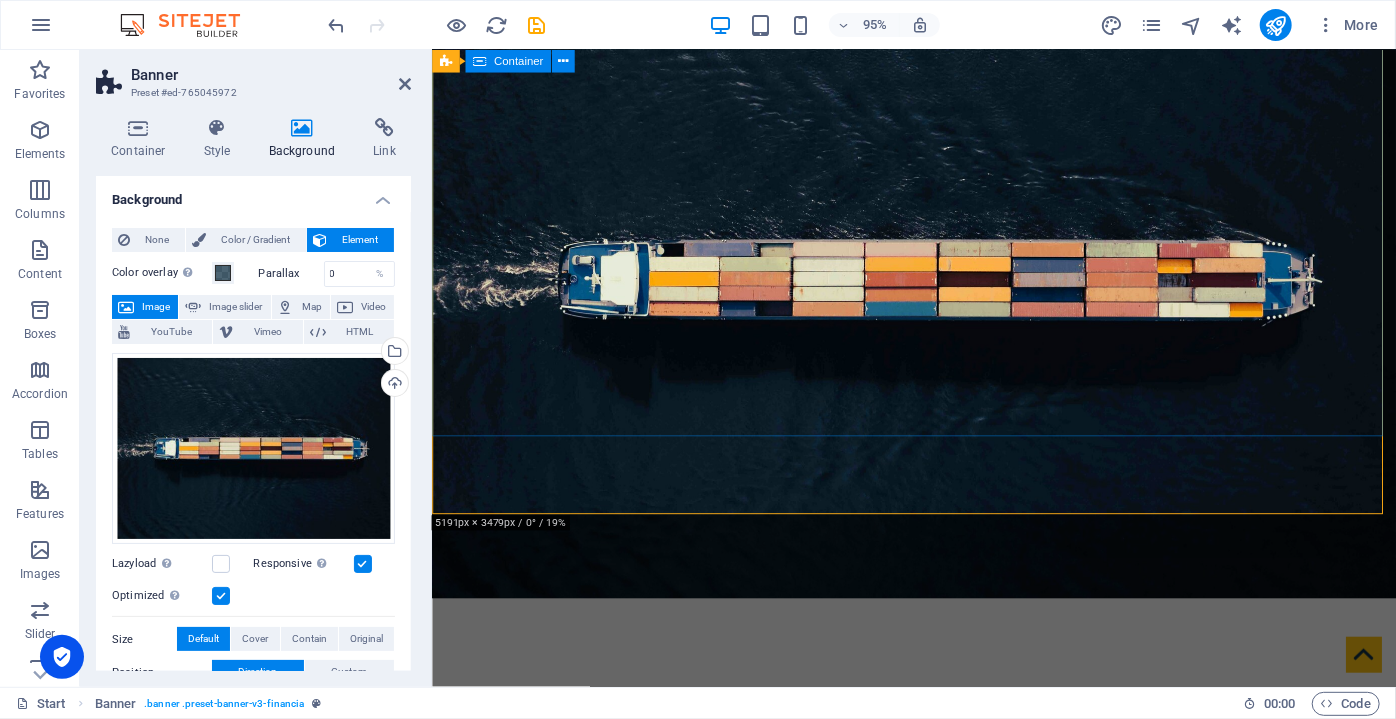 scroll, scrollTop: 0, scrollLeft: 0, axis: both 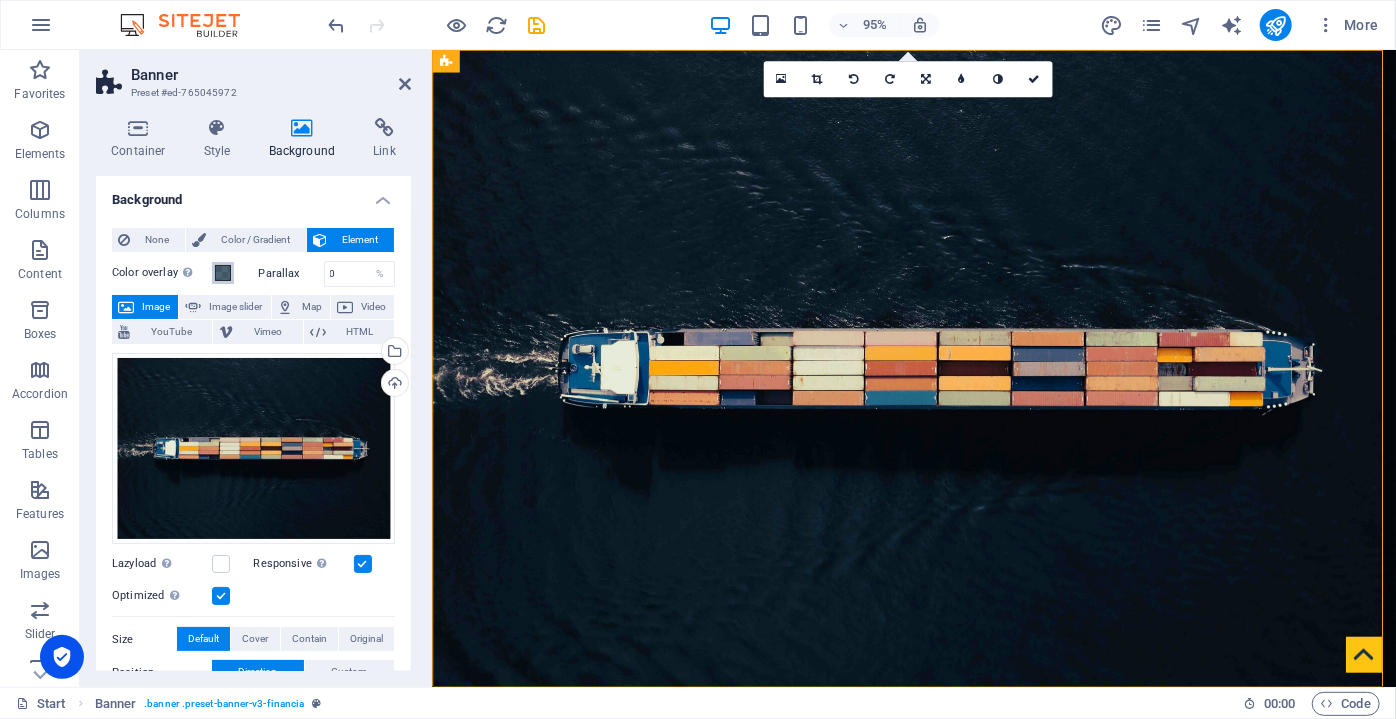 click at bounding box center (223, 273) 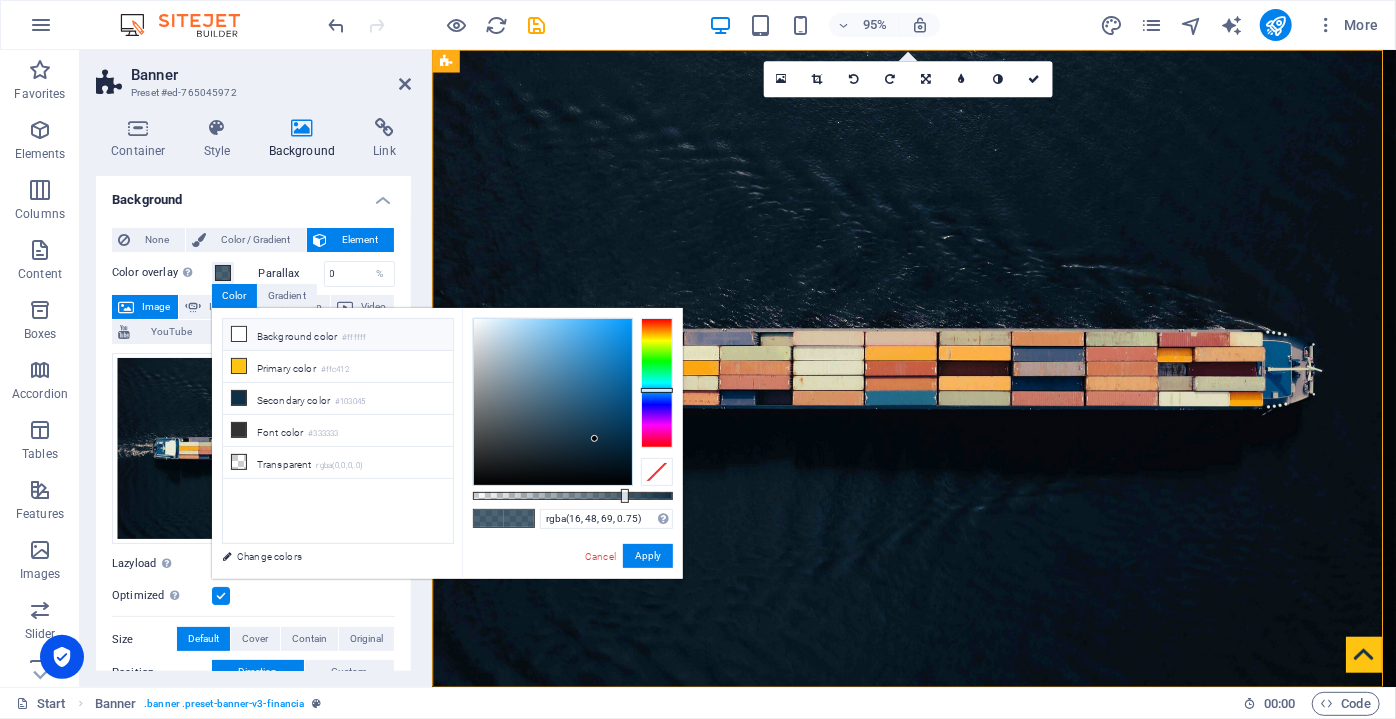 click on "Background color
#ffffff" at bounding box center (338, 335) 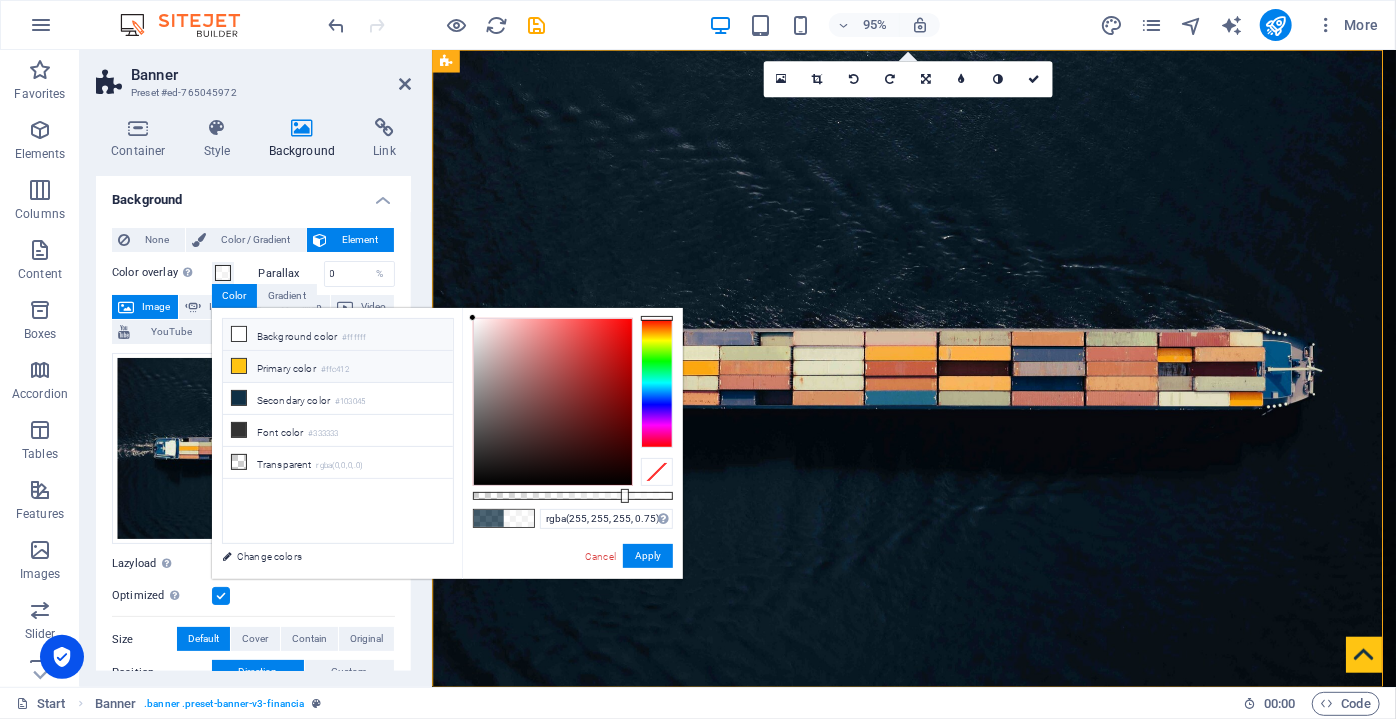 click on "Primary color
#ffc412" at bounding box center (338, 367) 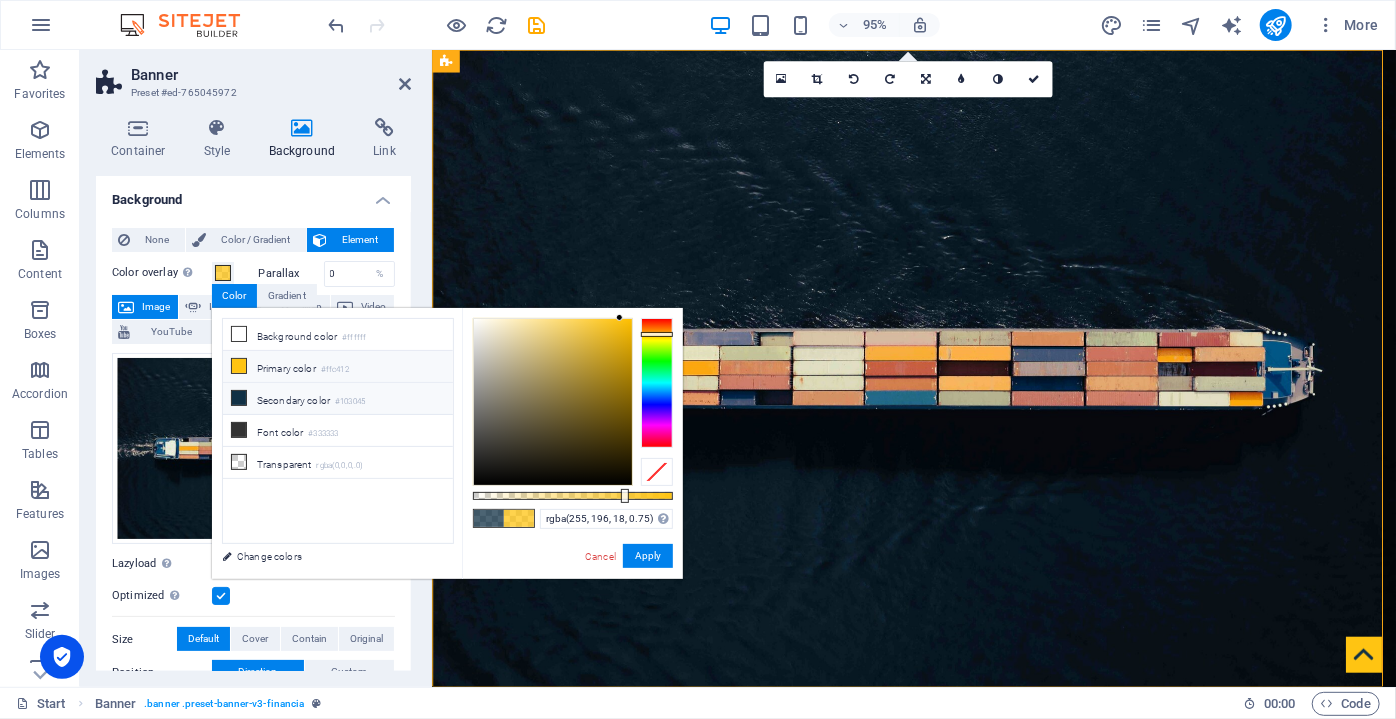 click on "Secondary color
#103045" at bounding box center (338, 399) 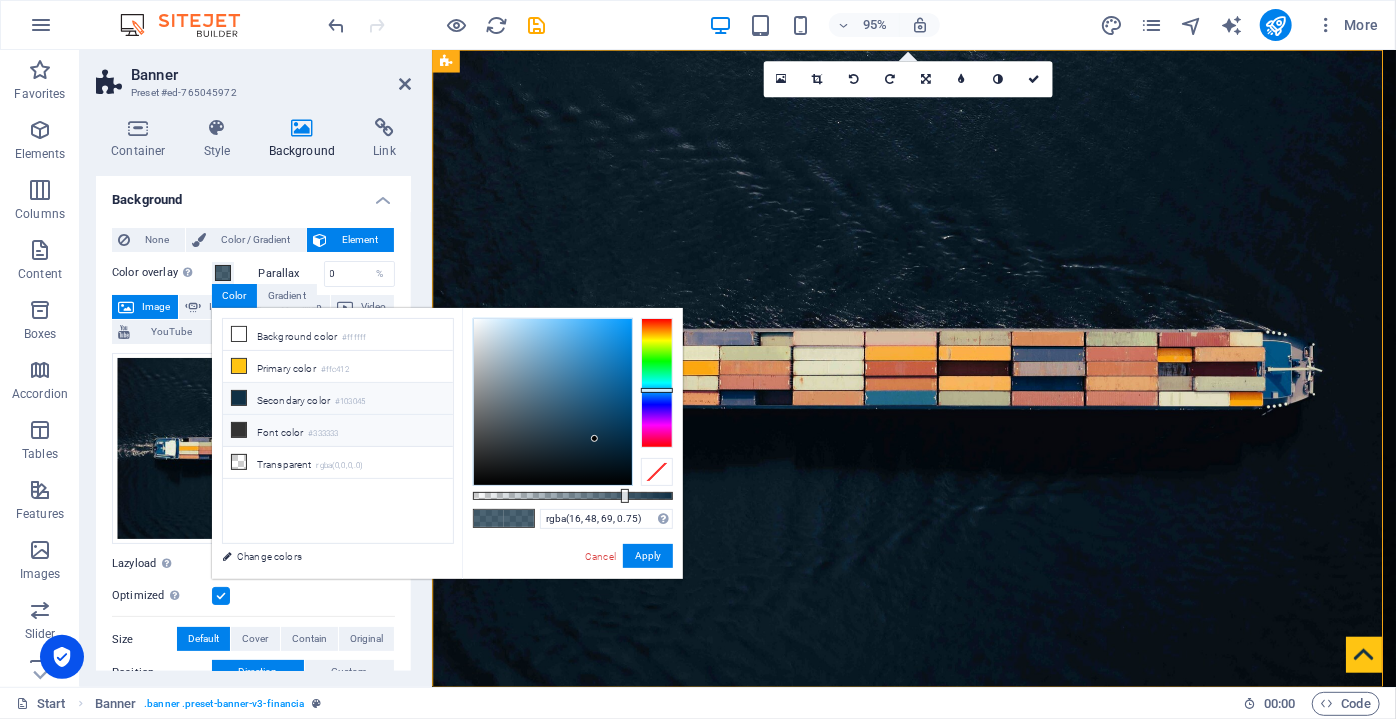 click on "Font color
#333333" at bounding box center (338, 431) 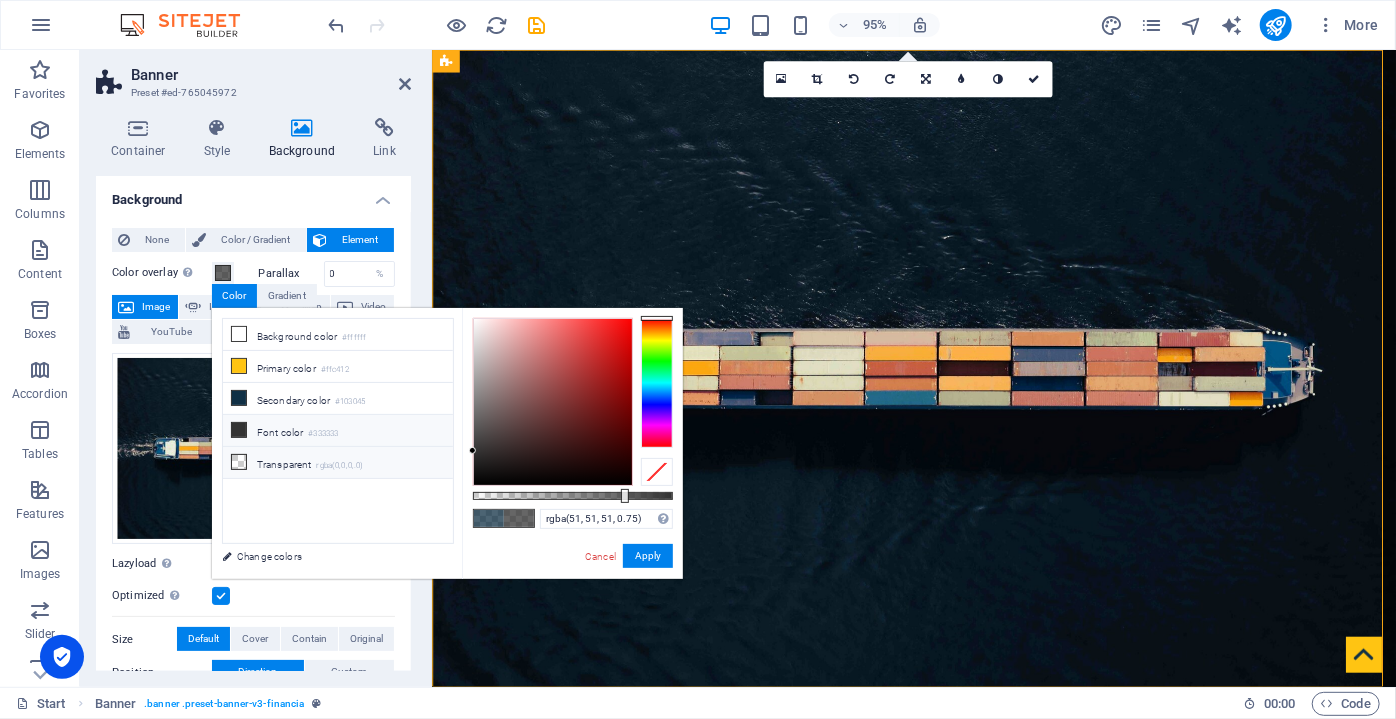 click on "Transparent
rgba(0,0,0,.0)" at bounding box center (338, 463) 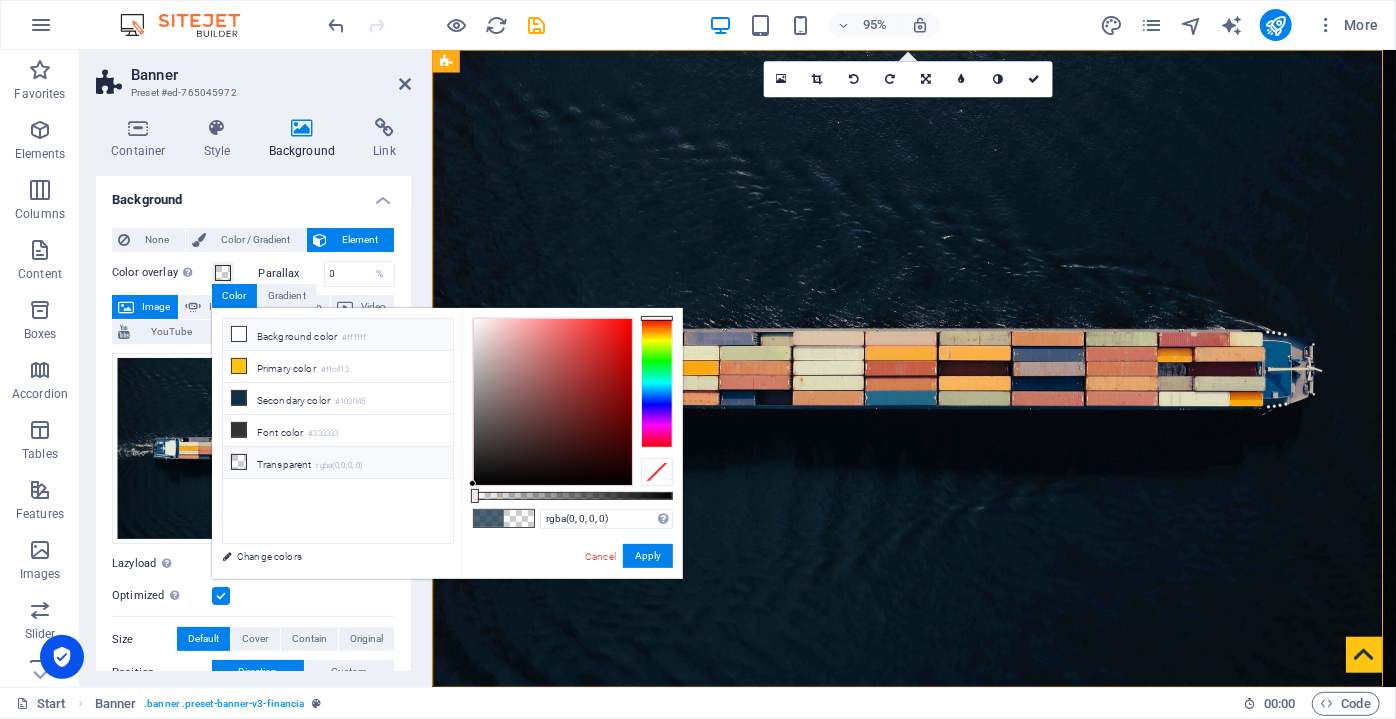 click on "Background color
#ffffff" at bounding box center (338, 335) 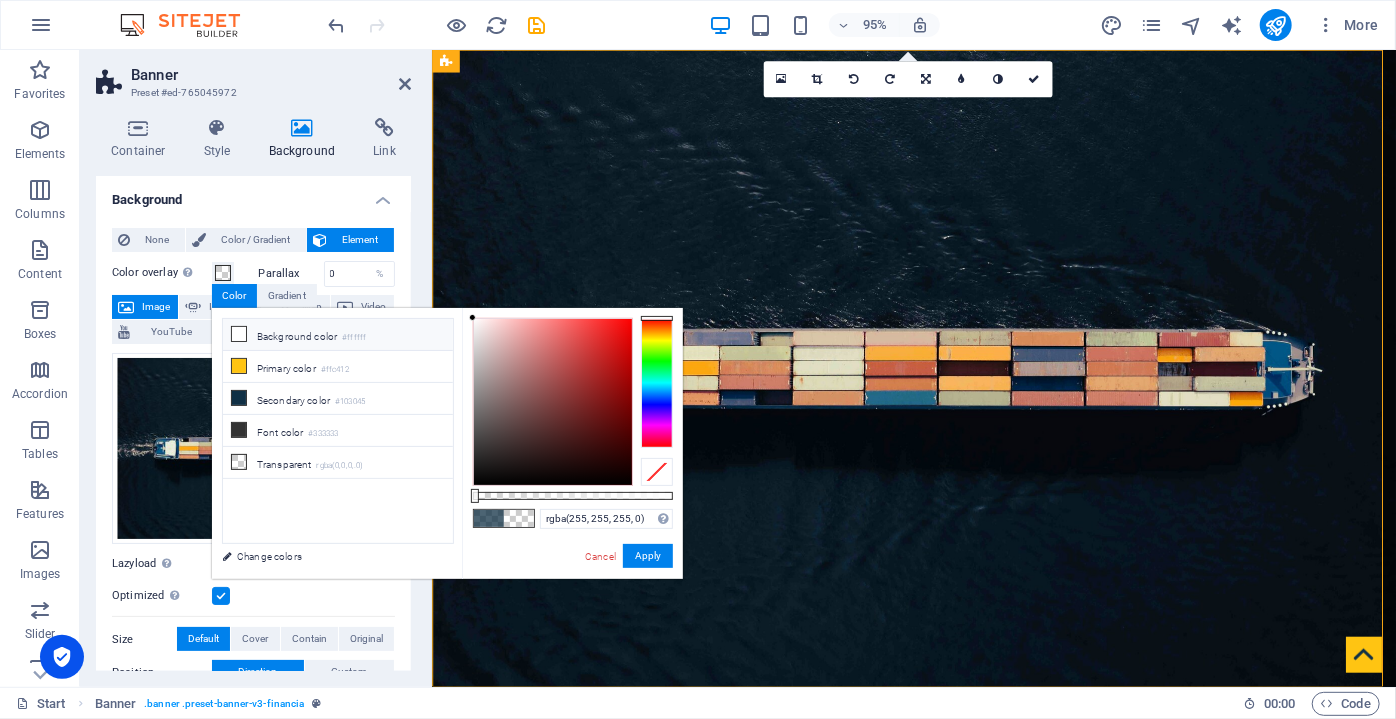 click on "Background color
#ffffff" at bounding box center [338, 335] 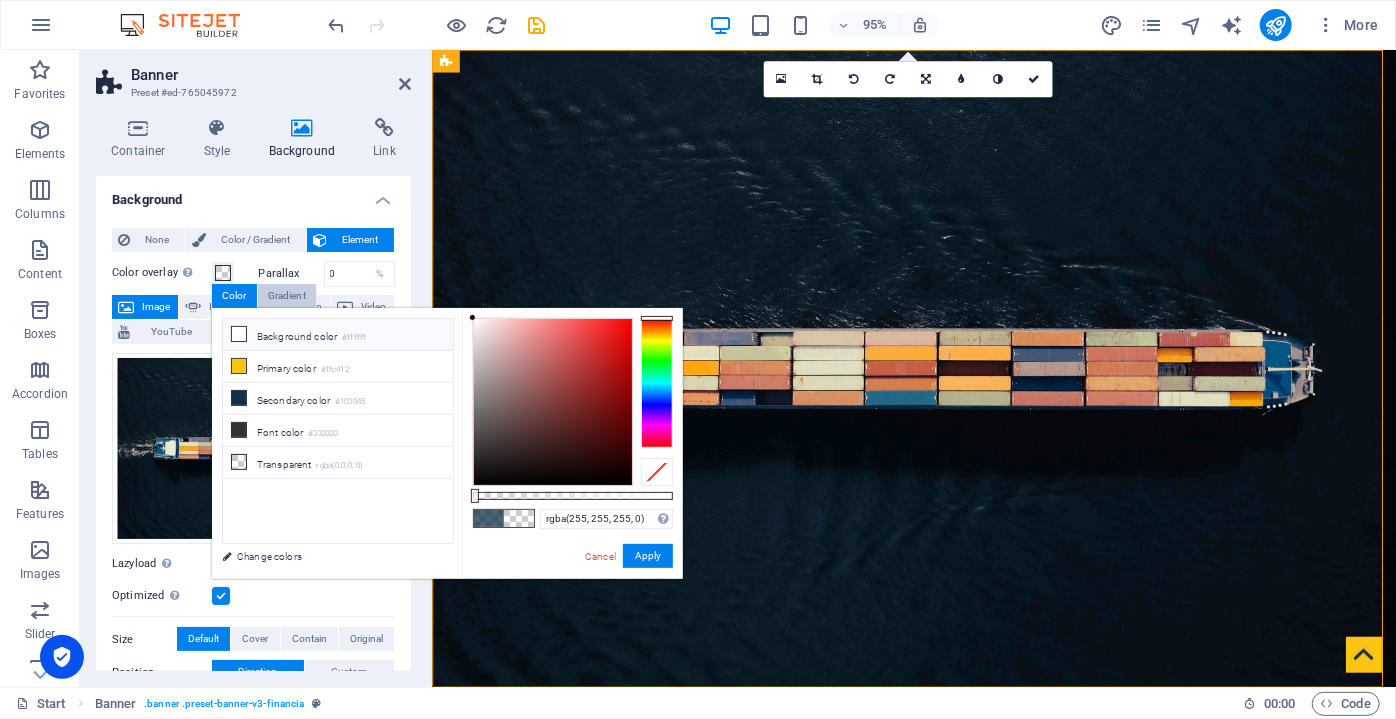 click on "Gradient" at bounding box center (287, 296) 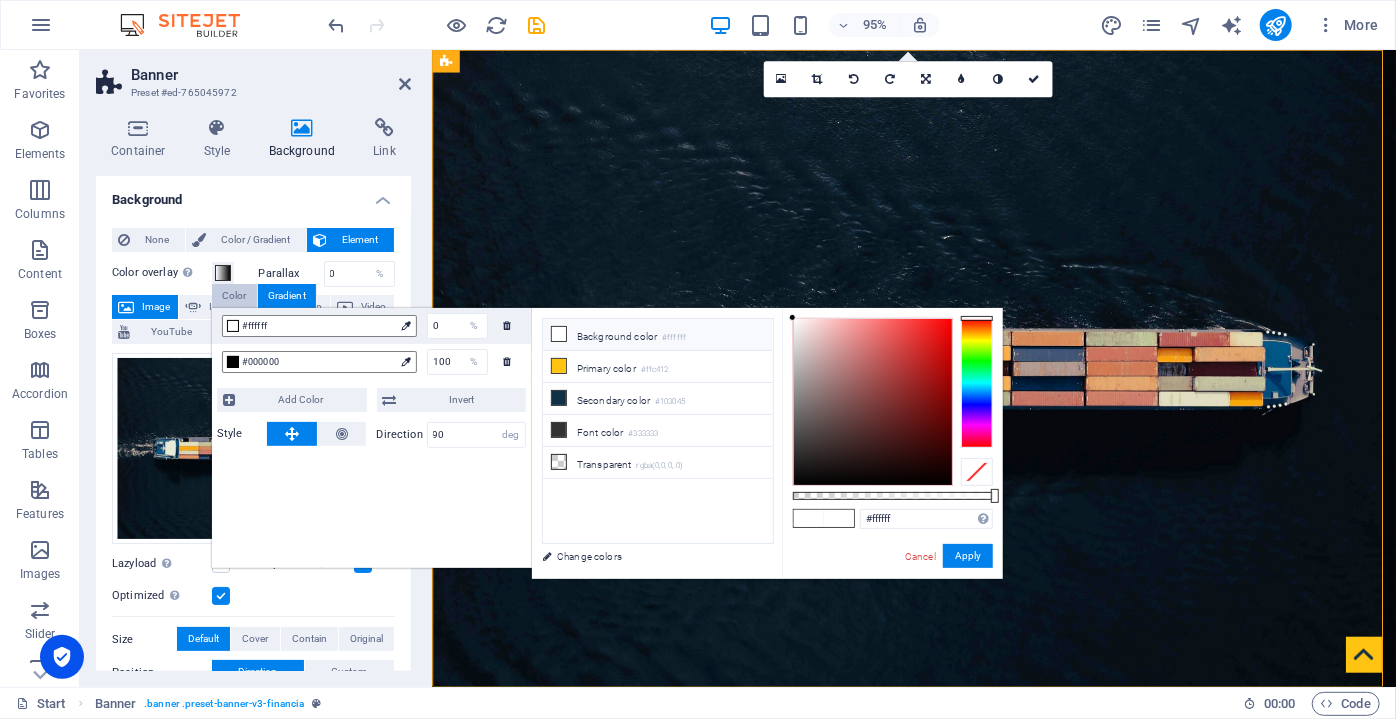 click on "Color" at bounding box center (234, 296) 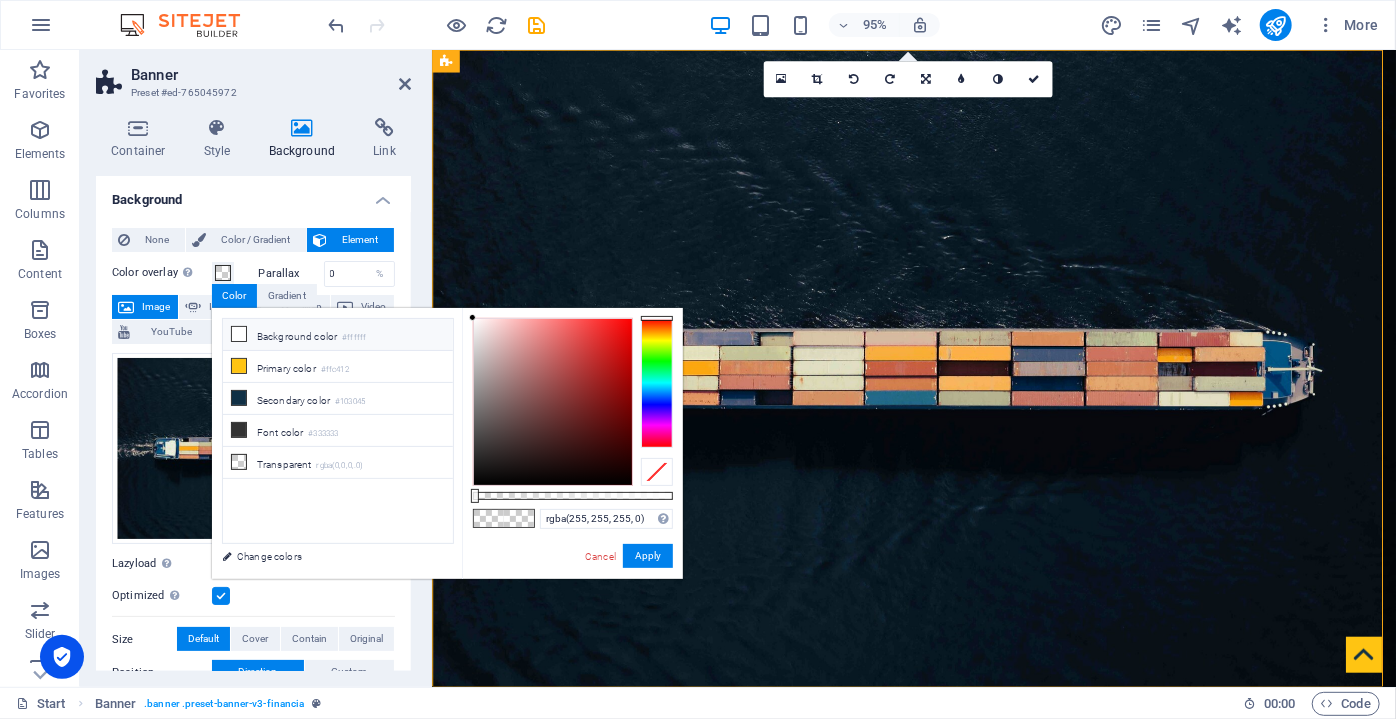 click on "Background color
#ffffff" at bounding box center [338, 335] 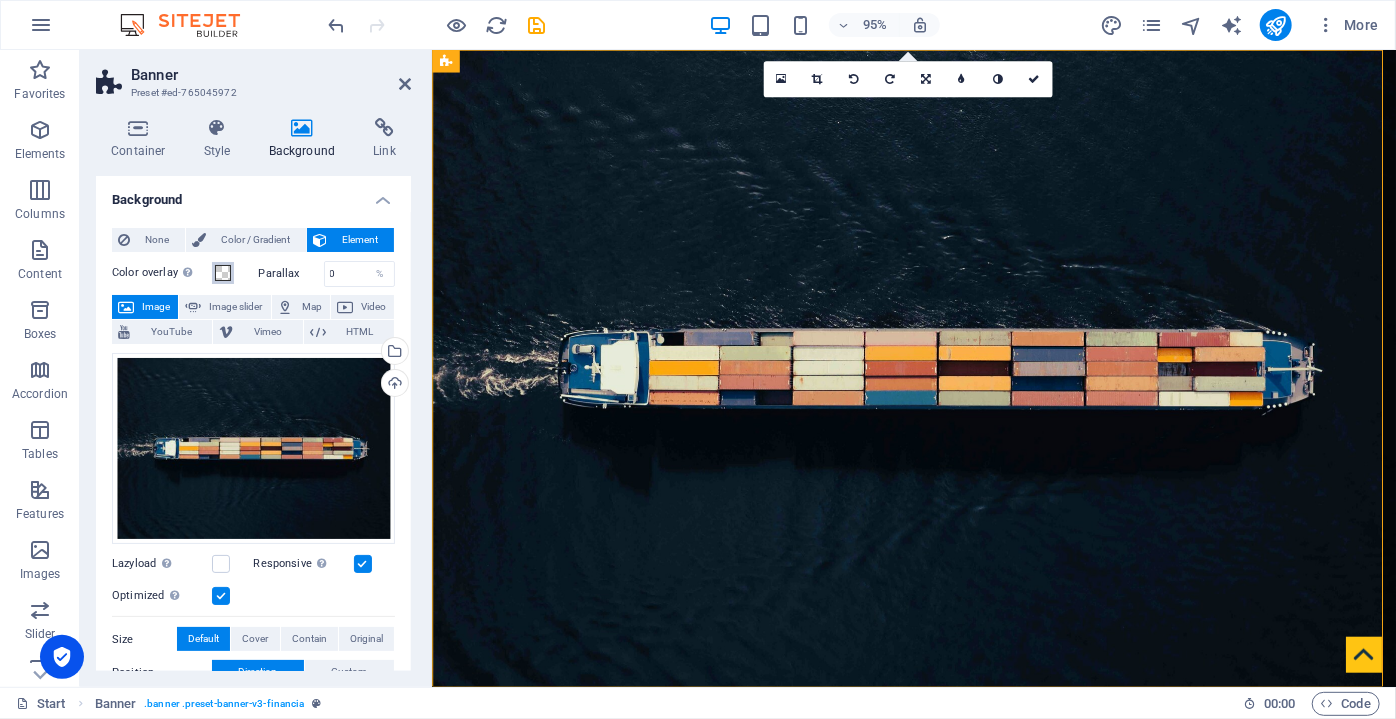 click at bounding box center [223, 273] 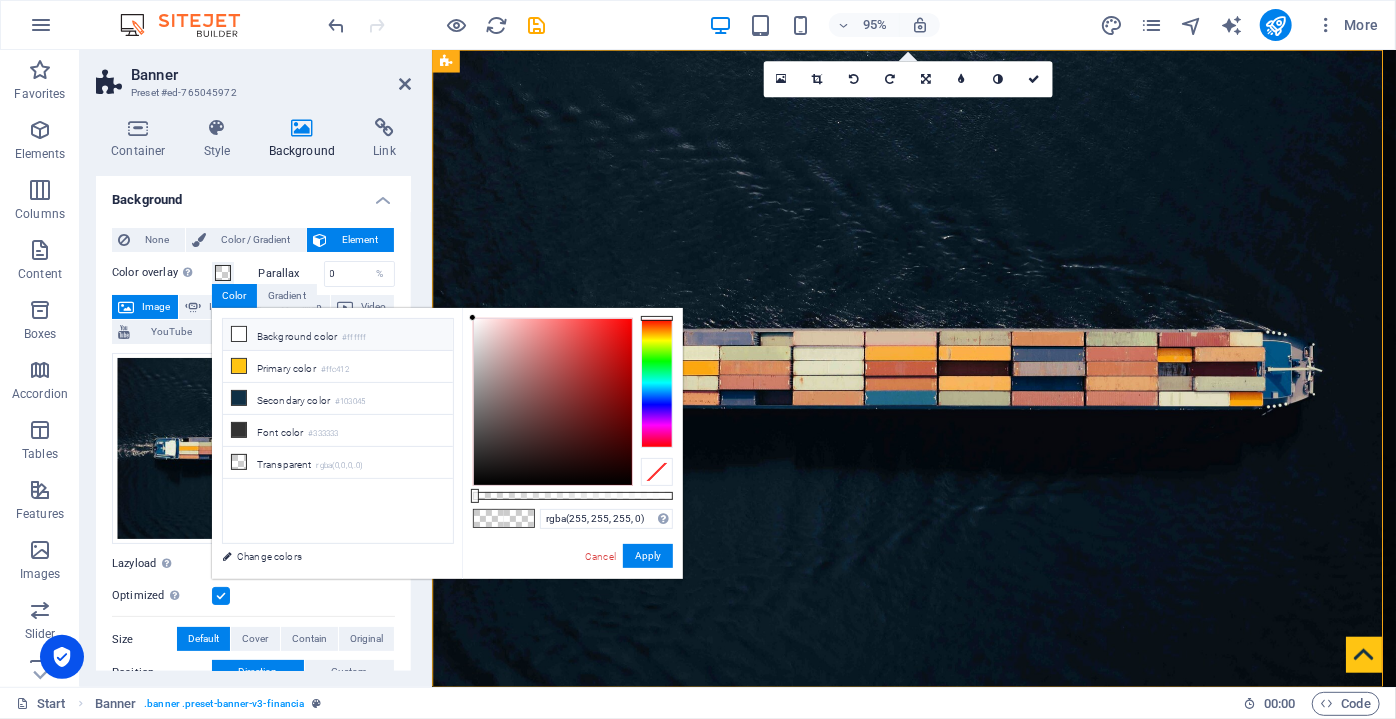 click on "Background color
#ffffff" at bounding box center (338, 335) 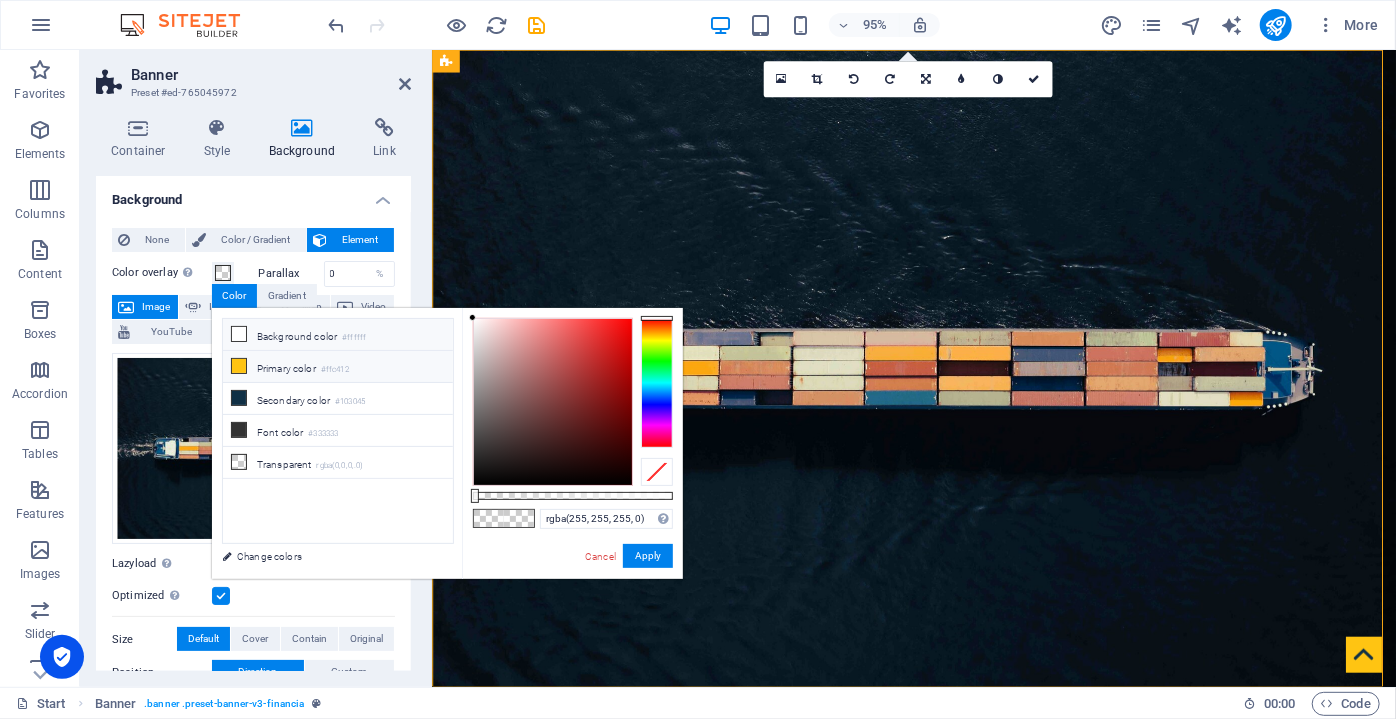 click on "Primary color
#ffc412" at bounding box center [338, 367] 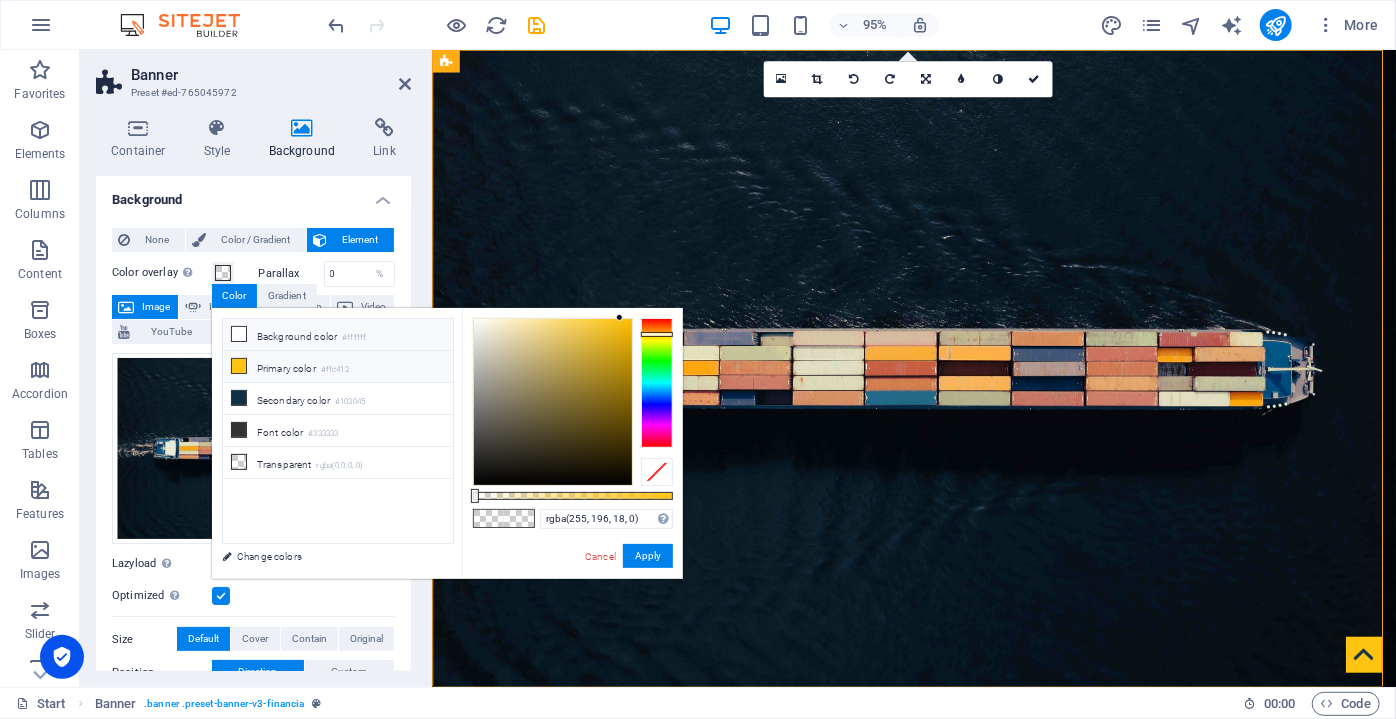 click on "Background color
#ffffff" at bounding box center [338, 335] 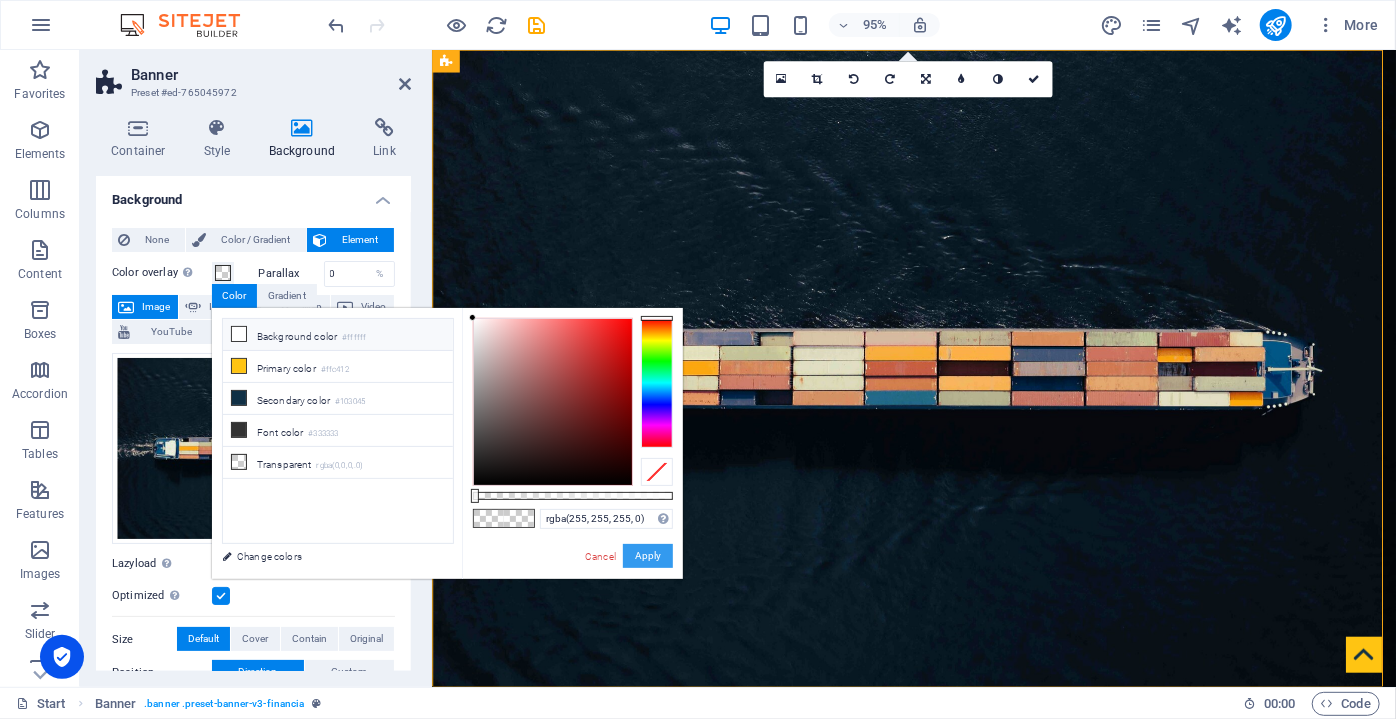 click on "Apply" at bounding box center (648, 556) 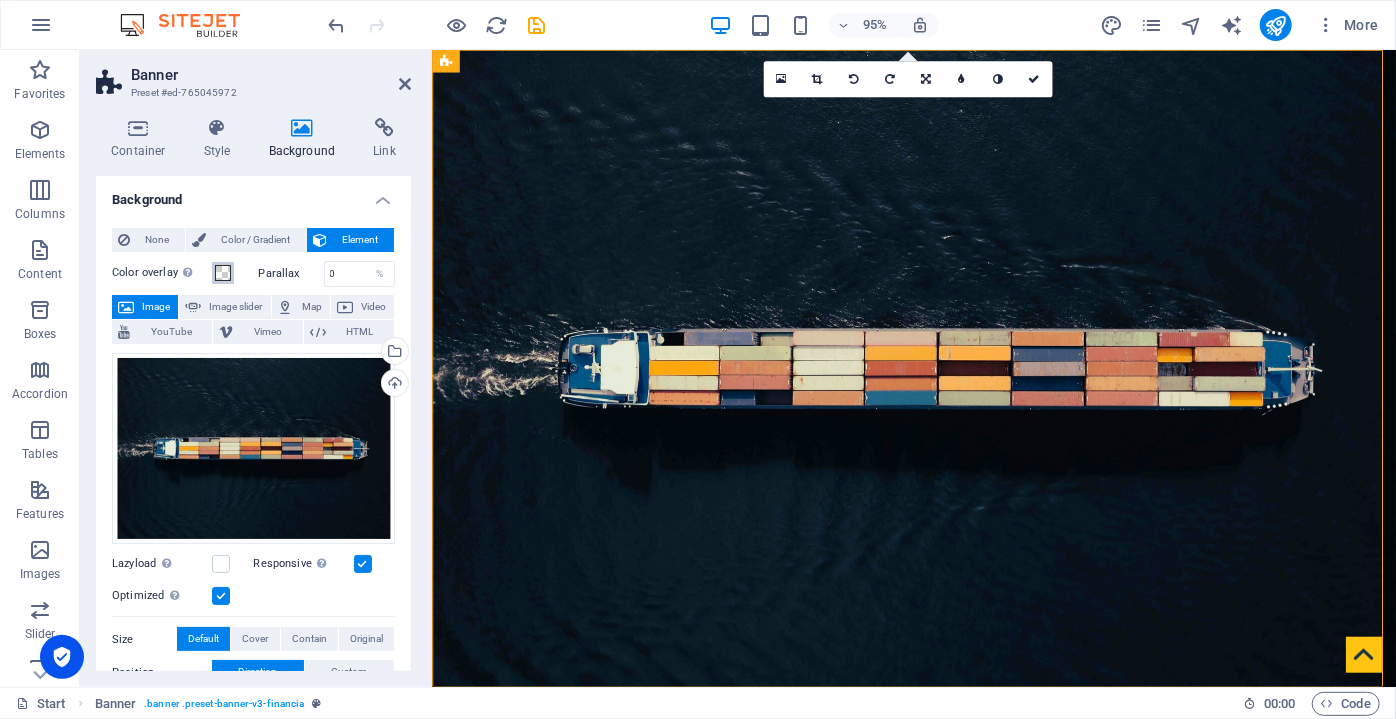 click at bounding box center (223, 273) 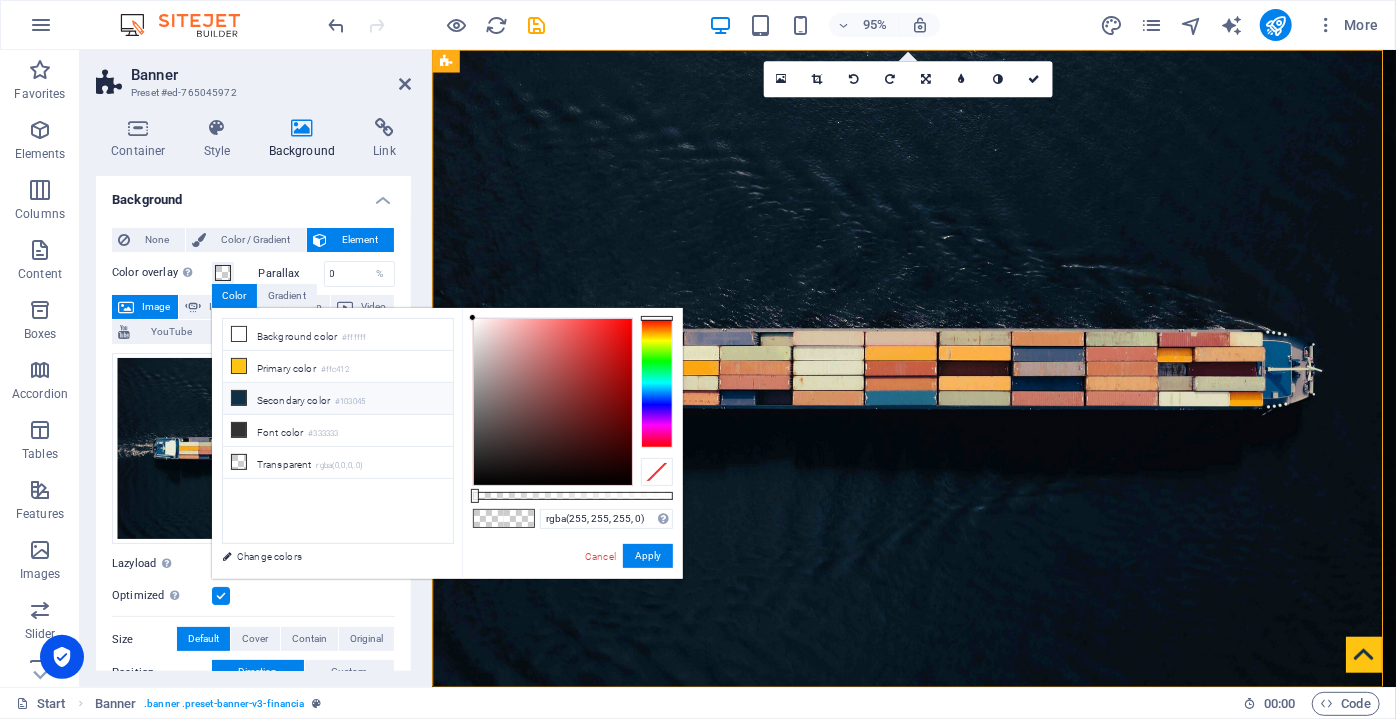 click on "Secondary color
#103045" at bounding box center [338, 399] 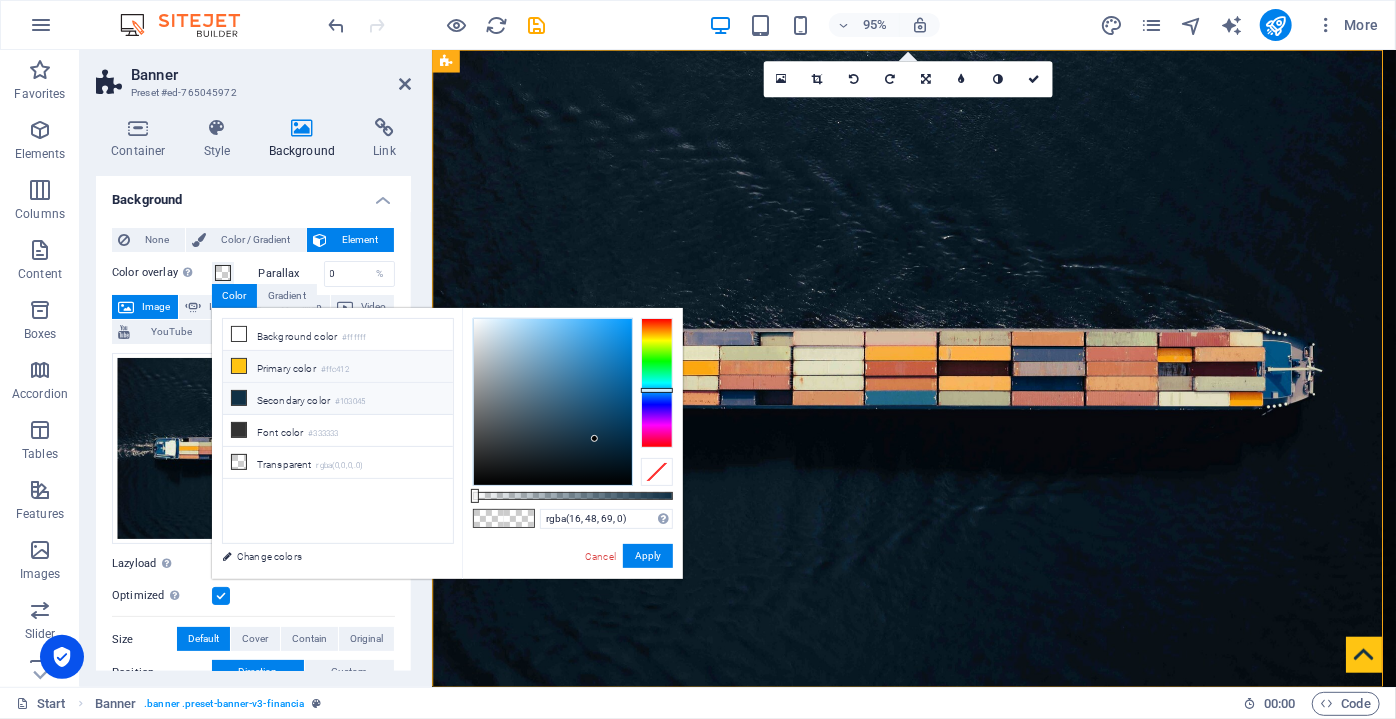 click on "Primary color
#ffc412" at bounding box center [338, 367] 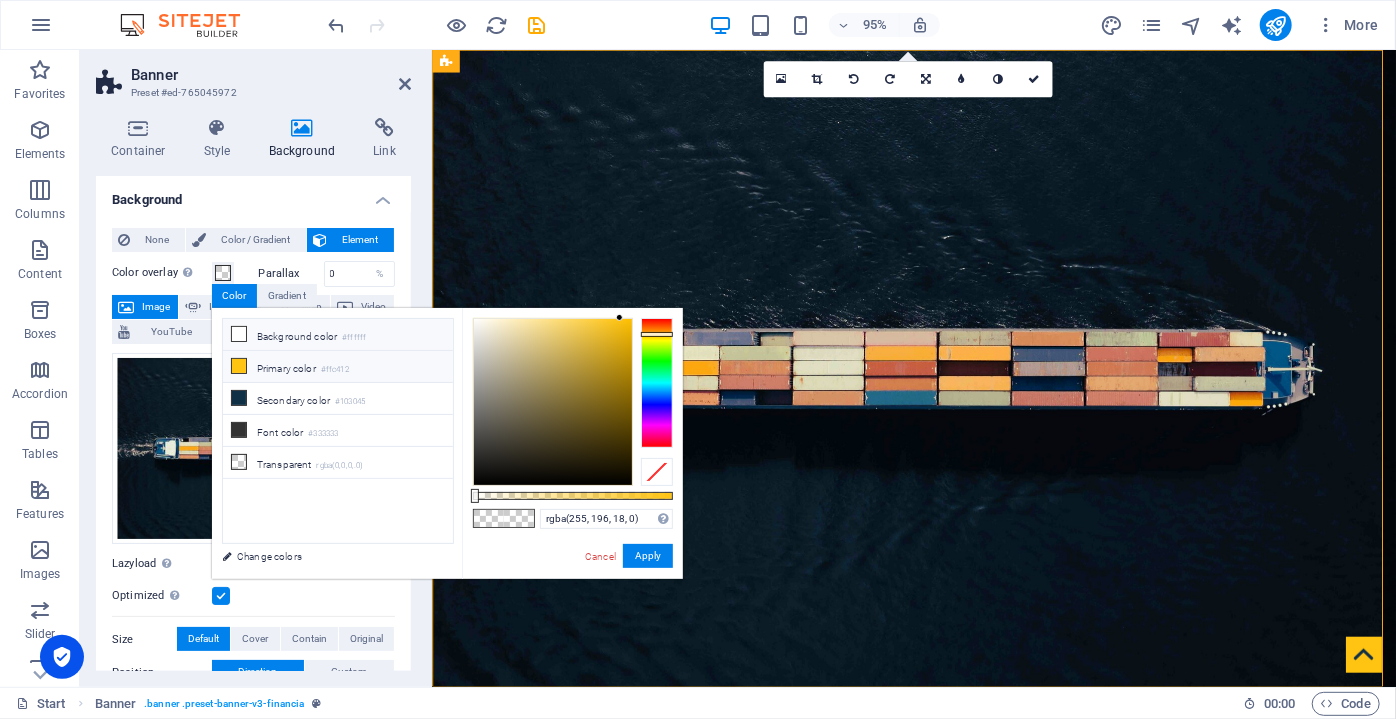 click on "Background color
#ffffff" at bounding box center [338, 335] 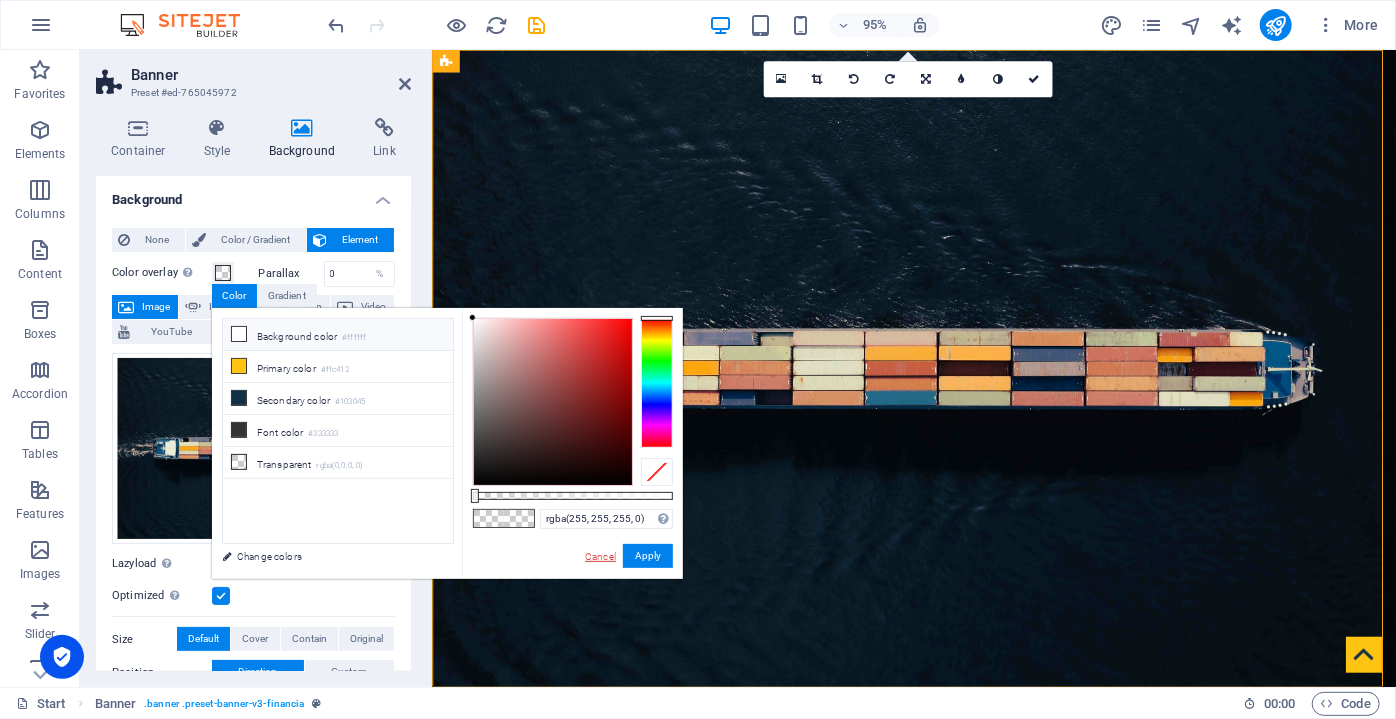 click on "Cancel" at bounding box center [600, 556] 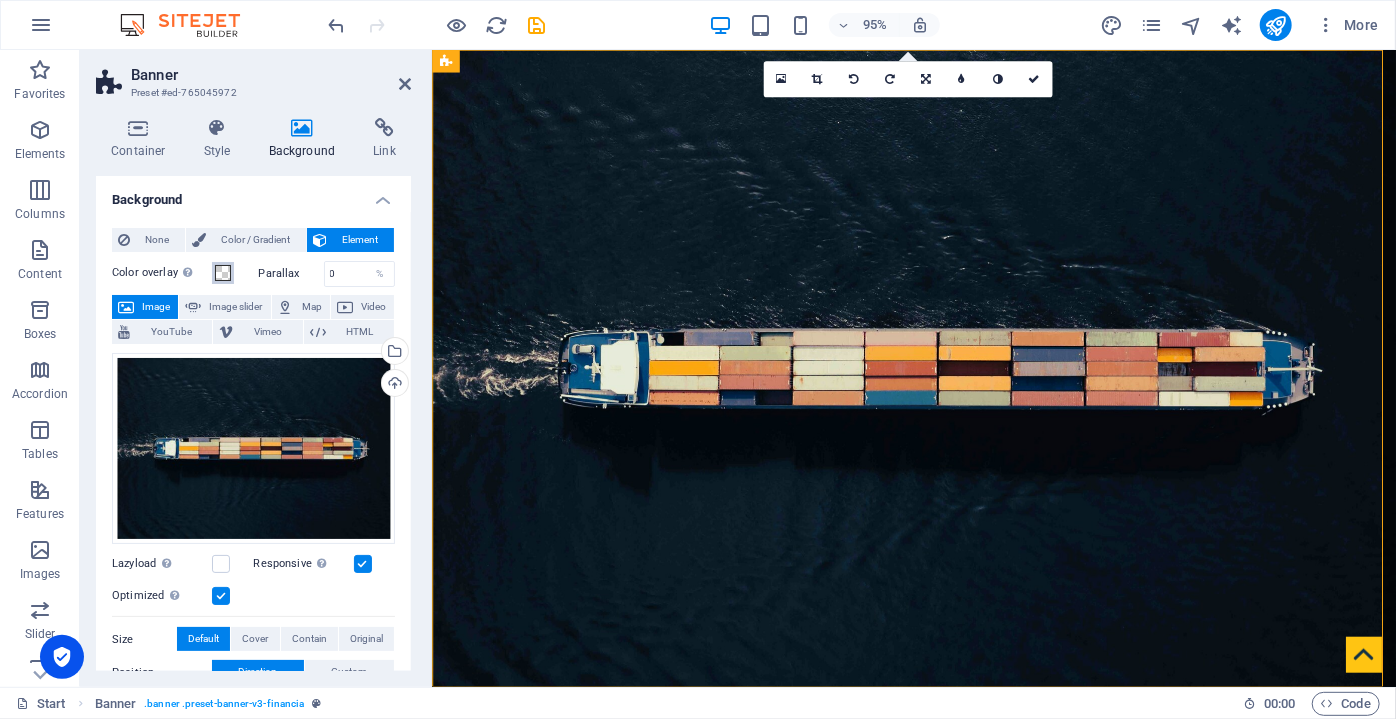 click at bounding box center [223, 273] 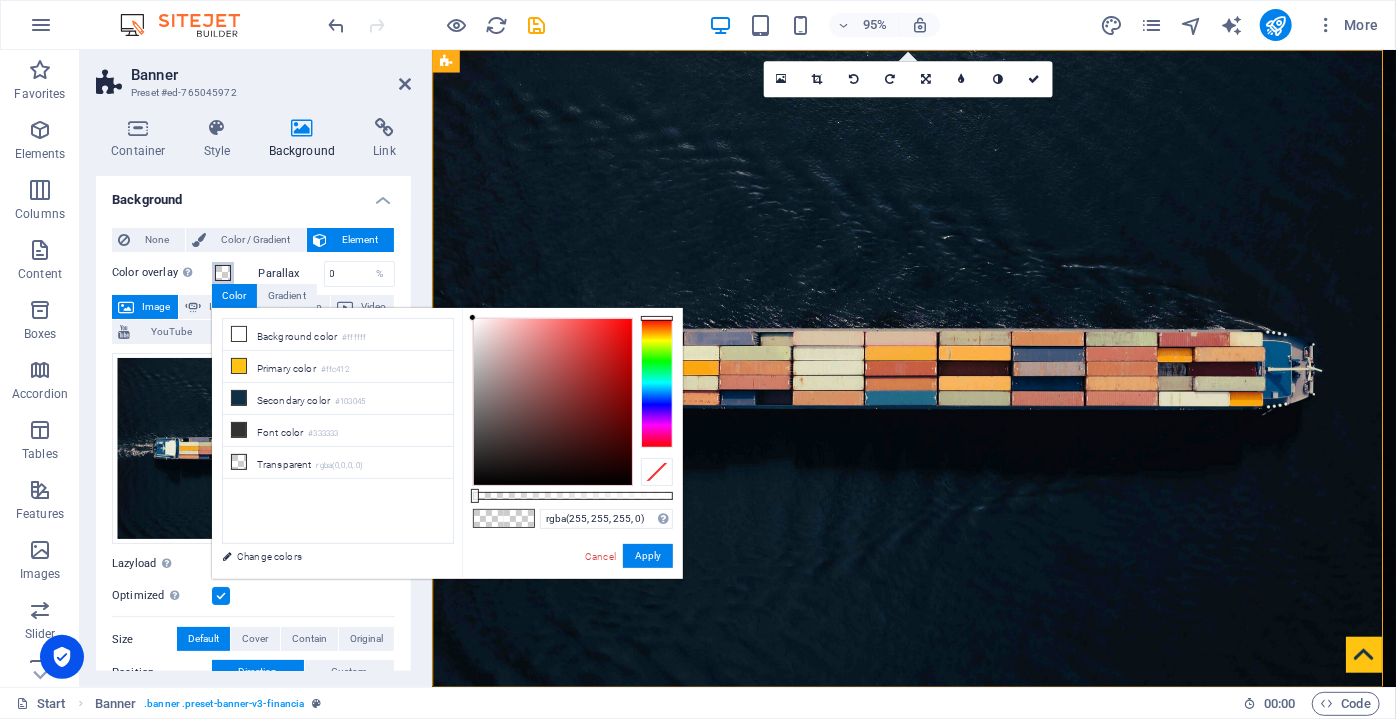 click at bounding box center (223, 273) 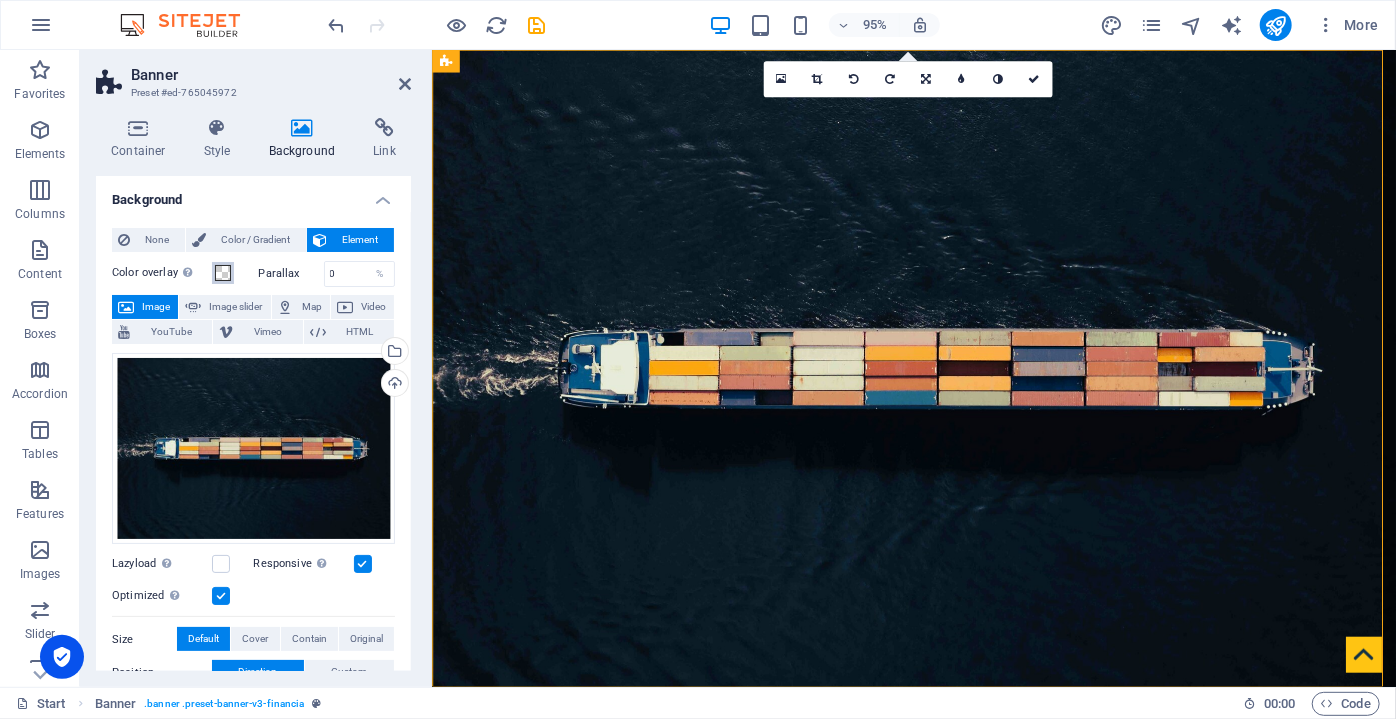 click at bounding box center [223, 273] 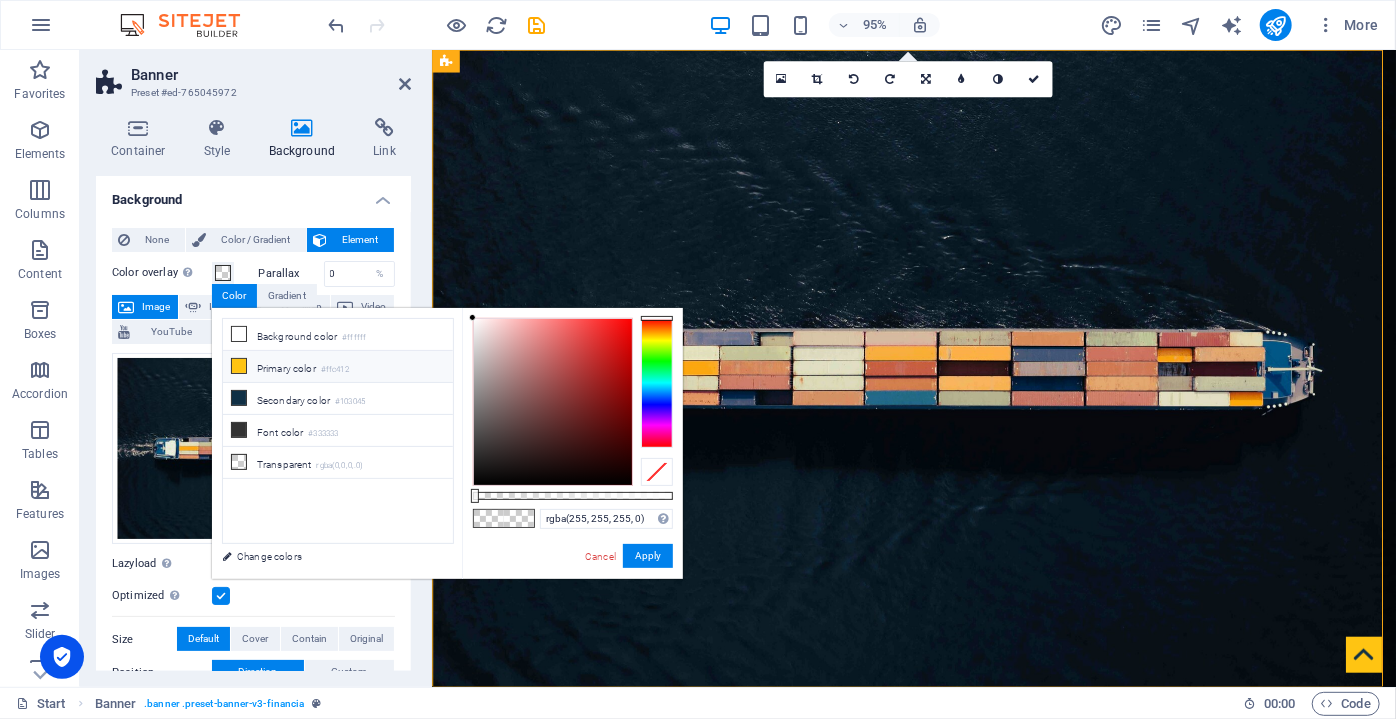 click on "Primary color
#ffc412" at bounding box center (338, 367) 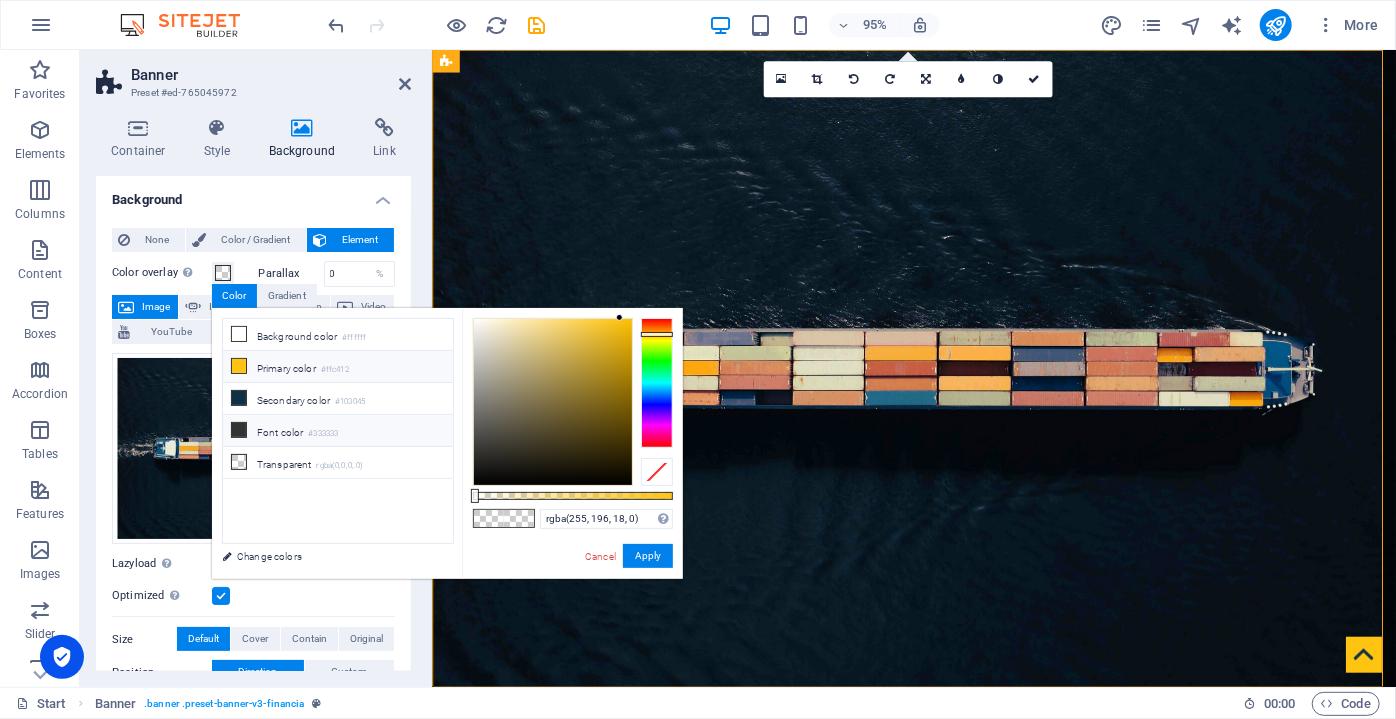 click on "Font color
#333333" at bounding box center (338, 431) 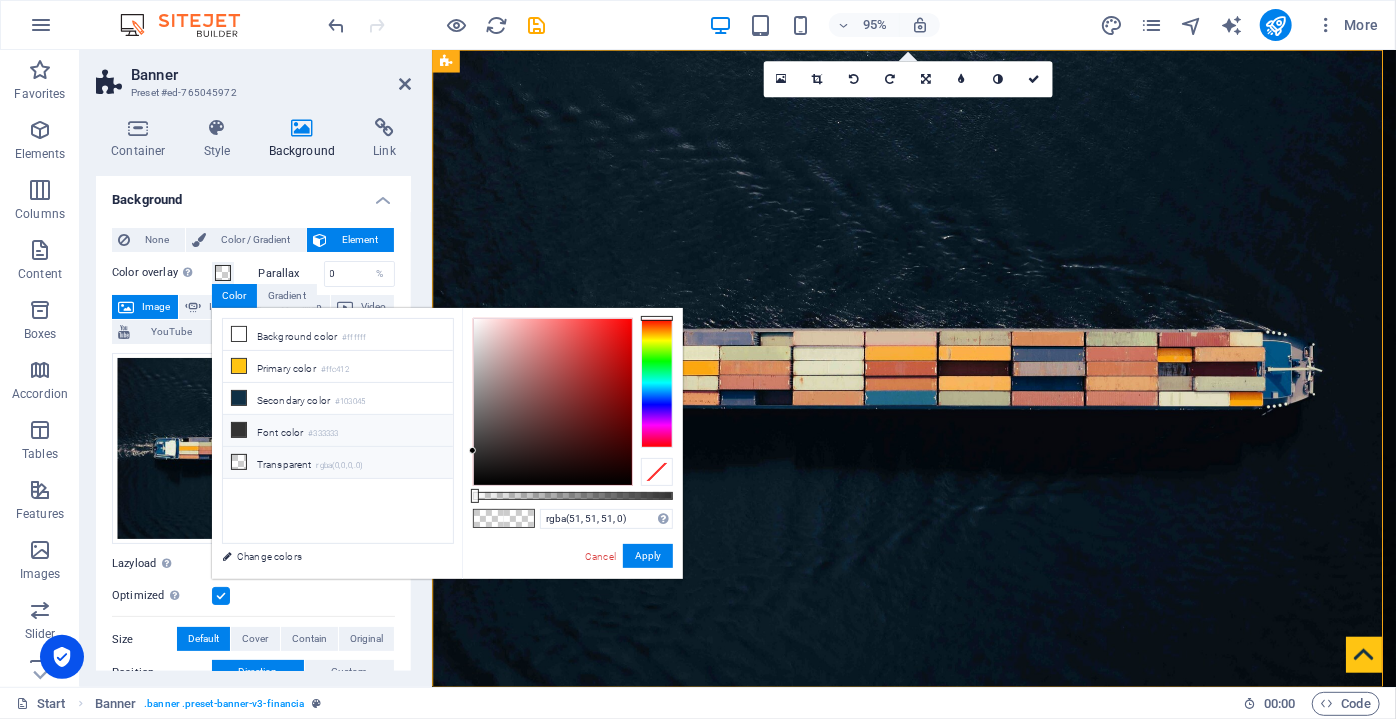 click on "Transparent
rgba(0,0,0,.0)" at bounding box center [338, 463] 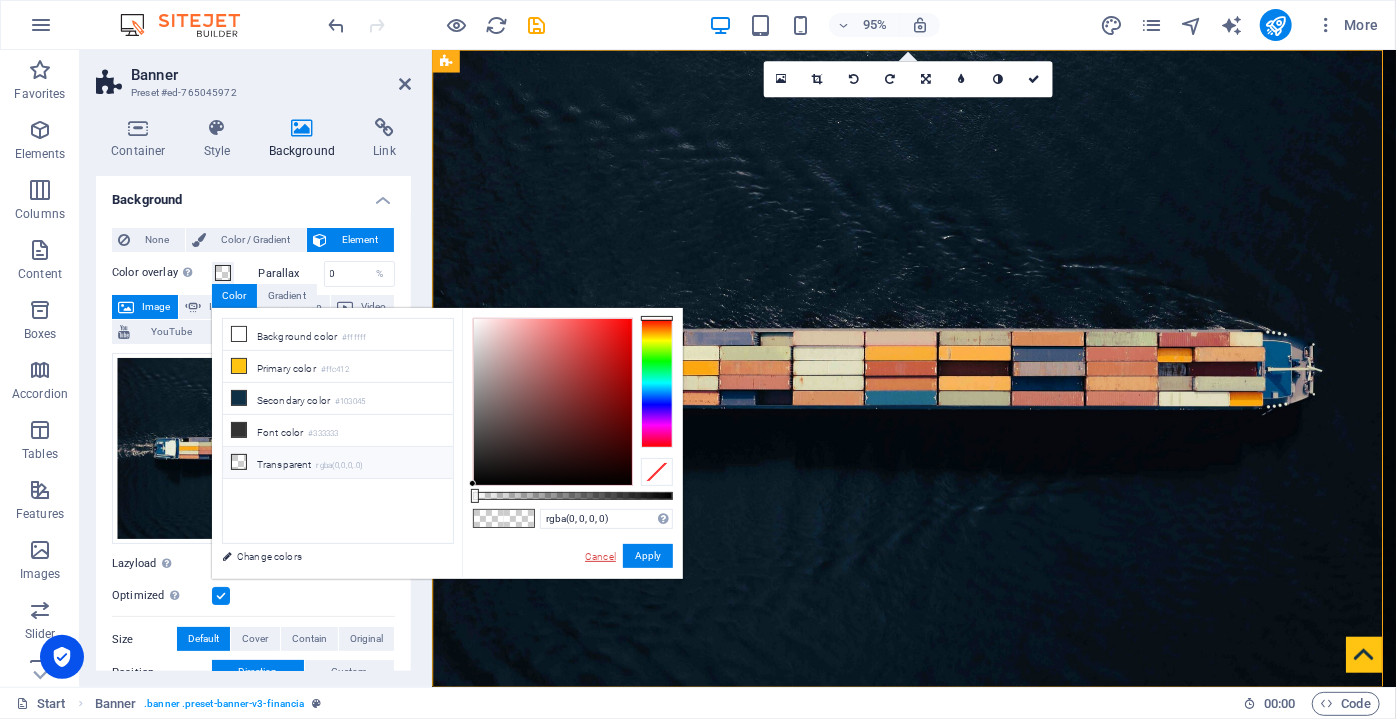 drag, startPoint x: 608, startPoint y: 562, endPoint x: 185, endPoint y: 538, distance: 423.6803 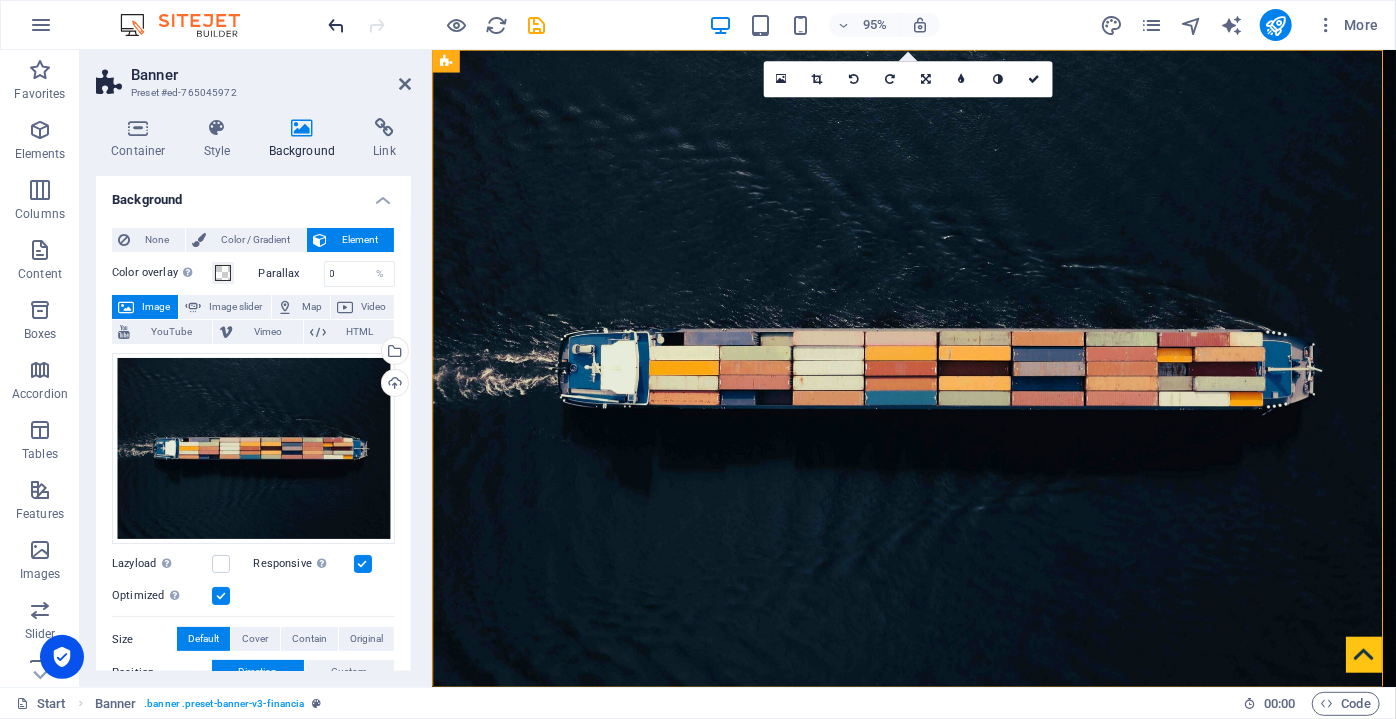 click at bounding box center [337, 25] 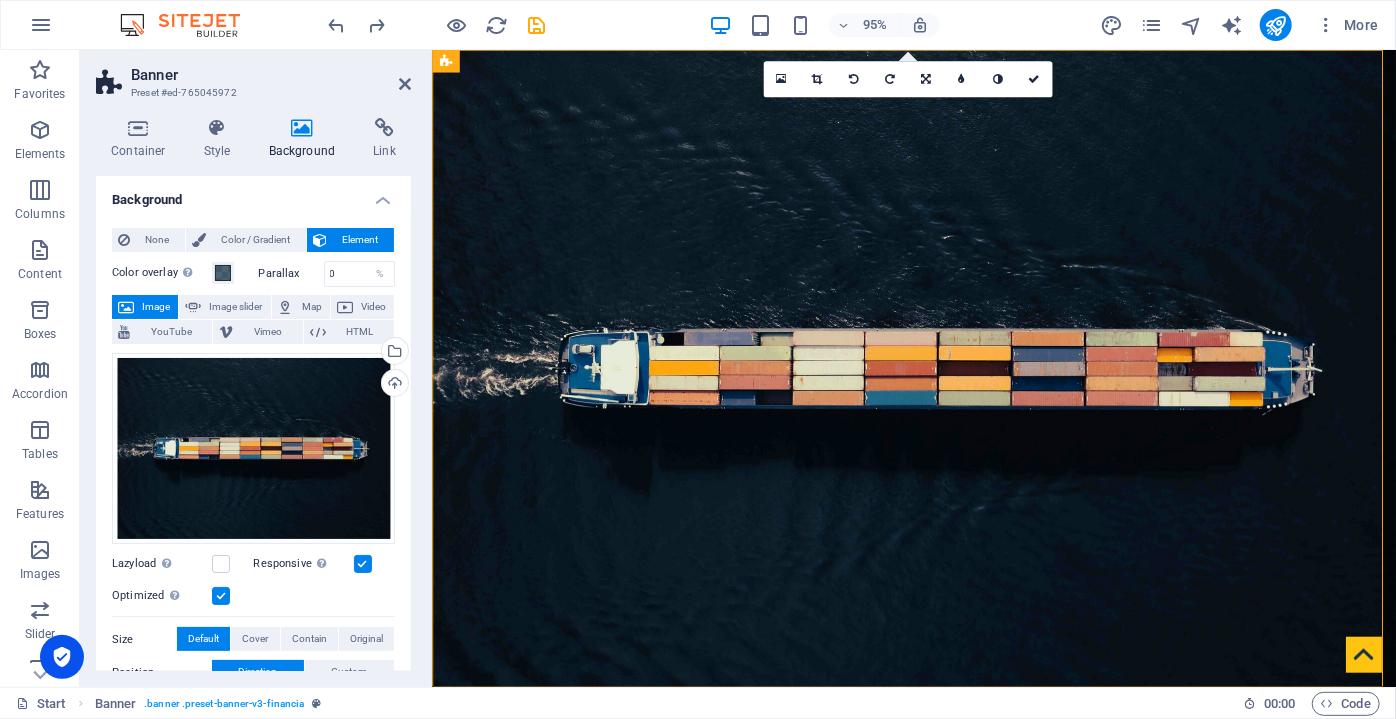 click on "Color overlay Places an overlay over the background to colorize it" at bounding box center (162, 273) 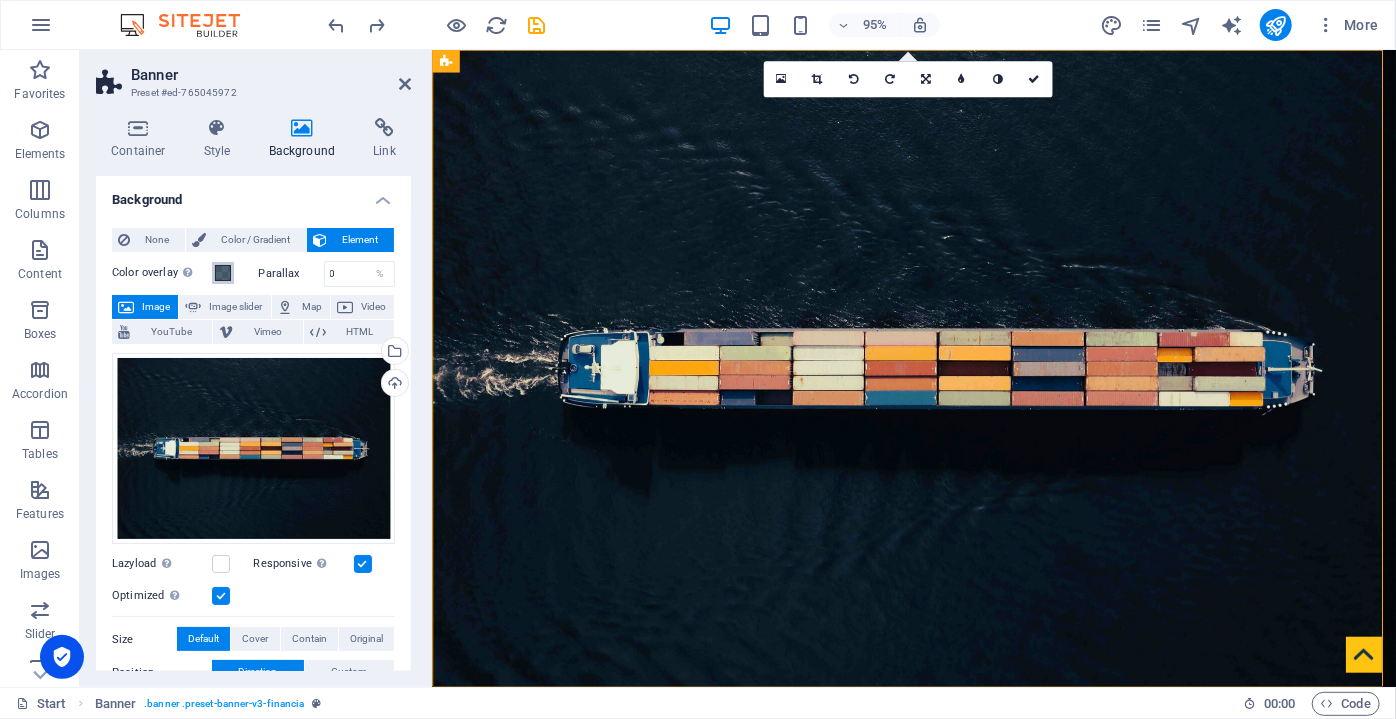 click on "Color overlay Places an overlay over the background to colorize it" at bounding box center [223, 273] 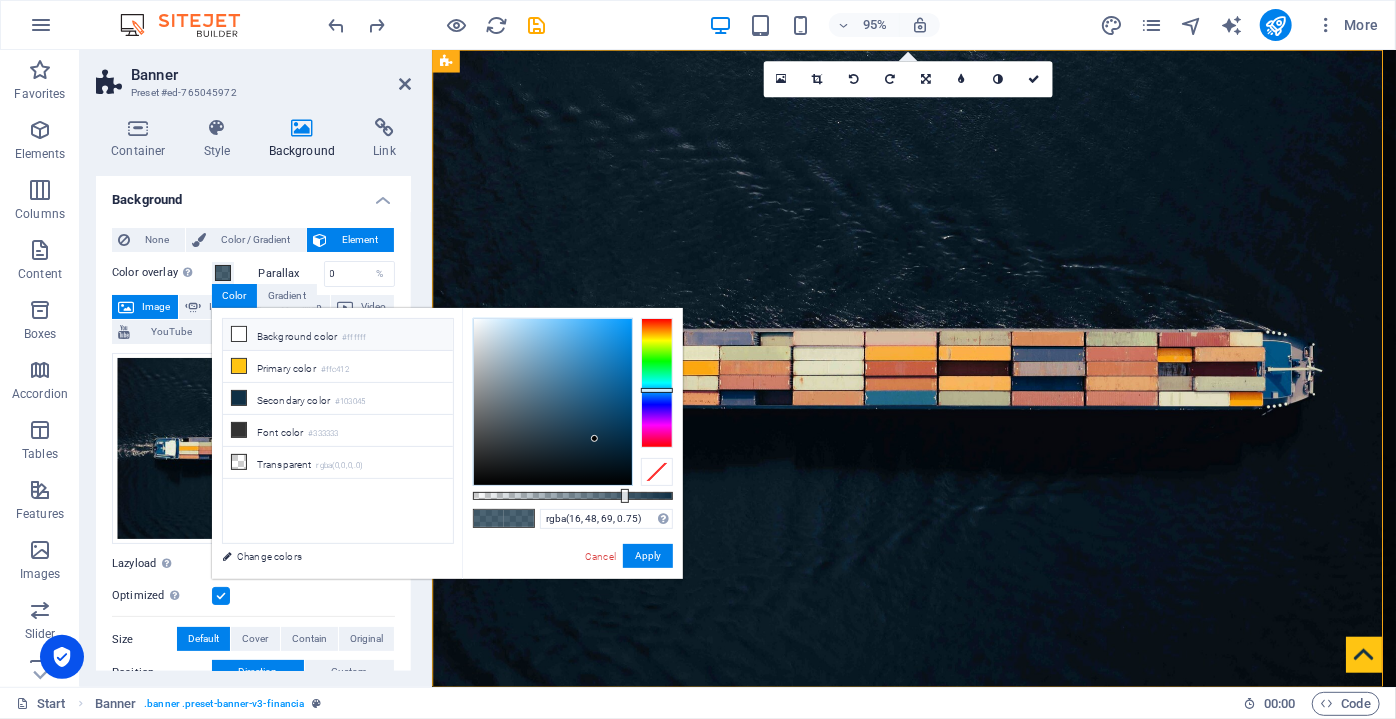 click on "Background color
#ffffff" at bounding box center [338, 335] 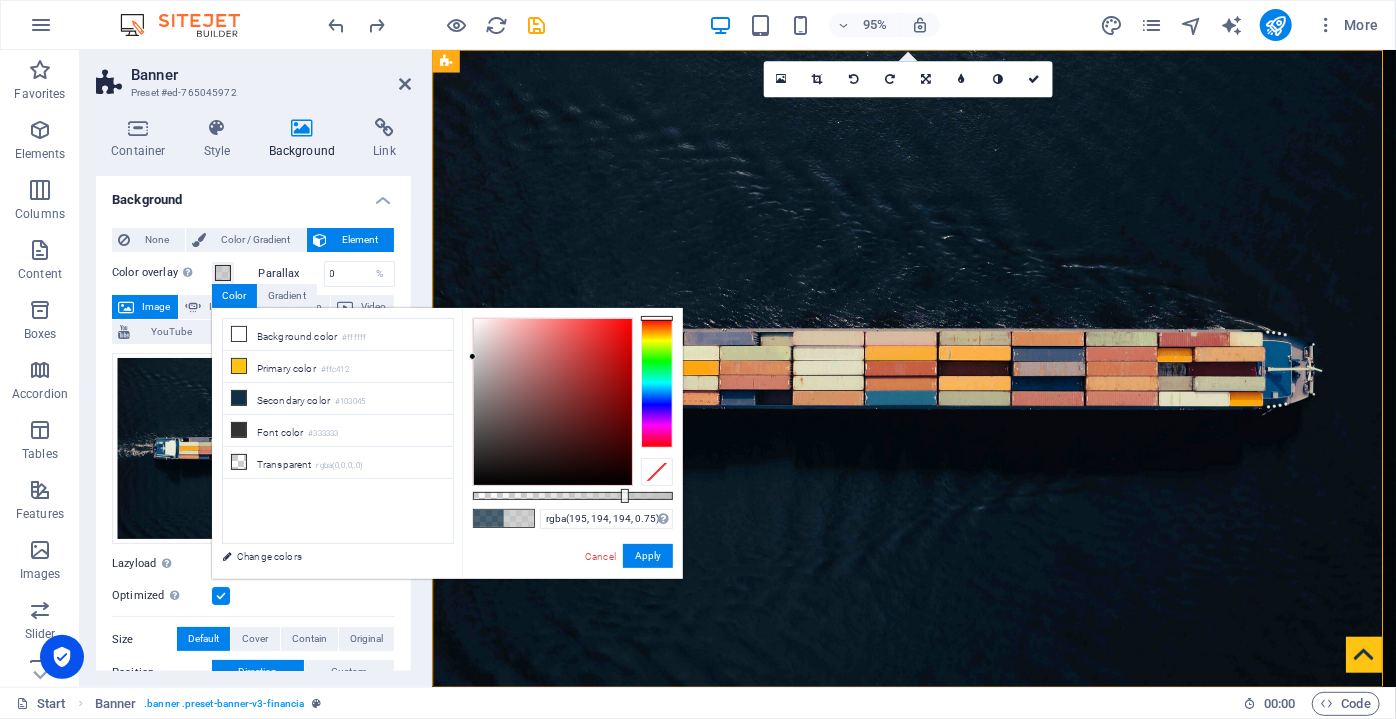 drag, startPoint x: 472, startPoint y: 316, endPoint x: 473, endPoint y: 357, distance: 41.01219 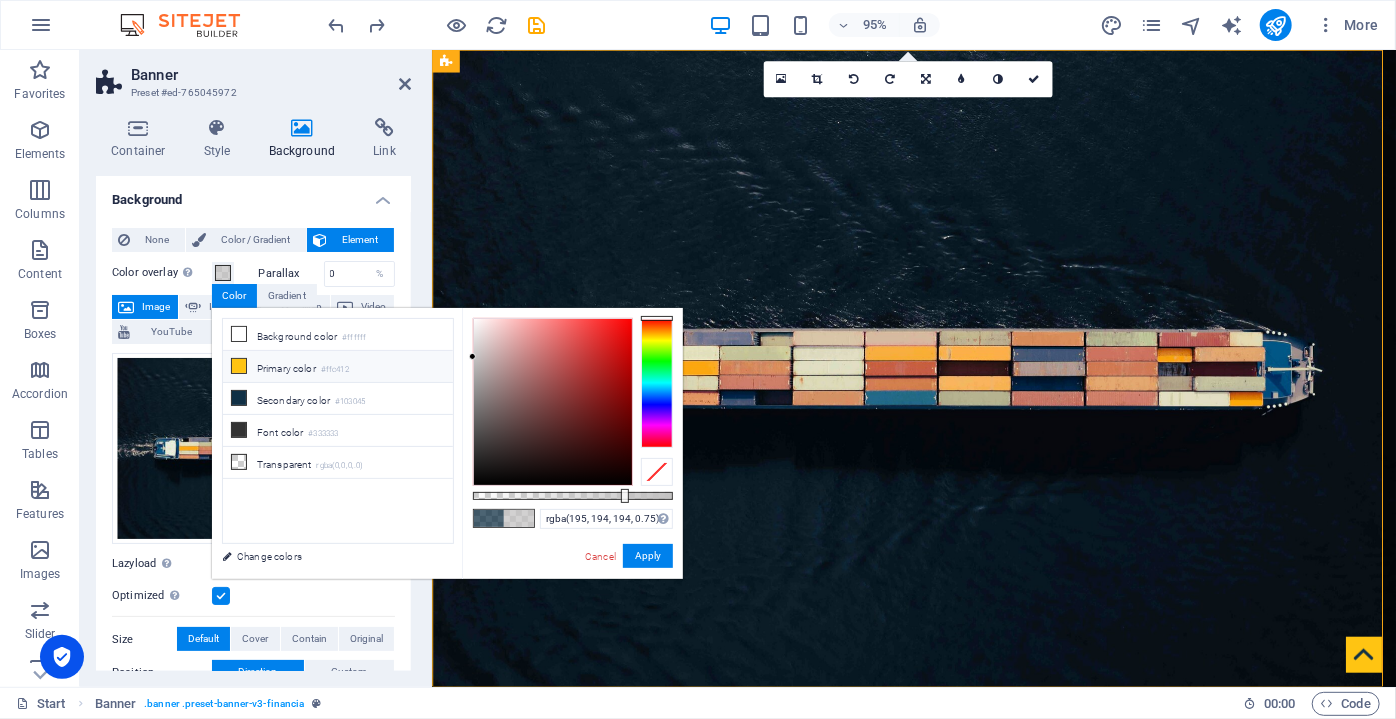 click on "Primary color
#ffc412" at bounding box center [338, 367] 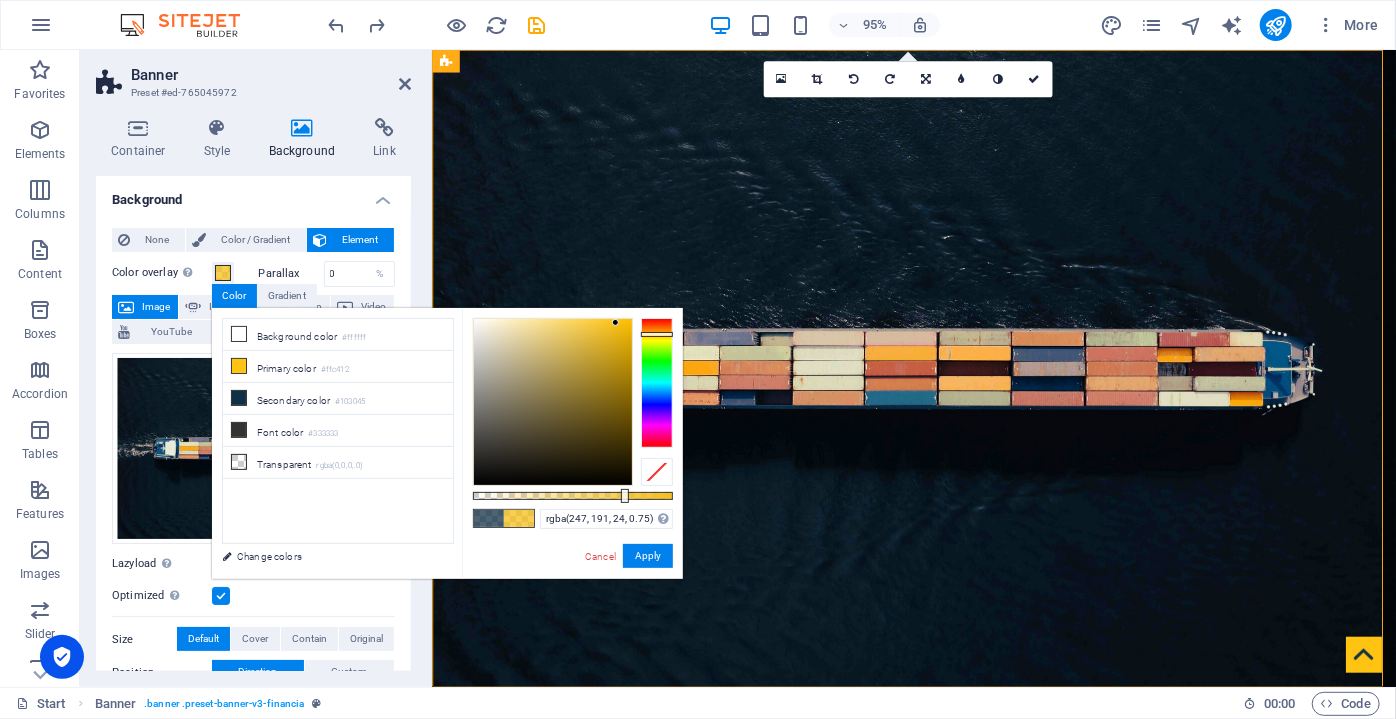 click at bounding box center (615, 322) 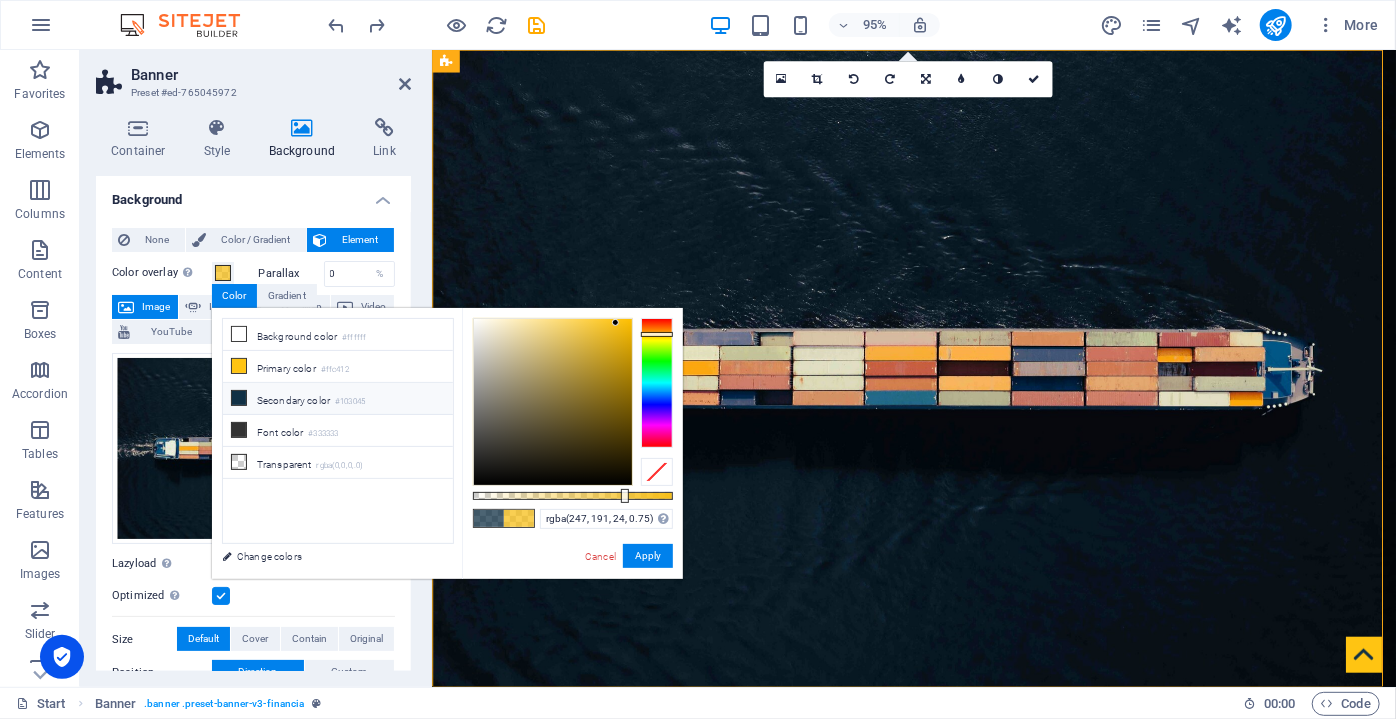 click on "Secondary color
#103045" at bounding box center (338, 399) 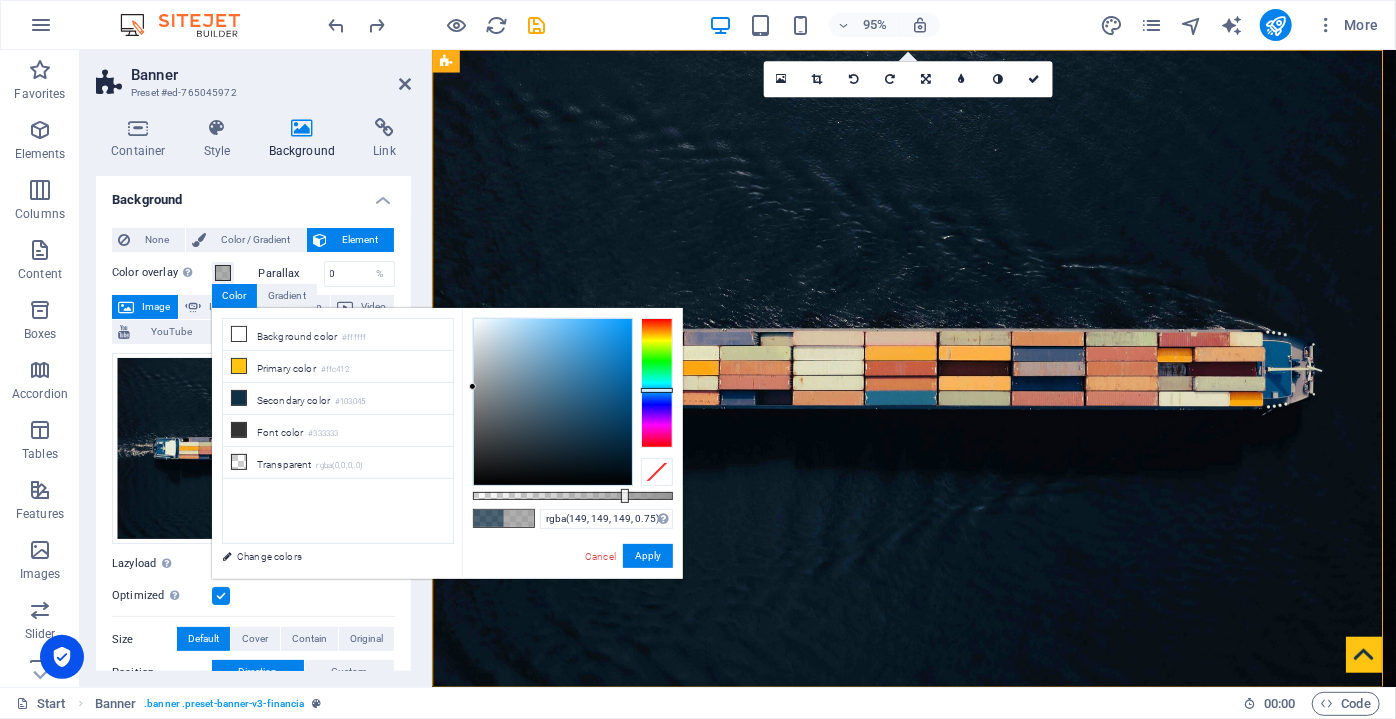 type on "rgba(147, 147, 147, 0.75)" 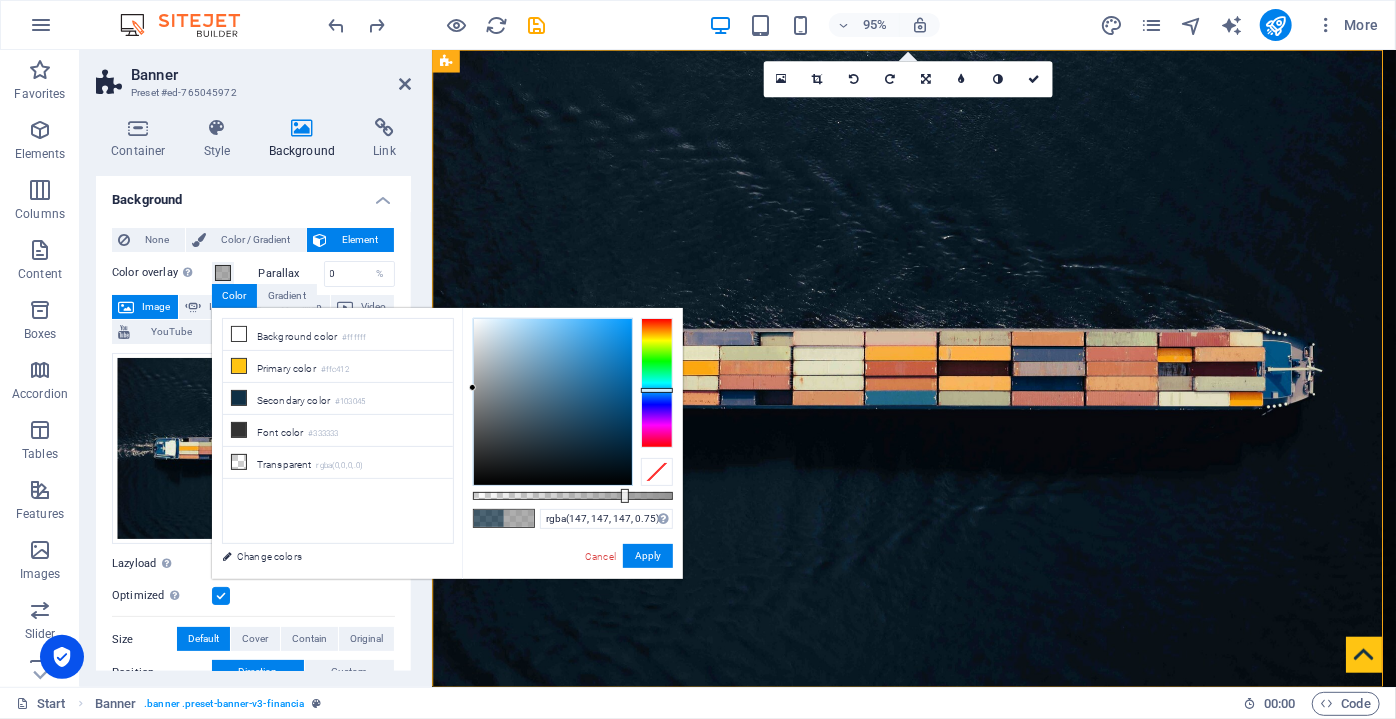 drag, startPoint x: 608, startPoint y: 327, endPoint x: 453, endPoint y: 388, distance: 166.5713 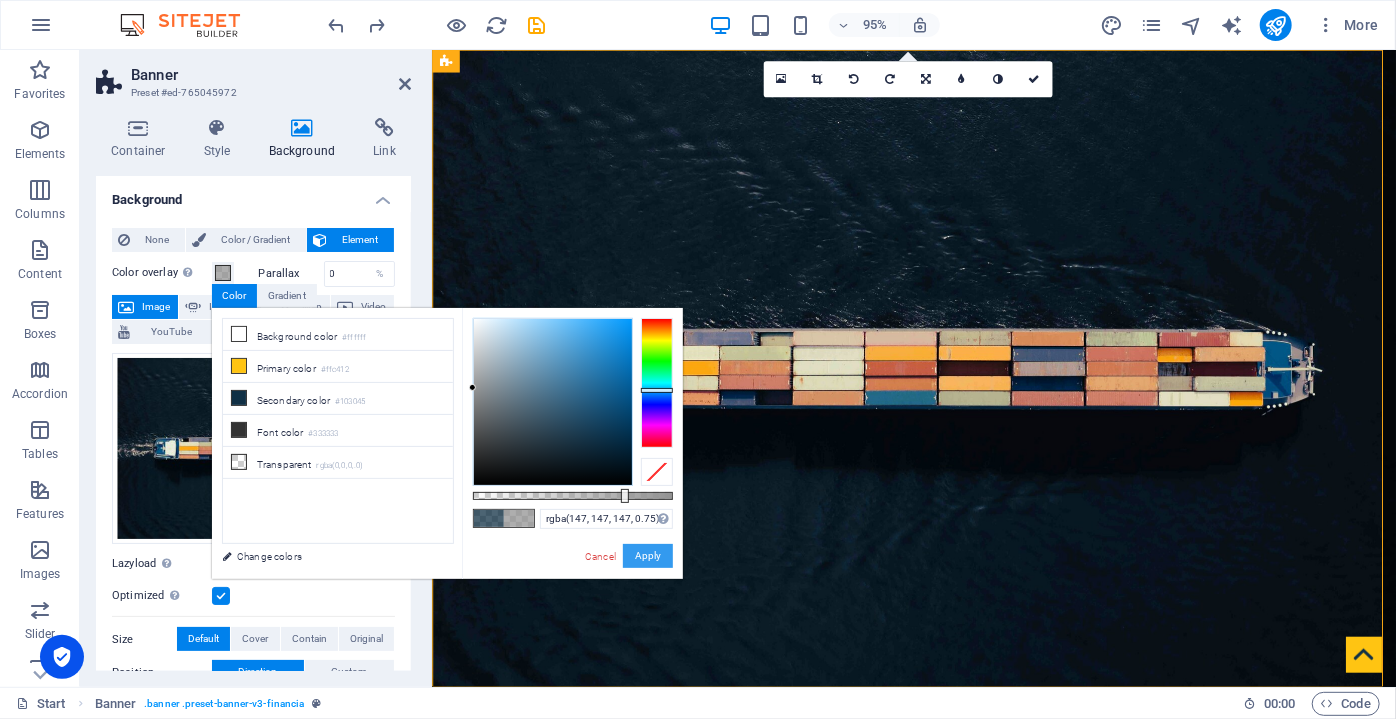 click on "Apply" at bounding box center [648, 556] 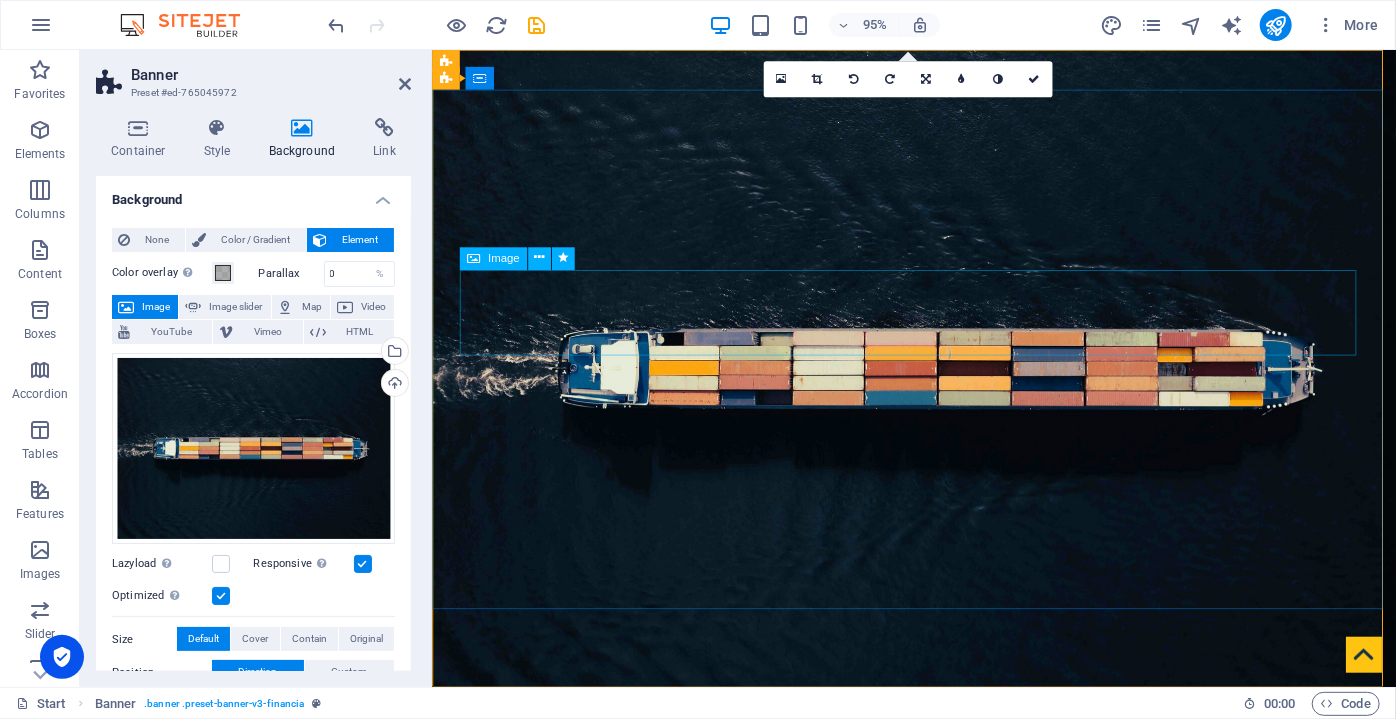 click at bounding box center [939, 985] 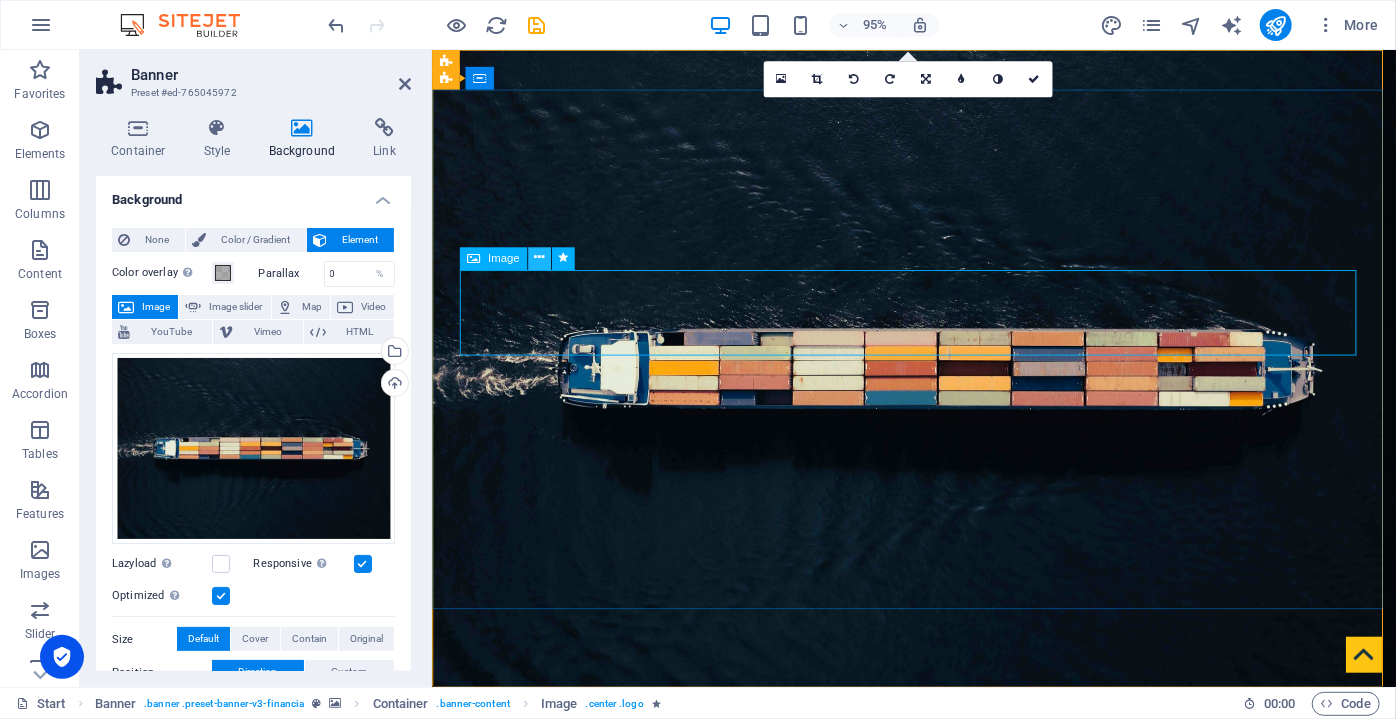 click at bounding box center [539, 259] 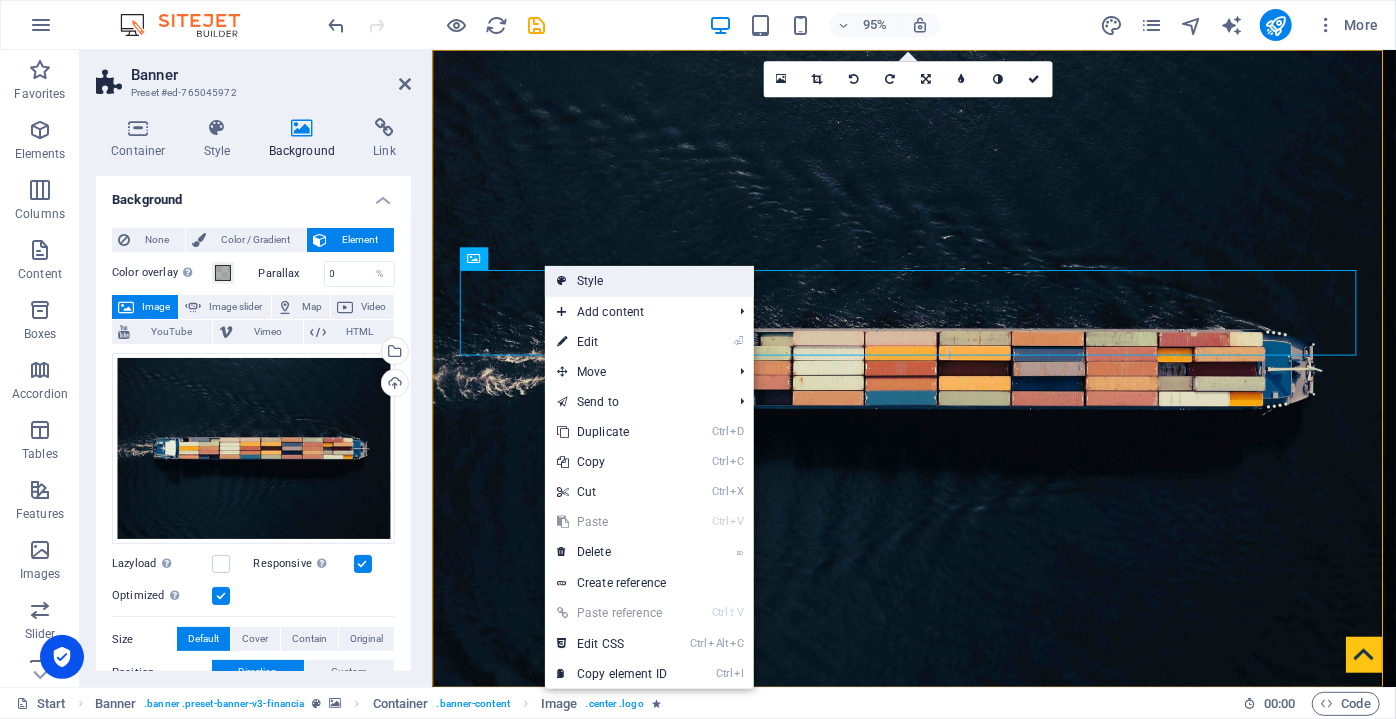 click on "Style" at bounding box center [649, 281] 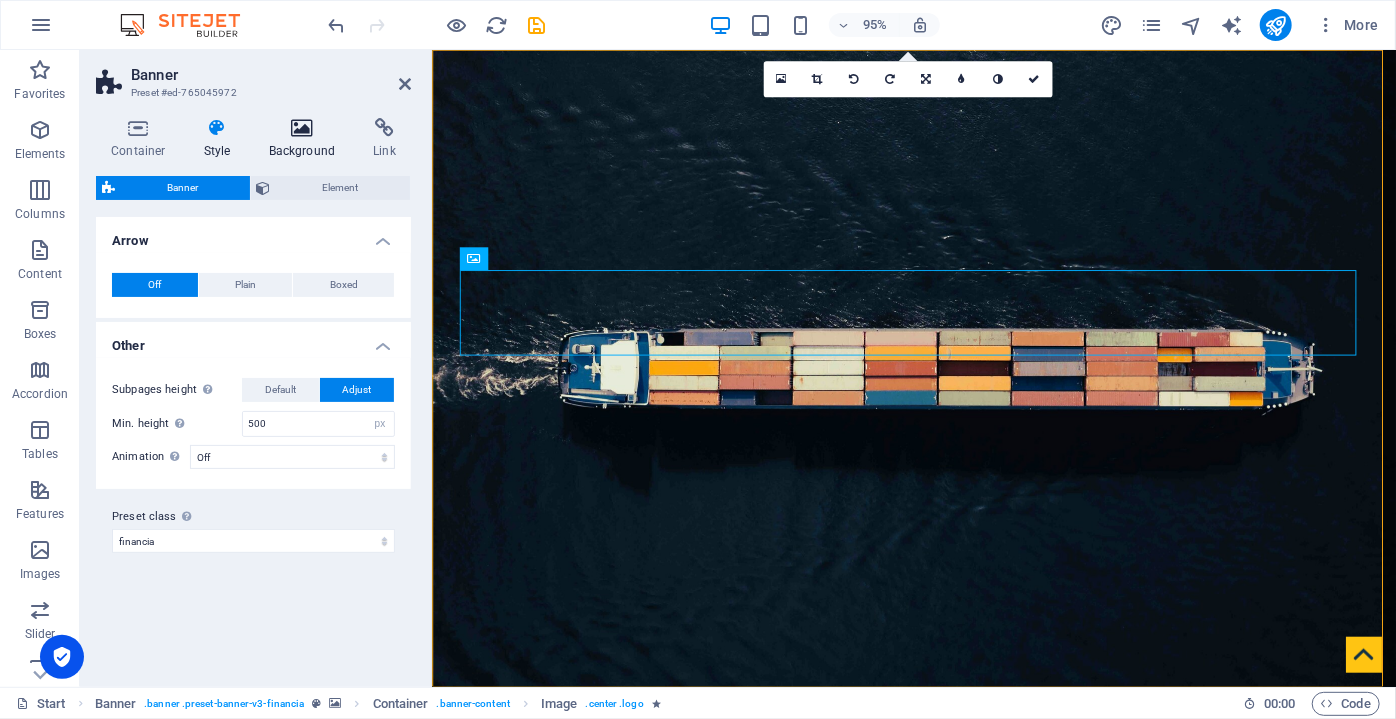 click at bounding box center [302, 128] 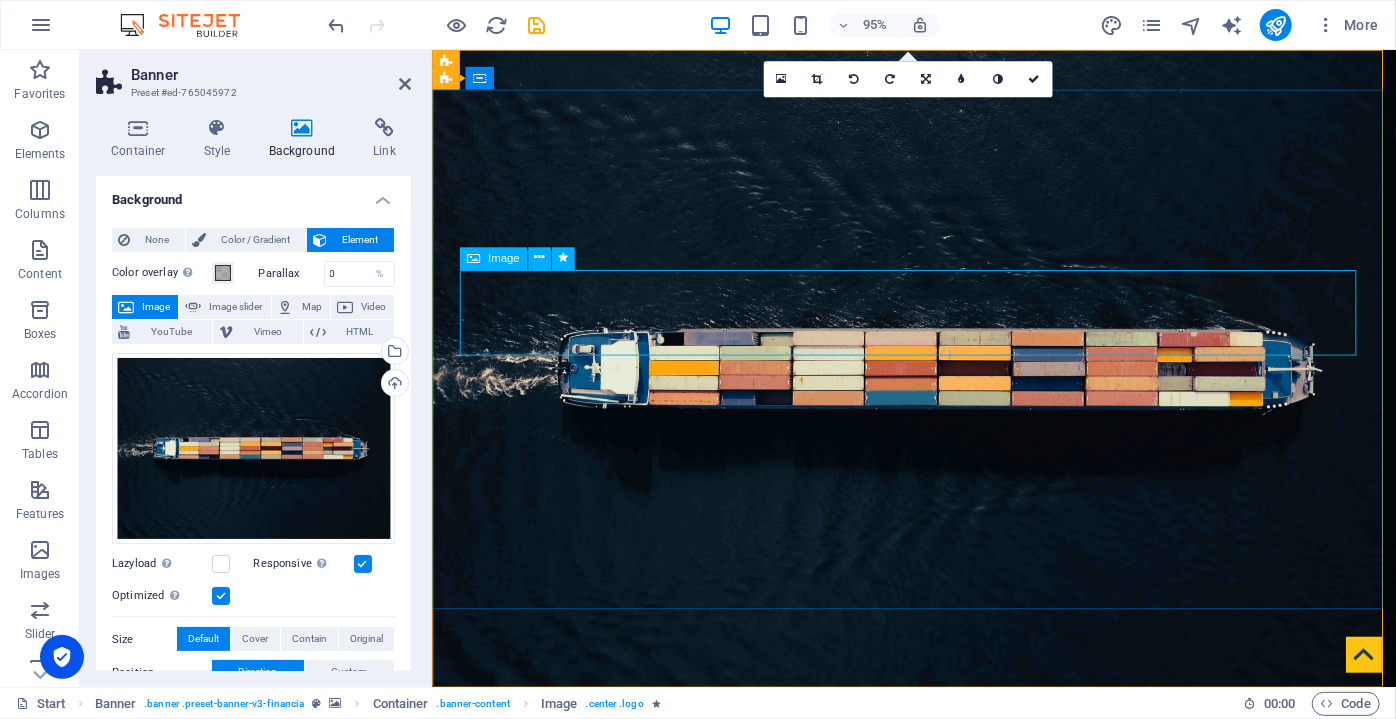 click at bounding box center (939, 985) 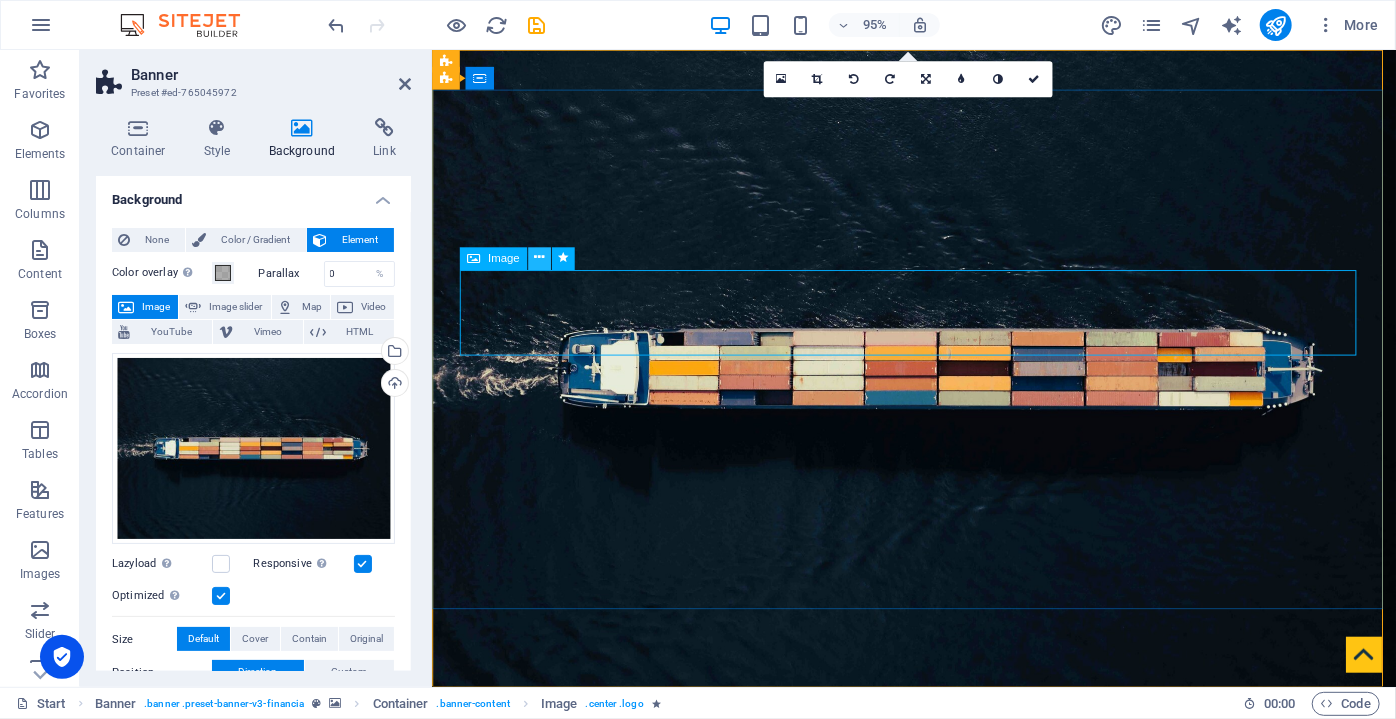 click at bounding box center (539, 259) 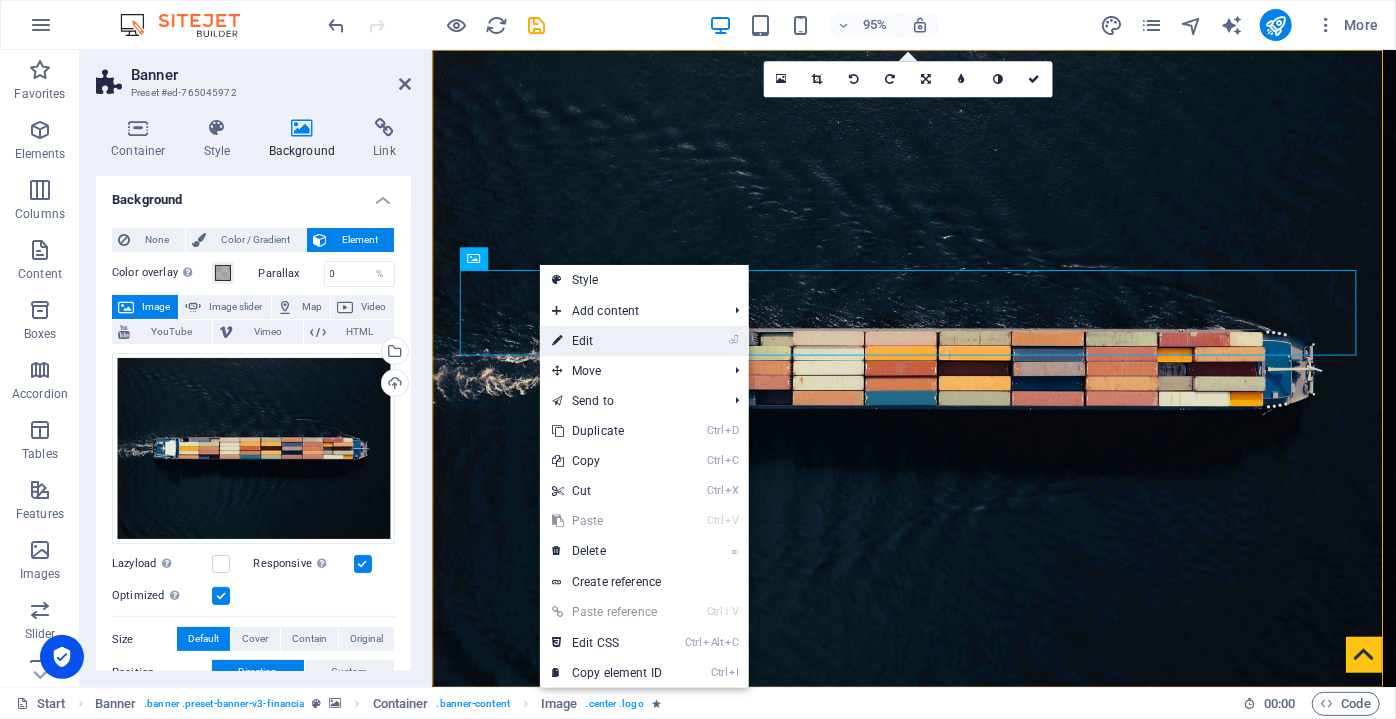 click at bounding box center [557, 341] 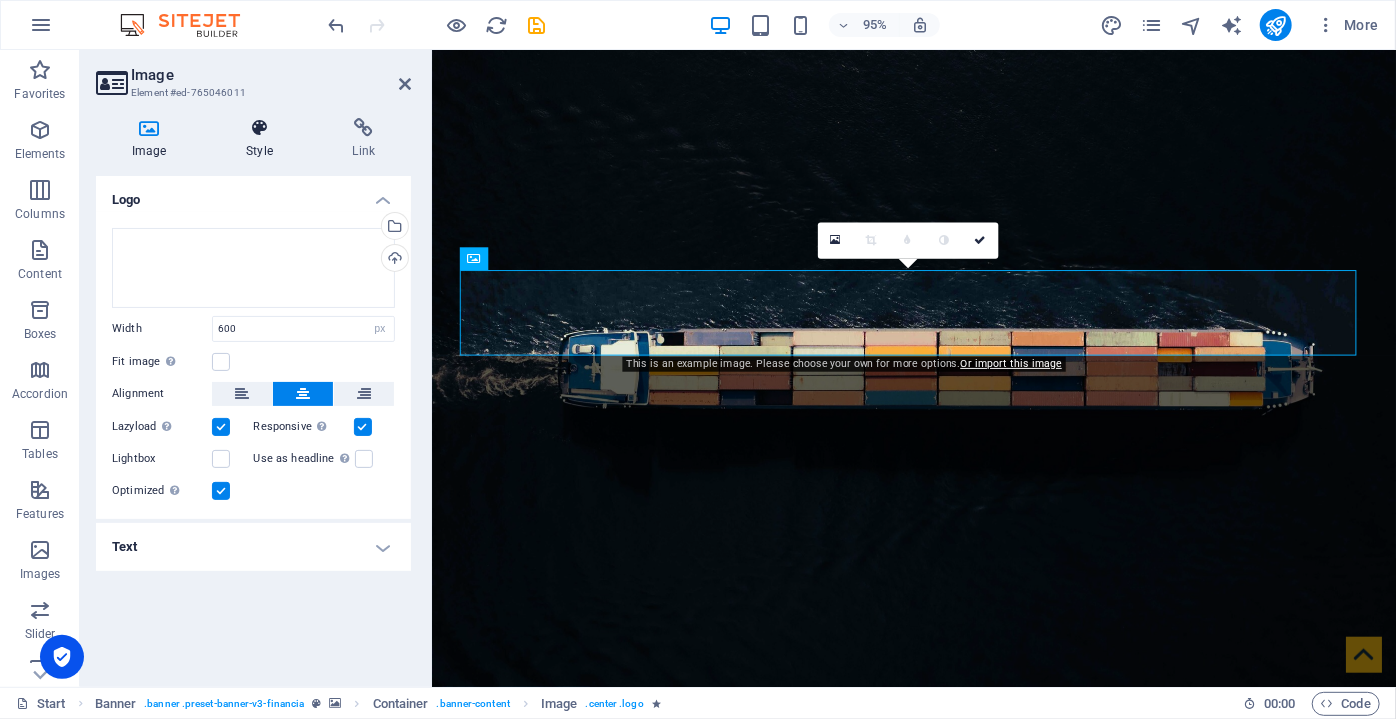 click on "Style" at bounding box center (263, 139) 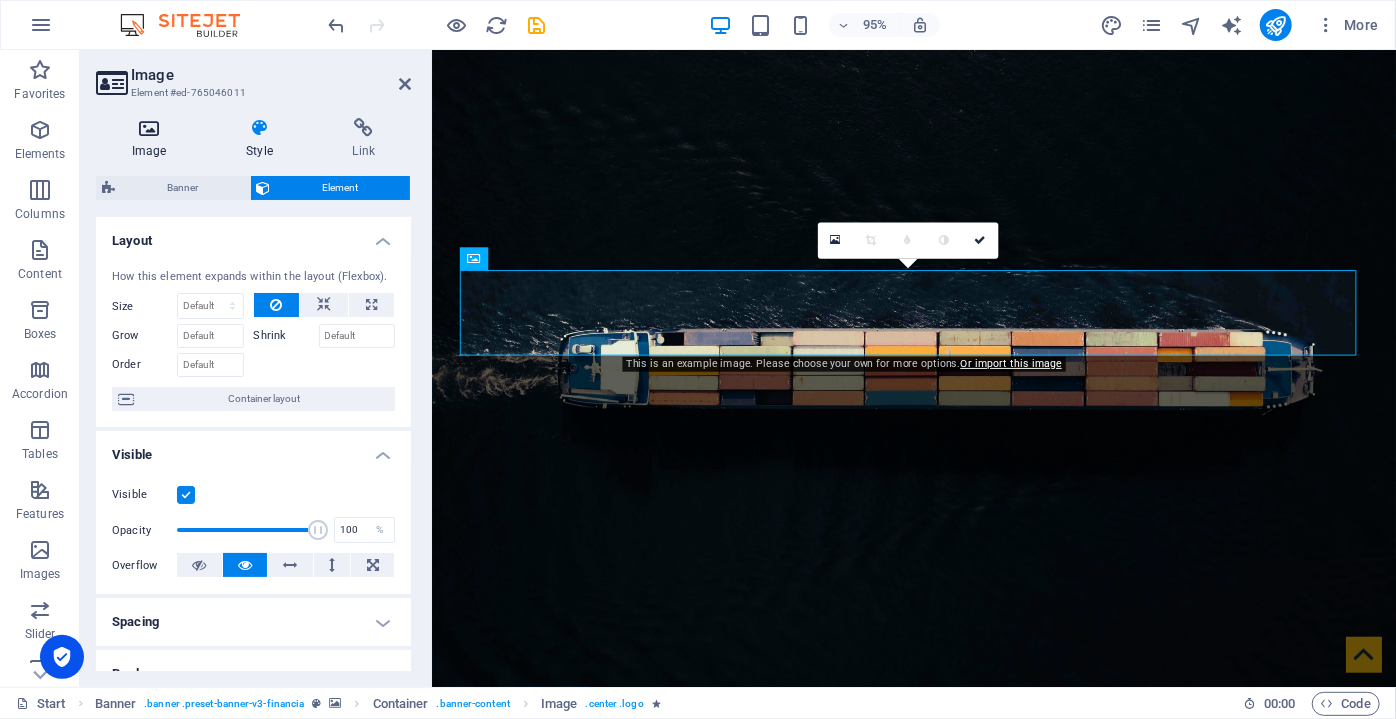 click at bounding box center (149, 128) 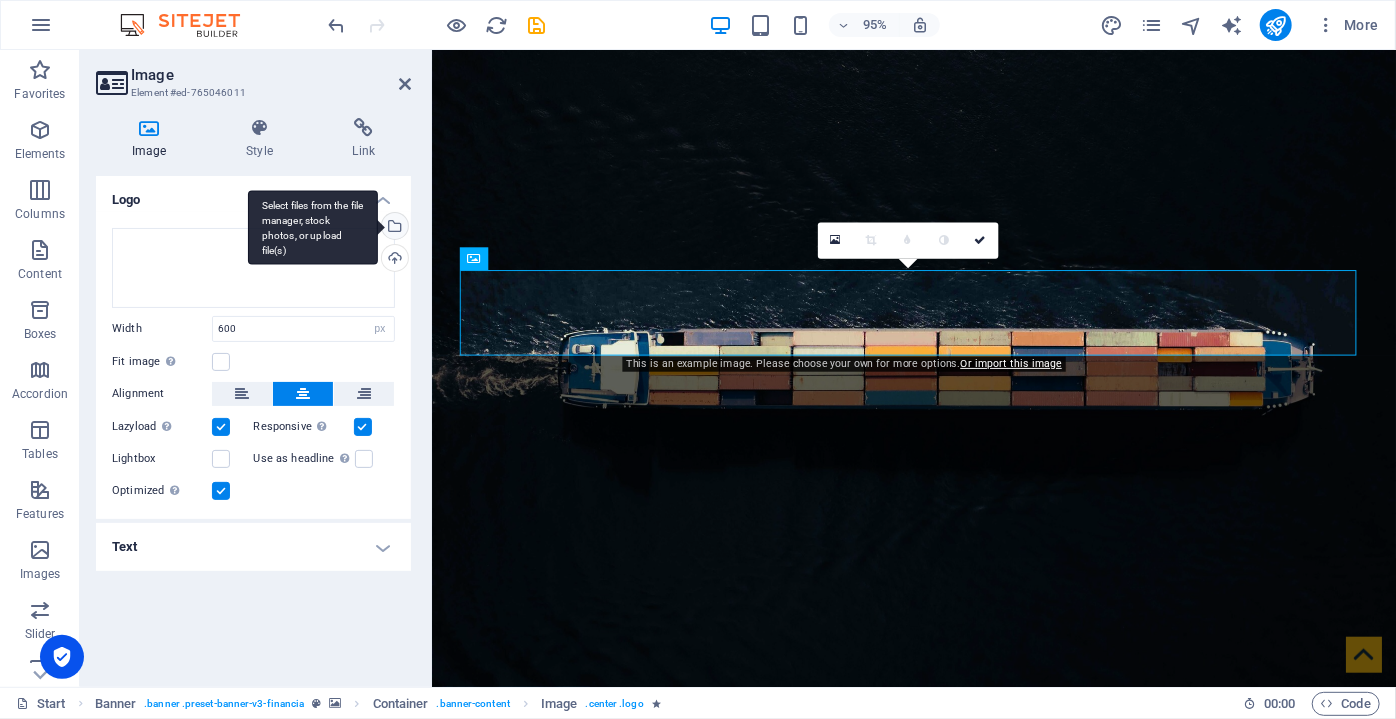 click on "Select files from the file manager, stock photos, or upload file(s)" at bounding box center (313, 227) 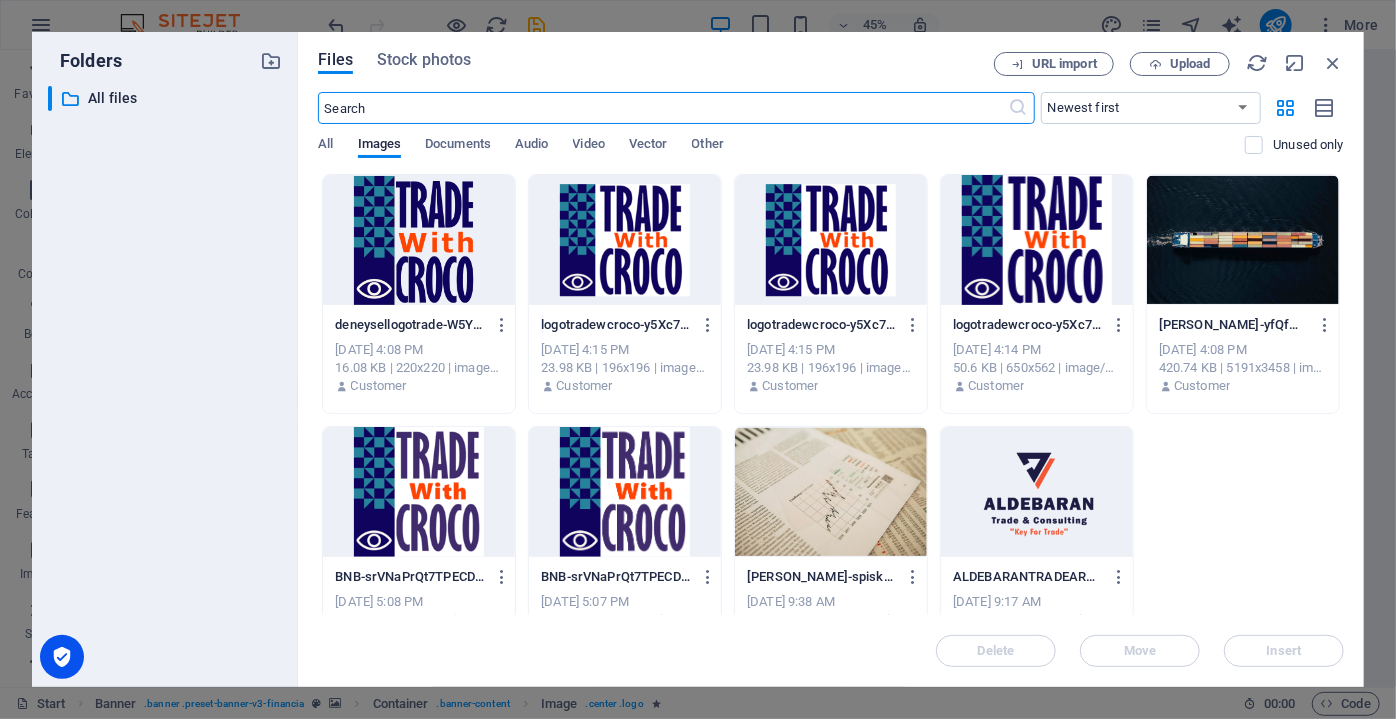 click at bounding box center [419, 240] 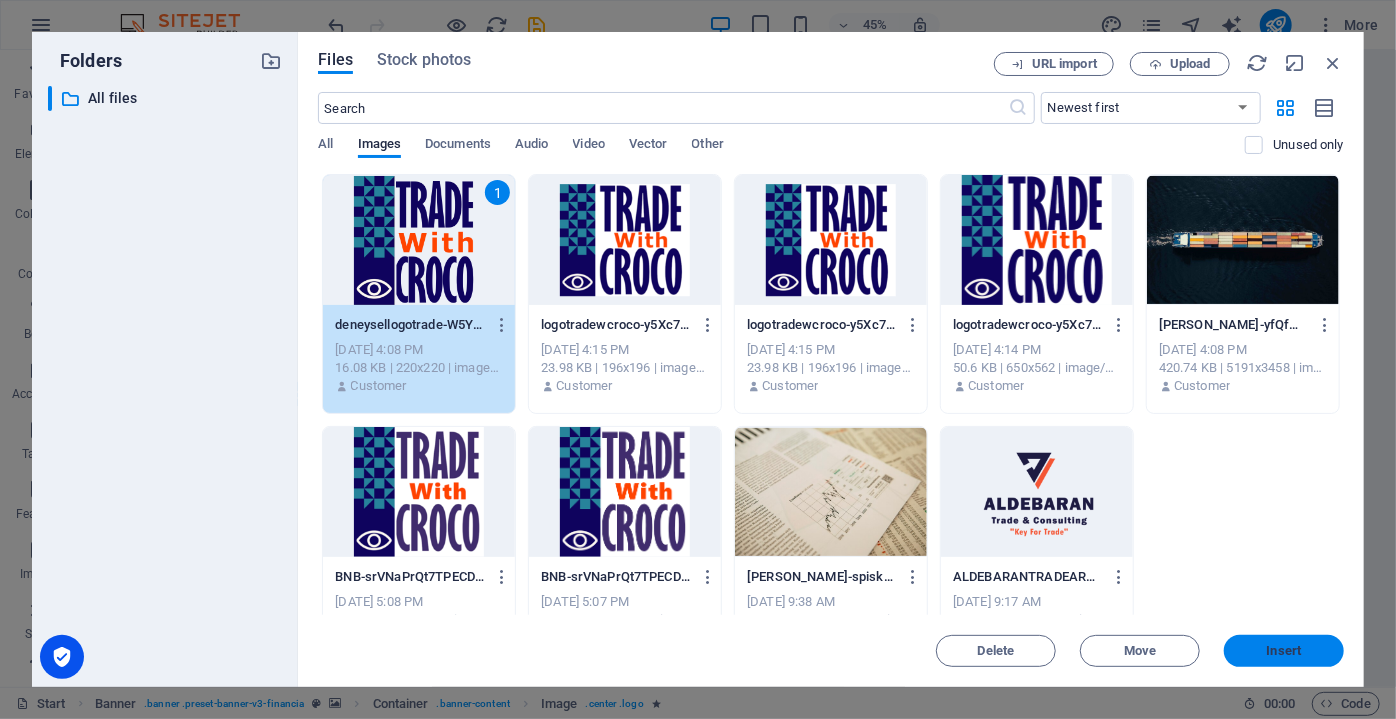 click on "Insert" at bounding box center [1284, 651] 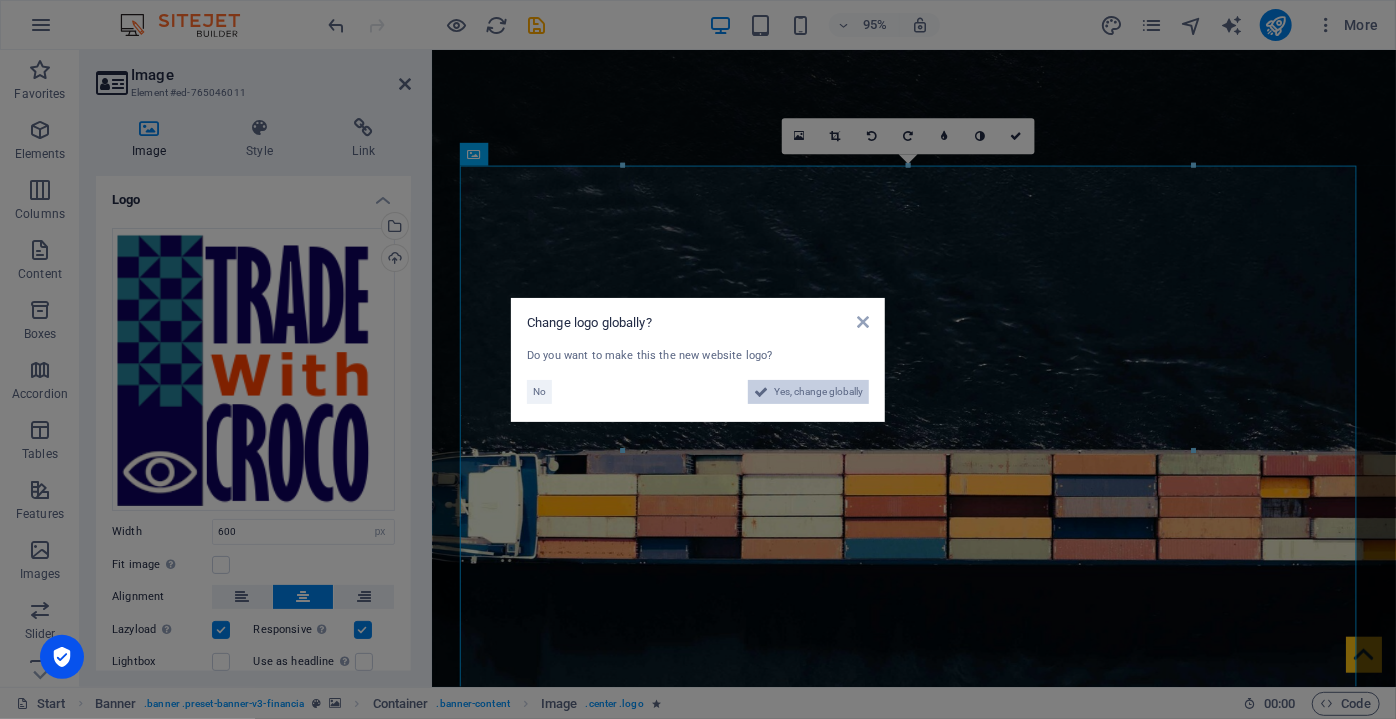 click on "Yes, change globally" at bounding box center (818, 392) 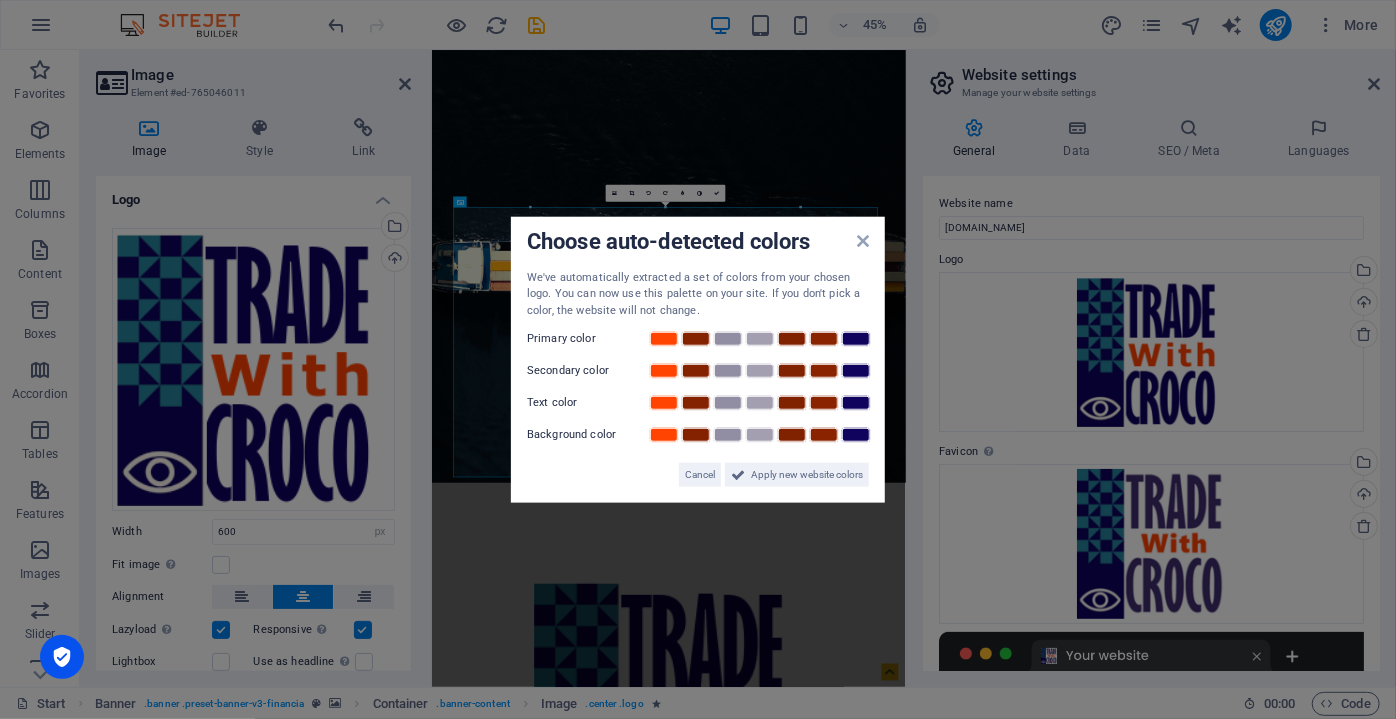 click at bounding box center (863, 240) 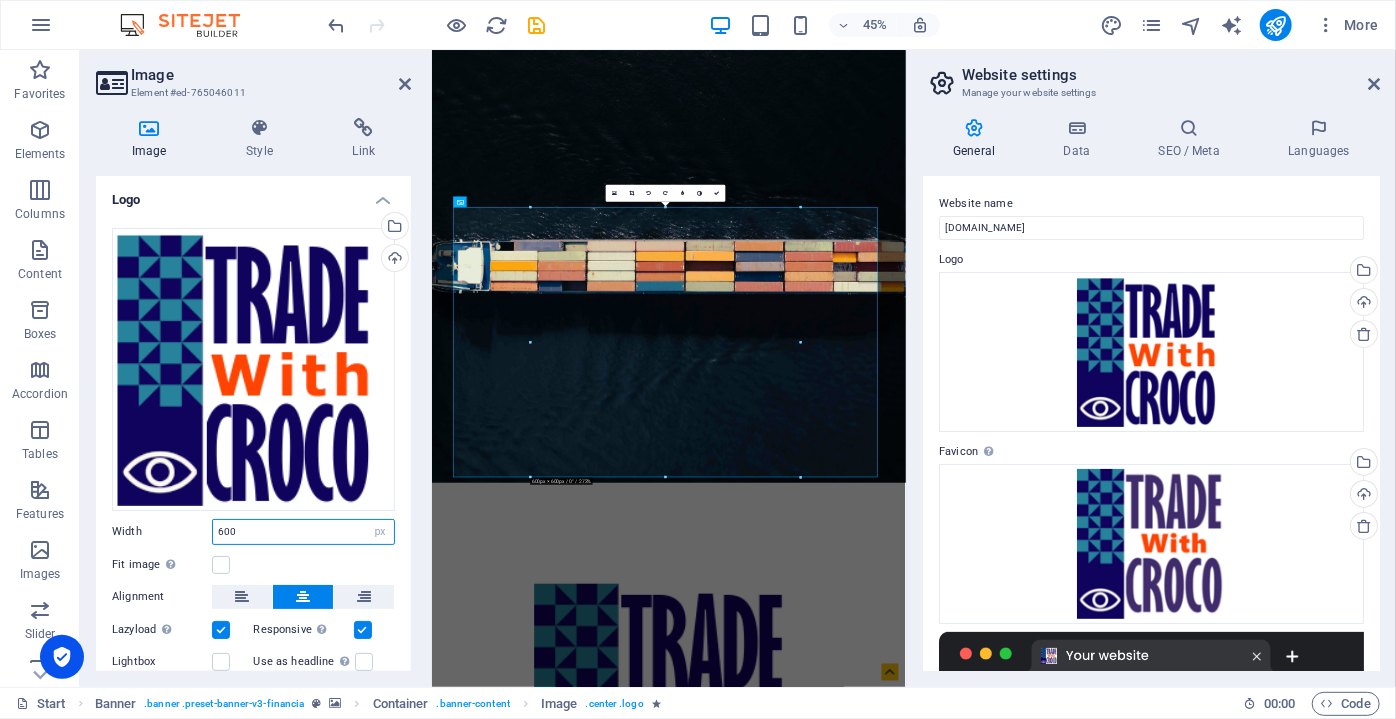 click on "600" at bounding box center [303, 532] 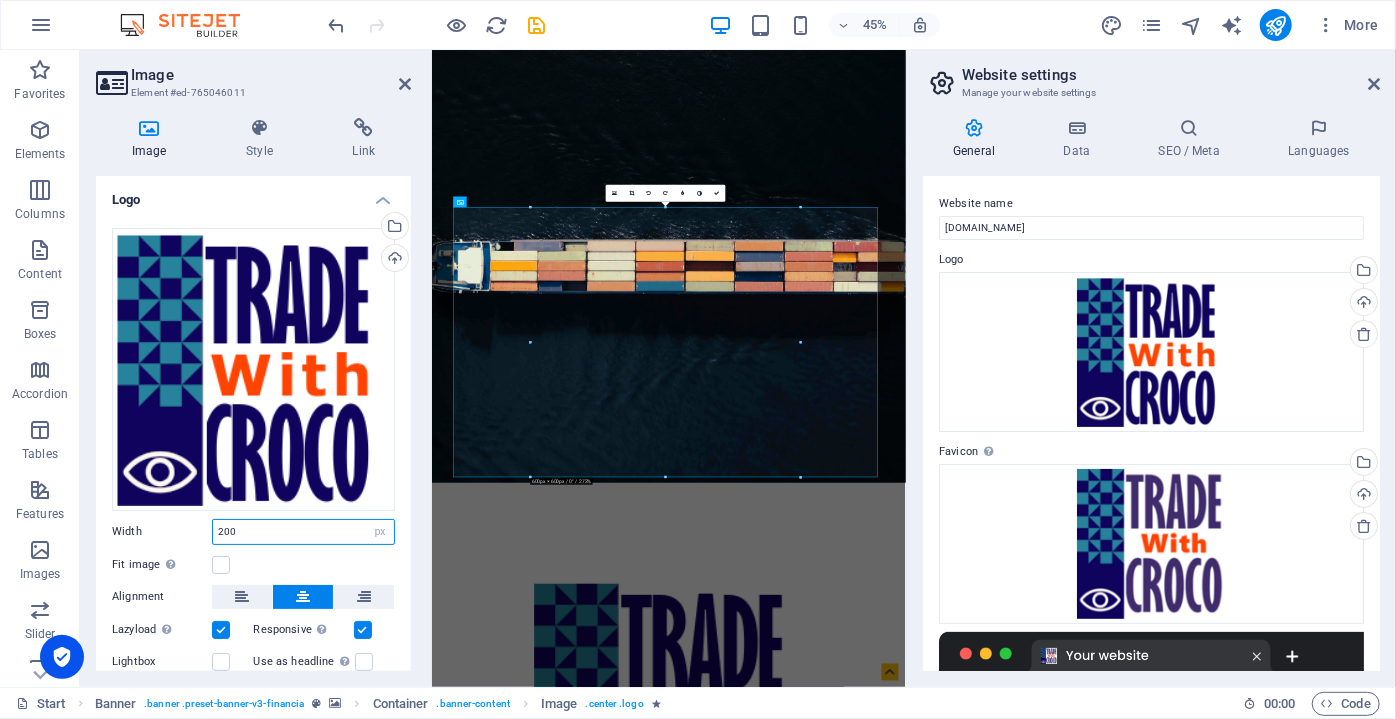 type on "200" 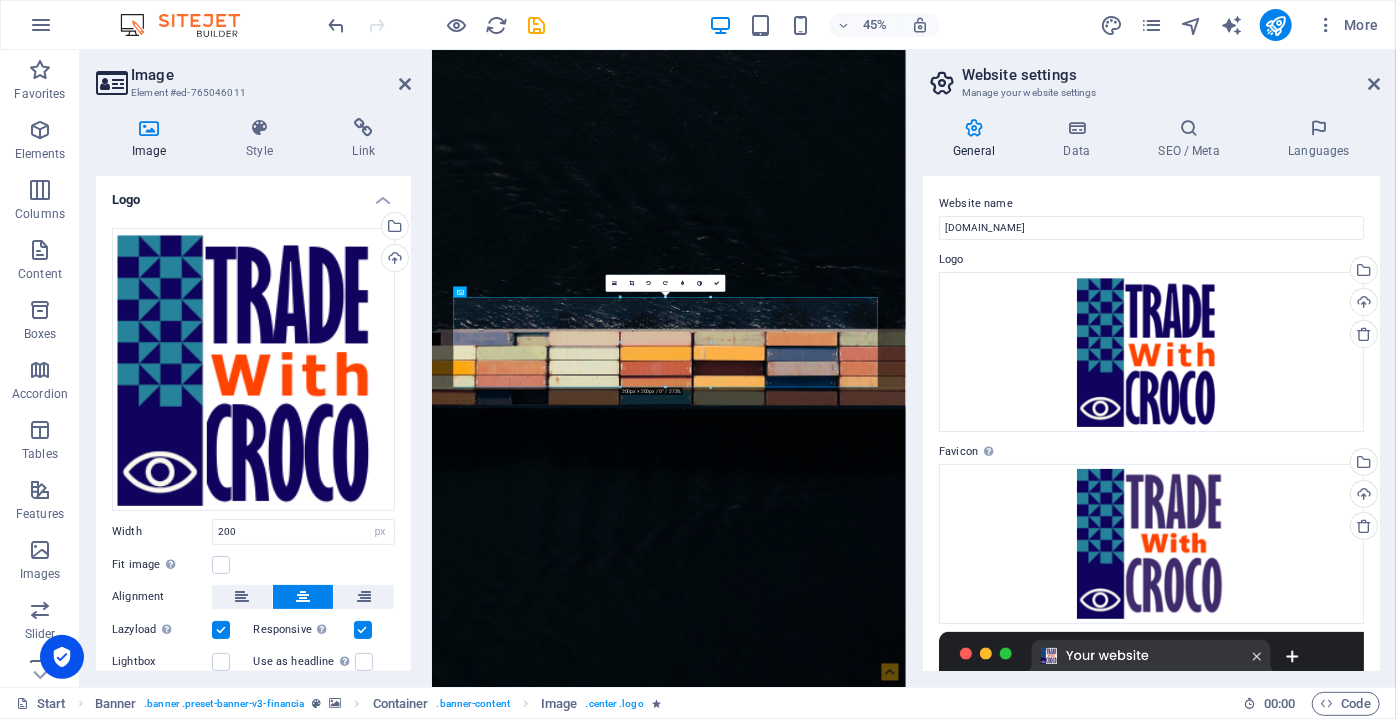 click on "Website settings Manage your website settings  General  Data  SEO / Meta  Languages Website name [DOMAIN_NAME] Logo Drag files here, click to choose files or select files from Files or our free stock photos & videos Select files from the file manager, stock photos, or upload file(s) Upload Favicon Set the favicon of your website here. A favicon is a small icon shown in the browser tab next to your website title. It helps visitors identify your website. Drag files here, click to choose files or select files from Files or our free stock photos & videos Select files from the file manager, stock photos, or upload file(s) Upload Preview Image (Open Graph) This image will be shown when the website is shared on social networks Drag files here, click to choose files or select files from Files or our free stock photos & videos Select files from the file manager, stock photos, or upload file(s) Upload Contact data for this website. This can be used everywhere on the website and will update automatically. Company 1" at bounding box center [1151, 368] 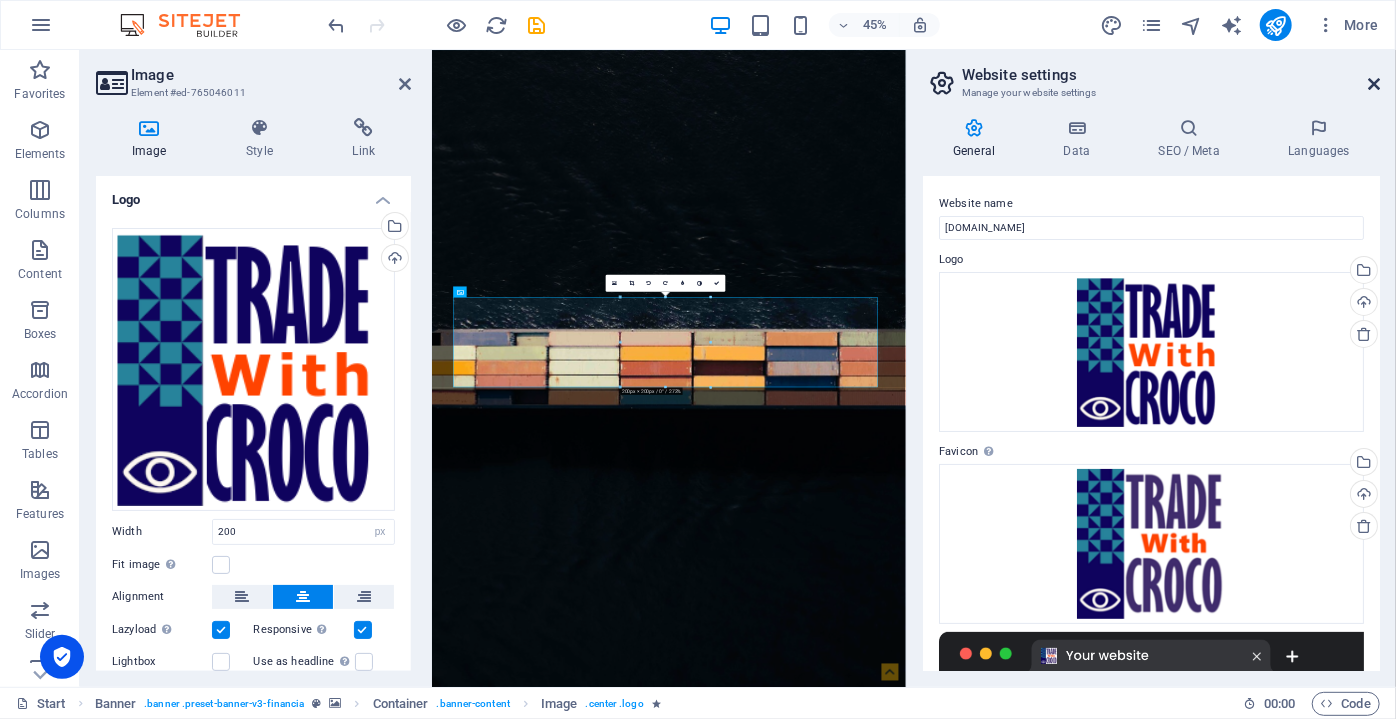 click at bounding box center [1374, 84] 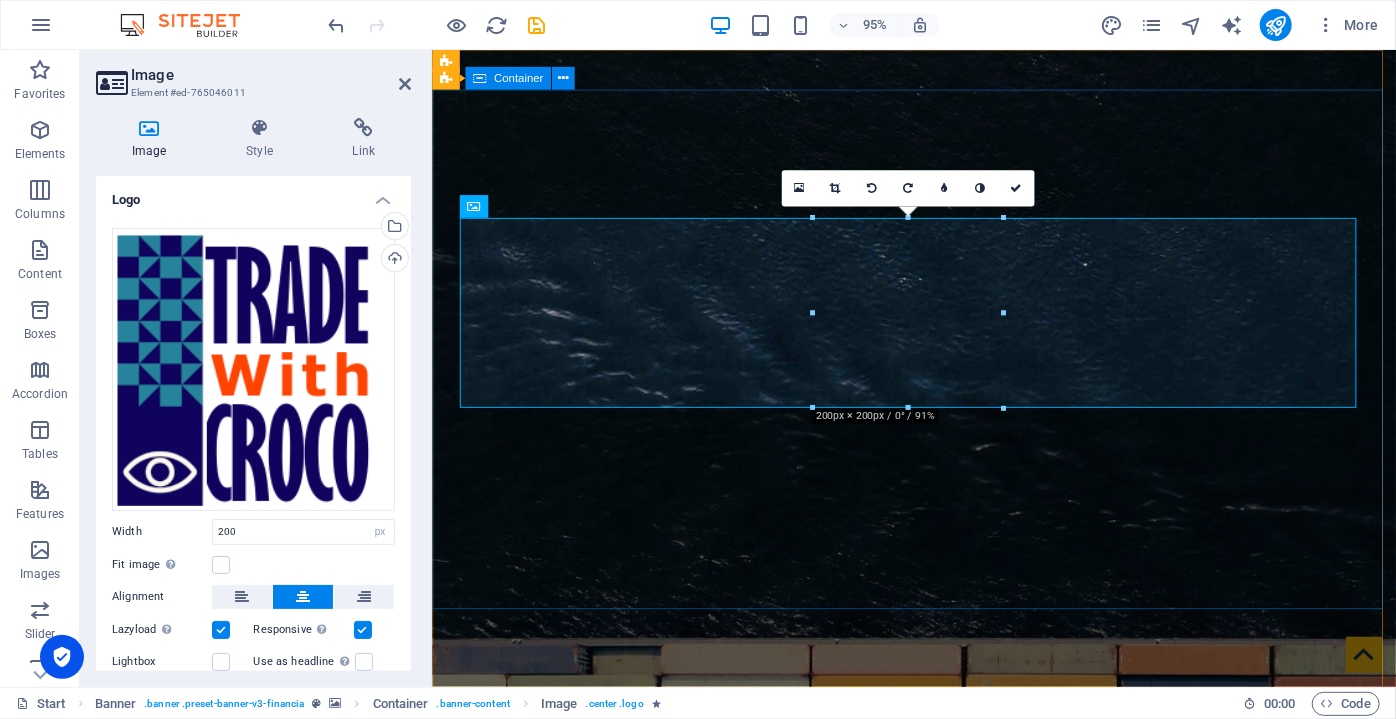 click on "Finance Service in  [GEOGRAPHIC_DATA], [GEOGRAPHIC_DATA]" at bounding box center (938, 1841) 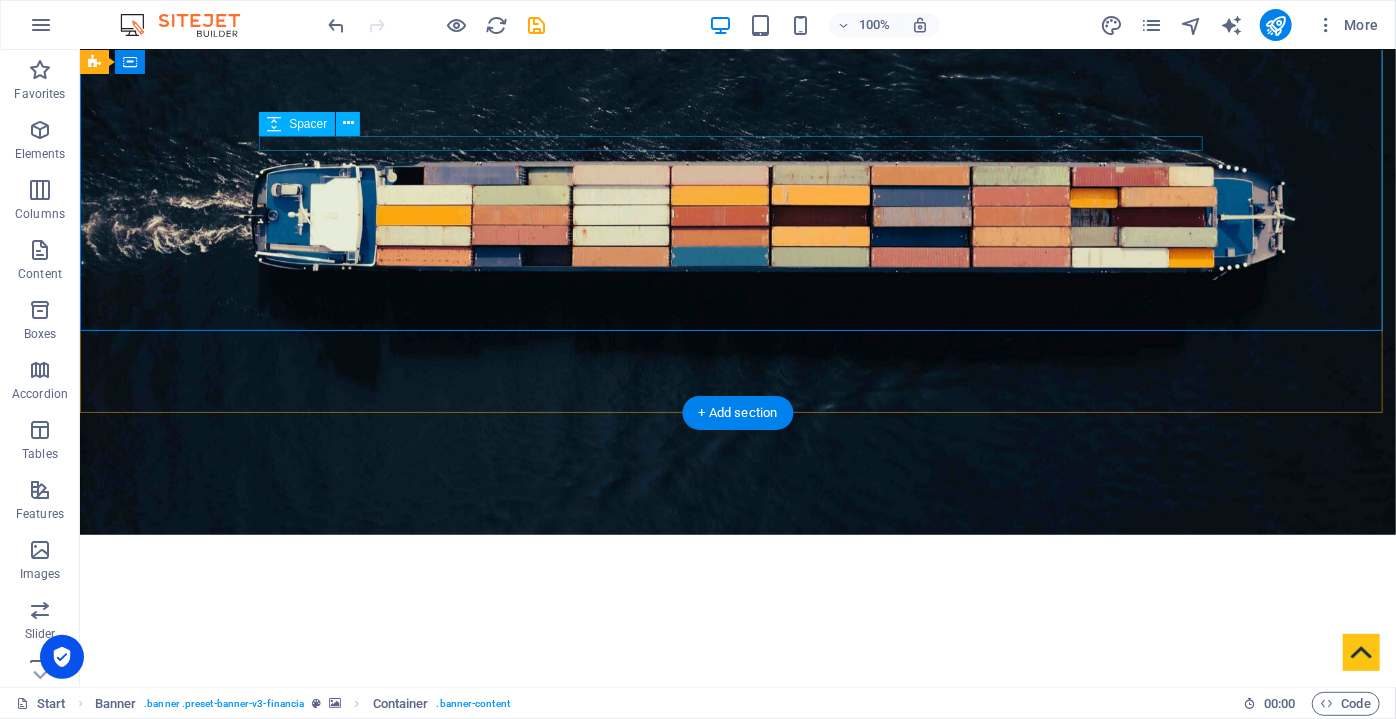 scroll, scrollTop: 0, scrollLeft: 0, axis: both 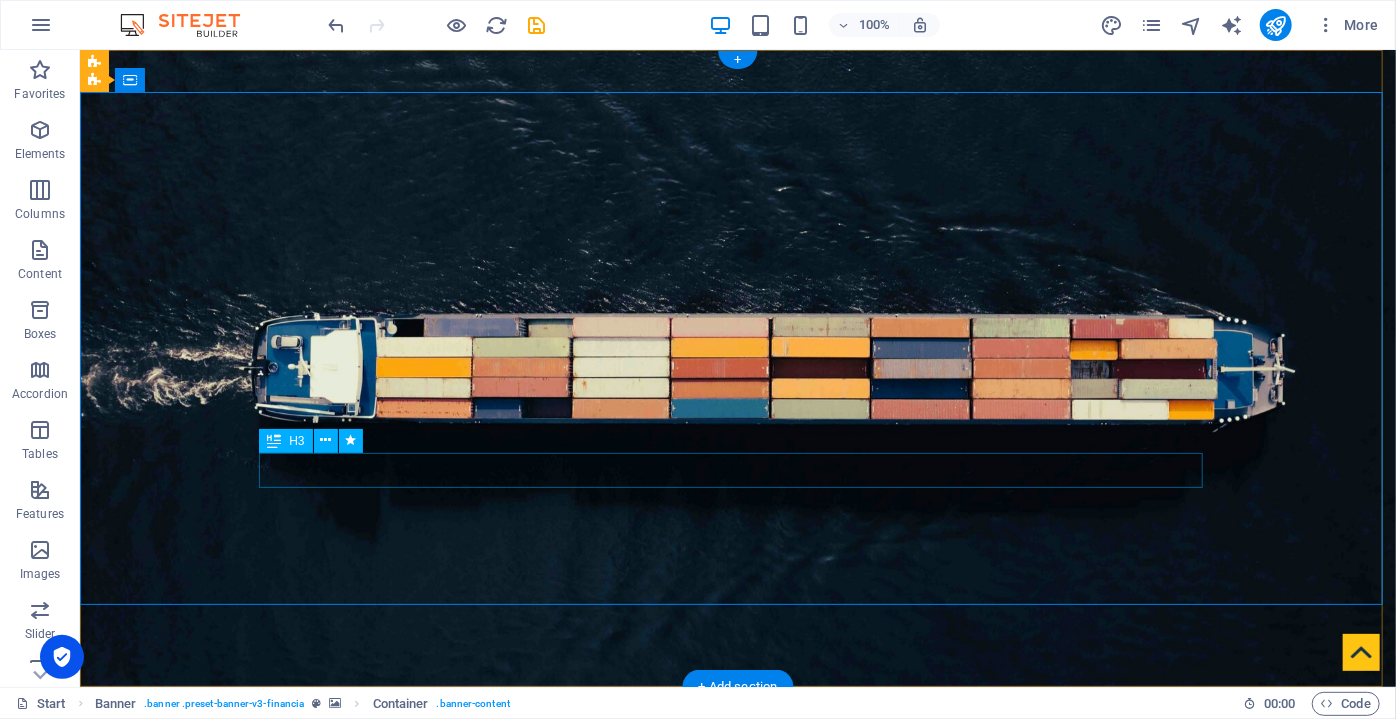 click on "Finance Service in  [GEOGRAPHIC_DATA], [GEOGRAPHIC_DATA]" at bounding box center (737, 1183) 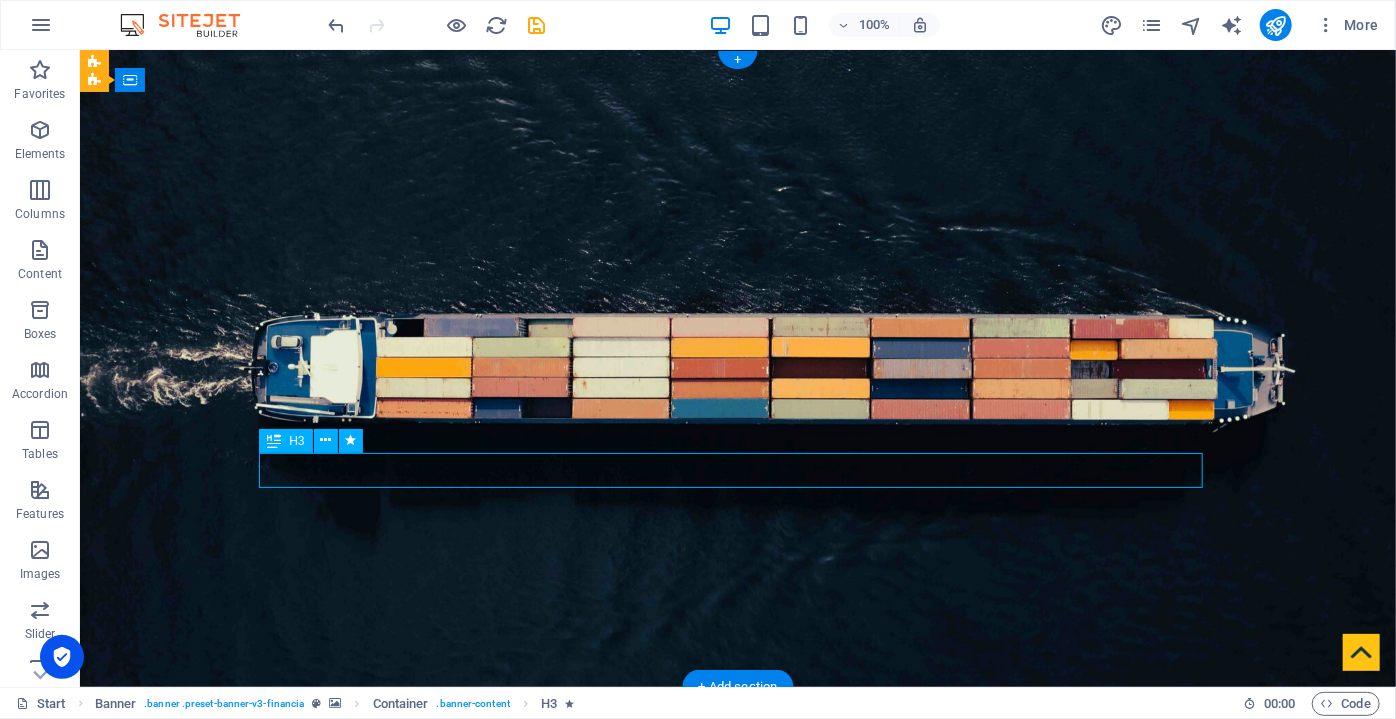 click on "Finance Service in  [GEOGRAPHIC_DATA], [GEOGRAPHIC_DATA]" at bounding box center (737, 1183) 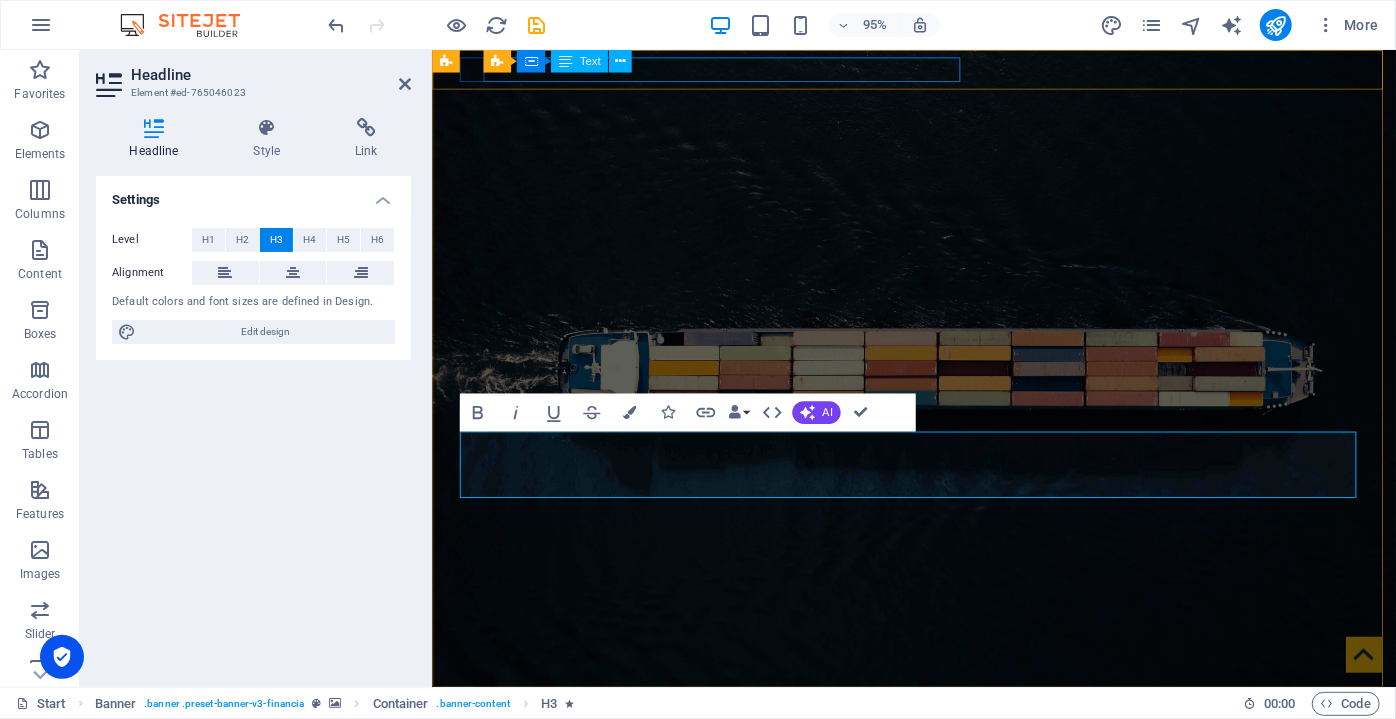 scroll, scrollTop: 581, scrollLeft: 2, axis: both 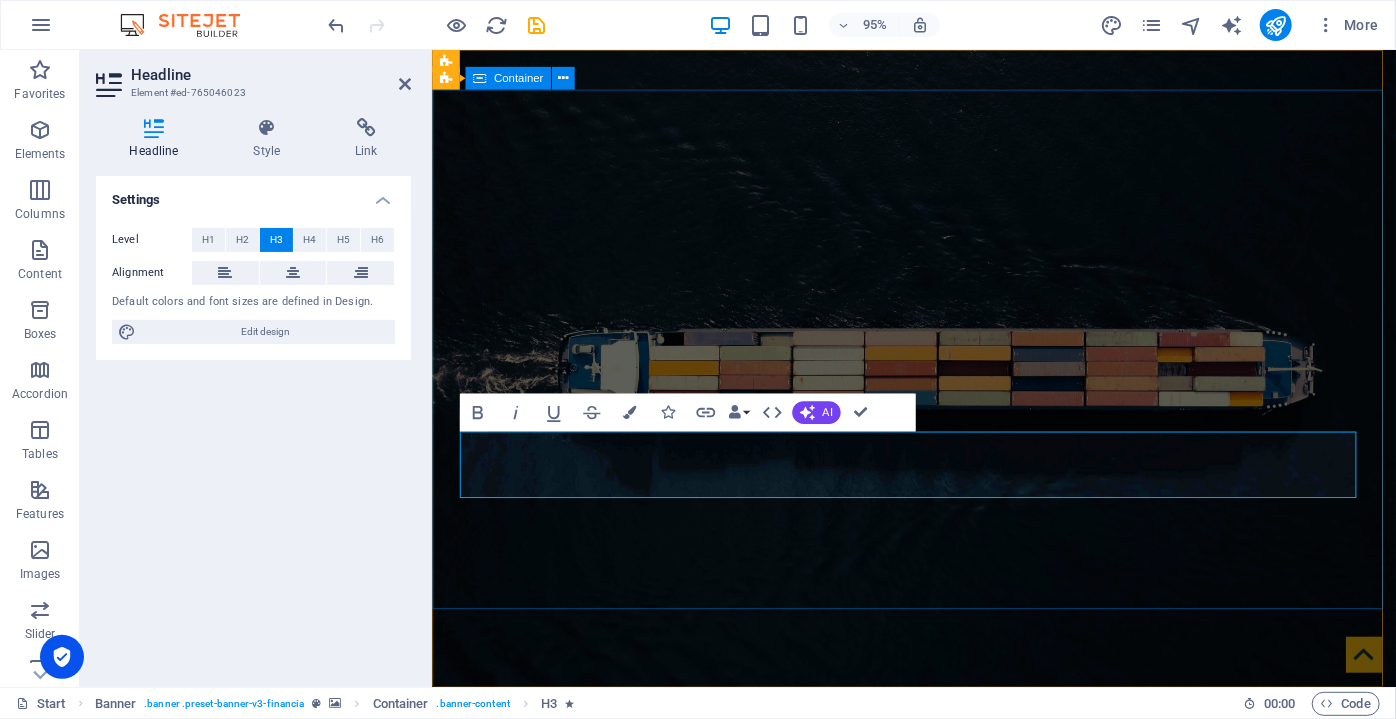 click on "We offer opportunities and options for your company in our region. We offer opportunities and options for your company in our region." at bounding box center (938, 1096) 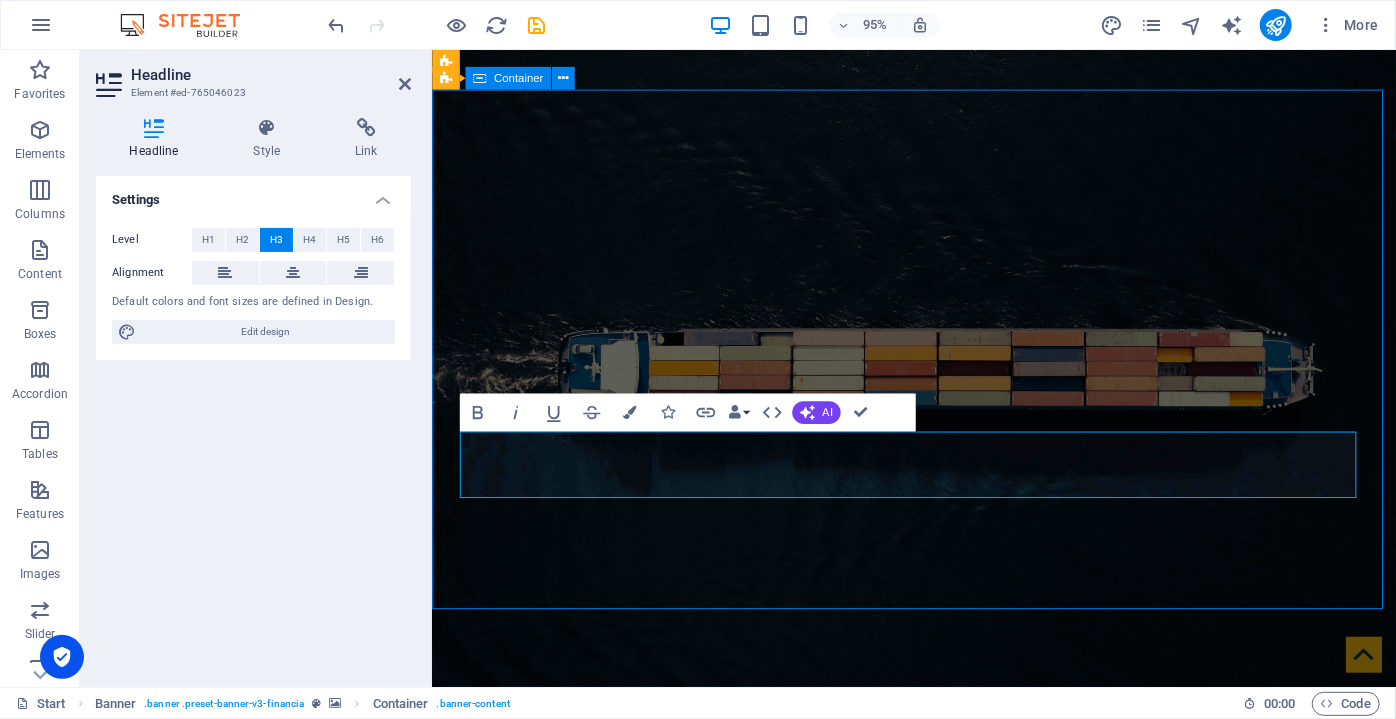 click on "We offer opportunities and options for your company in our region. We offer opportunities and options for your company in our region." at bounding box center (938, 1096) 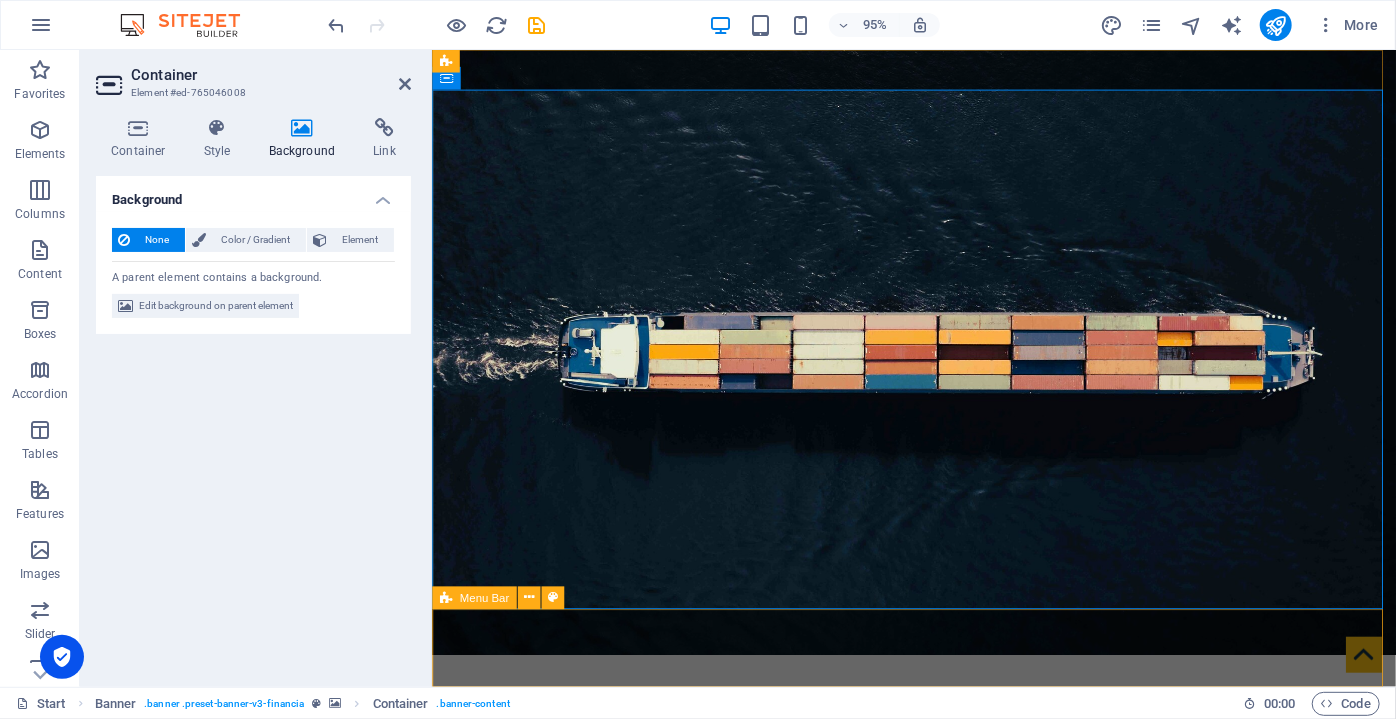 click on "Home About us Services Partners Advisors FAQ Contact" at bounding box center (938, 1340) 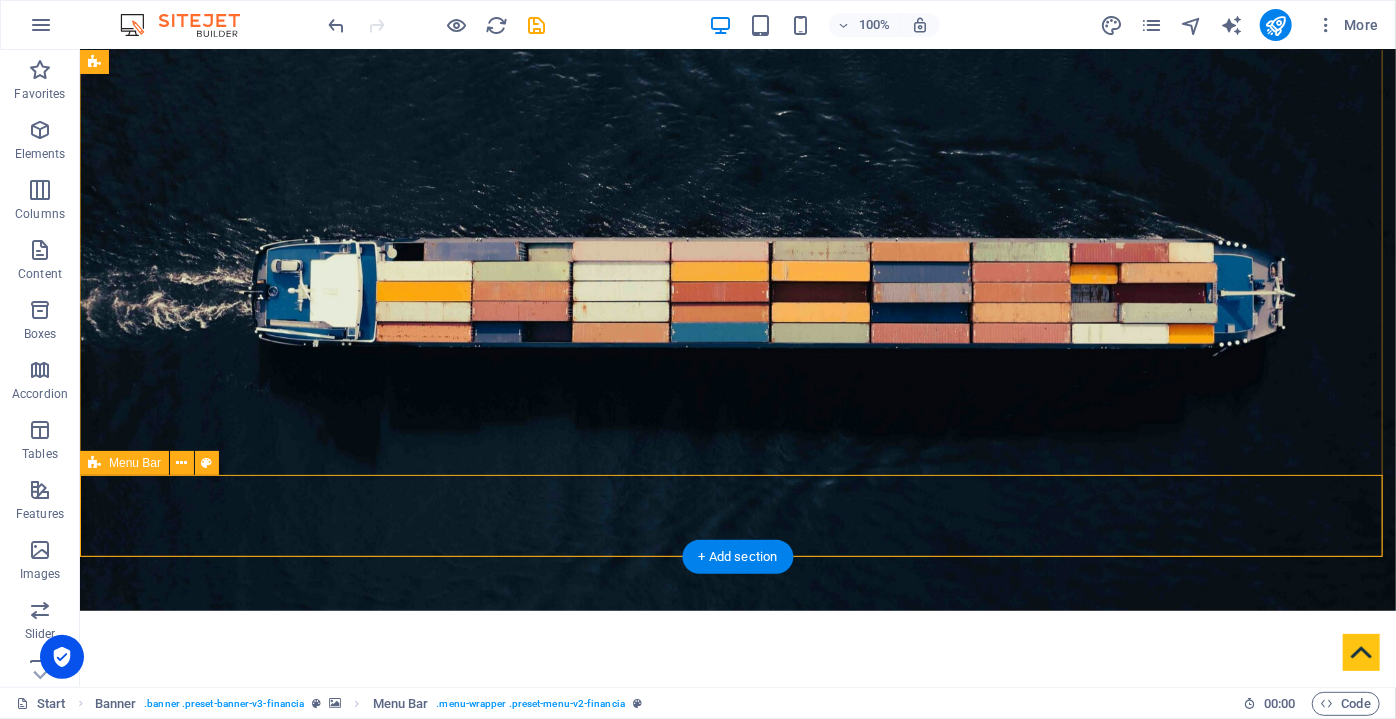 scroll, scrollTop: 0, scrollLeft: 0, axis: both 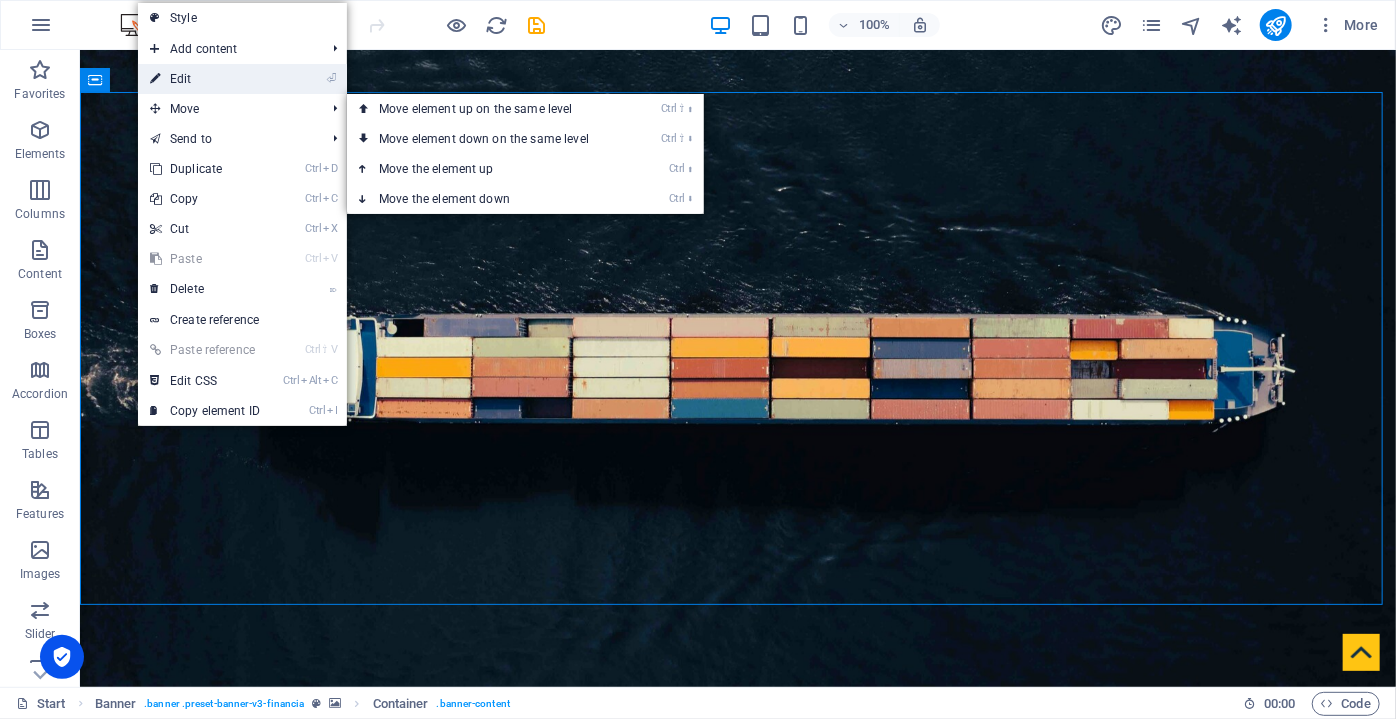 click on "⏎  Edit" at bounding box center (205, 79) 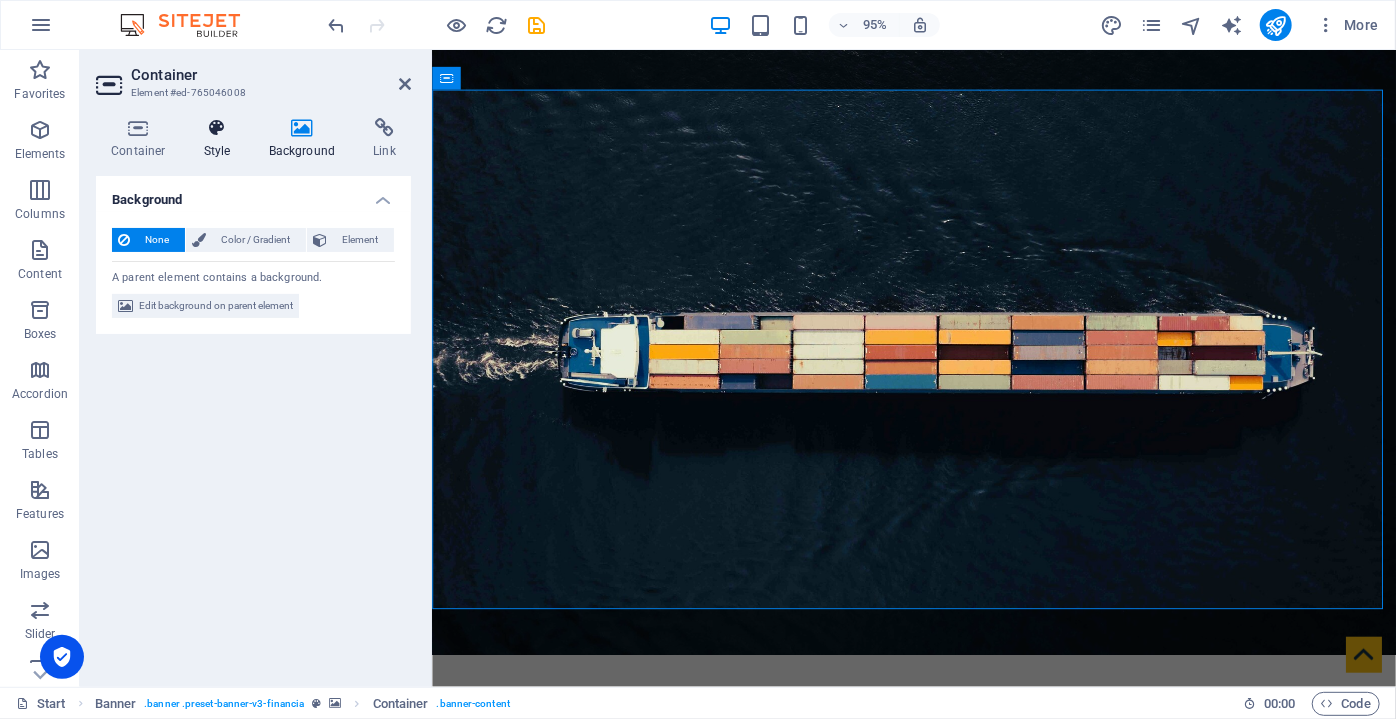 click at bounding box center [217, 128] 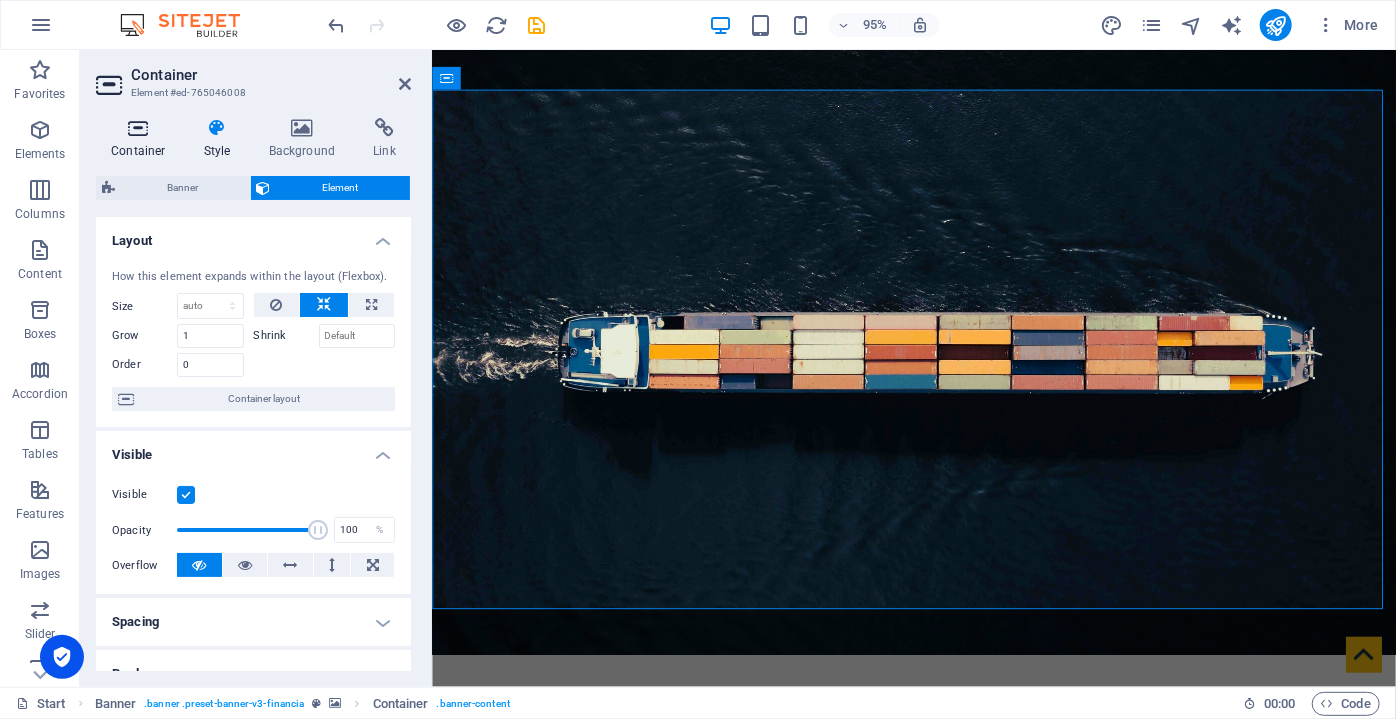 click at bounding box center (138, 128) 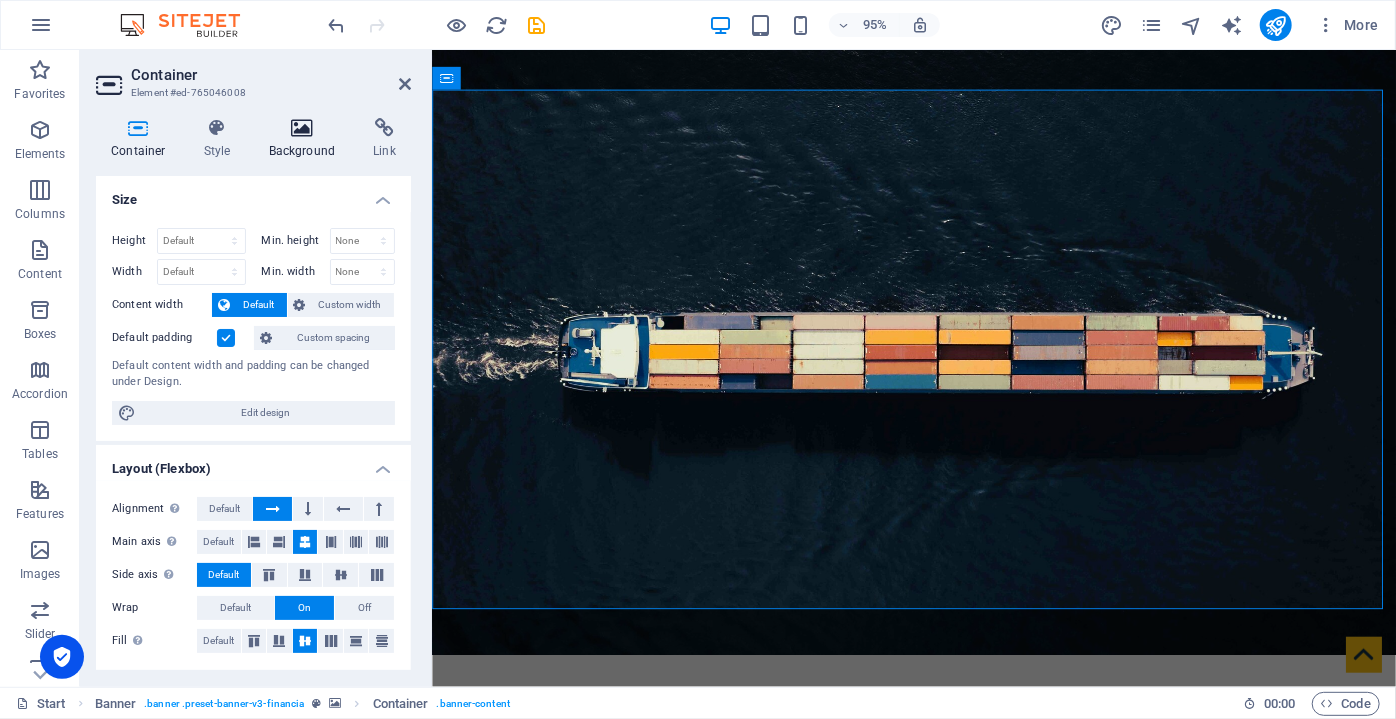click at bounding box center [302, 128] 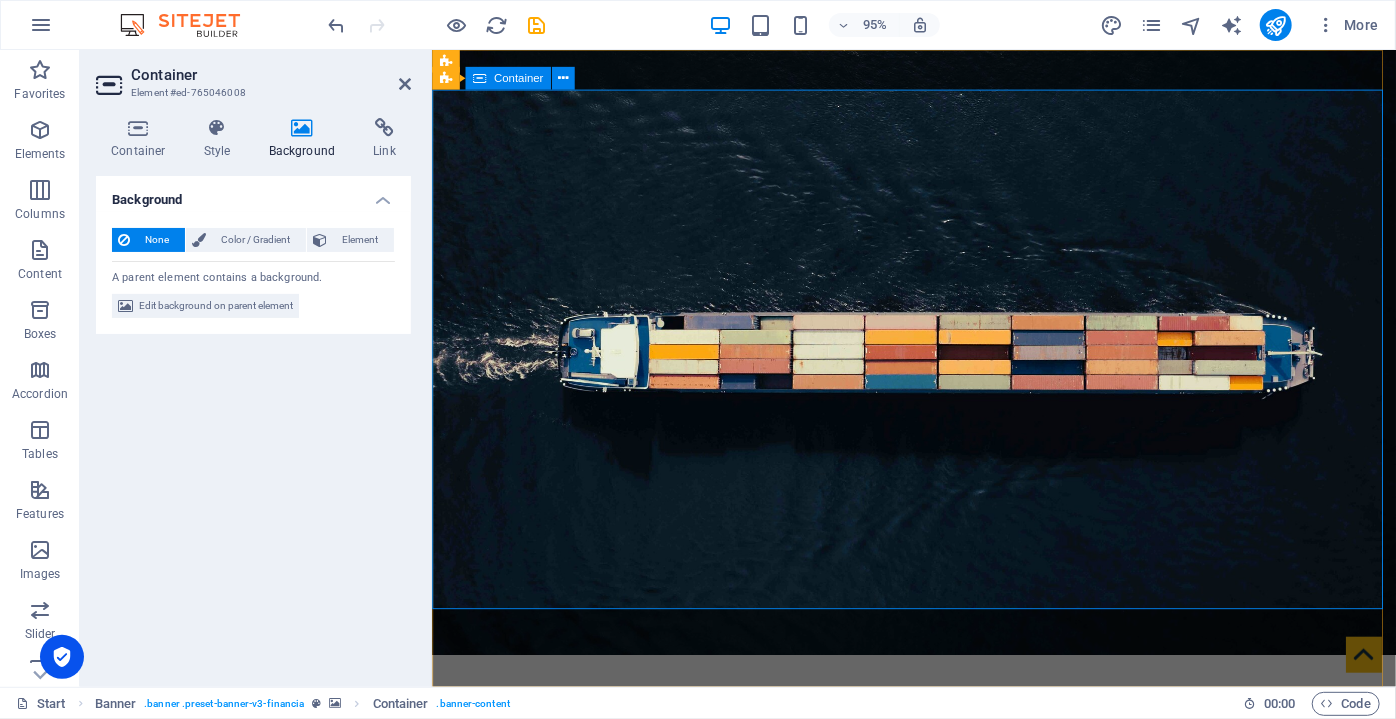 click on "We offer opportunities and options for your company in our region." at bounding box center (938, 1062) 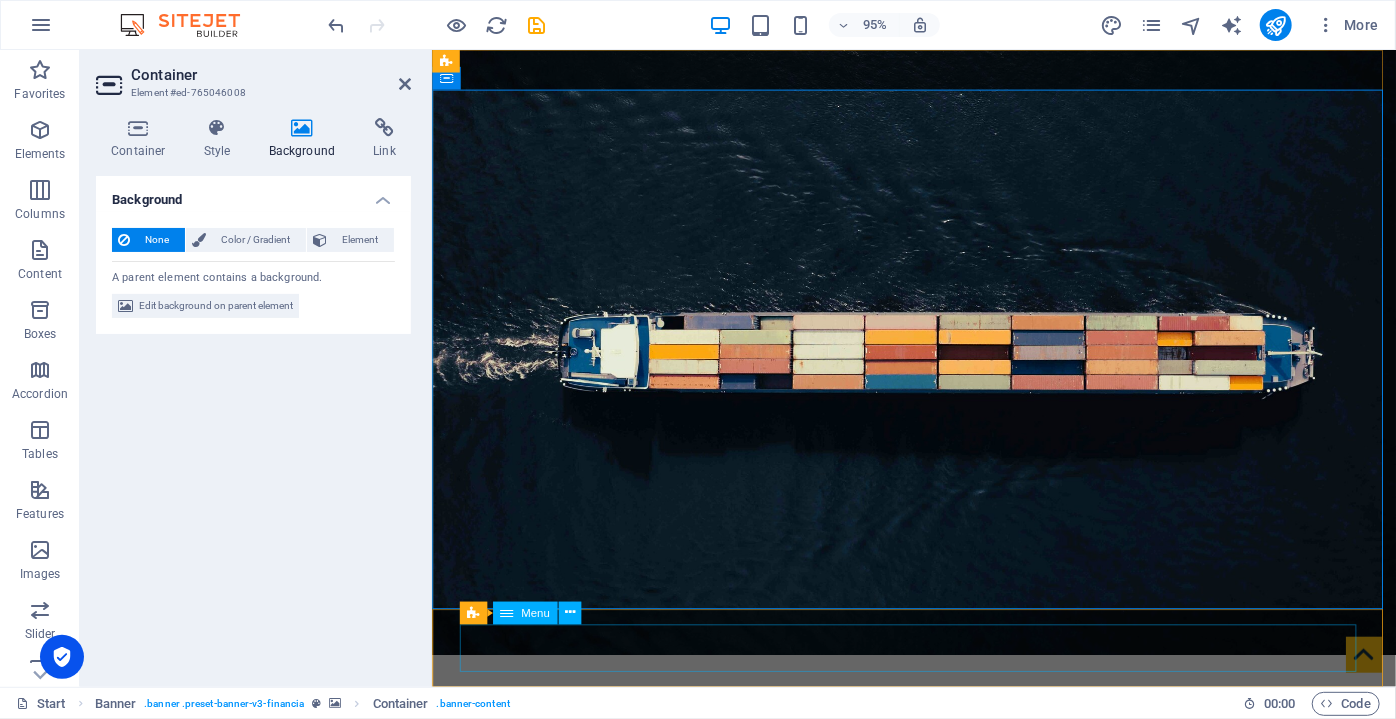 click on "Home About us Services Partners Advisors FAQ Contact" at bounding box center (939, 1340) 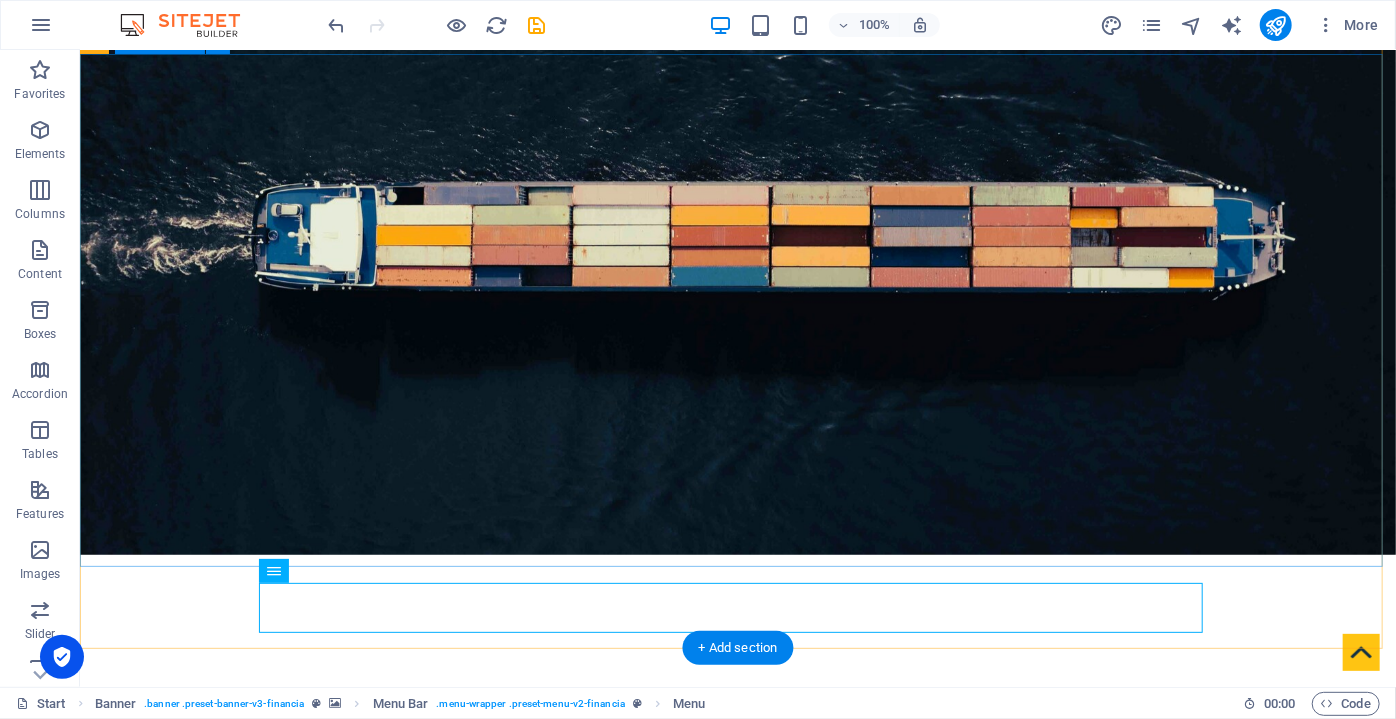 scroll, scrollTop: 181, scrollLeft: 0, axis: vertical 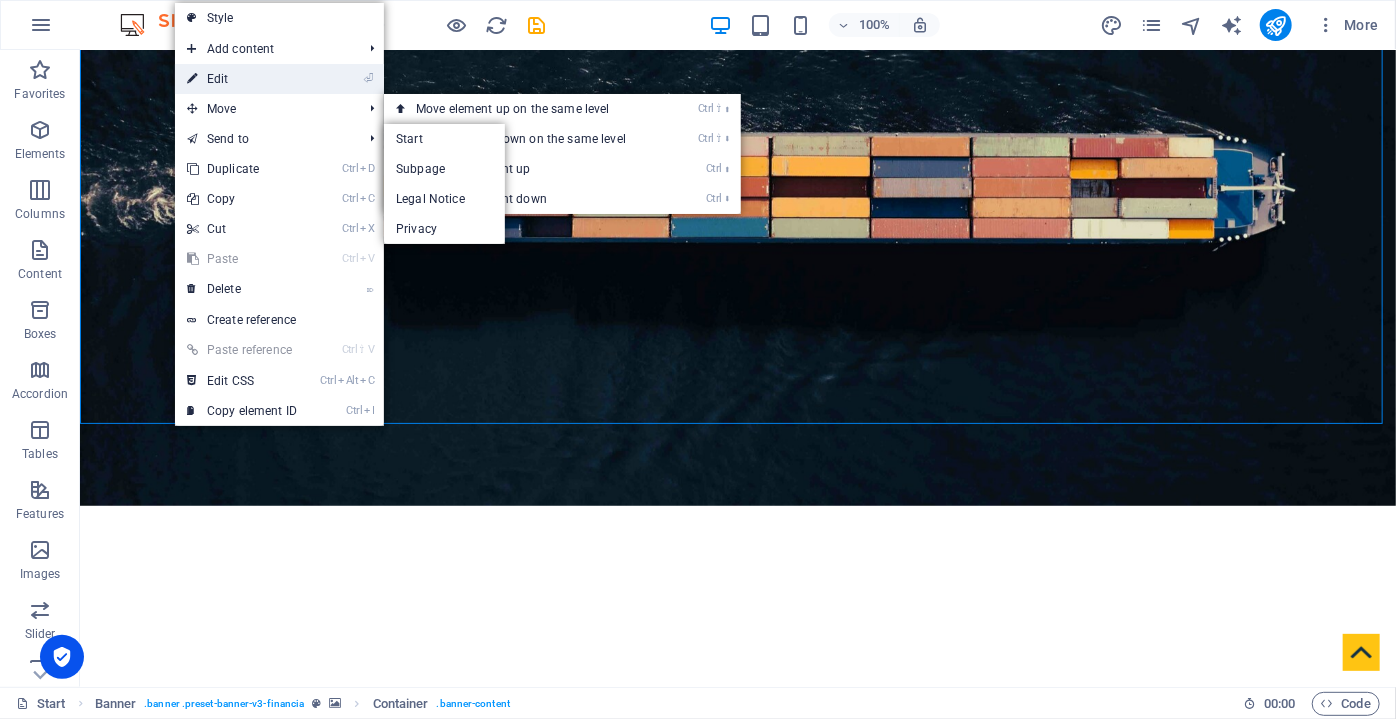 click on "⏎  Edit" at bounding box center (242, 79) 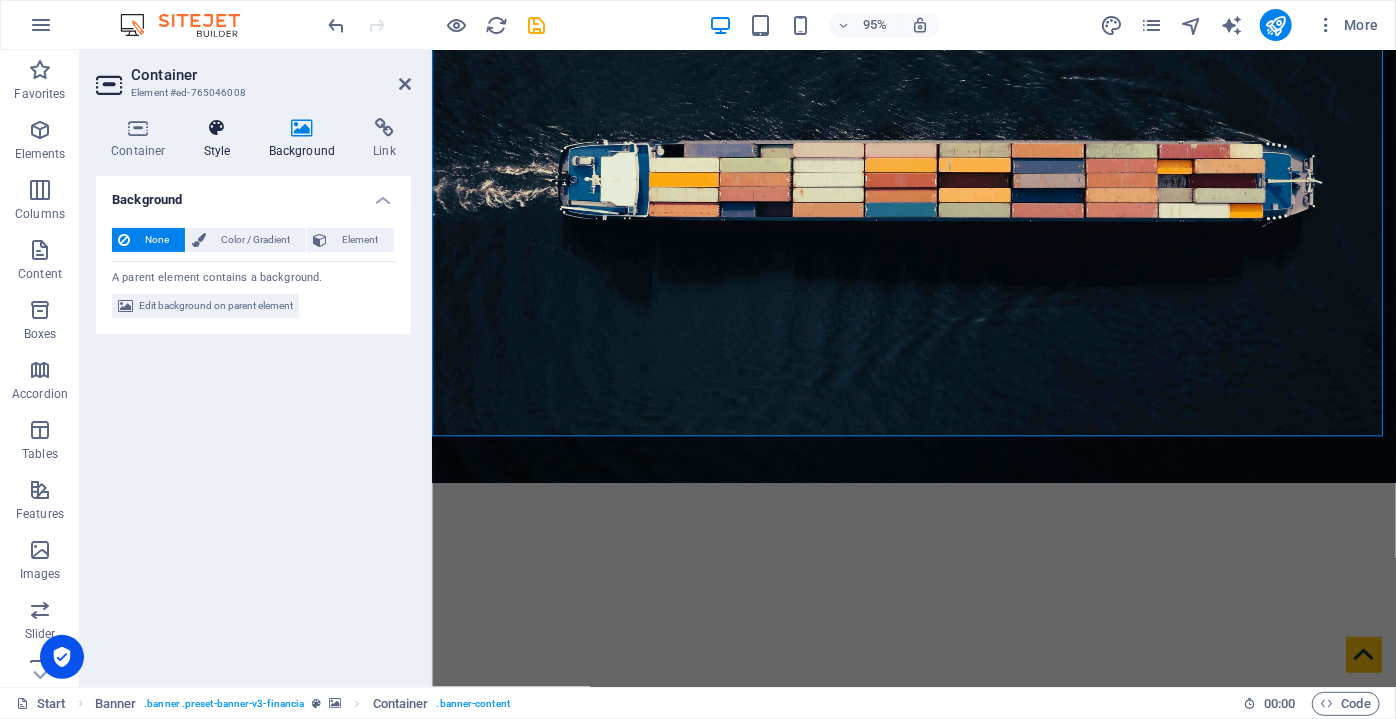 click at bounding box center [217, 128] 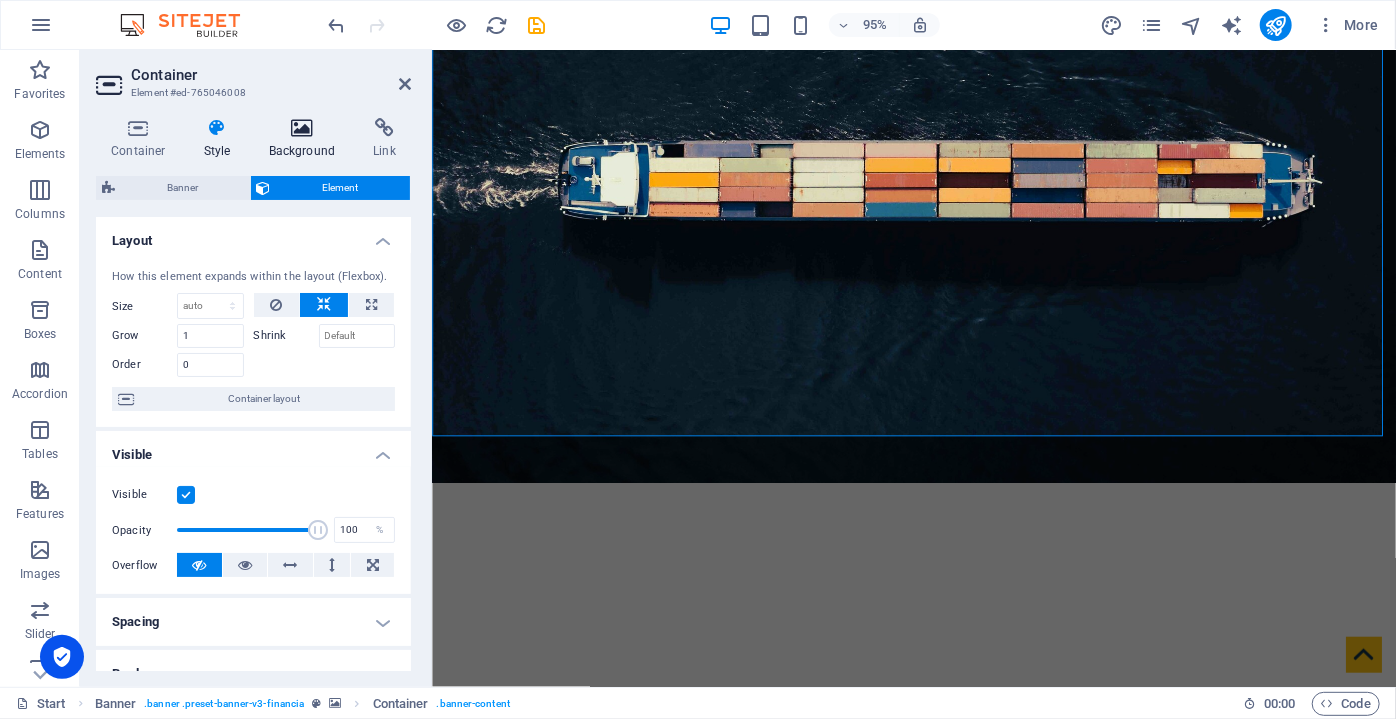 click at bounding box center [302, 128] 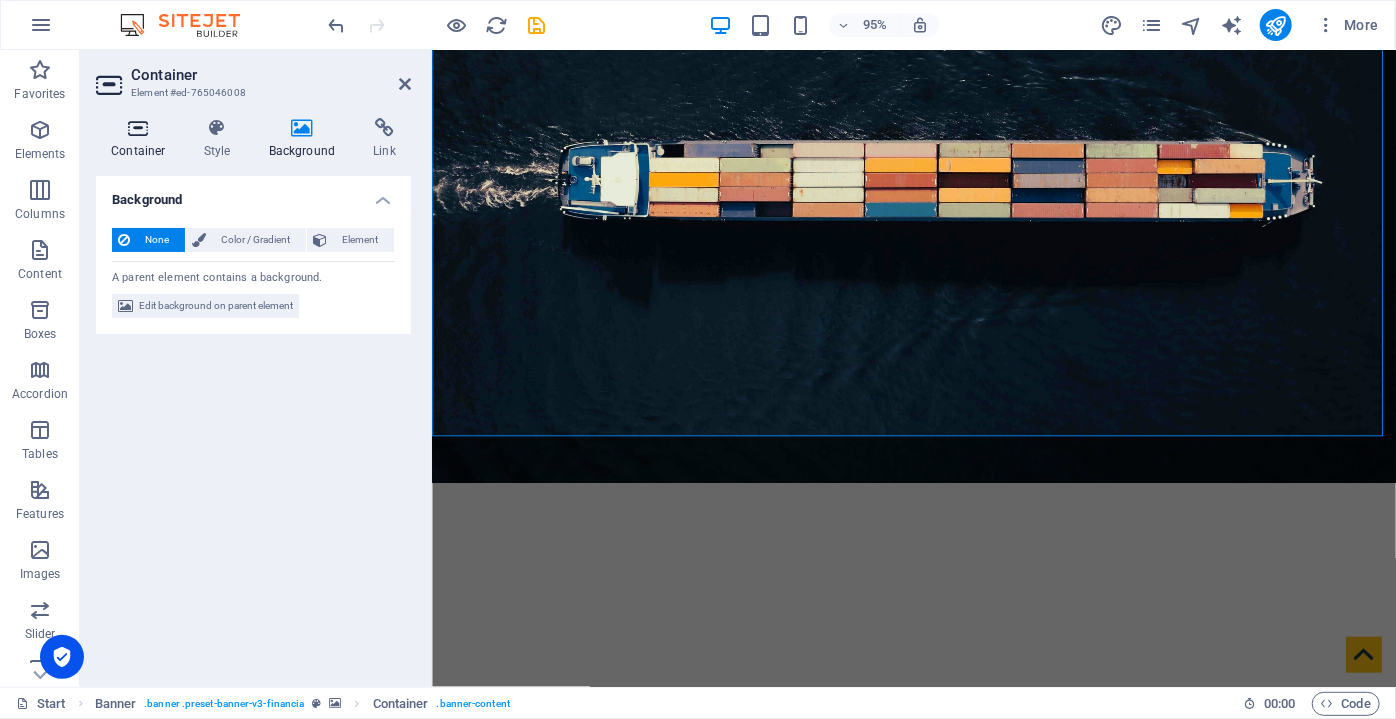 click on "Container" at bounding box center (142, 139) 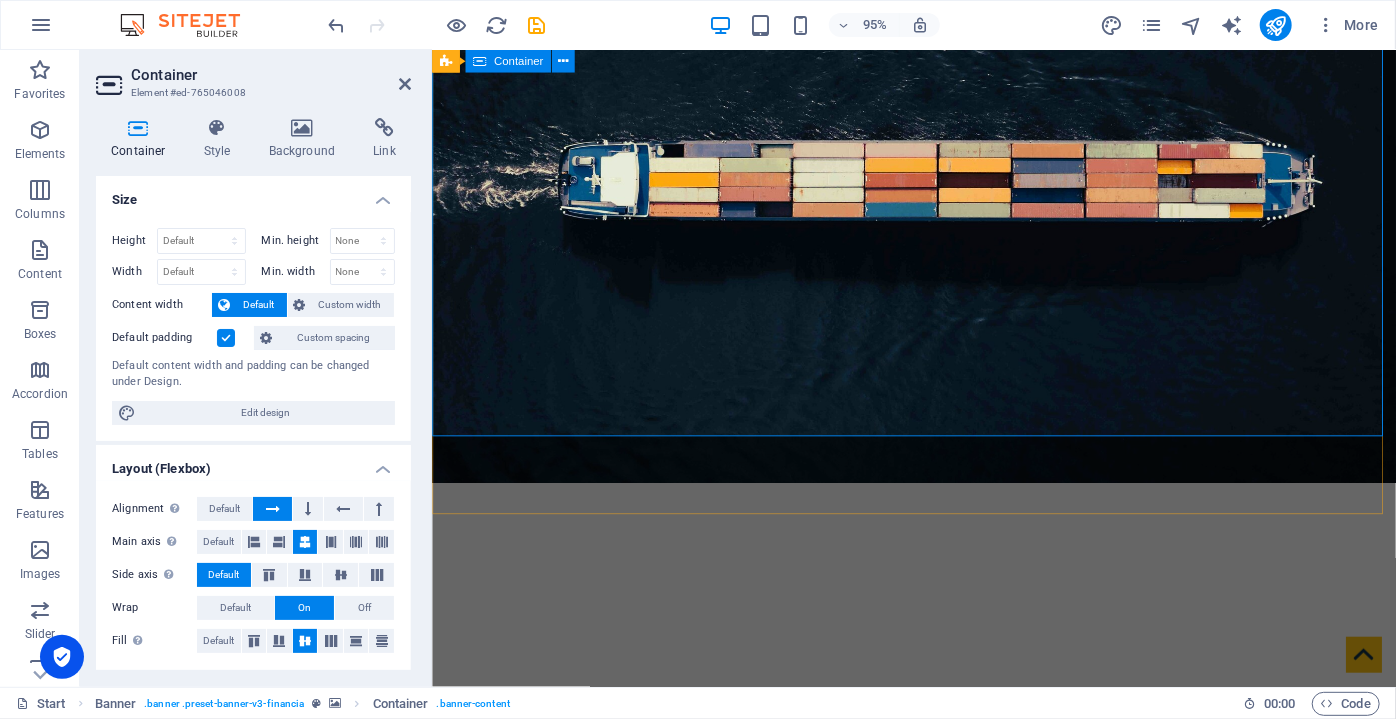 click on "We offer opportunities and options for your company in our region." at bounding box center [938, 881] 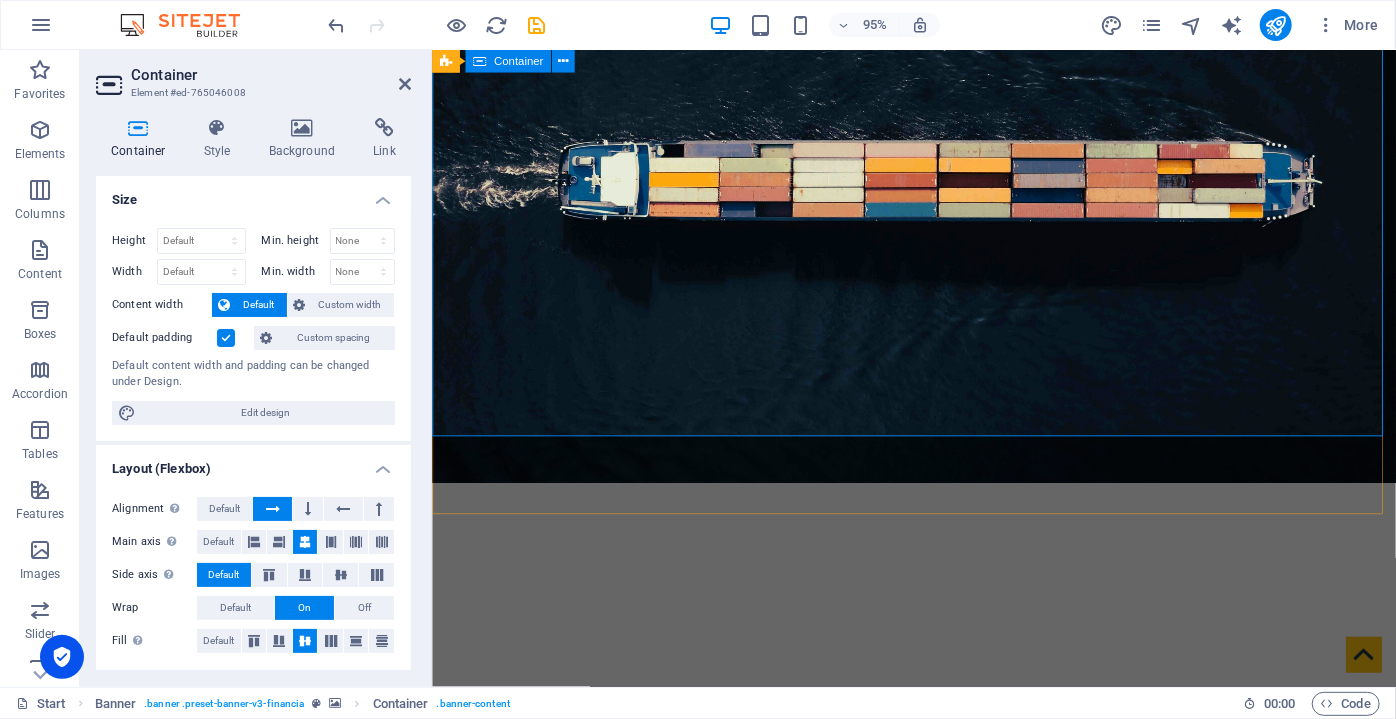 click on "We offer opportunities and options for your company in our region." at bounding box center (938, 881) 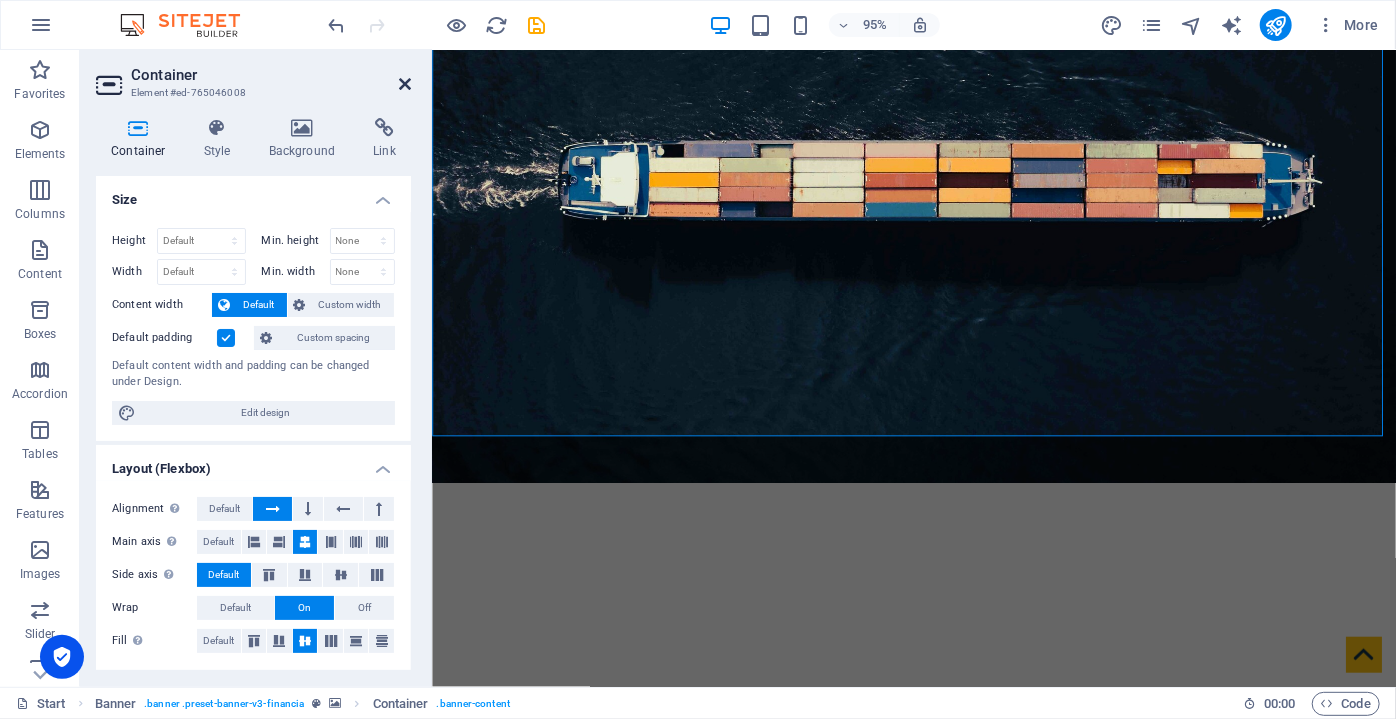 click at bounding box center [405, 84] 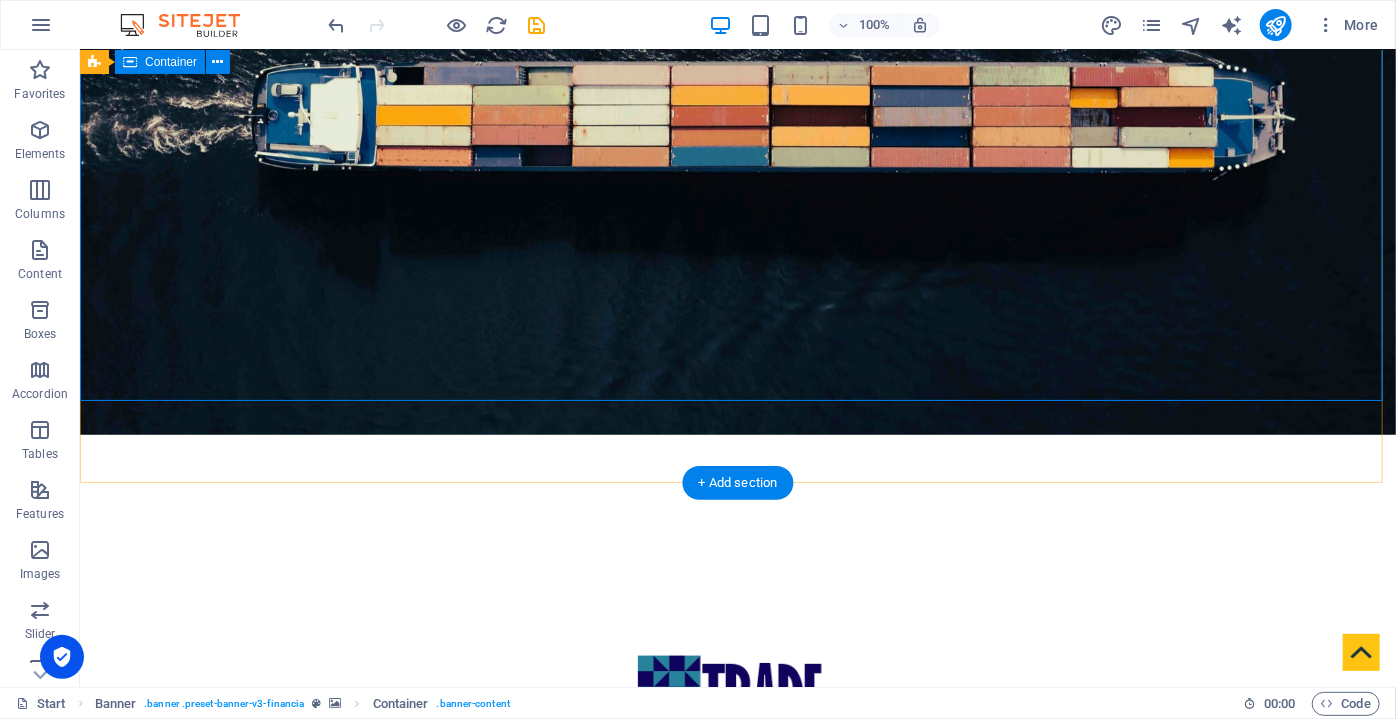scroll, scrollTop: 0, scrollLeft: 0, axis: both 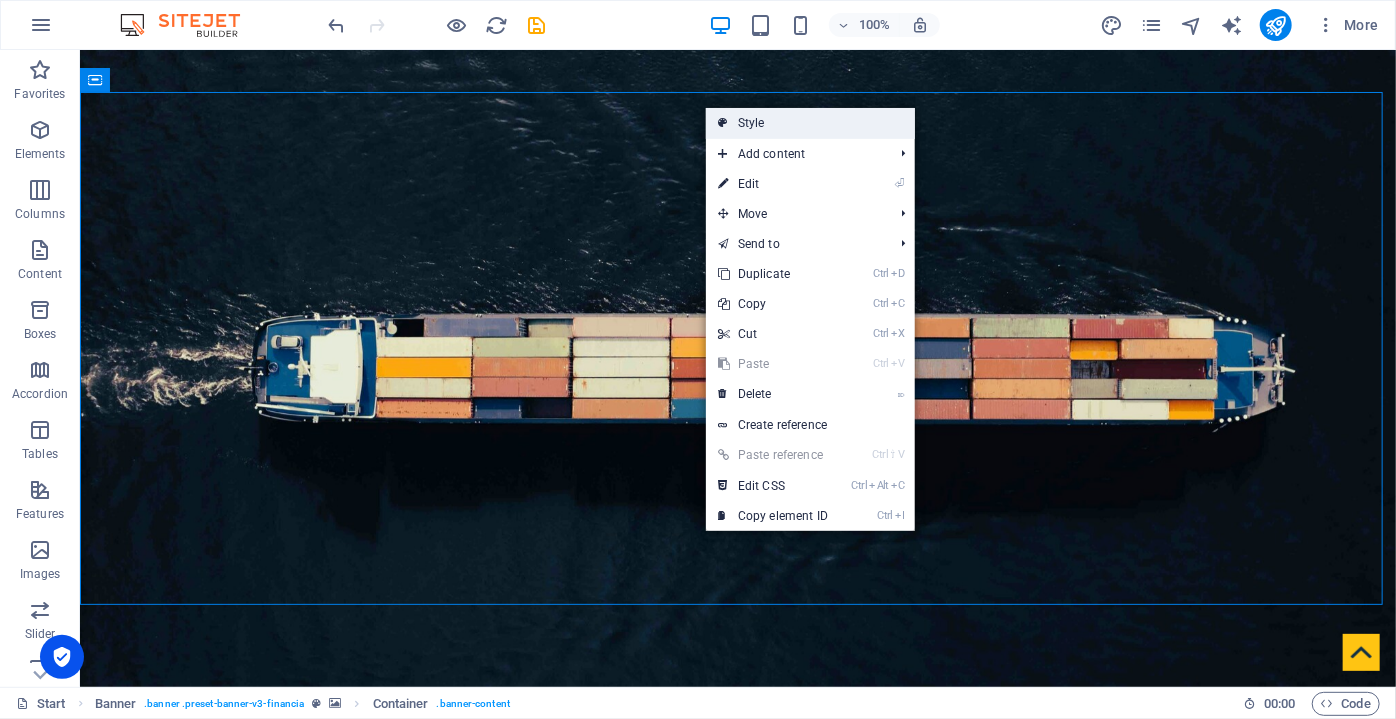 click at bounding box center (723, 123) 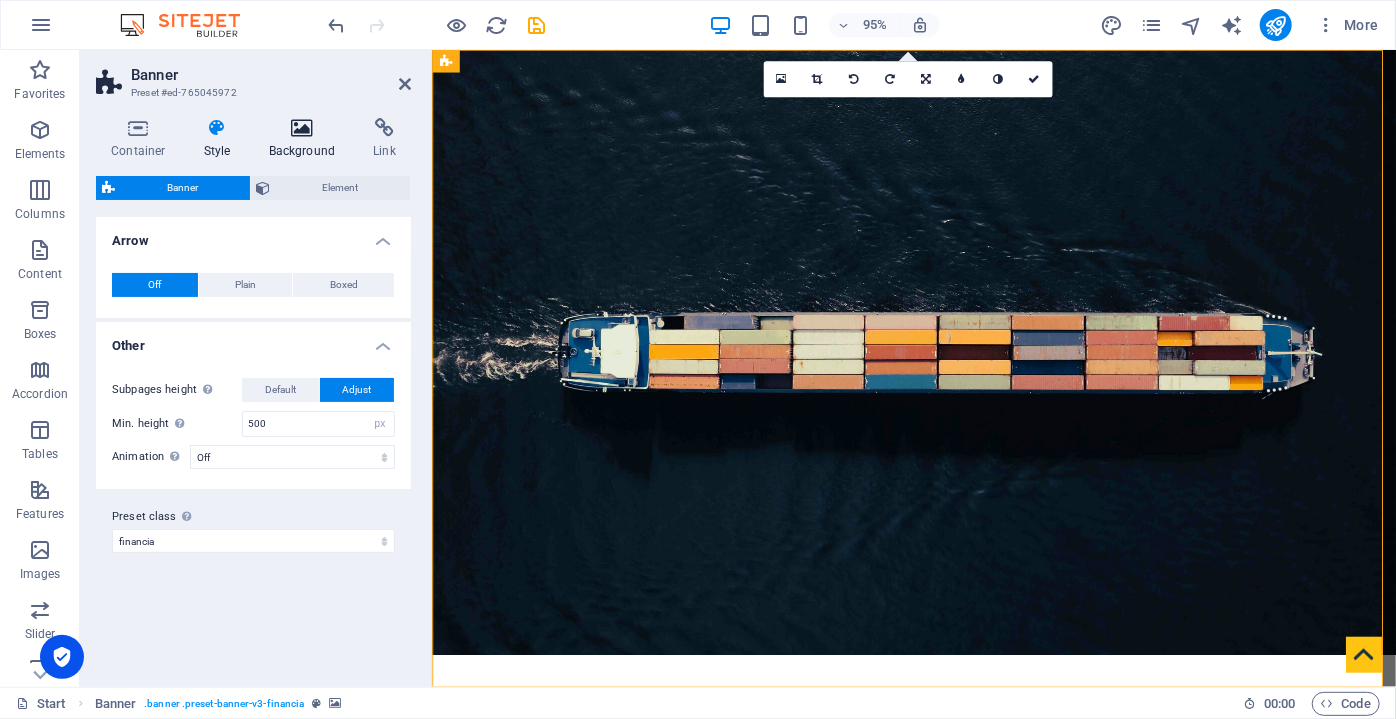click at bounding box center (302, 128) 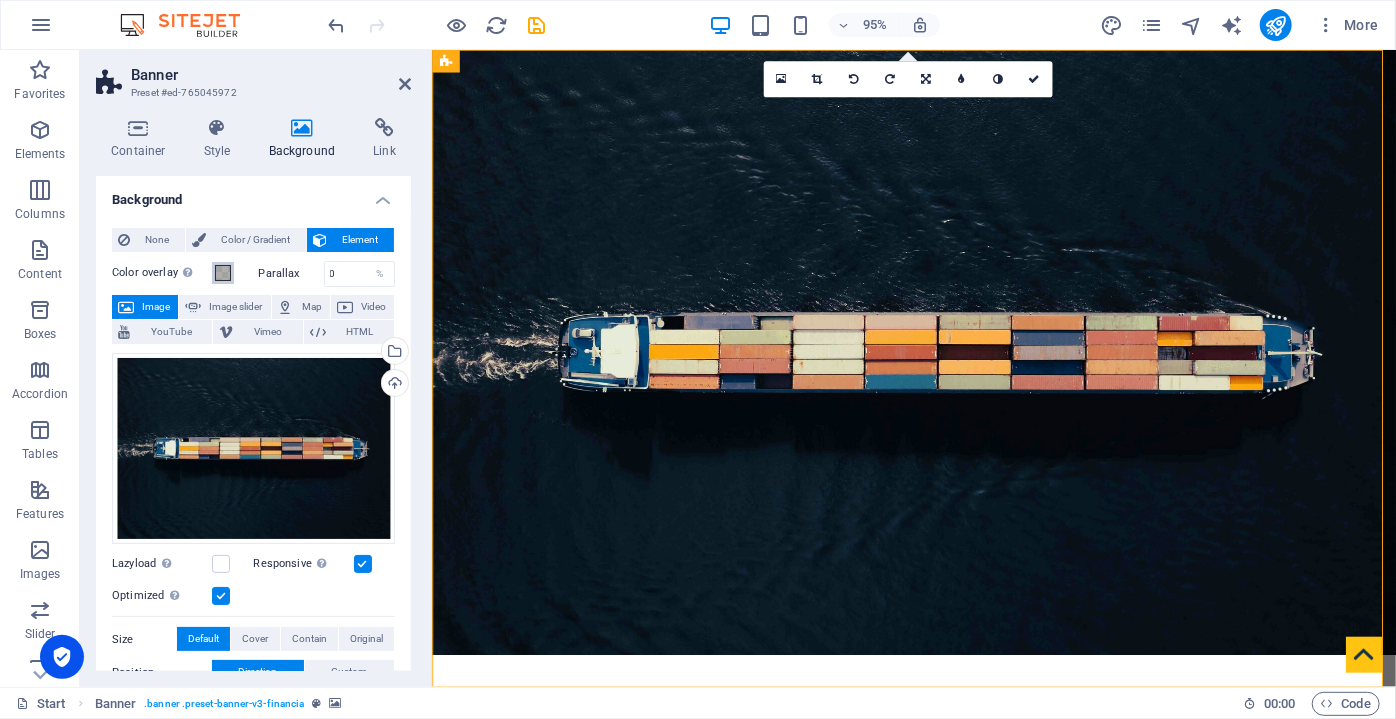 click at bounding box center [223, 273] 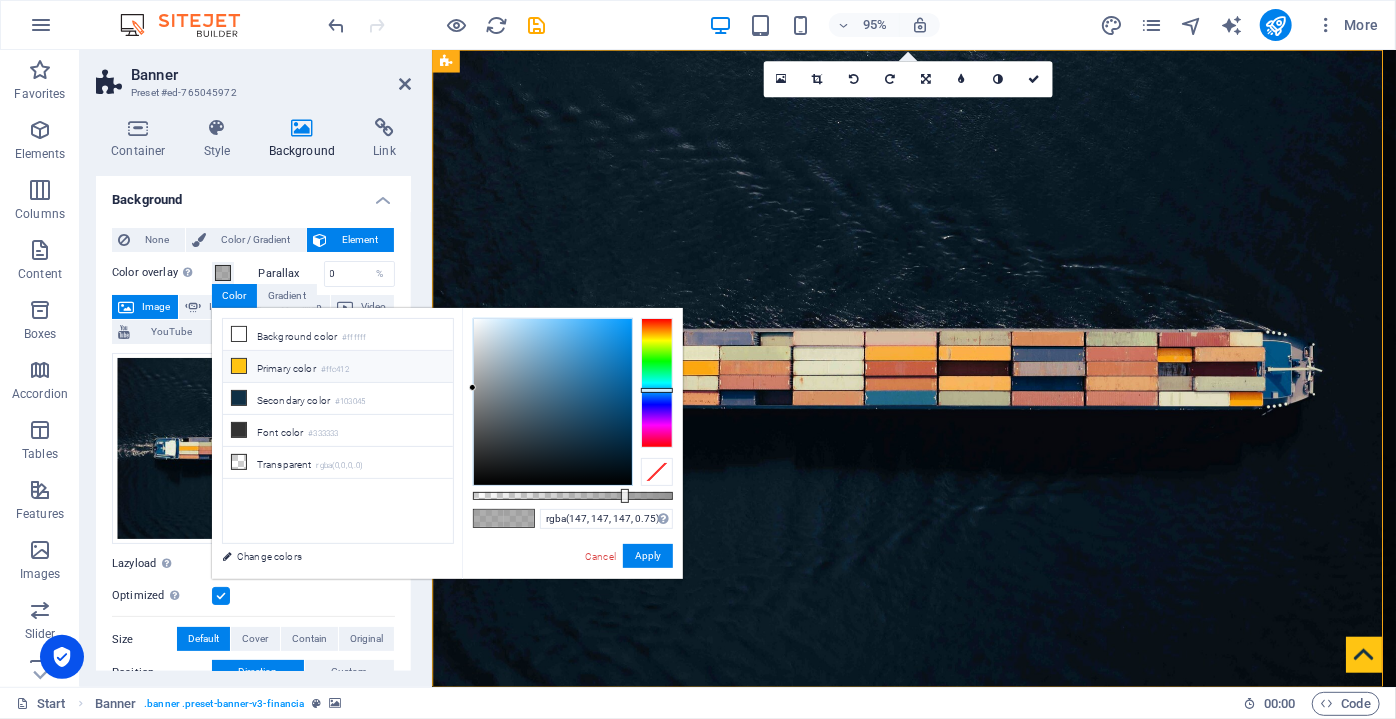click on "Primary color
#ffc412" at bounding box center [338, 367] 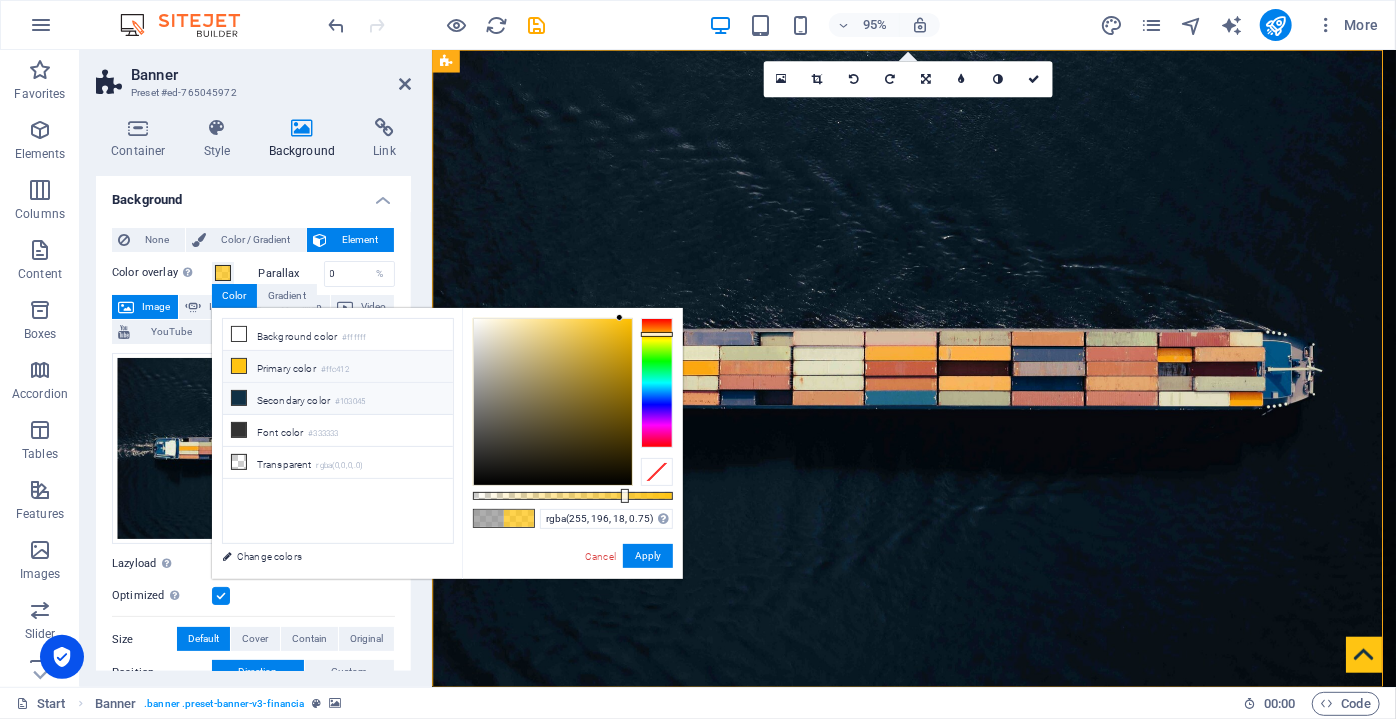 click on "Secondary color
#103045" at bounding box center (338, 399) 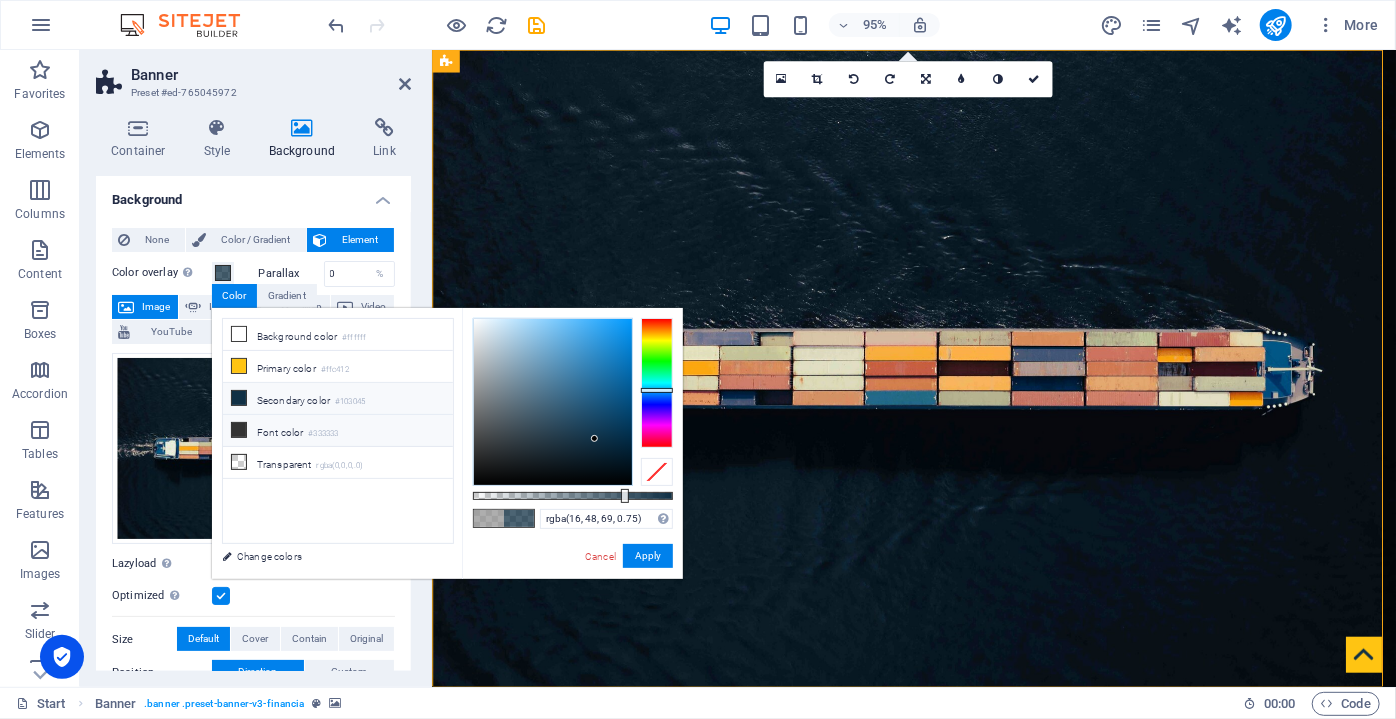 click on "Font color
#333333" at bounding box center [338, 431] 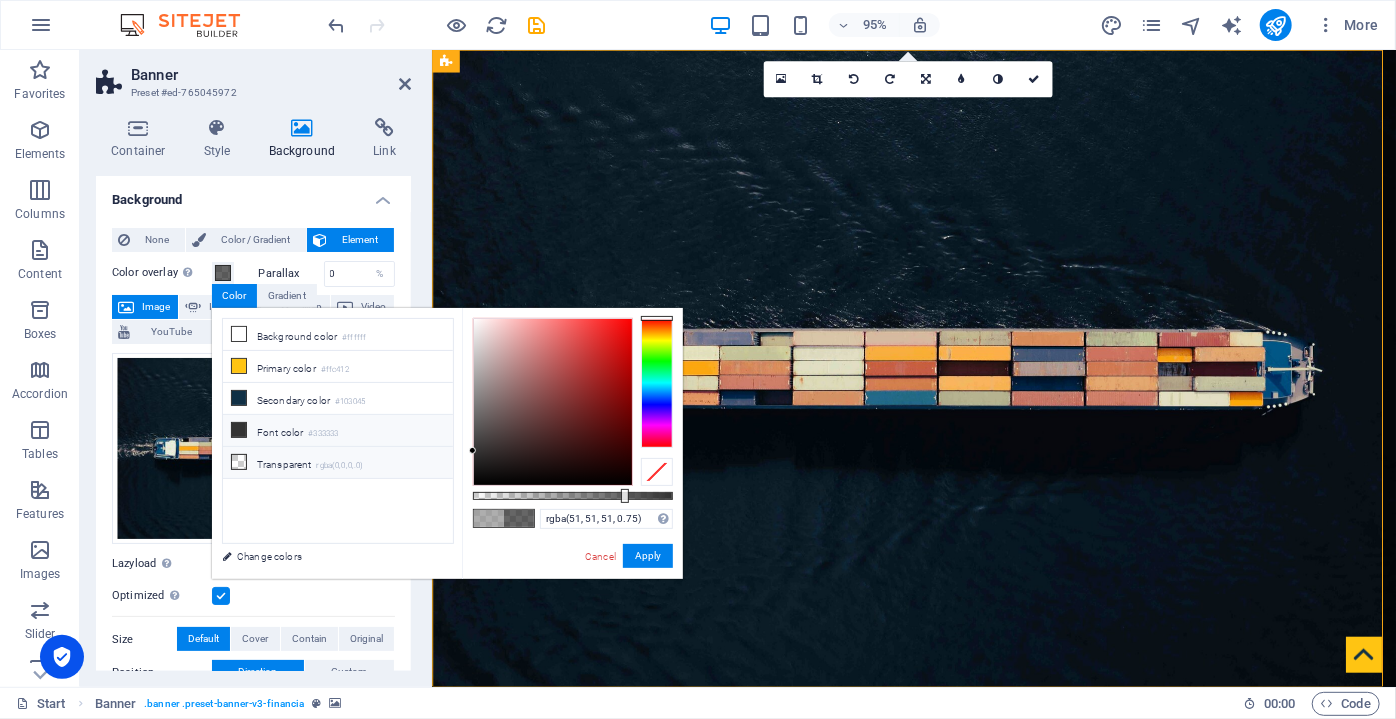click on "Transparent
rgba(0,0,0,.0)" at bounding box center [338, 463] 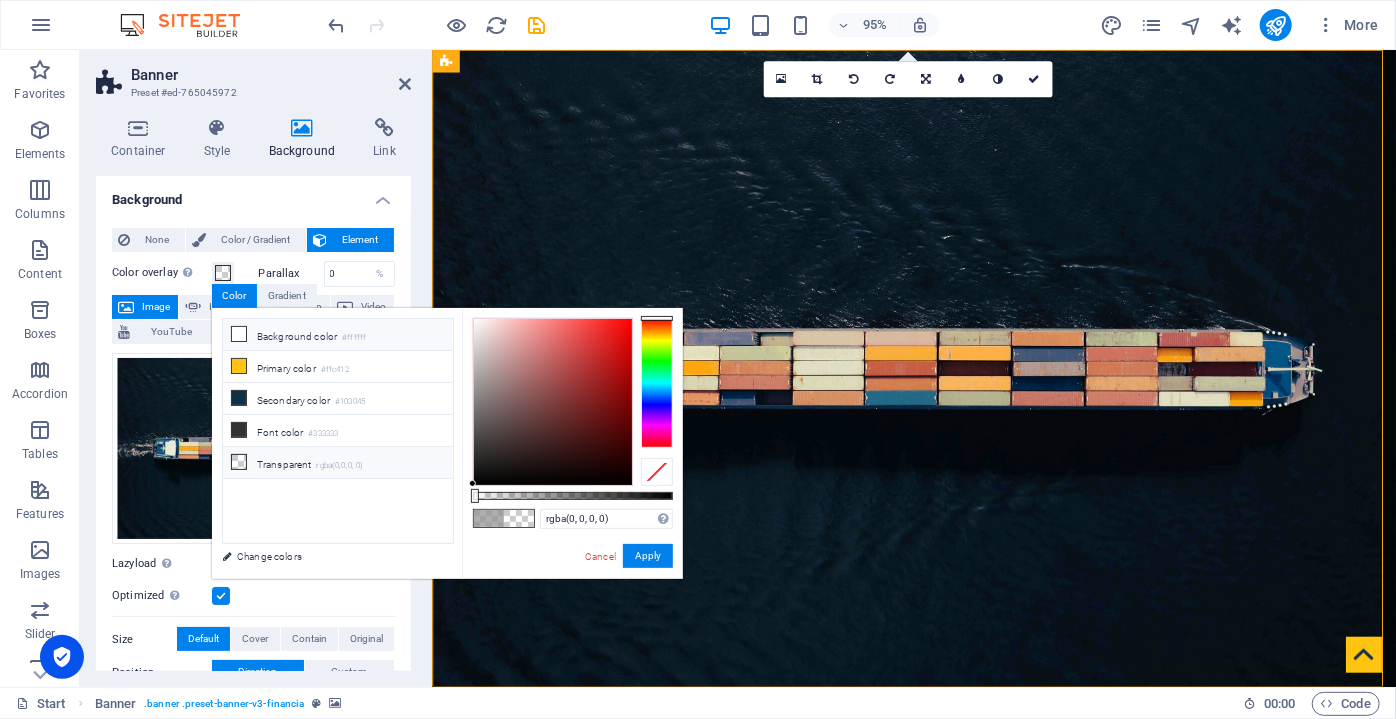 click on "Background color
#ffffff" at bounding box center [338, 335] 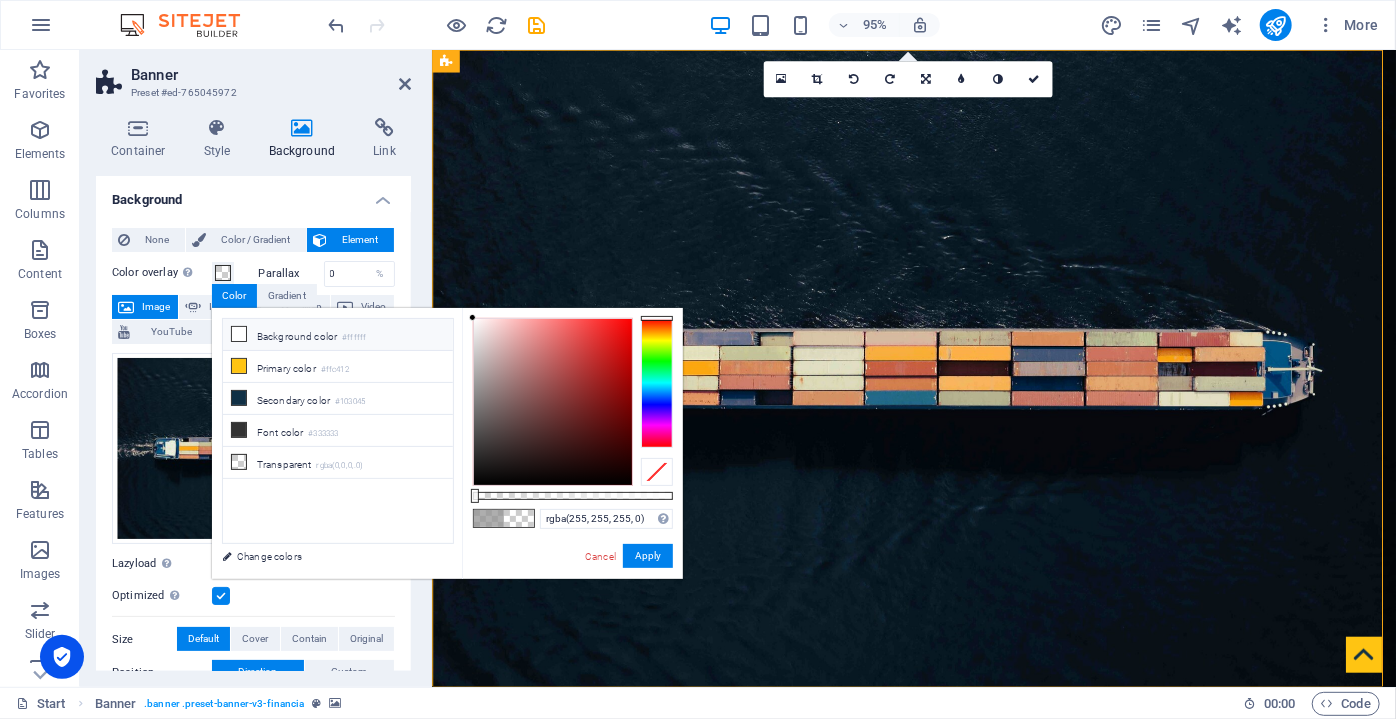 click on "Background color
#ffffff" at bounding box center [338, 335] 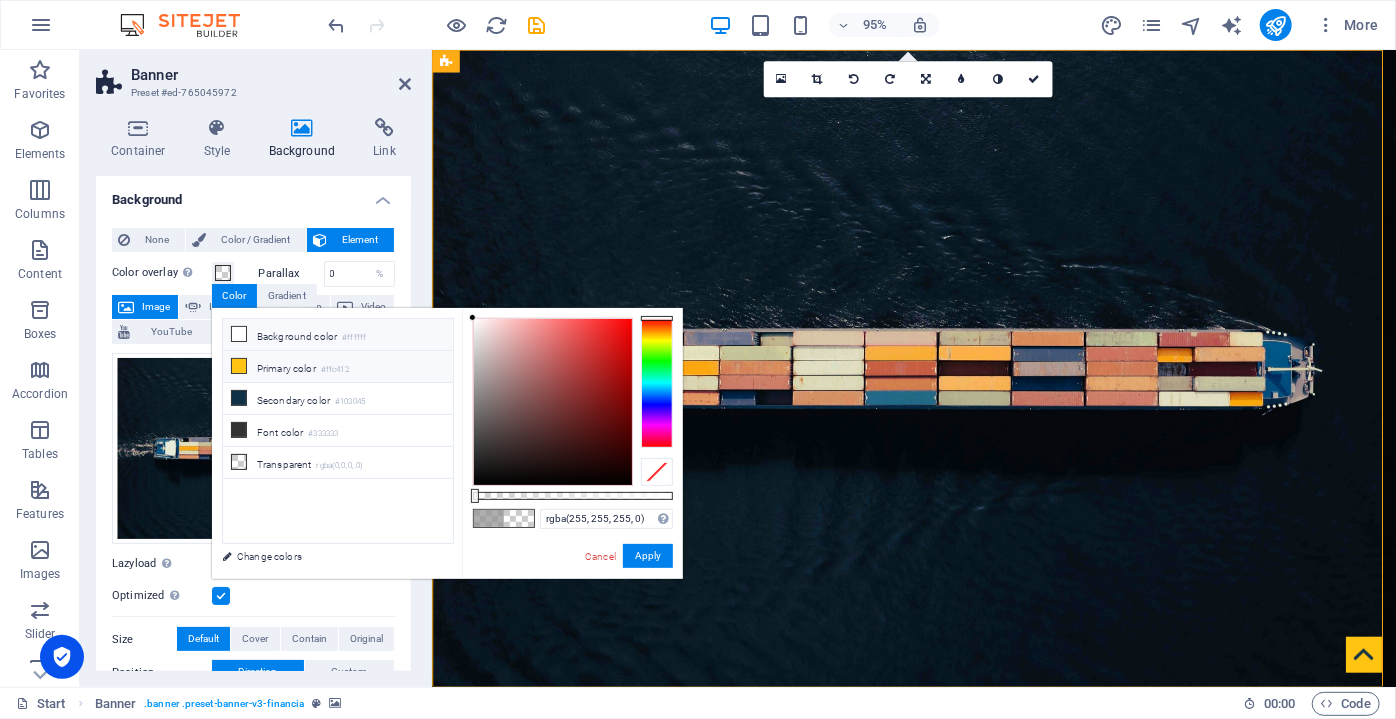 click on "Primary color
#ffc412" at bounding box center (338, 367) 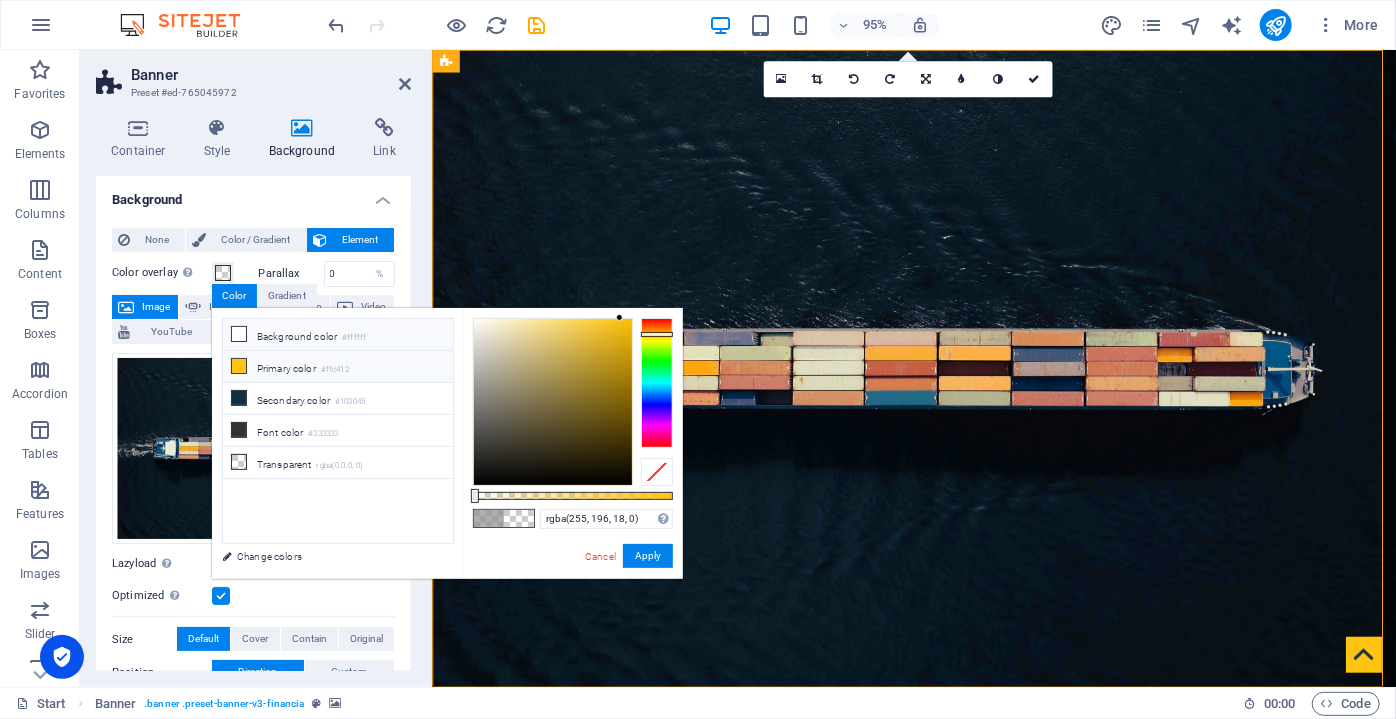 click on "Background color
#ffffff" at bounding box center [338, 335] 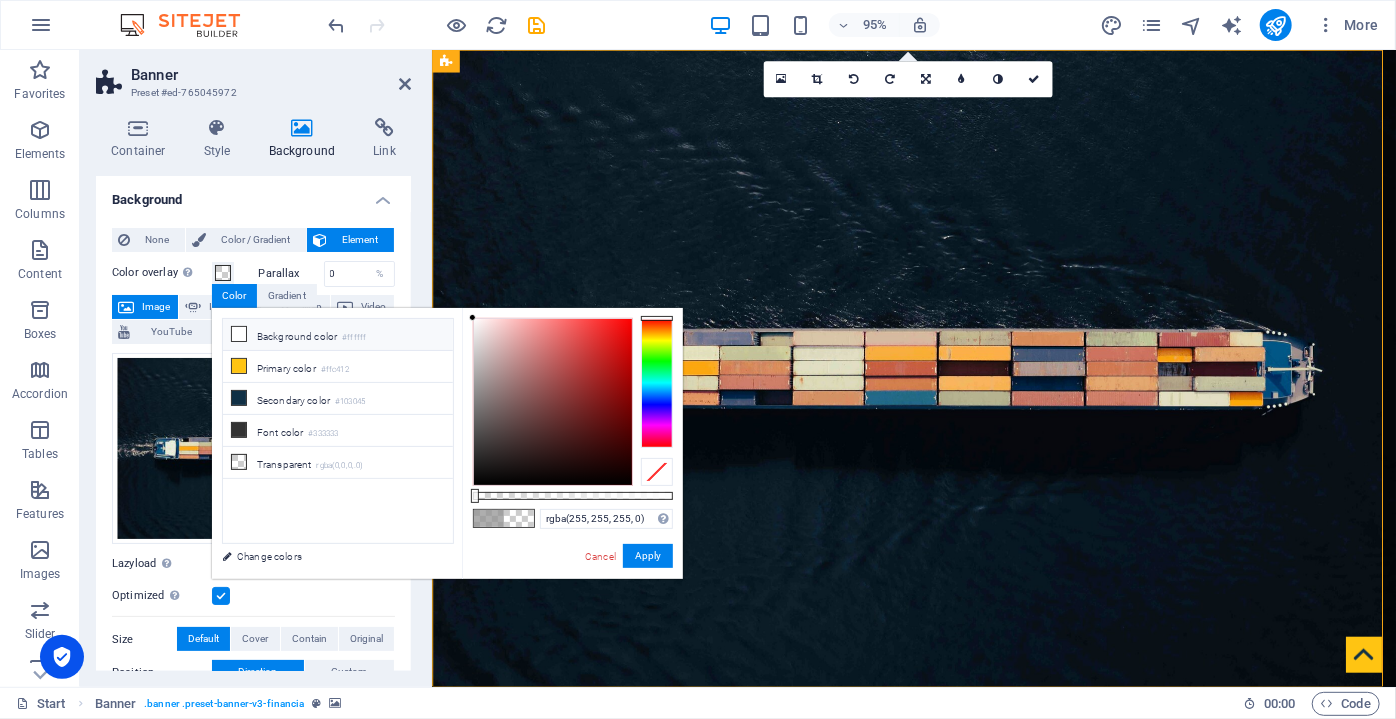 click at bounding box center (239, 334) 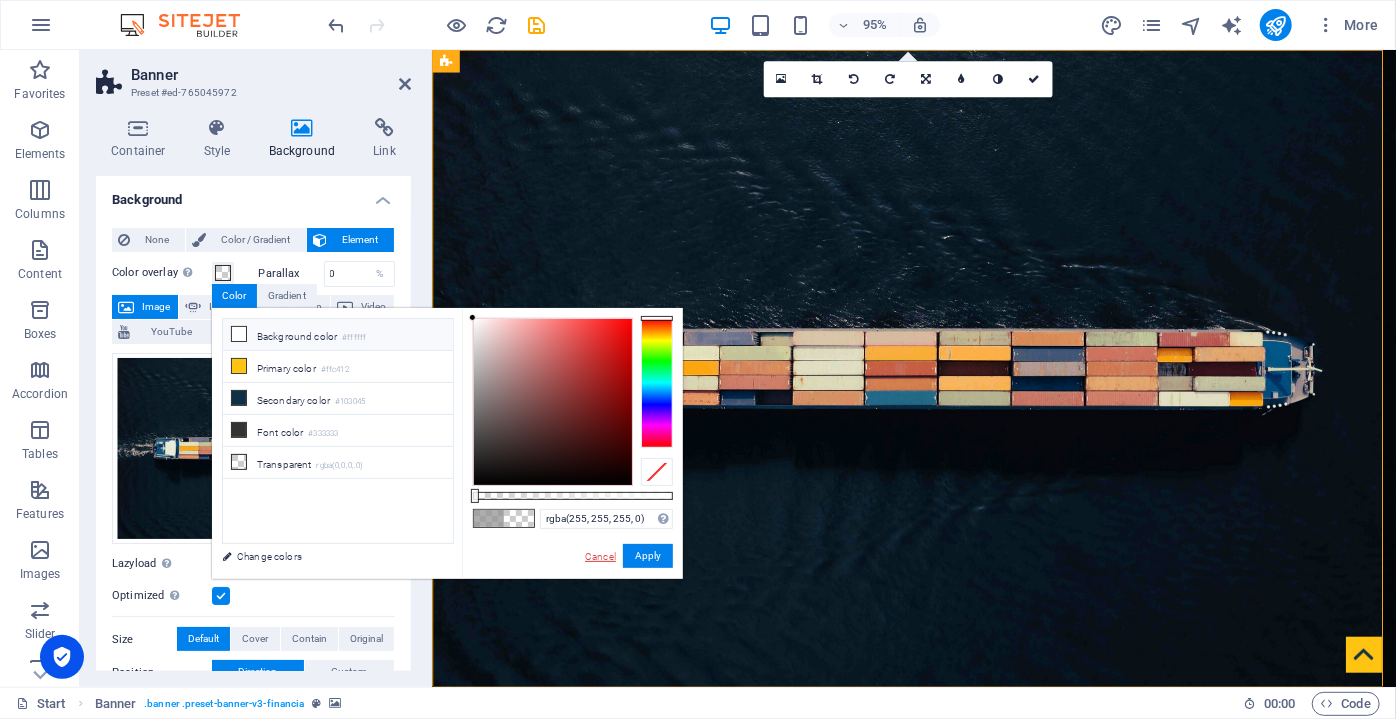 click on "Cancel" at bounding box center [600, 556] 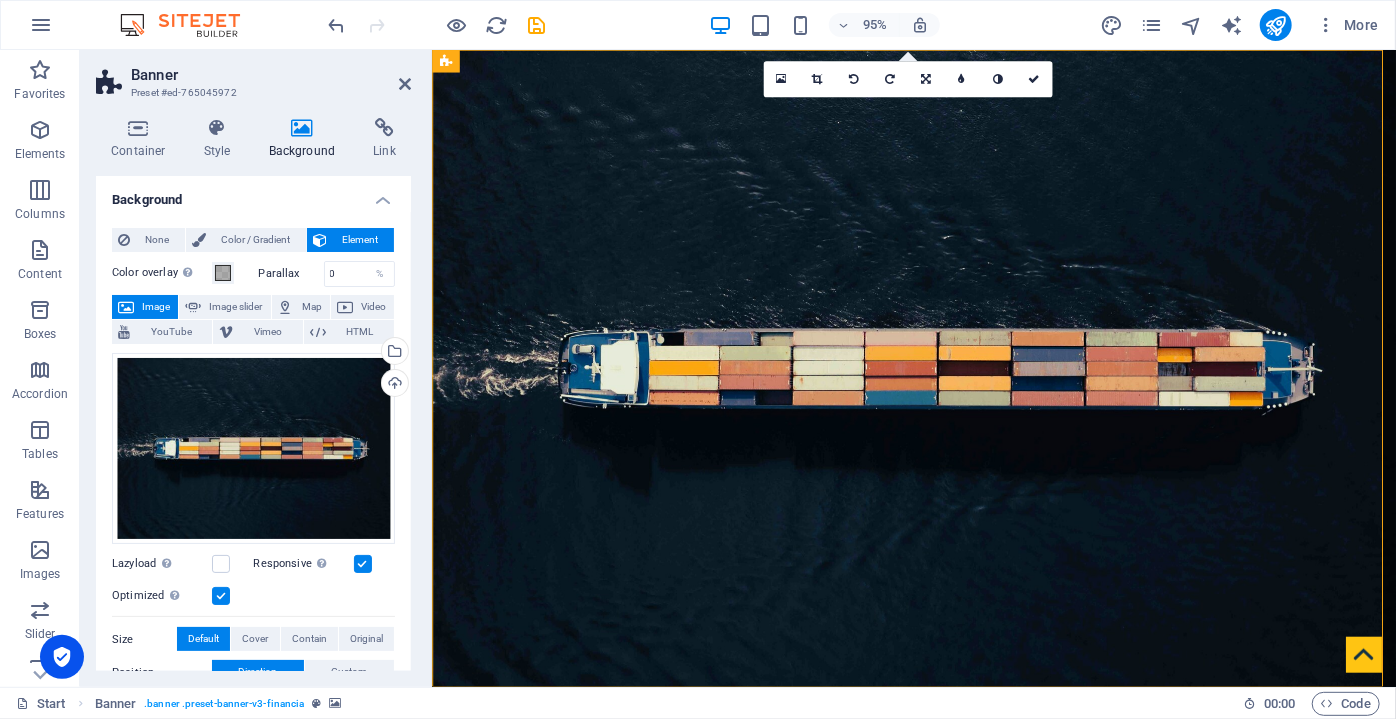 click on "Color overlay Places an overlay over the background to colorize it" at bounding box center (180, 273) 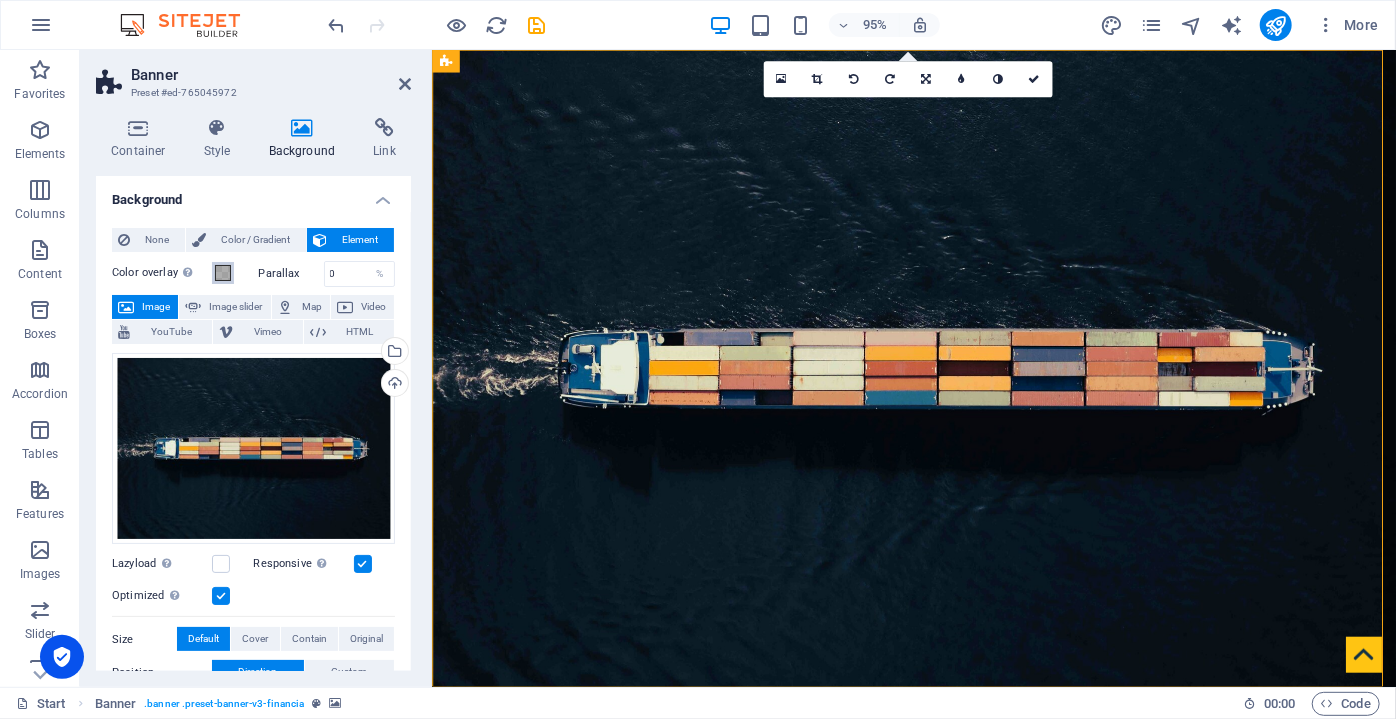 click at bounding box center [223, 273] 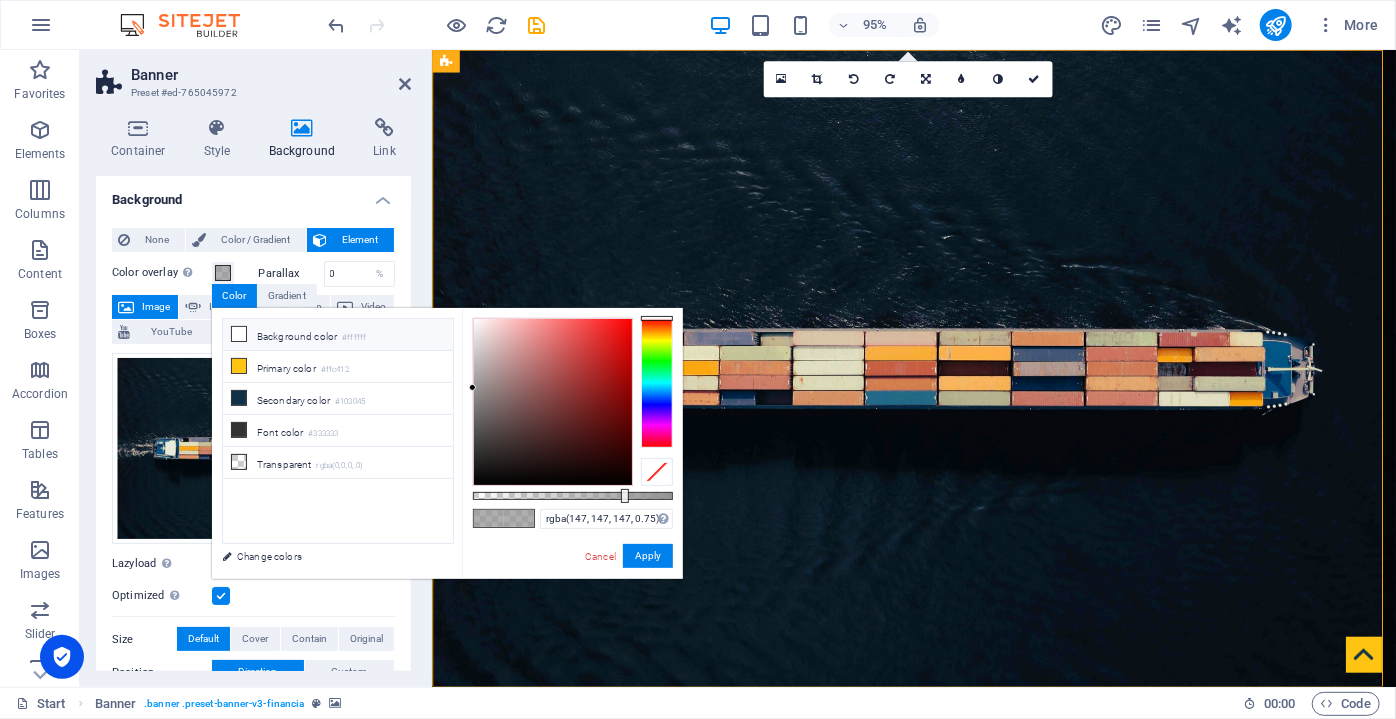 click on "Background color
#ffffff" at bounding box center (338, 335) 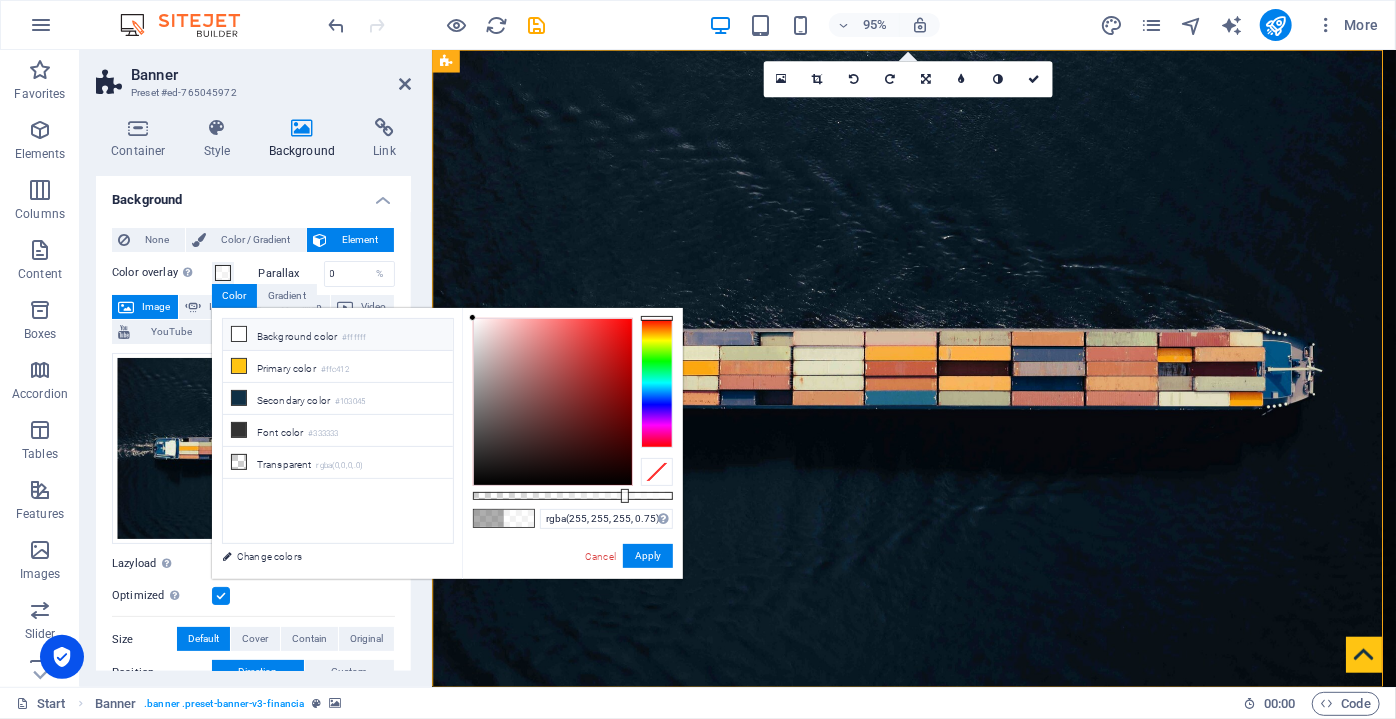 drag, startPoint x: 688, startPoint y: 376, endPoint x: 503, endPoint y: 210, distance: 248.55785 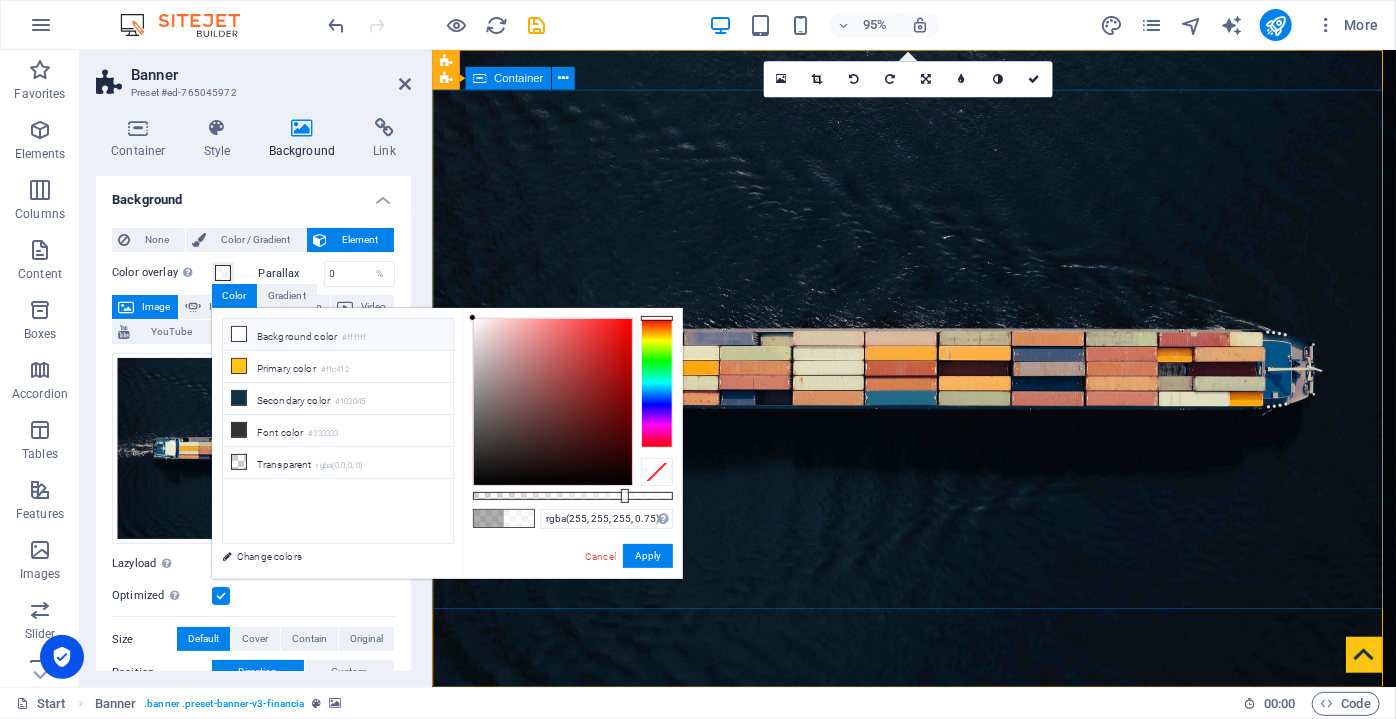 click on "We offer opportunities and options for your company in our region." at bounding box center (938, 1096) 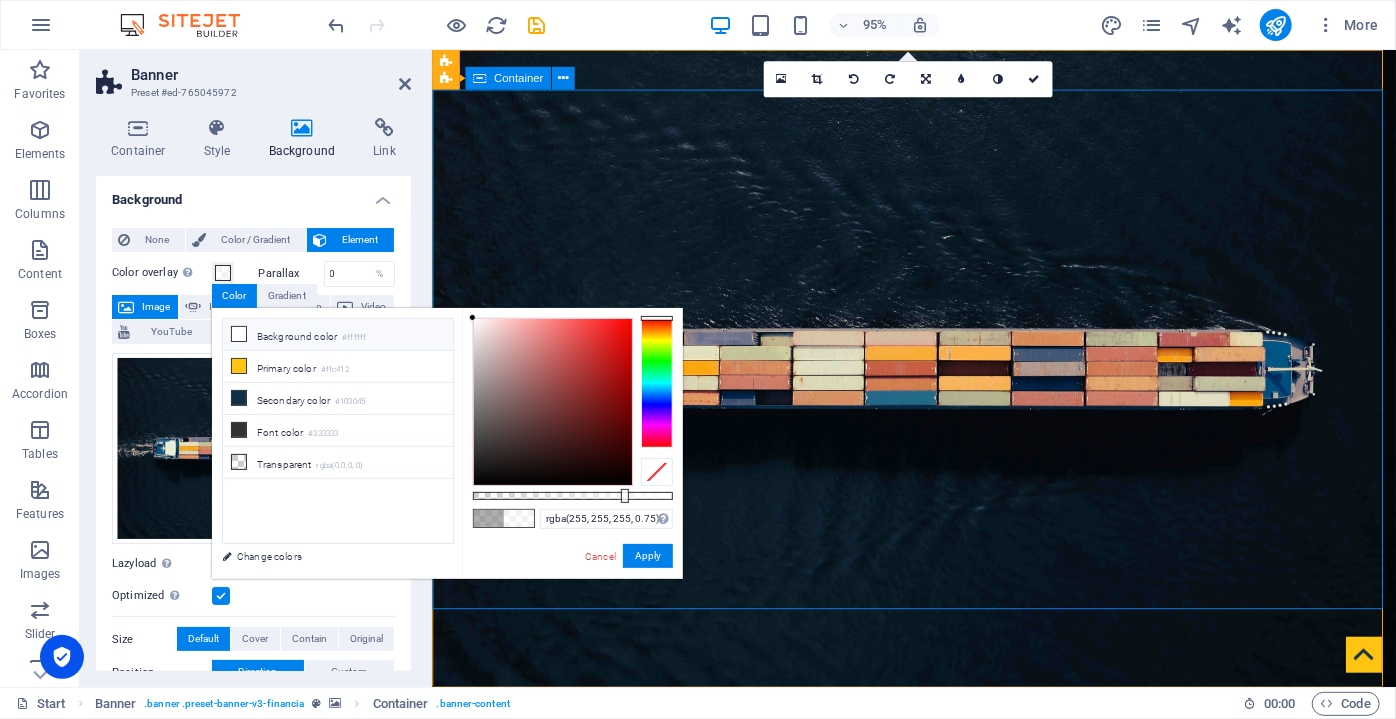 click on "We offer opportunities and options for your company in our region." at bounding box center [938, 1096] 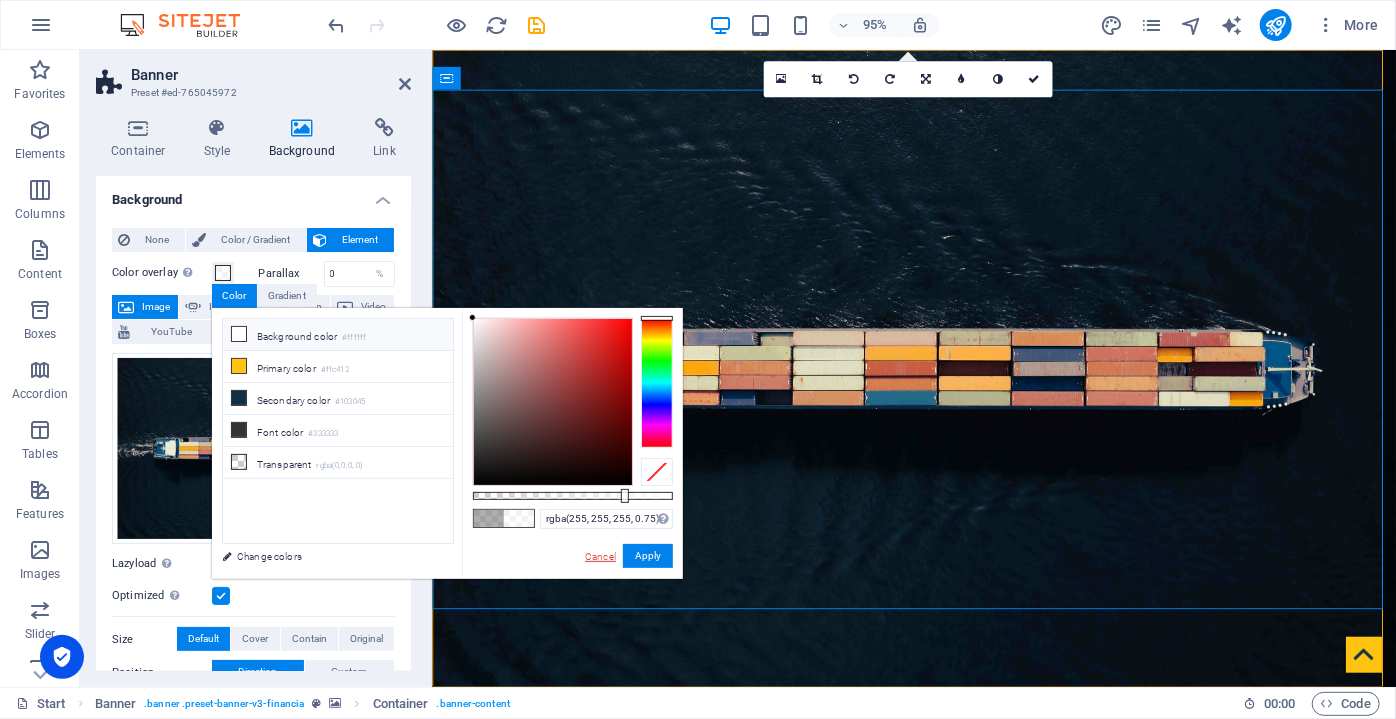 click on "Cancel" at bounding box center [600, 556] 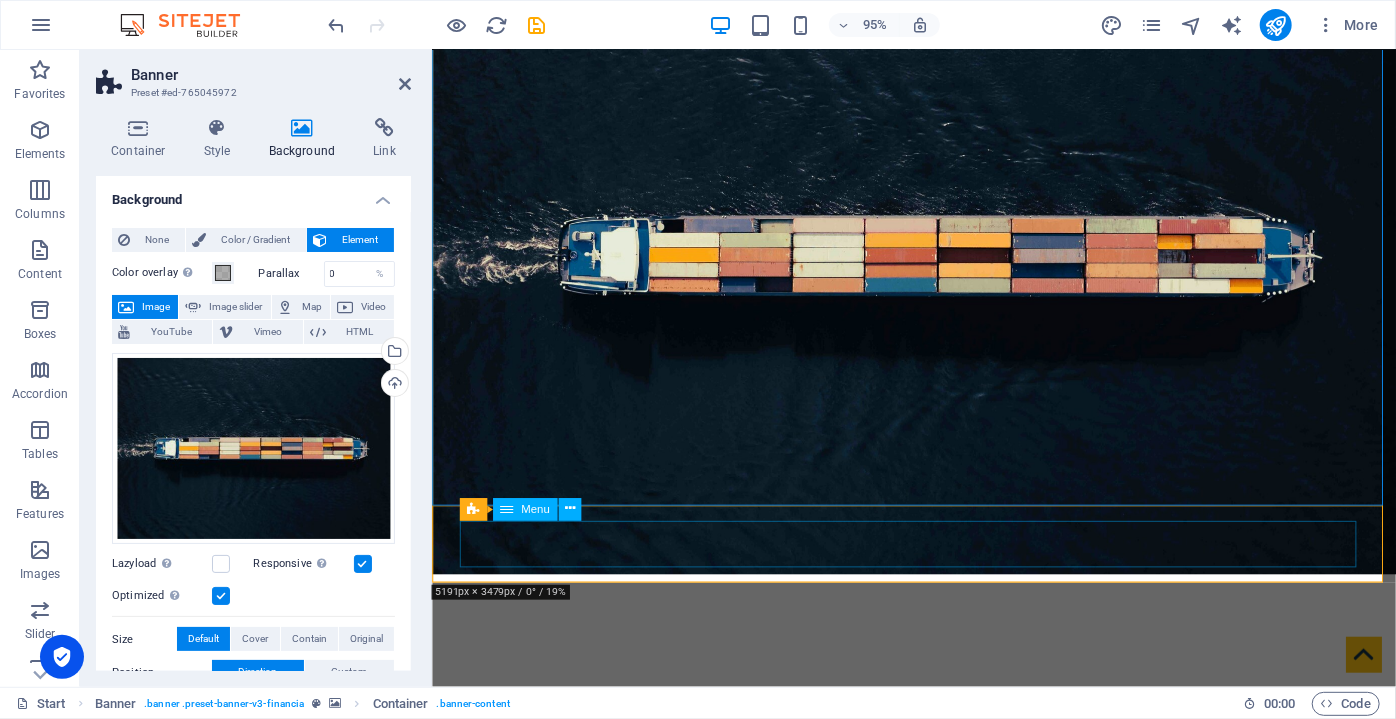 scroll, scrollTop: 90, scrollLeft: 0, axis: vertical 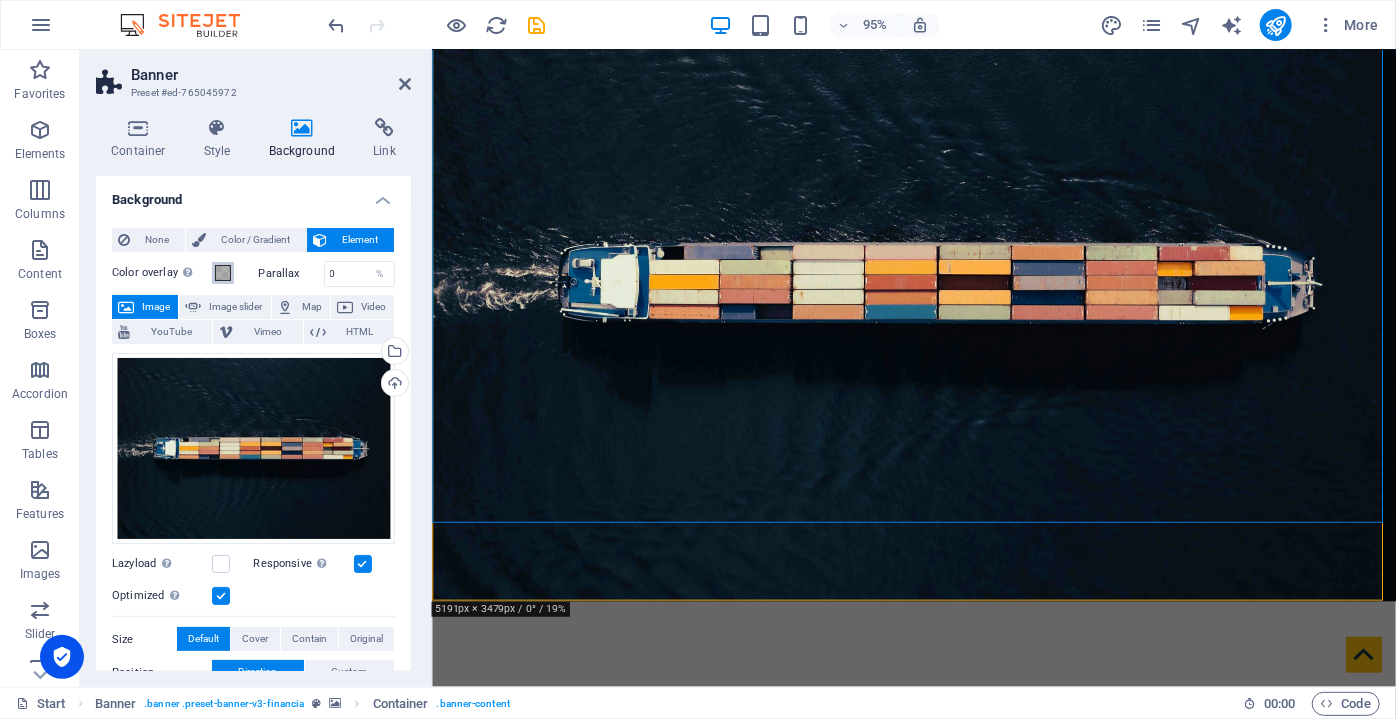 click at bounding box center (223, 273) 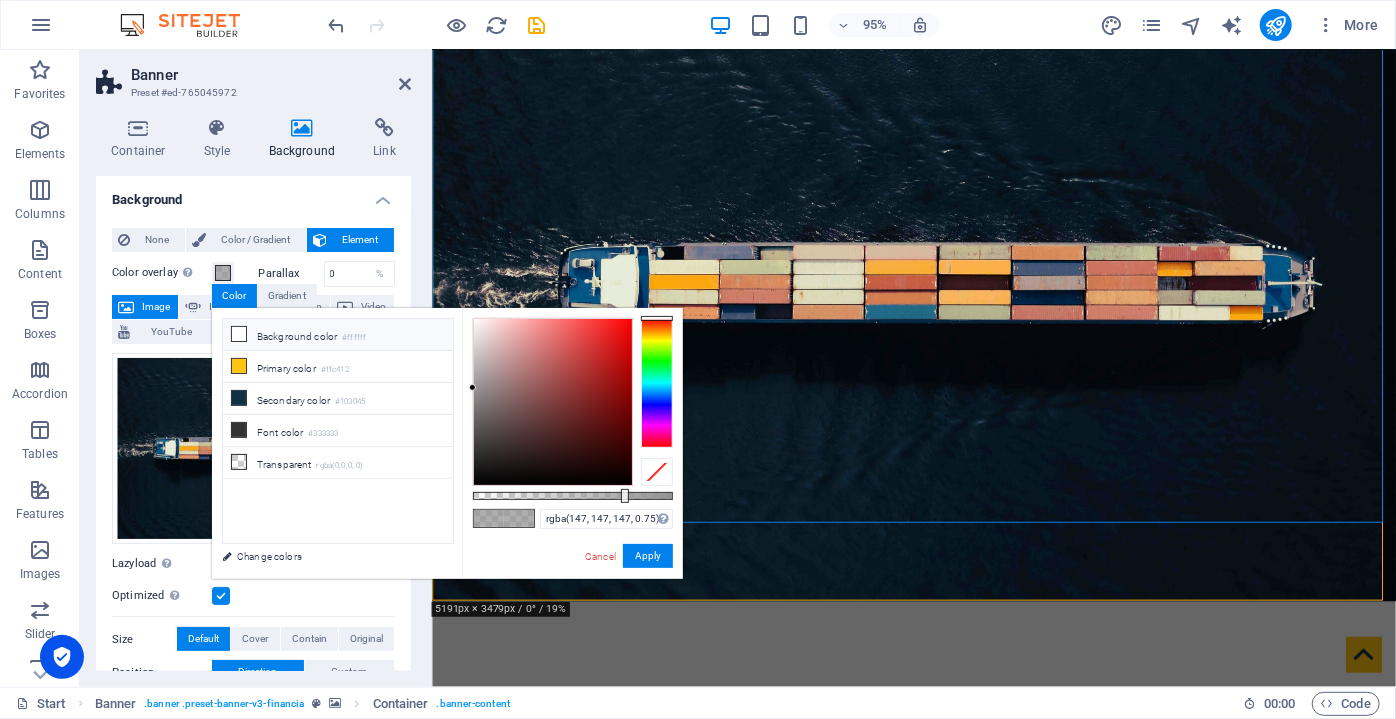 click on "Background color
#ffffff" at bounding box center [338, 335] 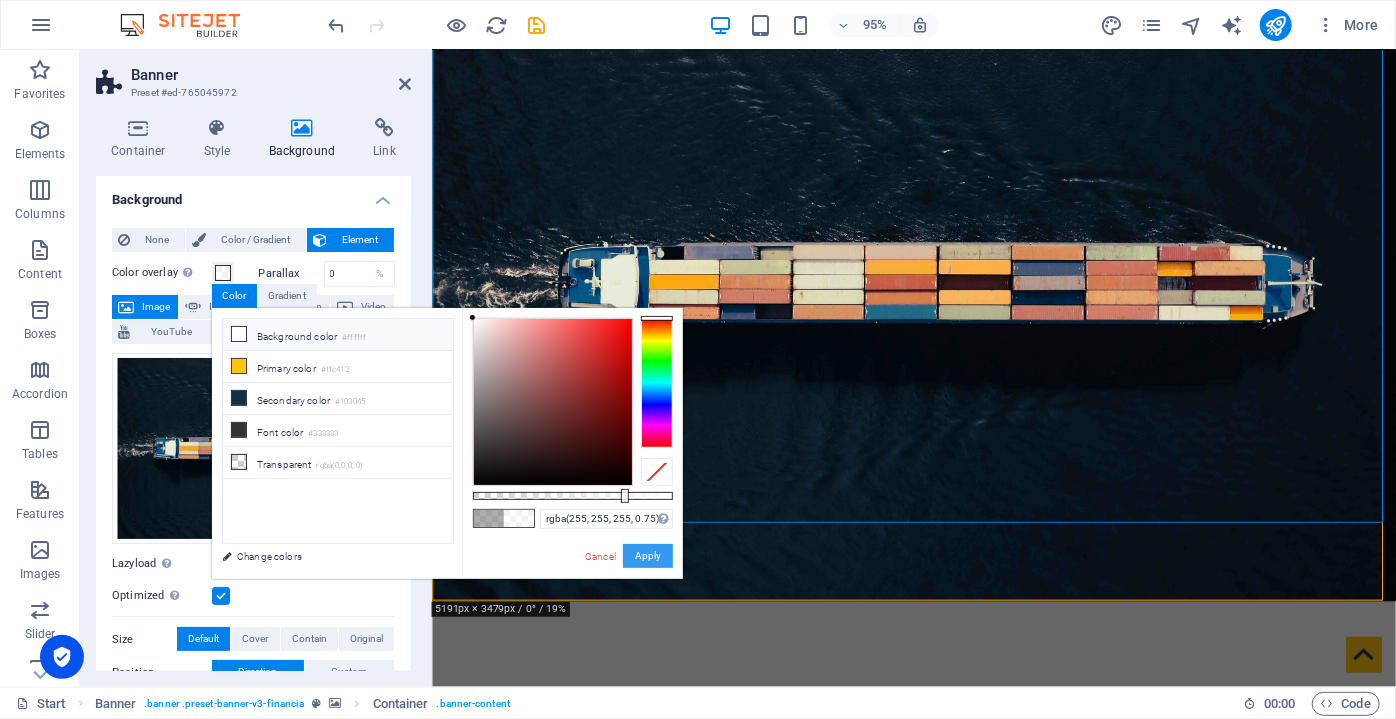click on "Apply" at bounding box center (648, 556) 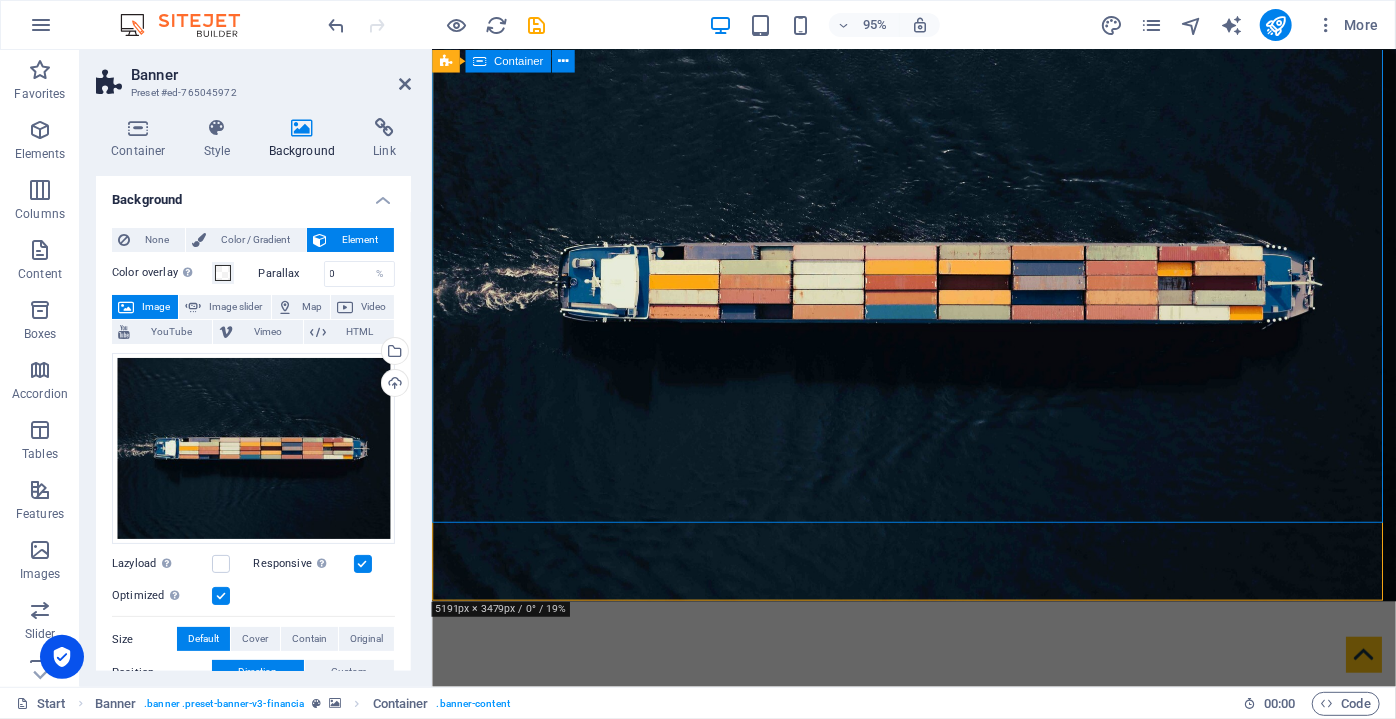 click on "We offer opportunities and options for your company in our region." at bounding box center [938, 1006] 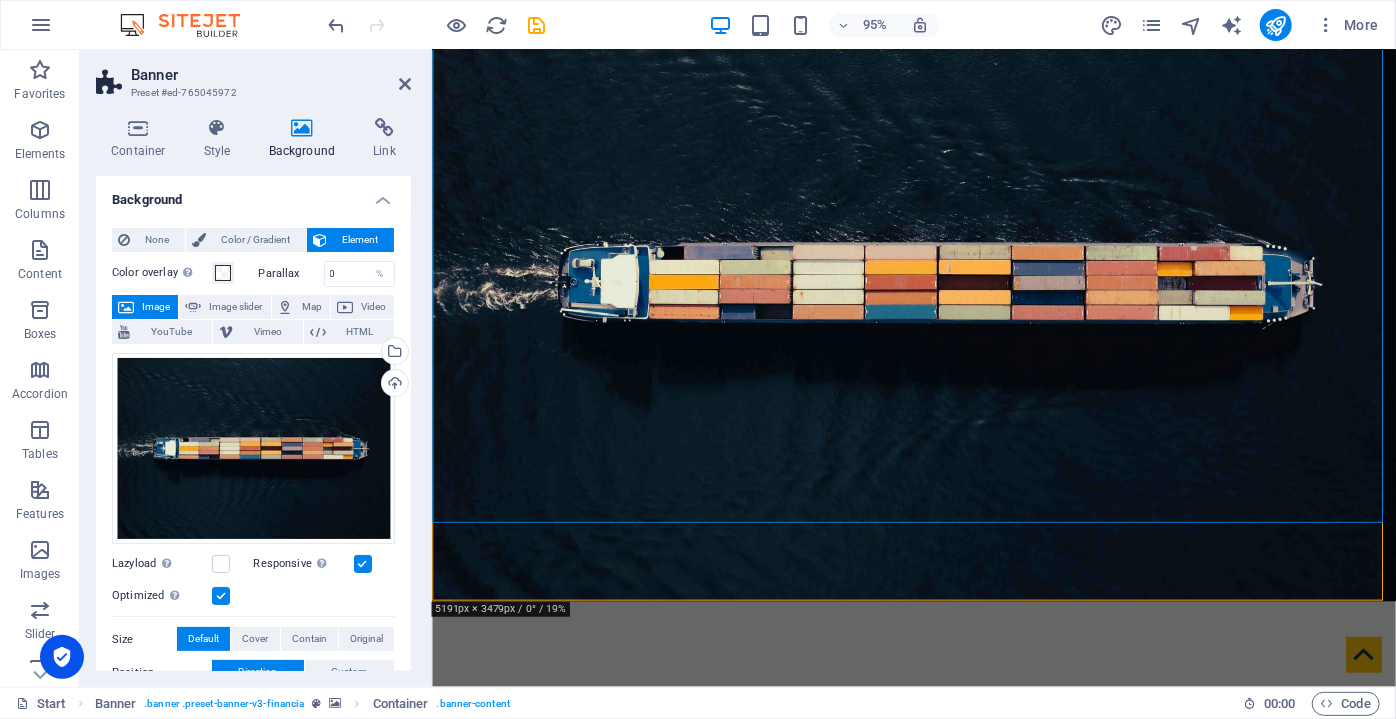 click on "Banner Preset #ed-765045972" at bounding box center (253, 76) 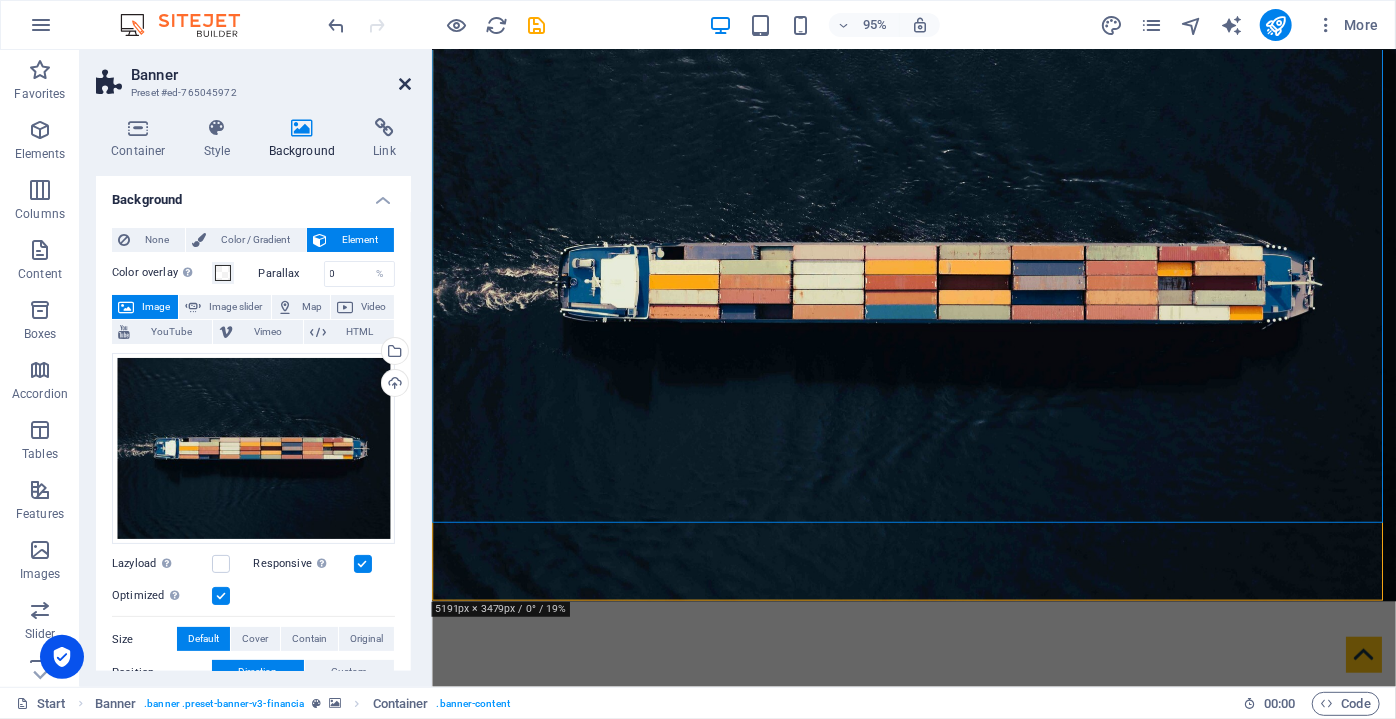 click at bounding box center [405, 84] 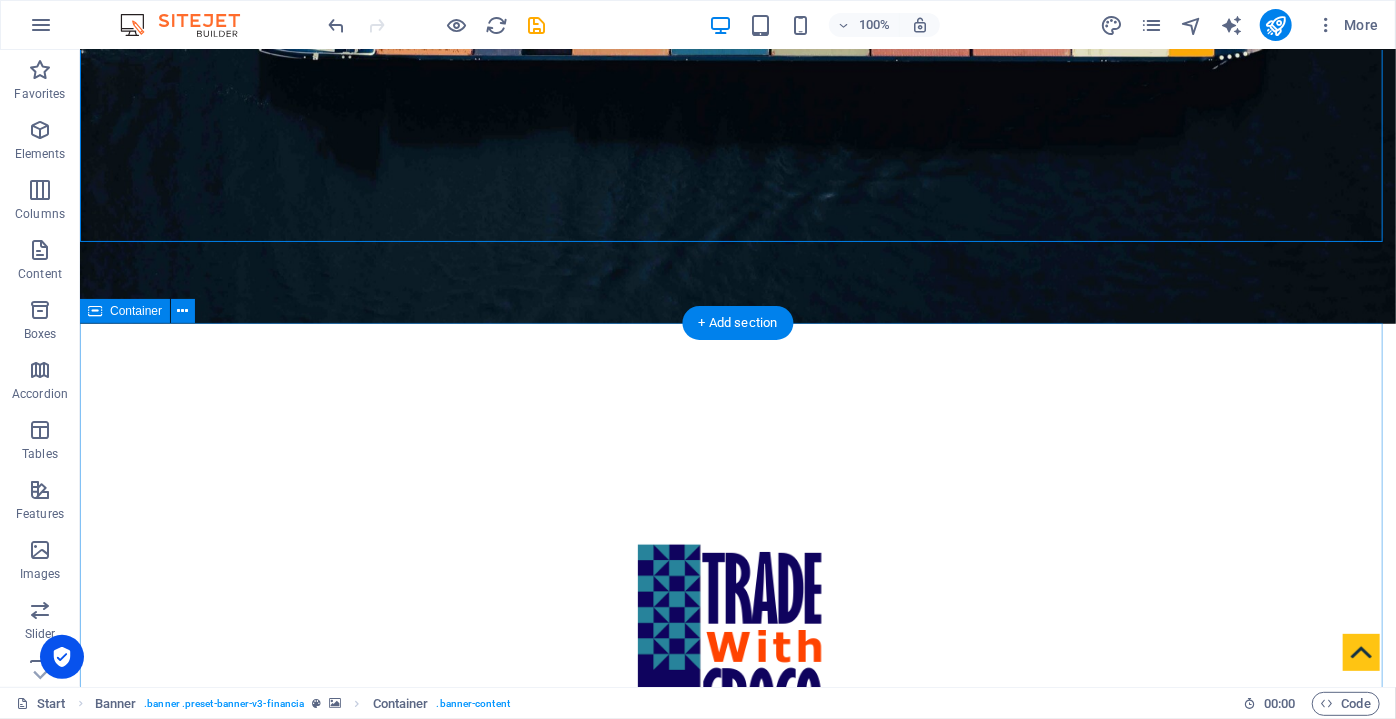 scroll, scrollTop: 0, scrollLeft: 0, axis: both 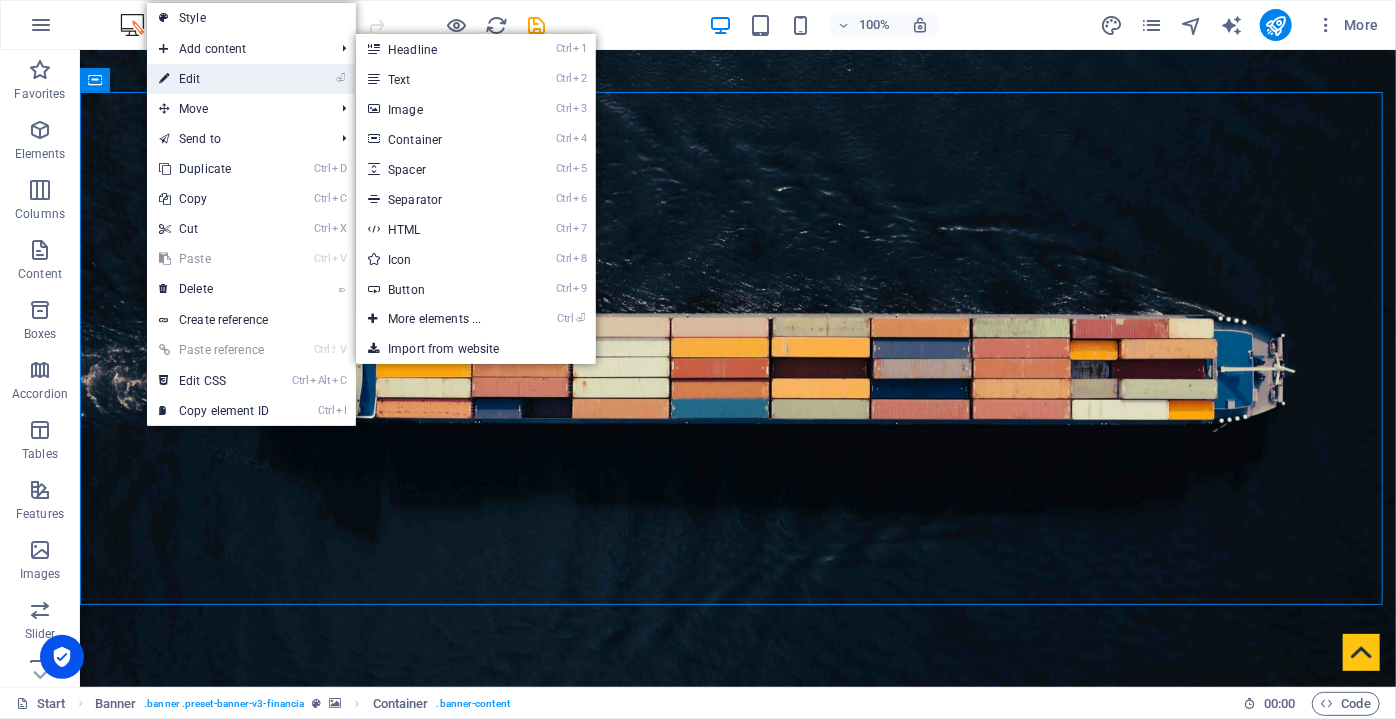 click on "⏎  Edit" at bounding box center (214, 79) 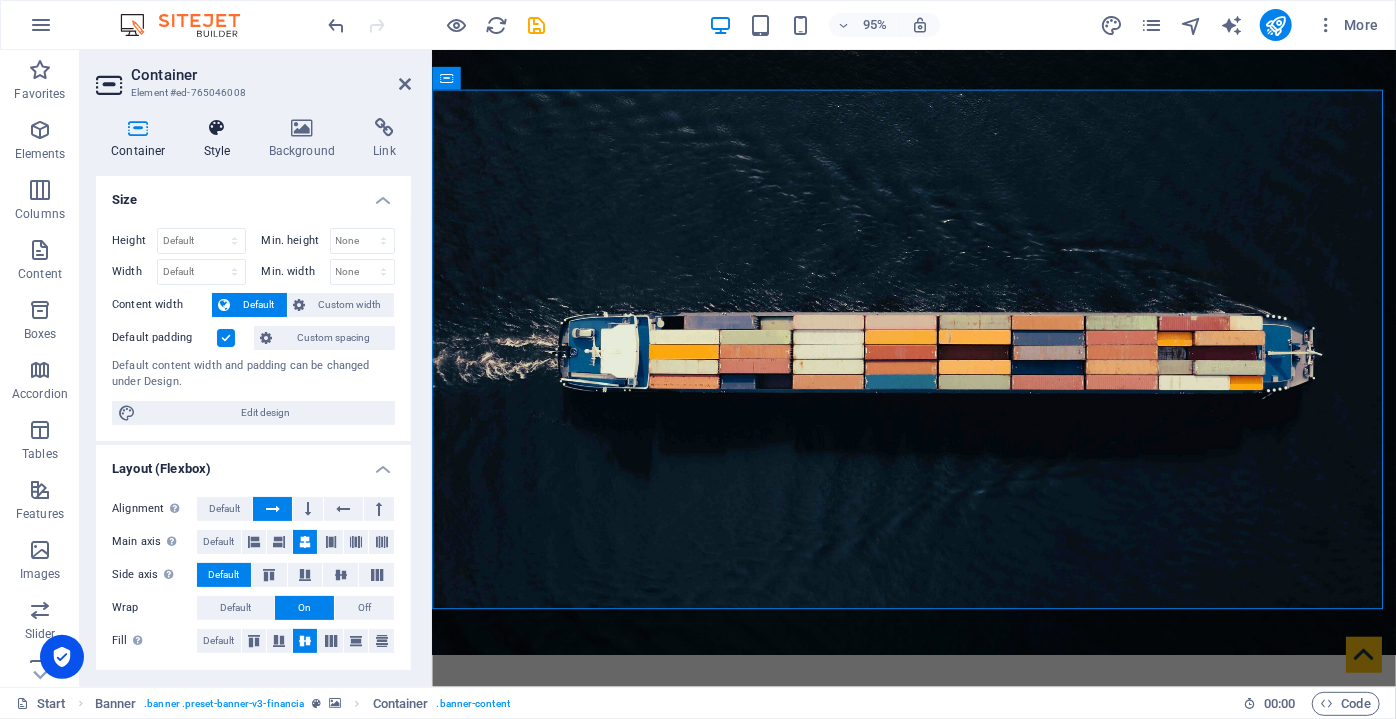 click on "Style" at bounding box center [221, 139] 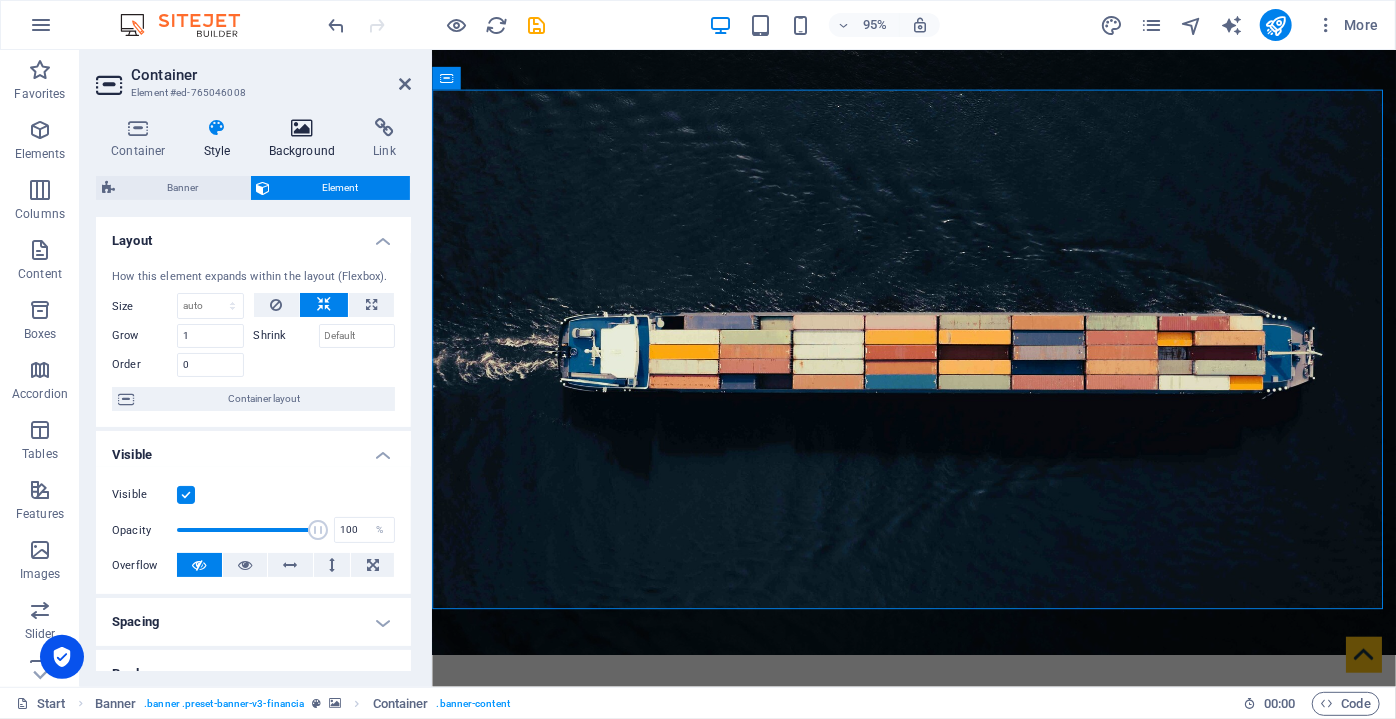 click on "Background" at bounding box center [306, 139] 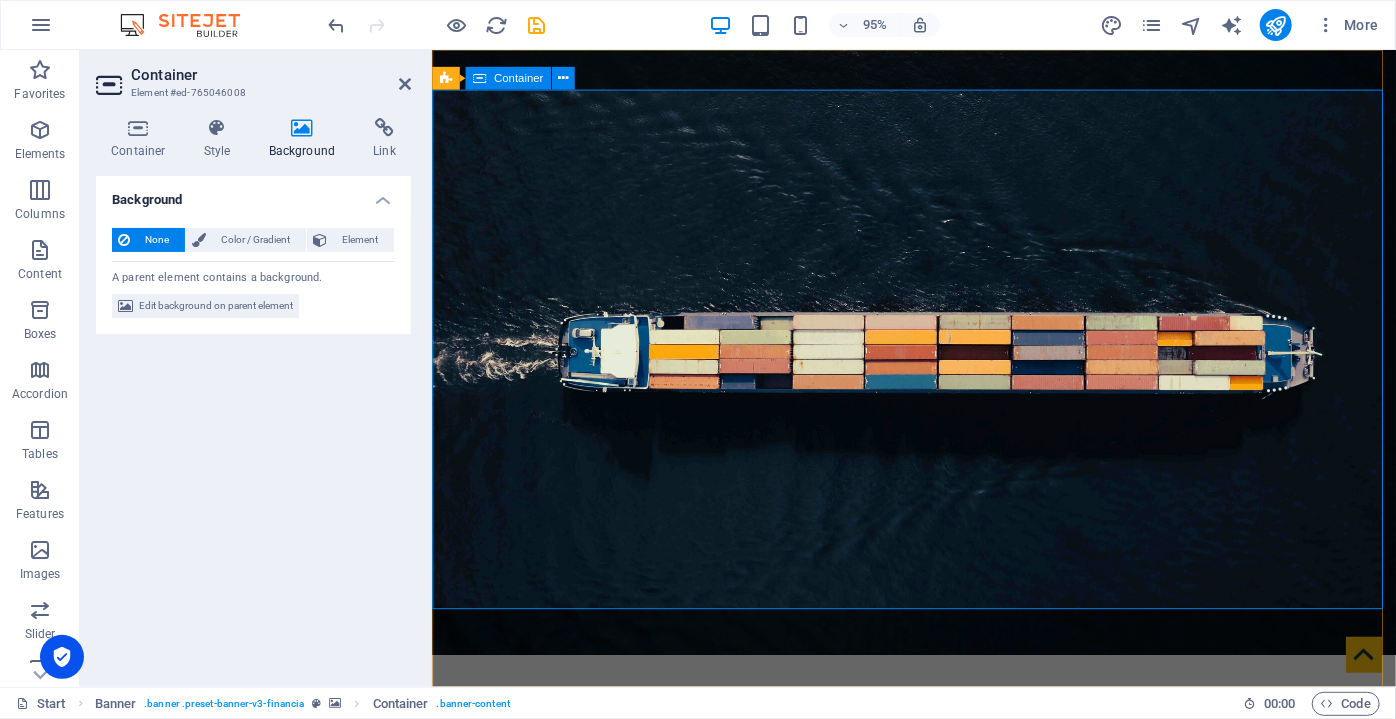 click on "We offer opportunities and options for your company in our region." at bounding box center (938, 1062) 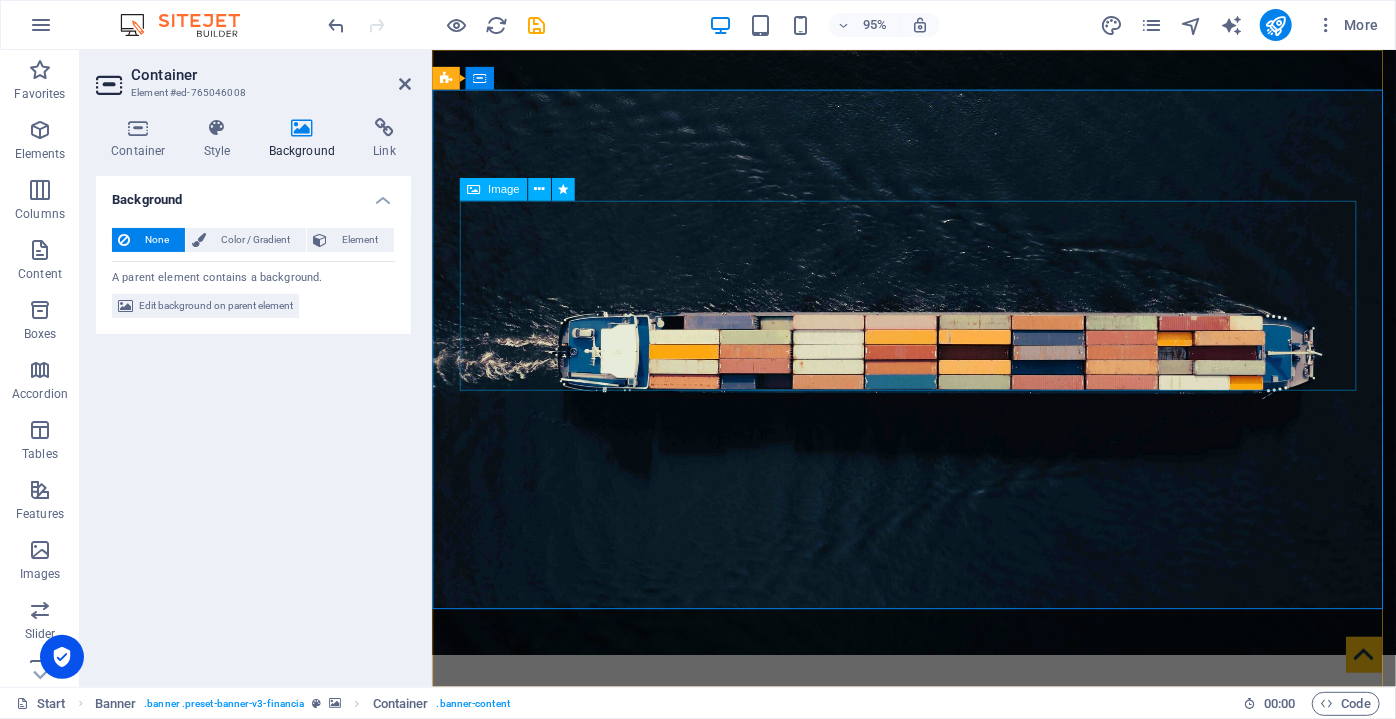 click at bounding box center (939, 1006) 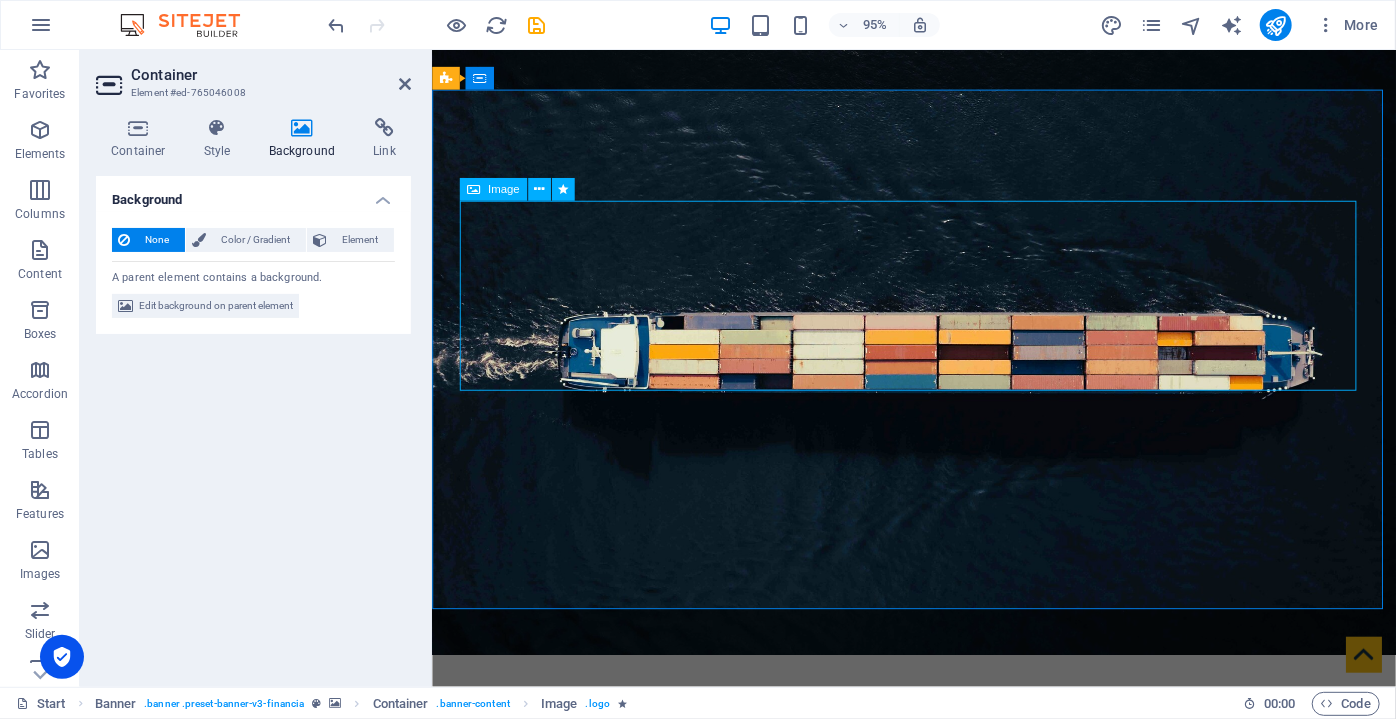 click at bounding box center [939, 1006] 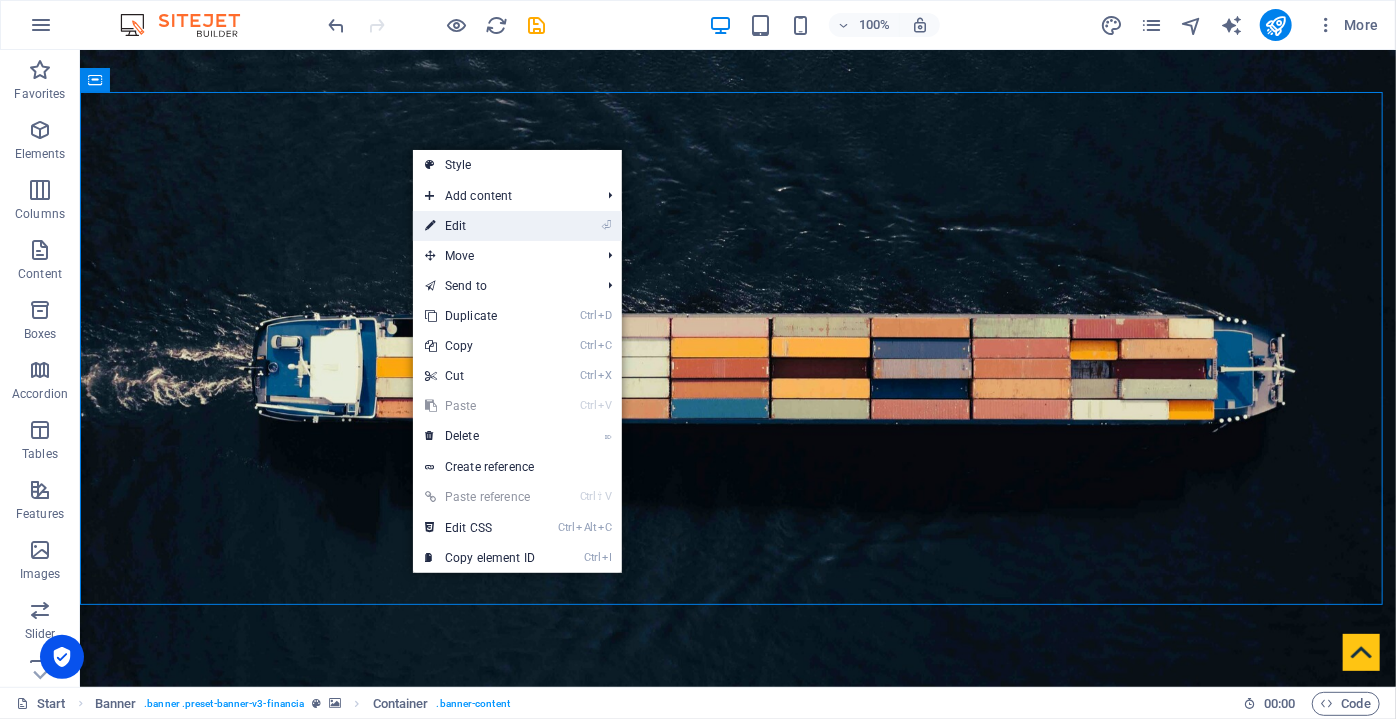 click on "⏎  Edit" at bounding box center (480, 226) 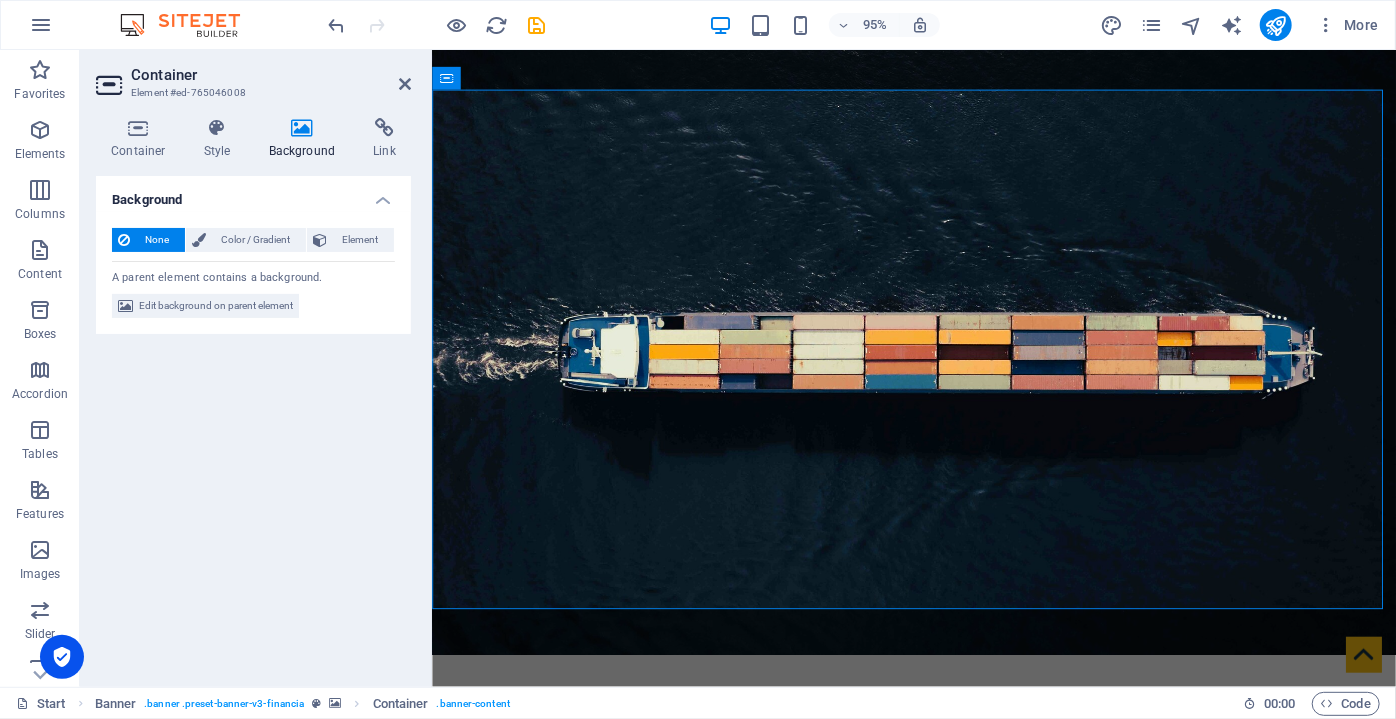 click at bounding box center [302, 128] 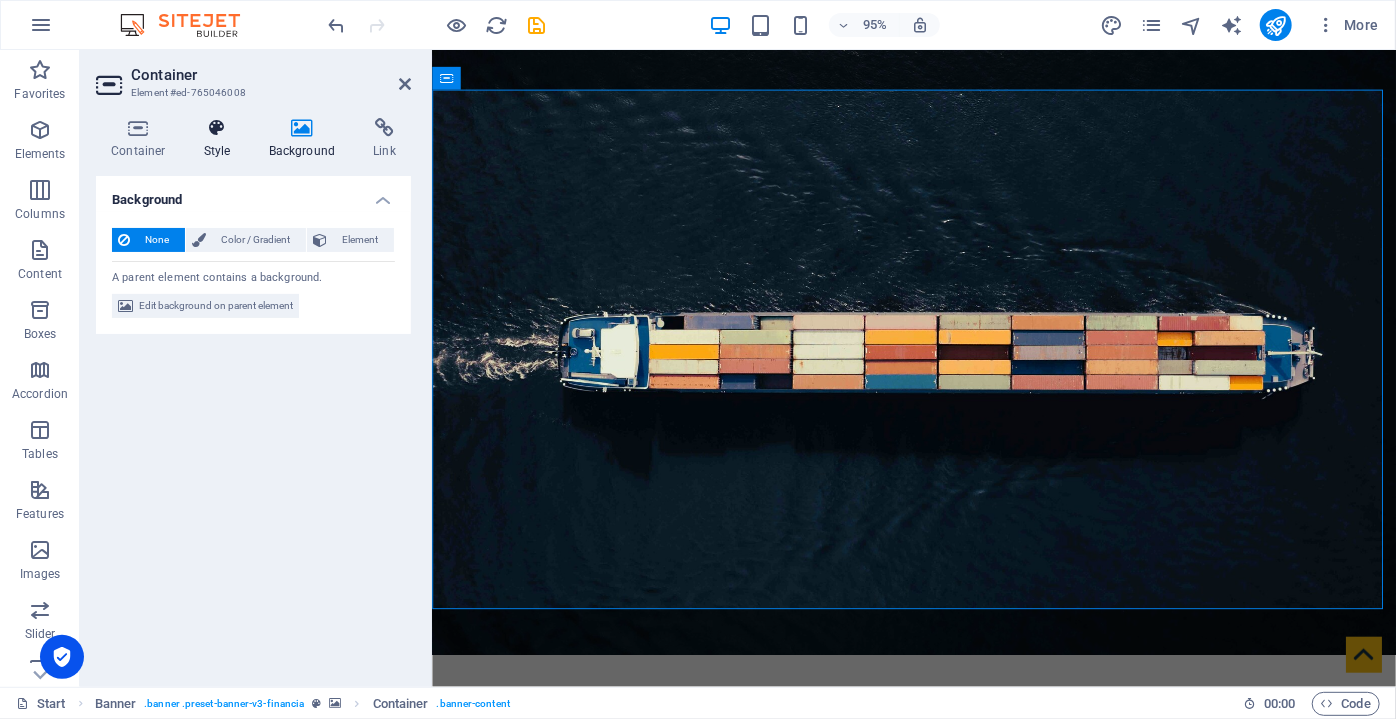 click at bounding box center (217, 128) 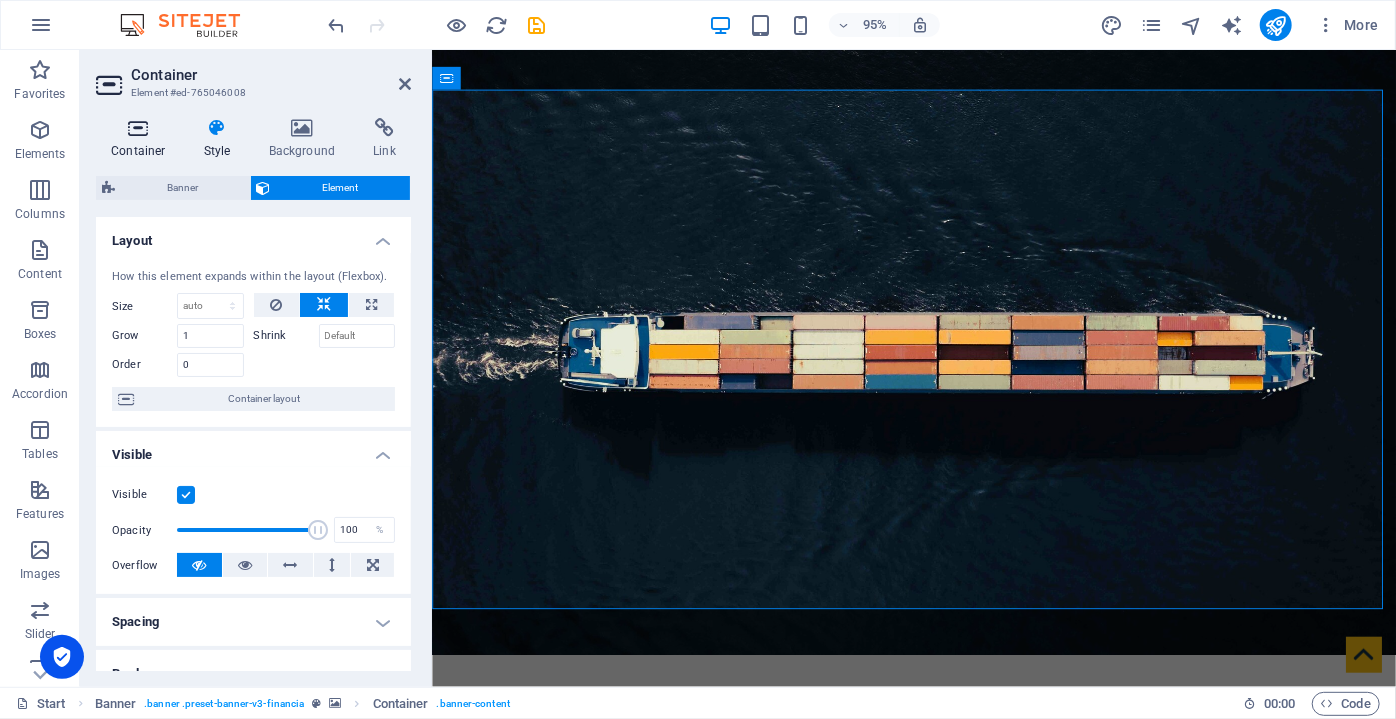 click at bounding box center [138, 128] 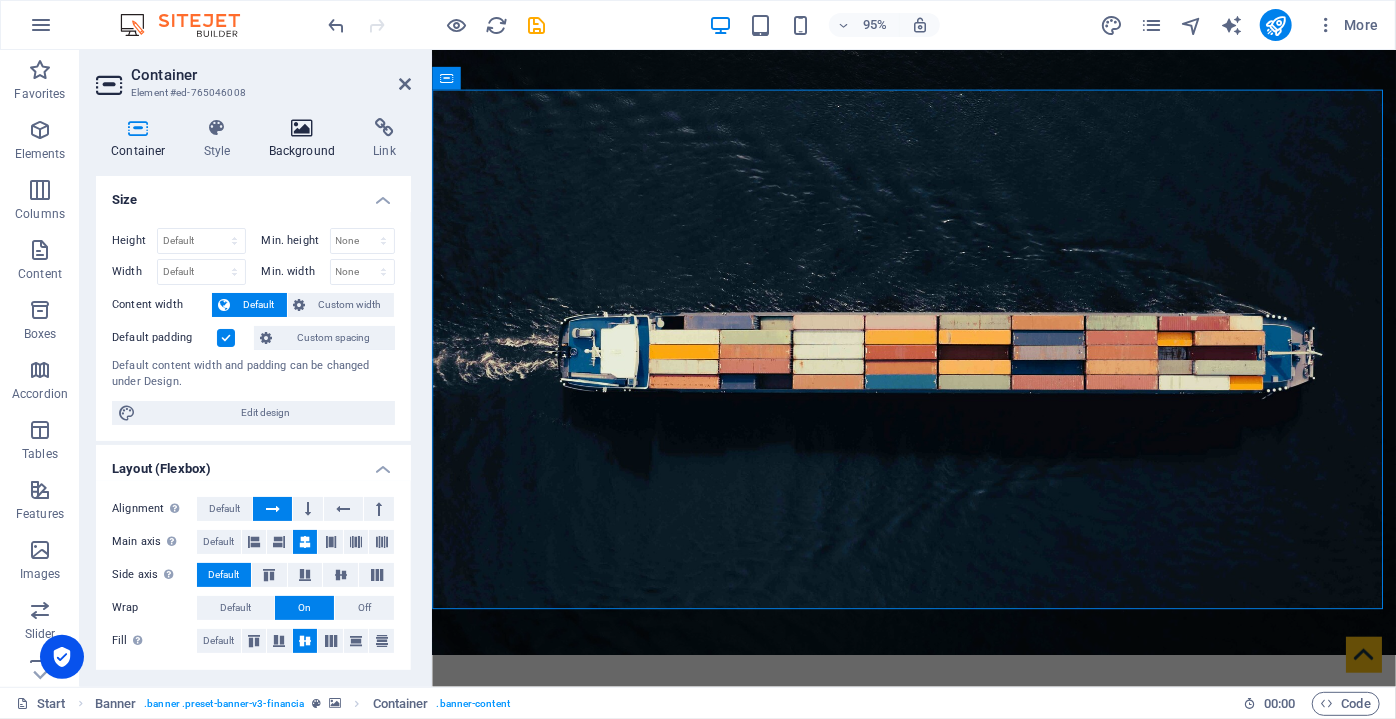 click at bounding box center [302, 128] 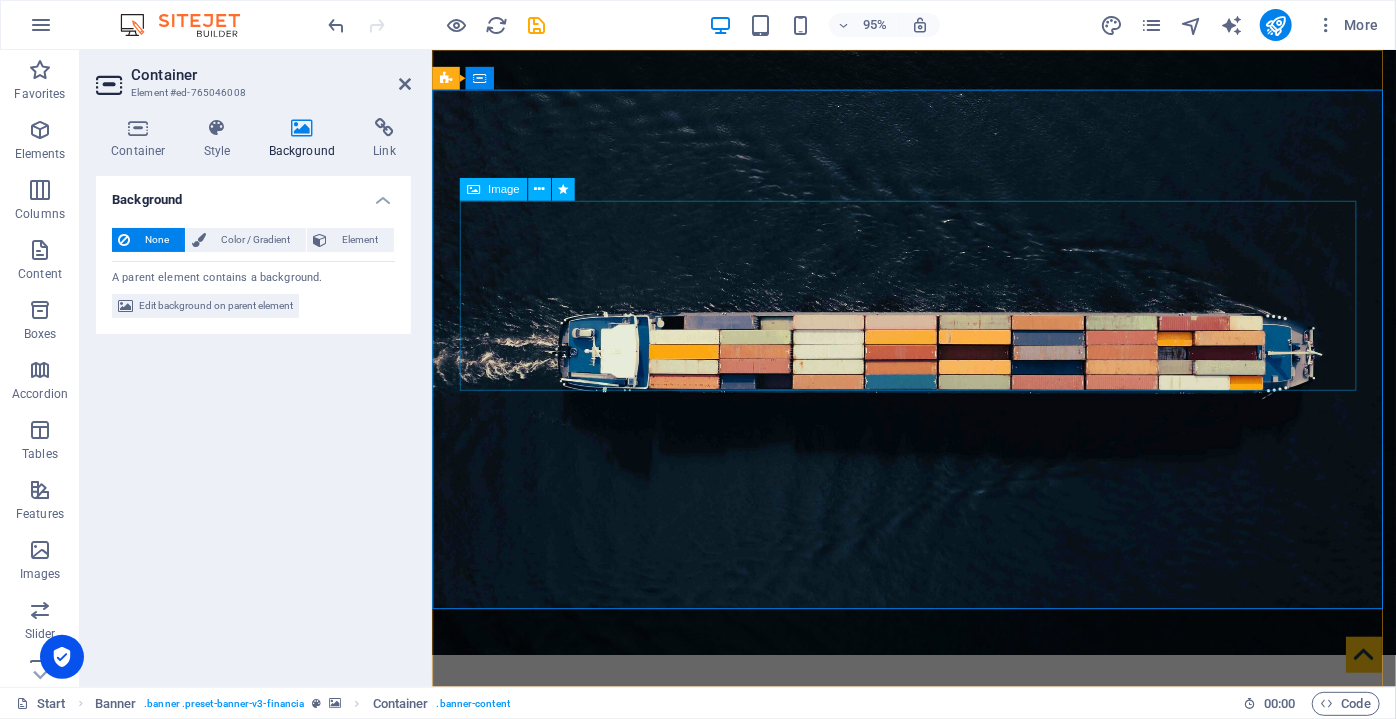 click at bounding box center (939, 1006) 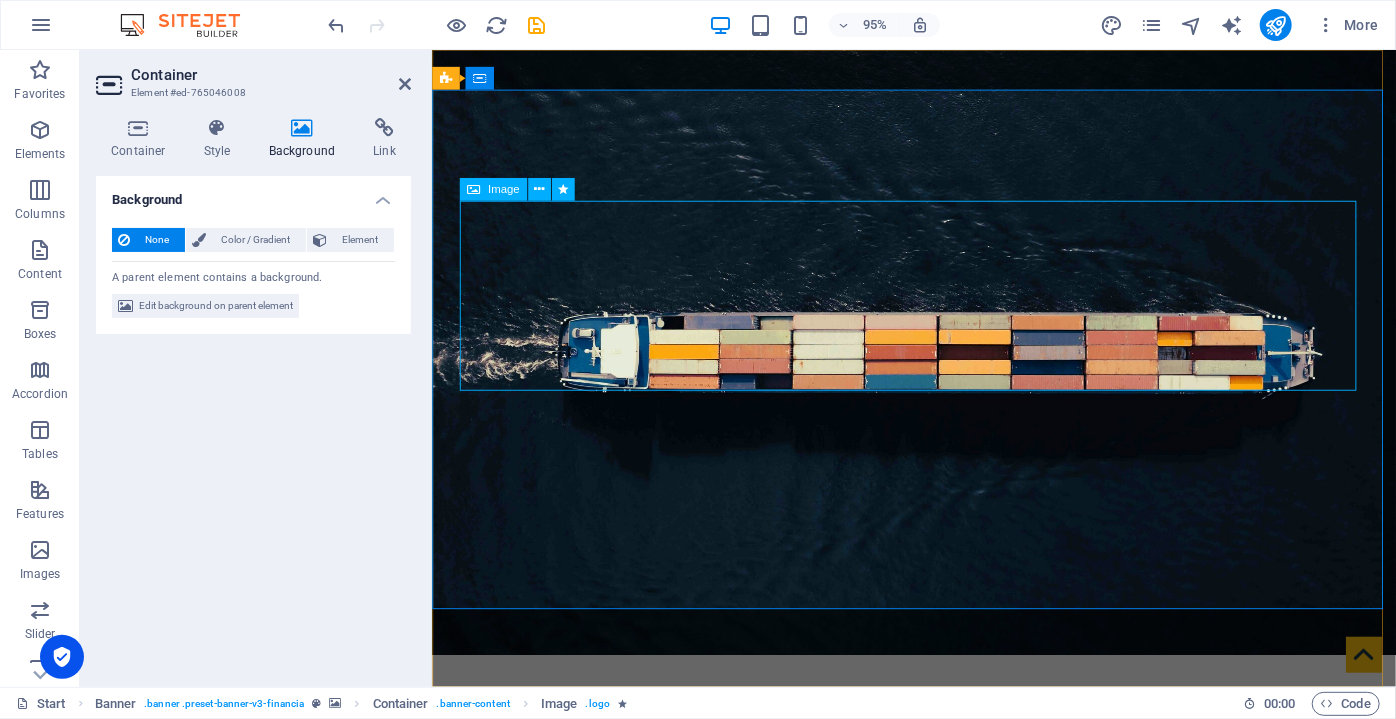 click at bounding box center [939, 1006] 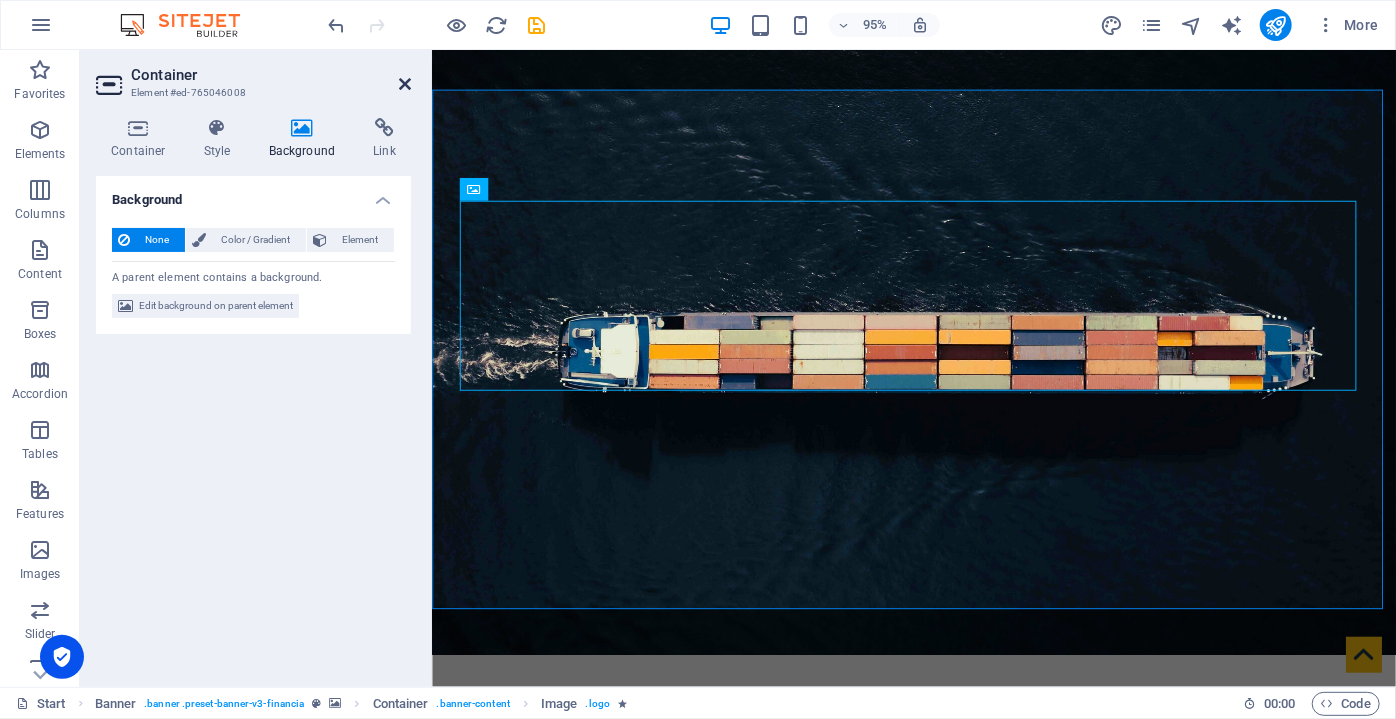 click at bounding box center (405, 84) 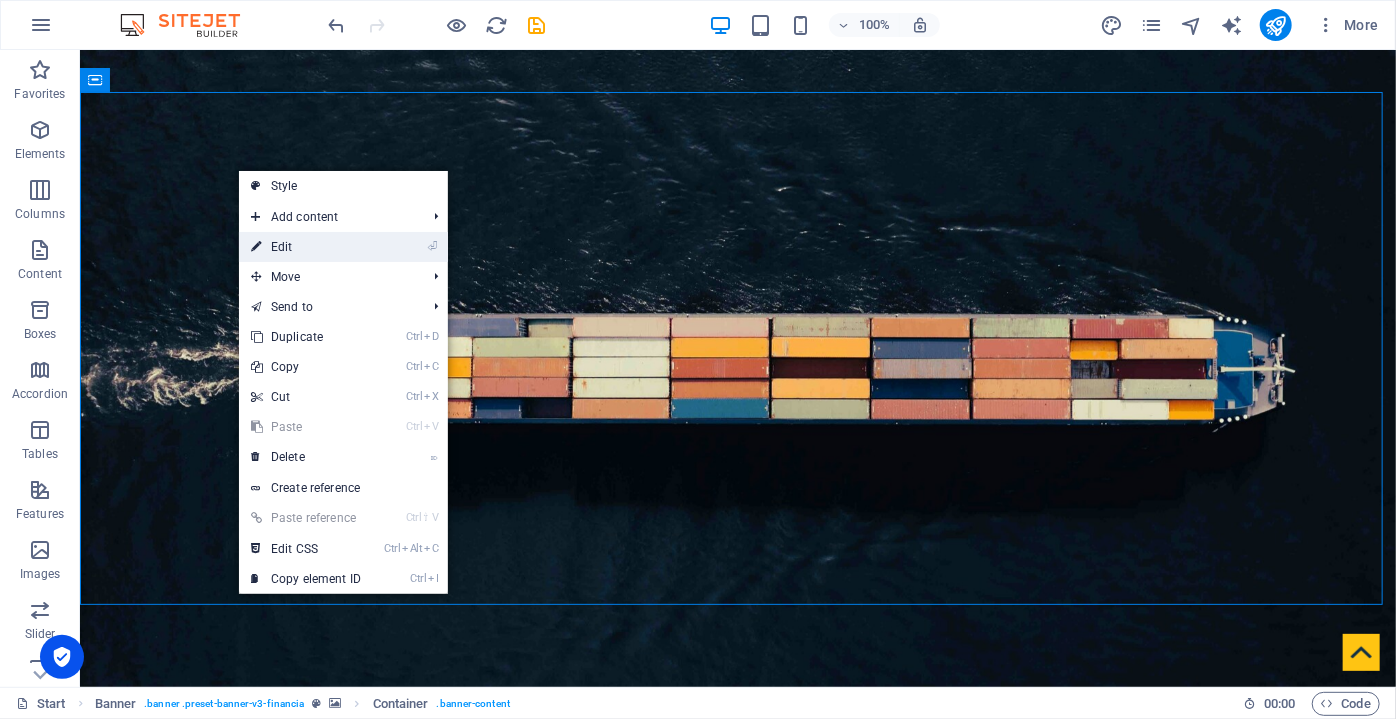click on "⏎  Edit" at bounding box center (306, 247) 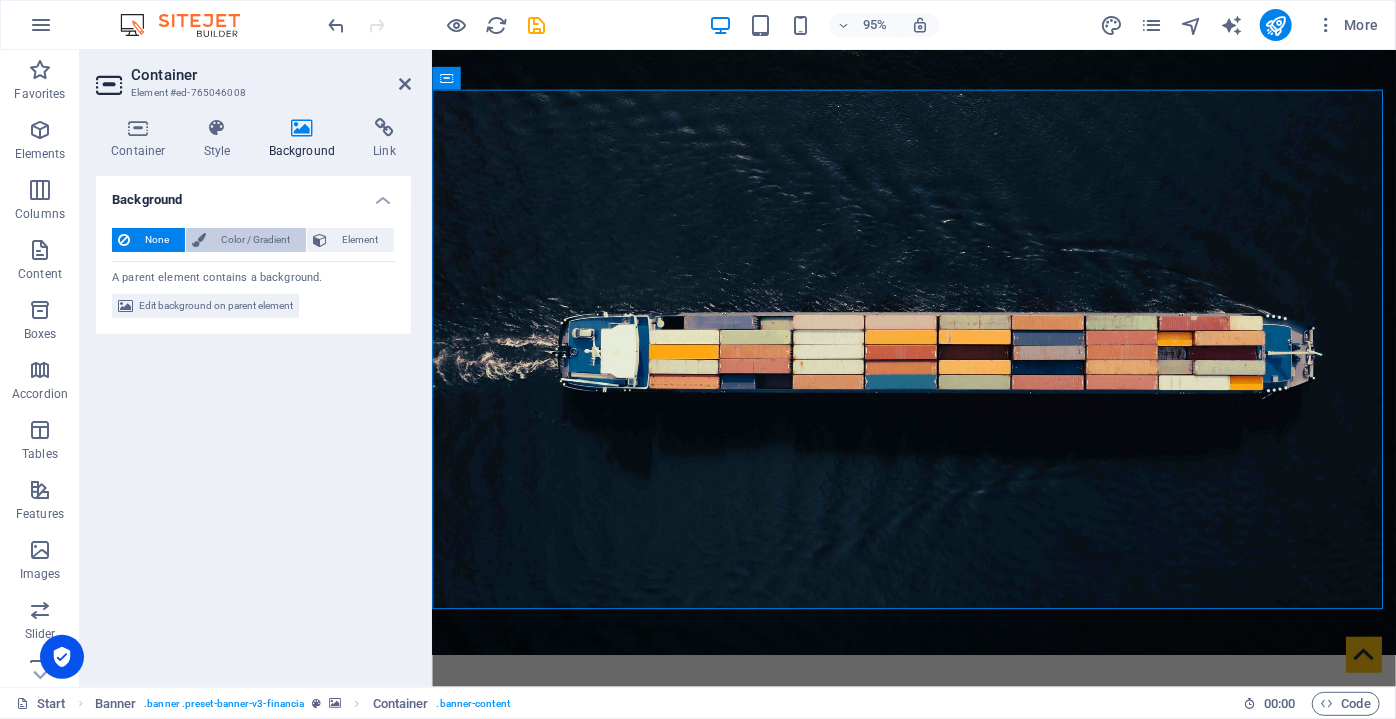 click on "Color / Gradient" at bounding box center [256, 240] 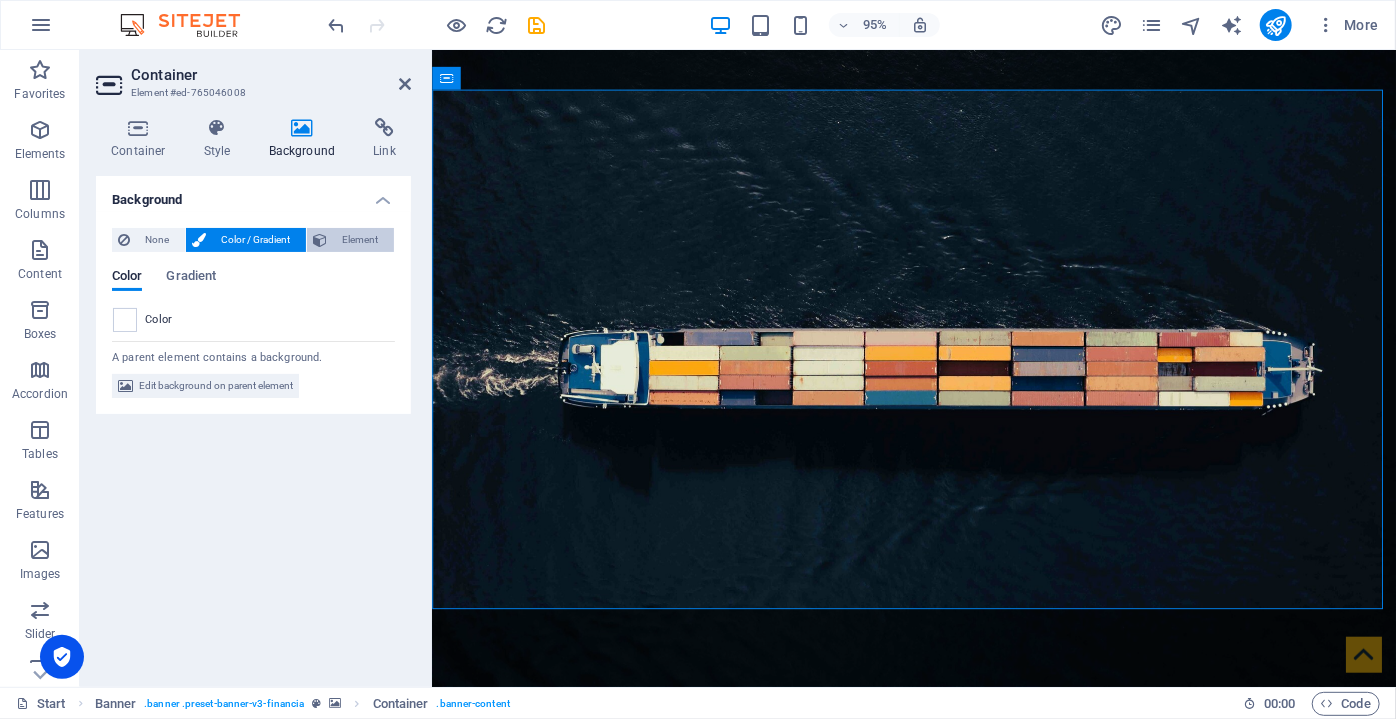 click on "Element" at bounding box center [360, 240] 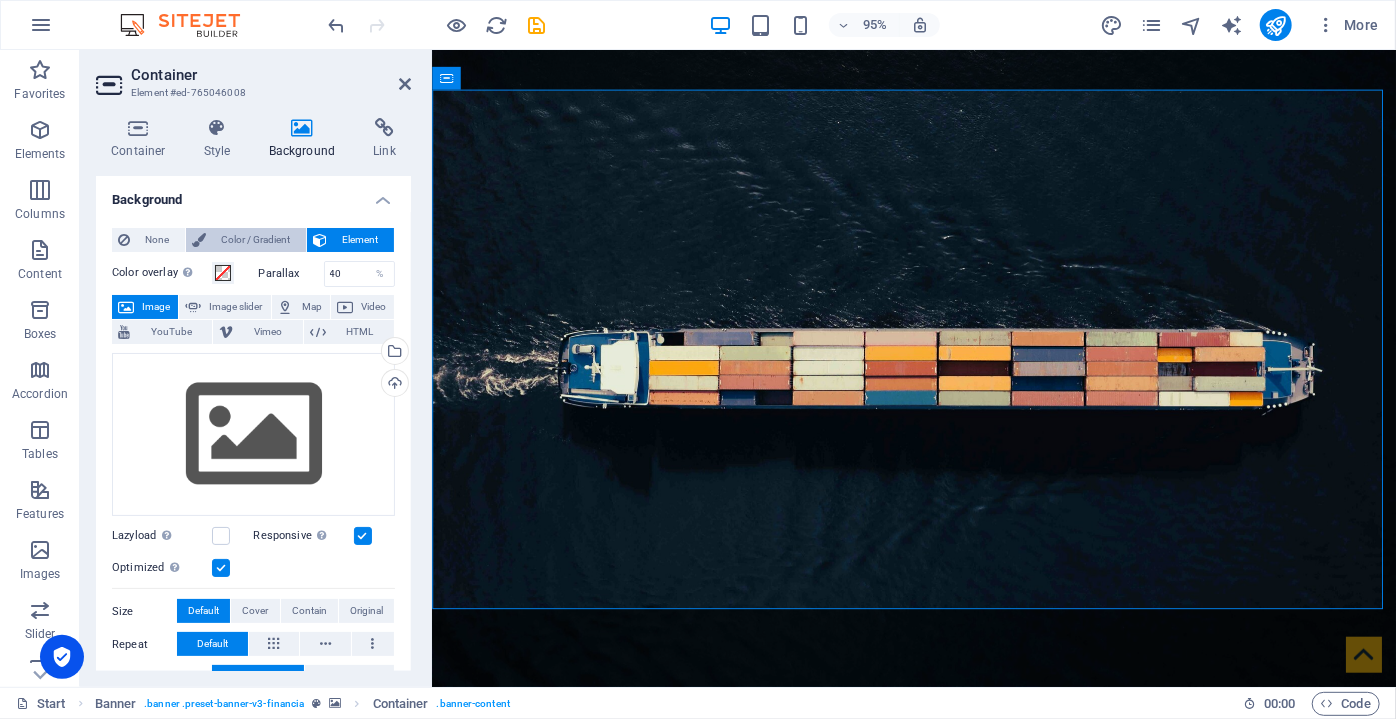 click on "Color / Gradient" at bounding box center [256, 240] 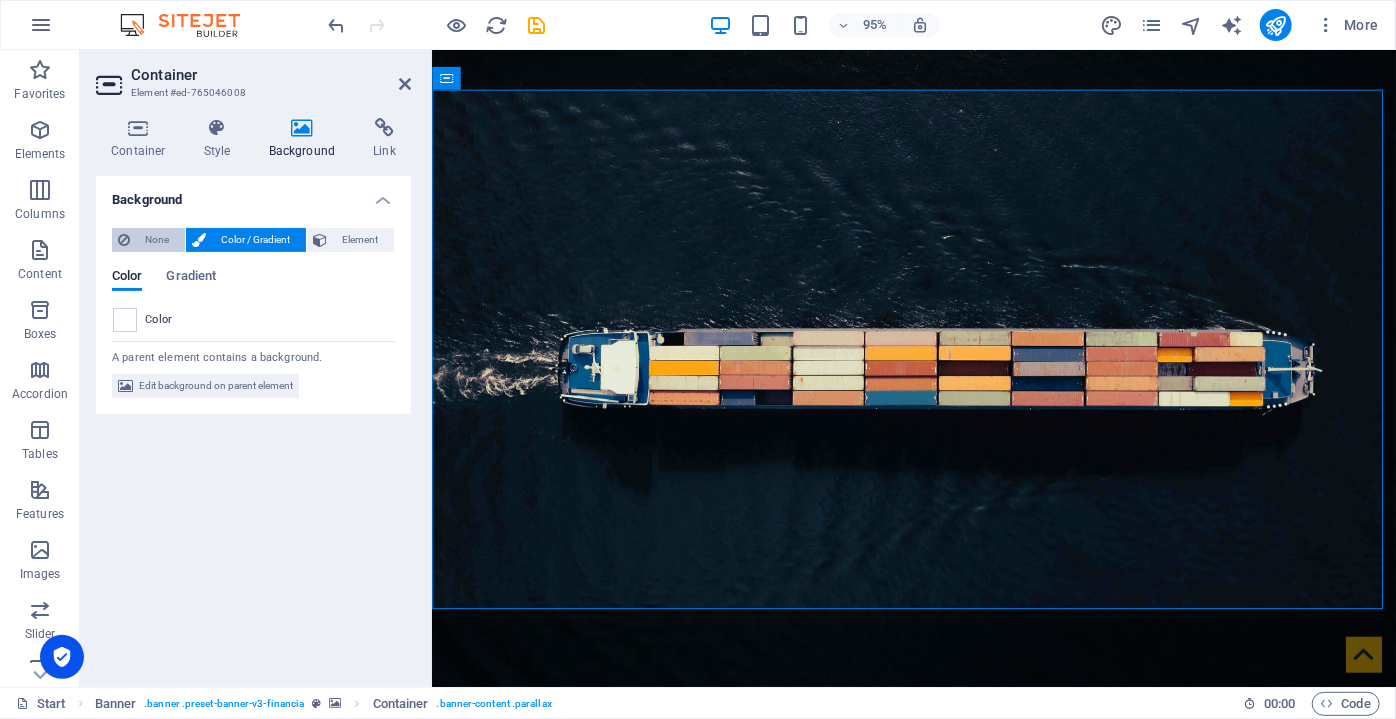 click on "None" at bounding box center [157, 240] 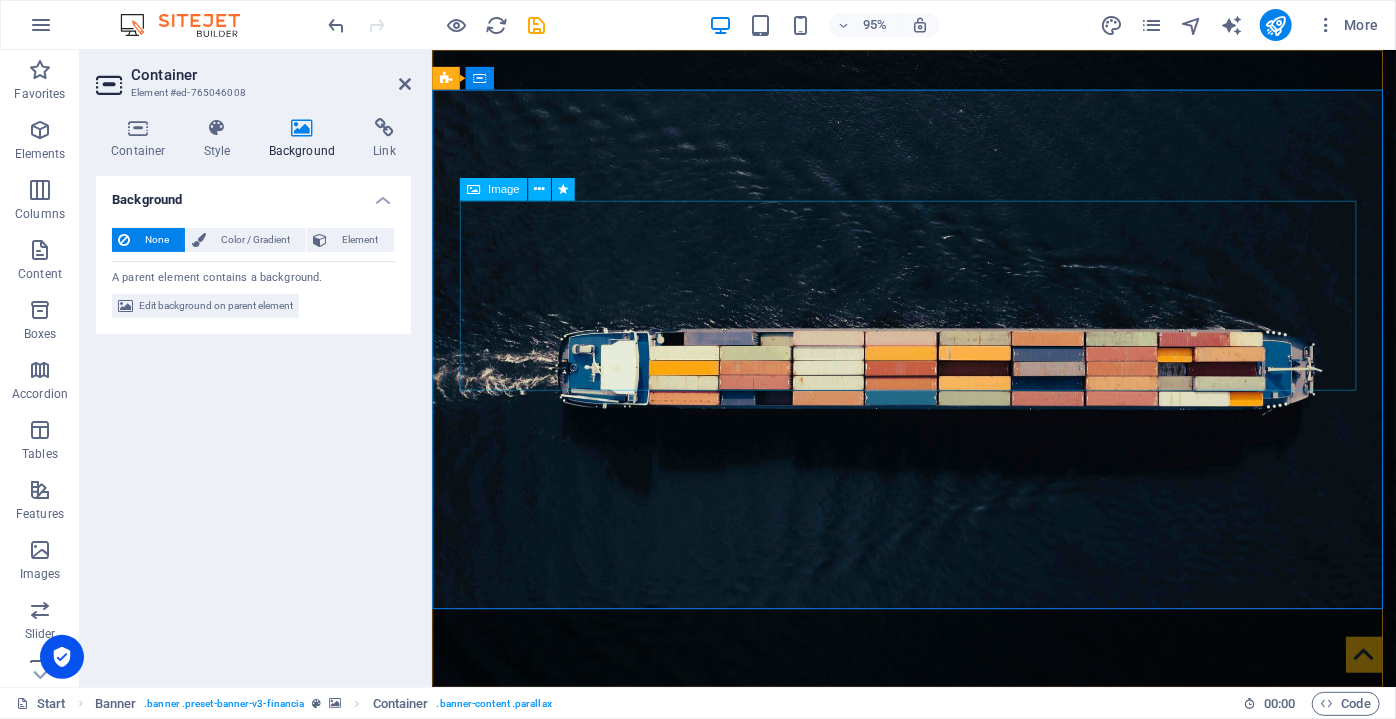 click at bounding box center (939, 1040) 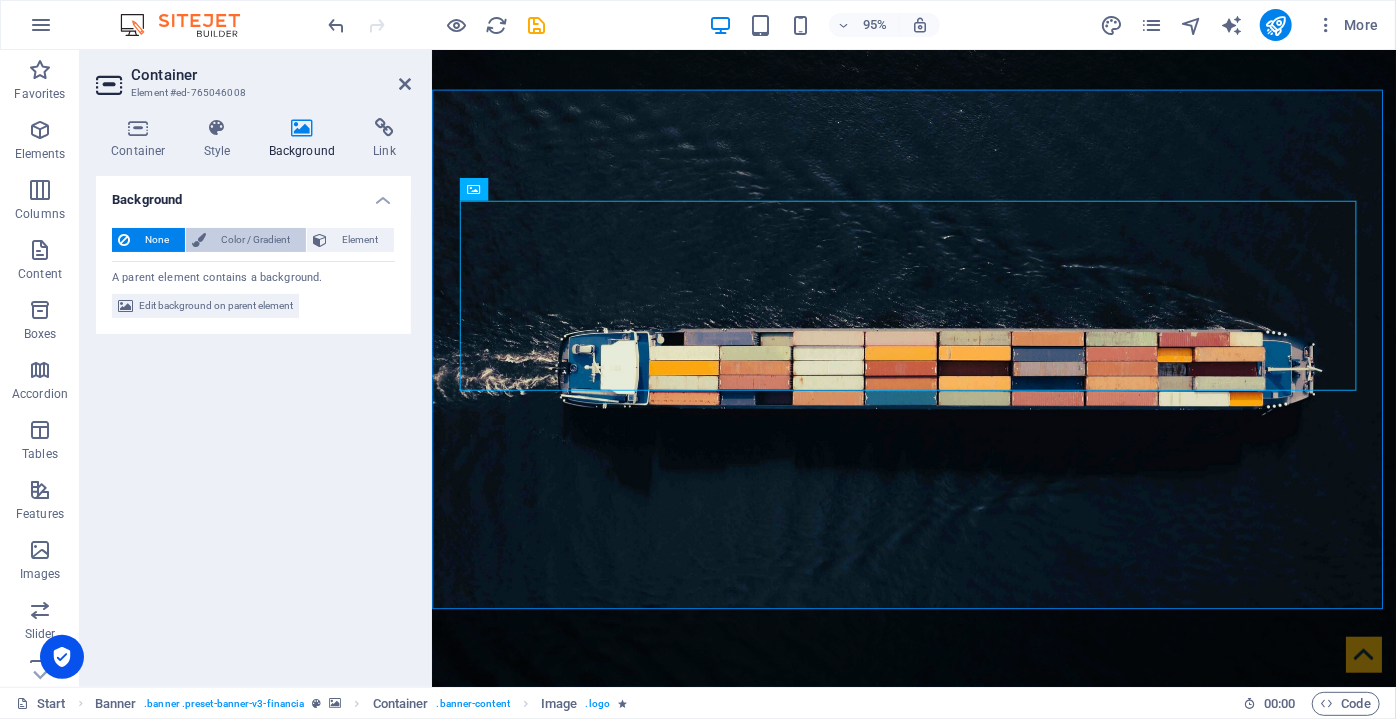 click on "Color / Gradient" at bounding box center [256, 240] 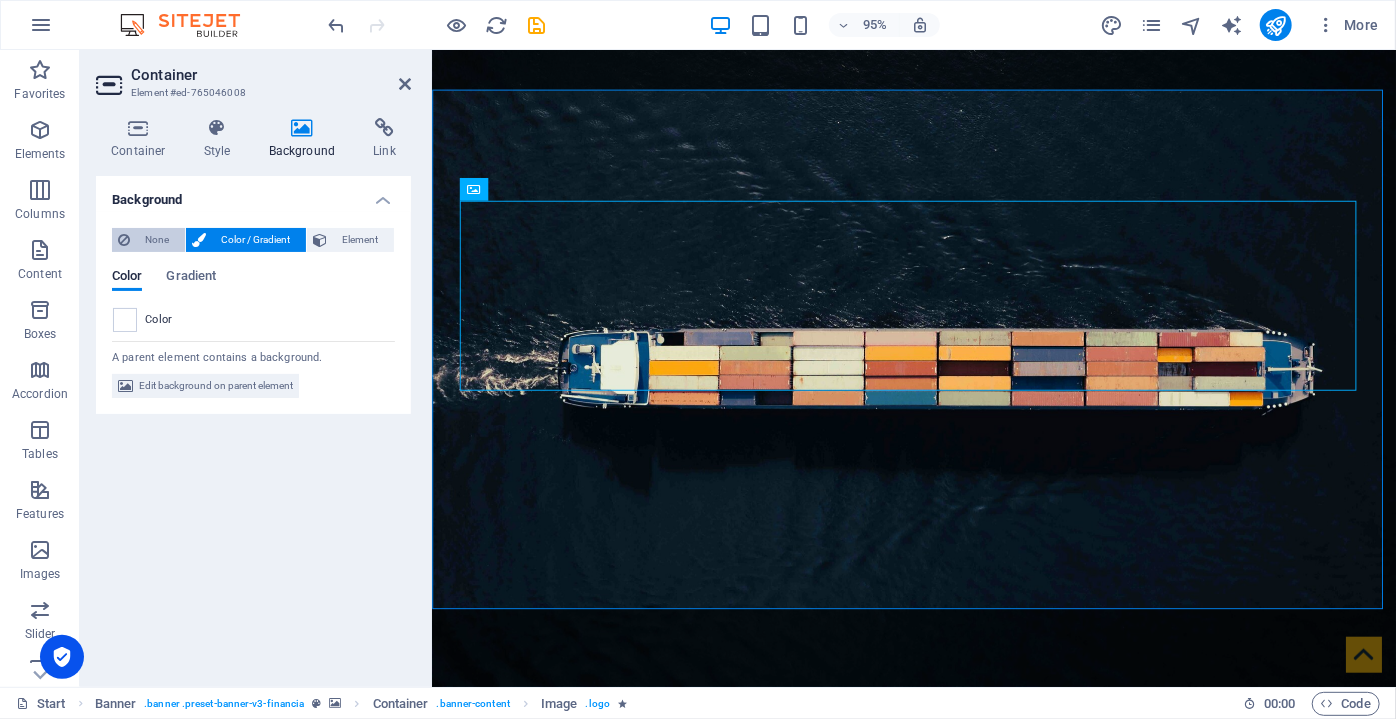 click on "None" at bounding box center [157, 240] 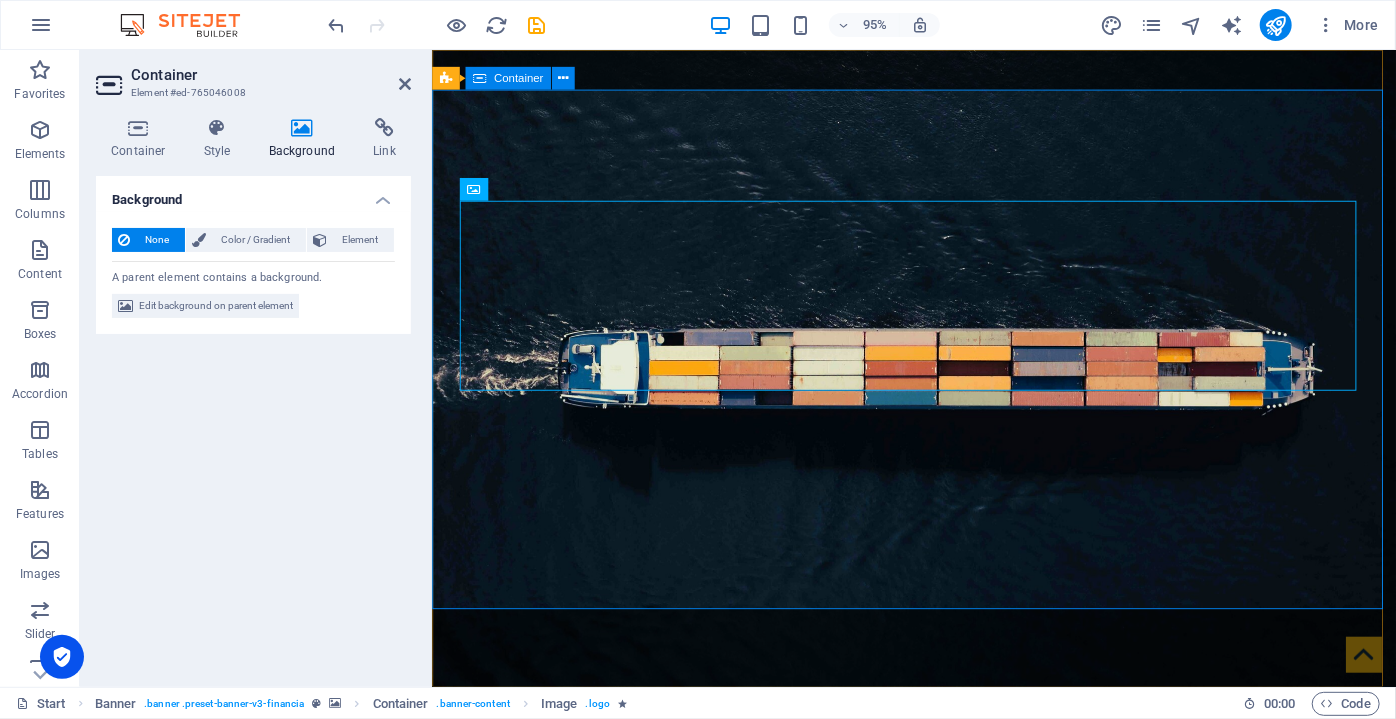 click on "We offer opportunities and options for your company in our region." at bounding box center [938, 1096] 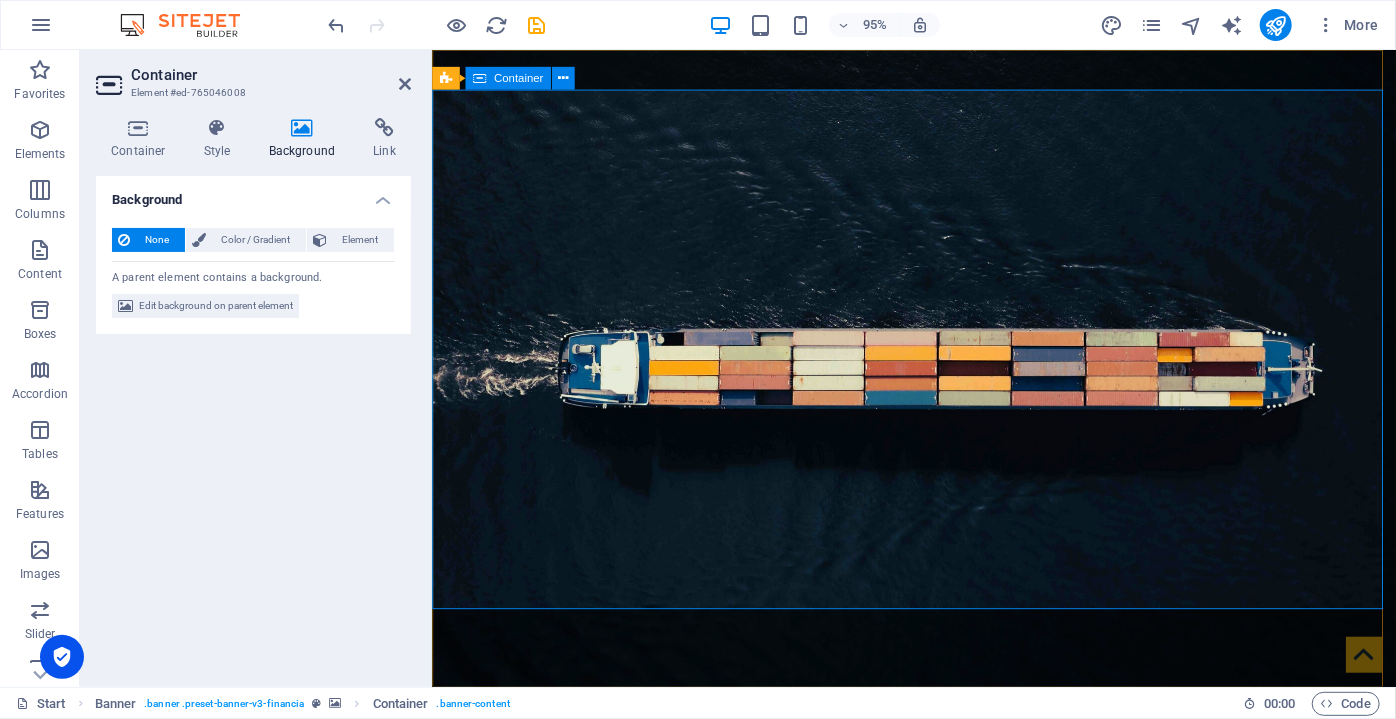 click on "Home About us Services Partners Advisors FAQ Contact" at bounding box center [938, 1374] 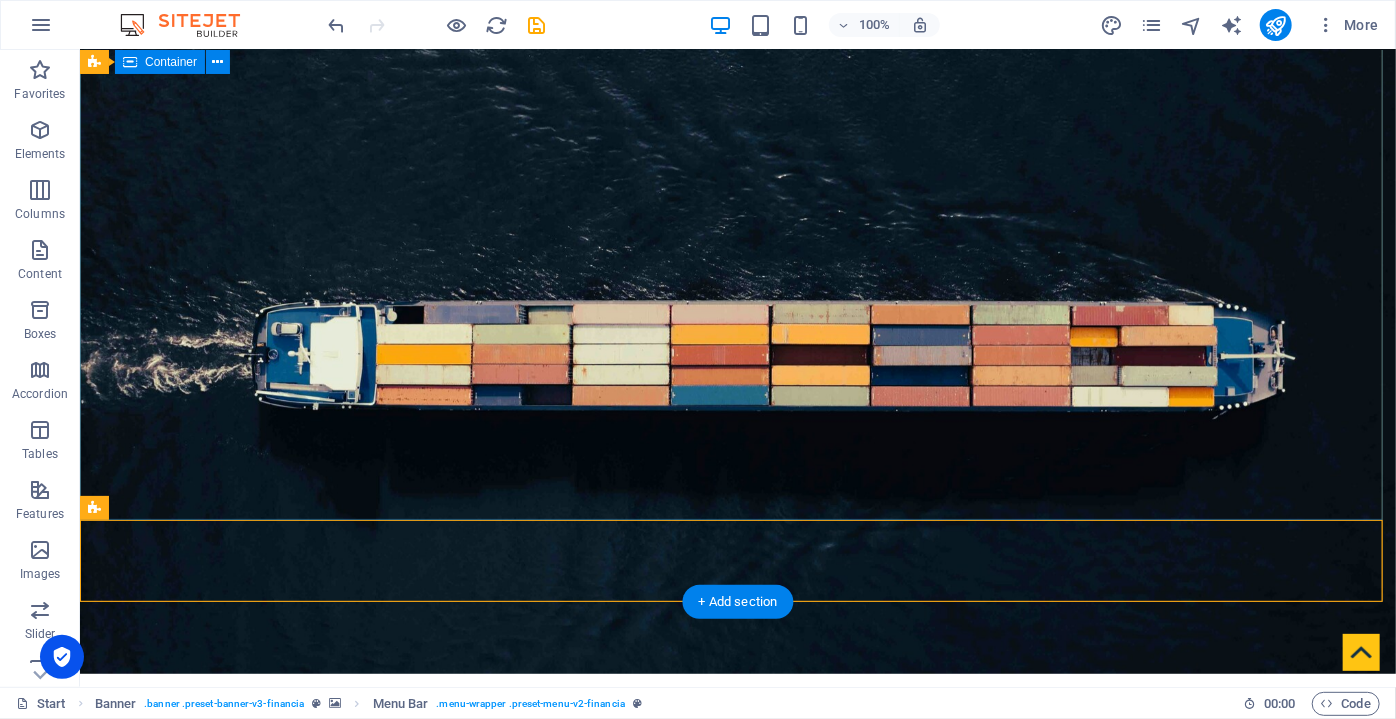 scroll, scrollTop: 0, scrollLeft: 0, axis: both 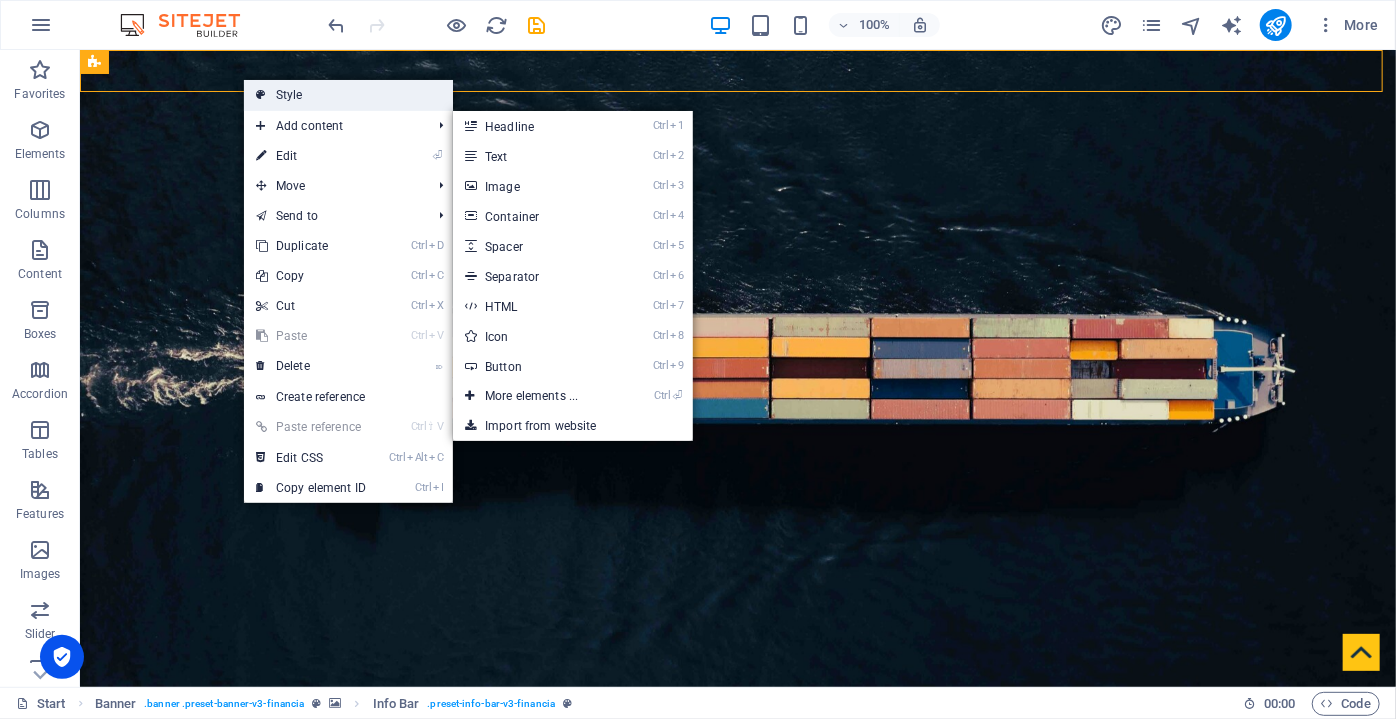click on "Style" at bounding box center [348, 95] 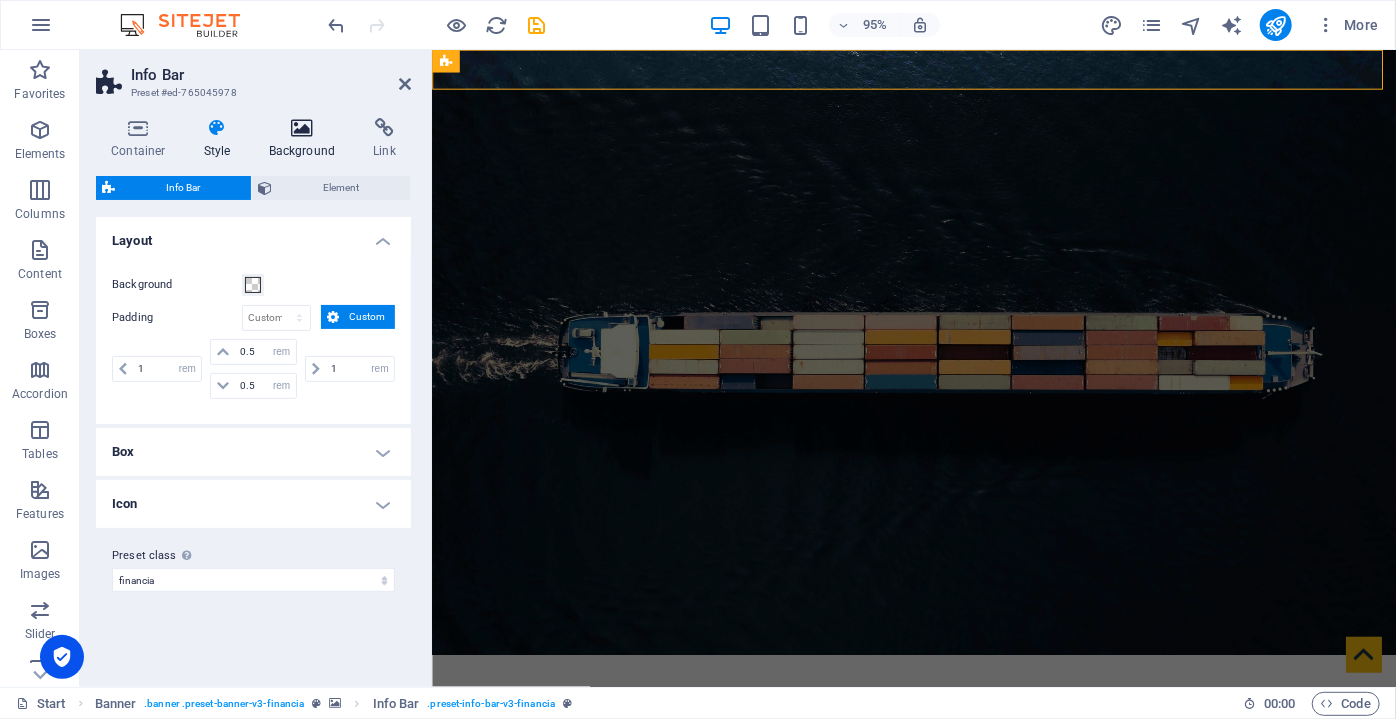 click on "Background" at bounding box center (306, 139) 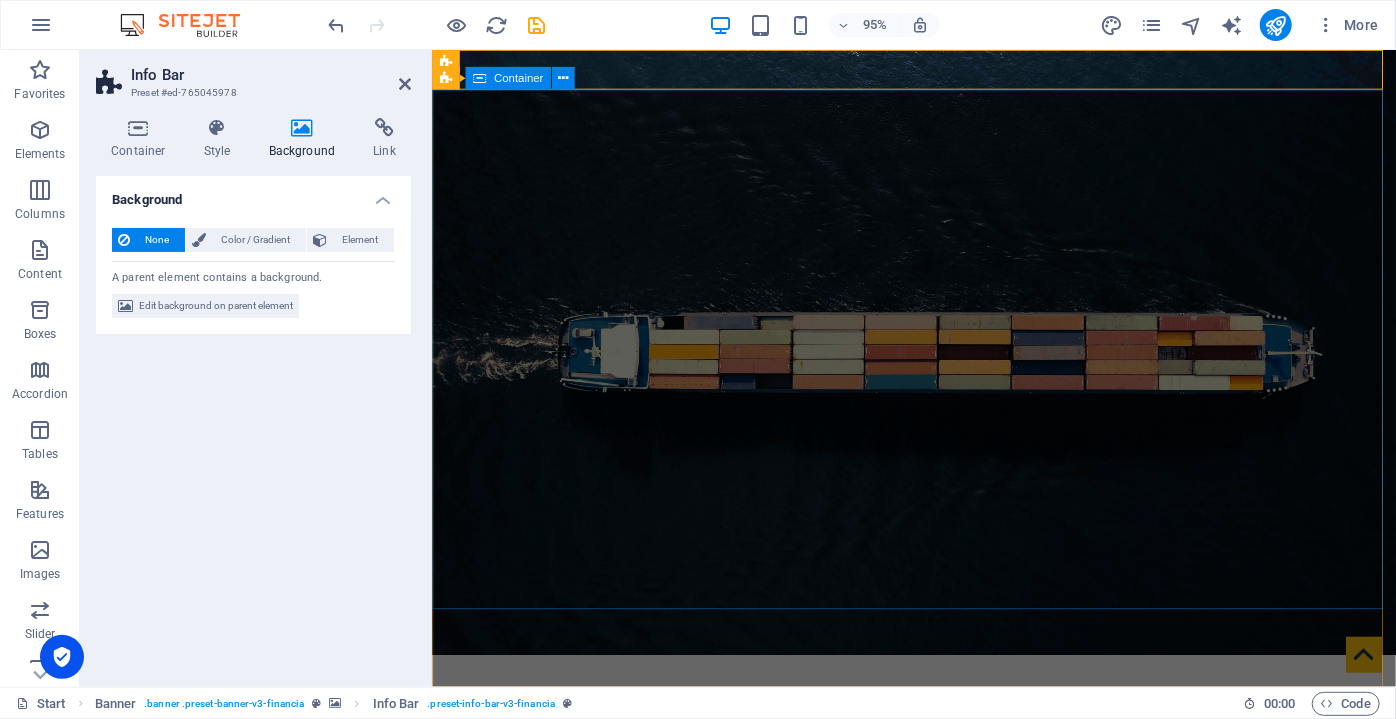 click on "We offer opportunities and options for your company in our region." at bounding box center [938, 1062] 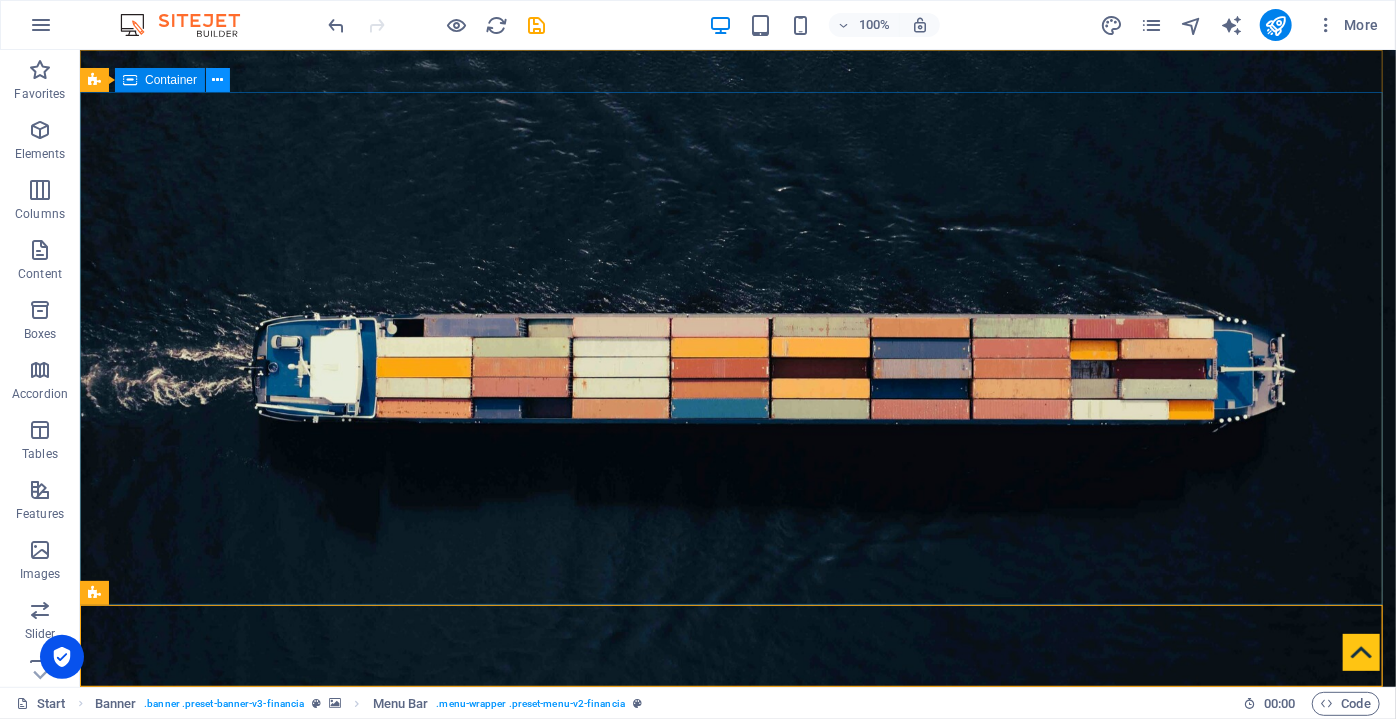click at bounding box center (218, 80) 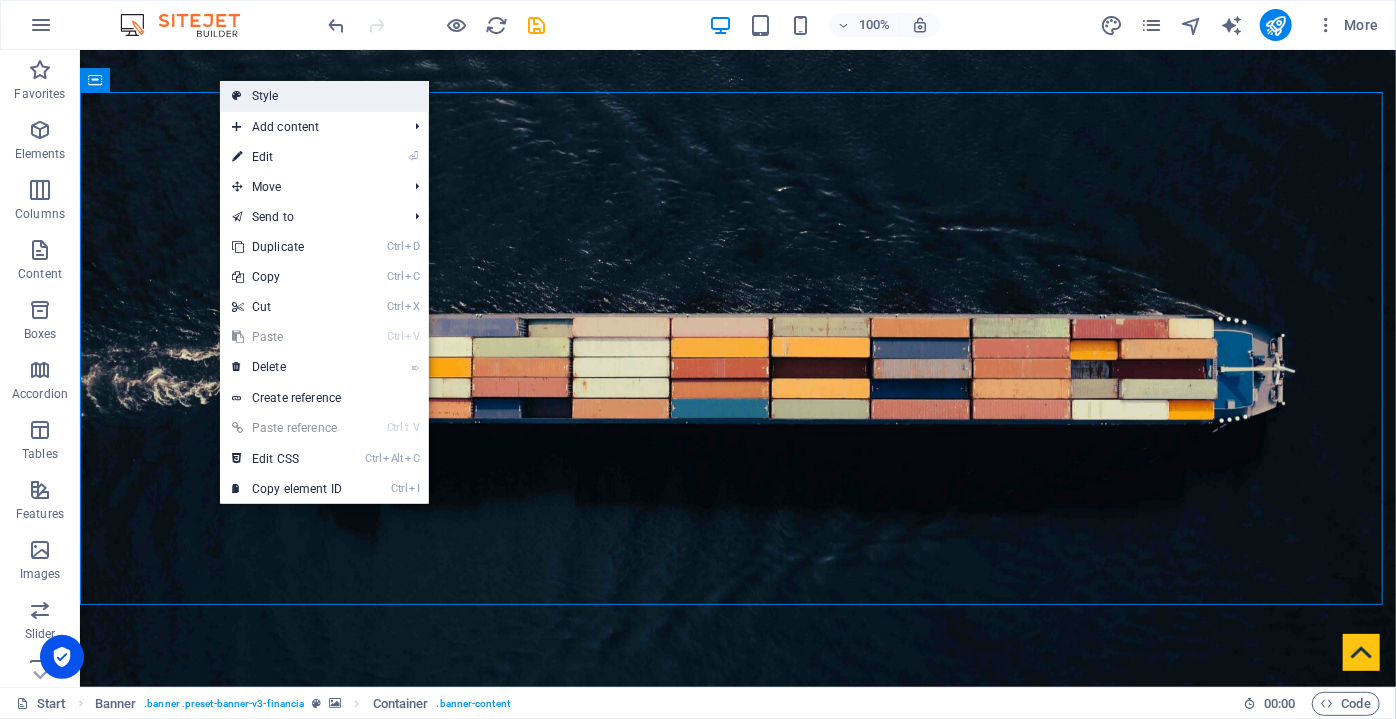 click on "Style" at bounding box center [324, 96] 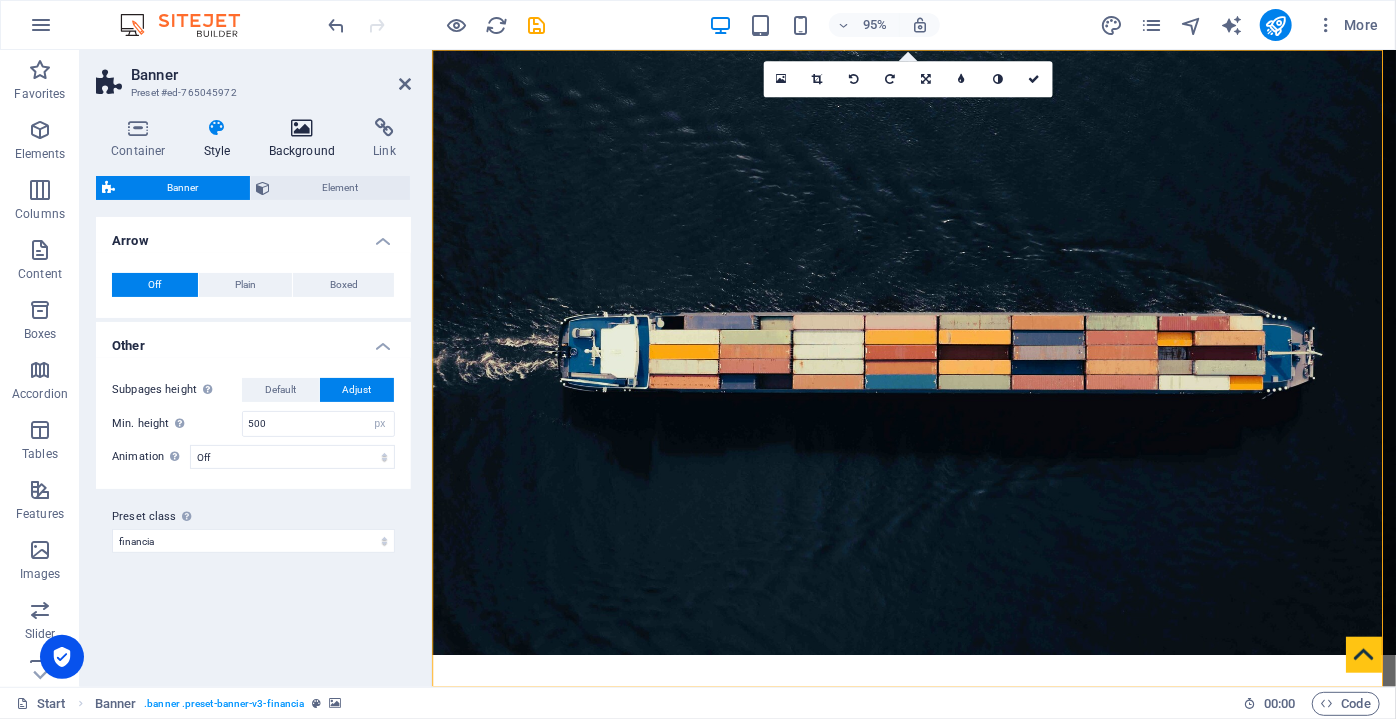 click on "Background" at bounding box center [306, 139] 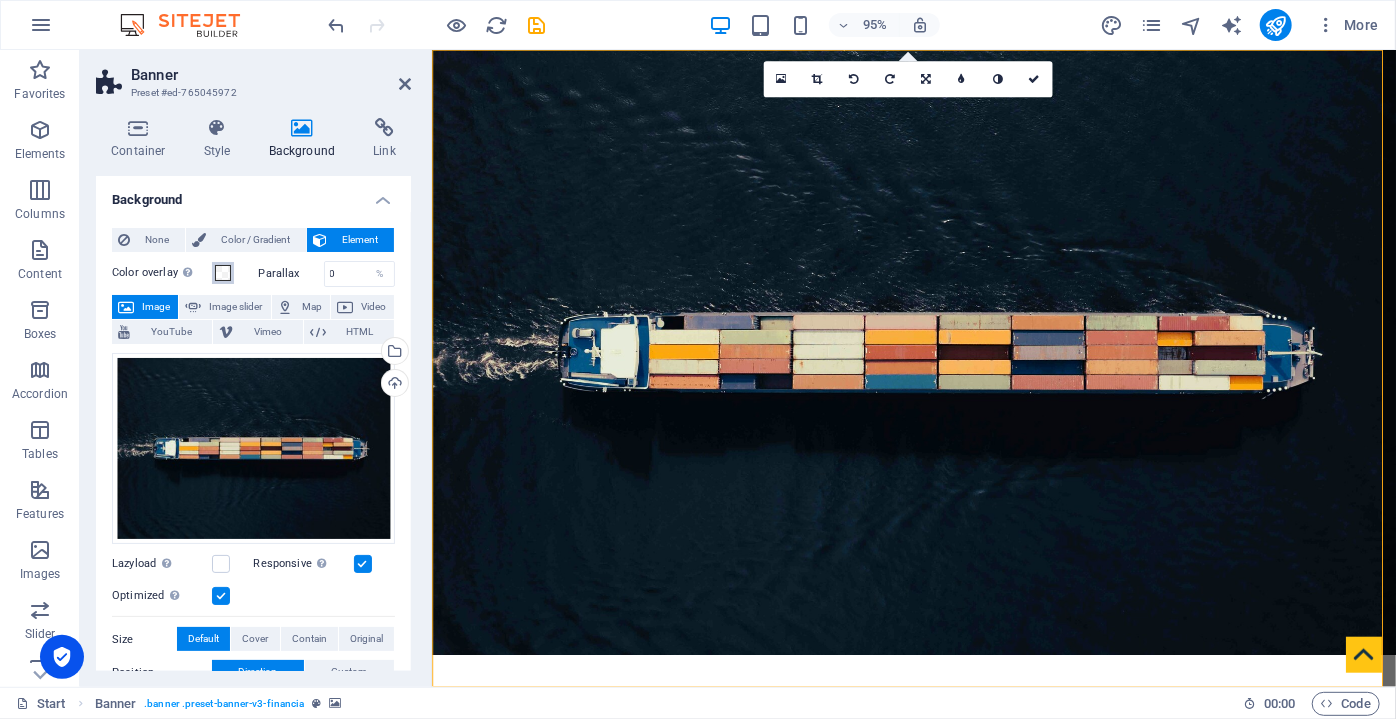 click at bounding box center (223, 273) 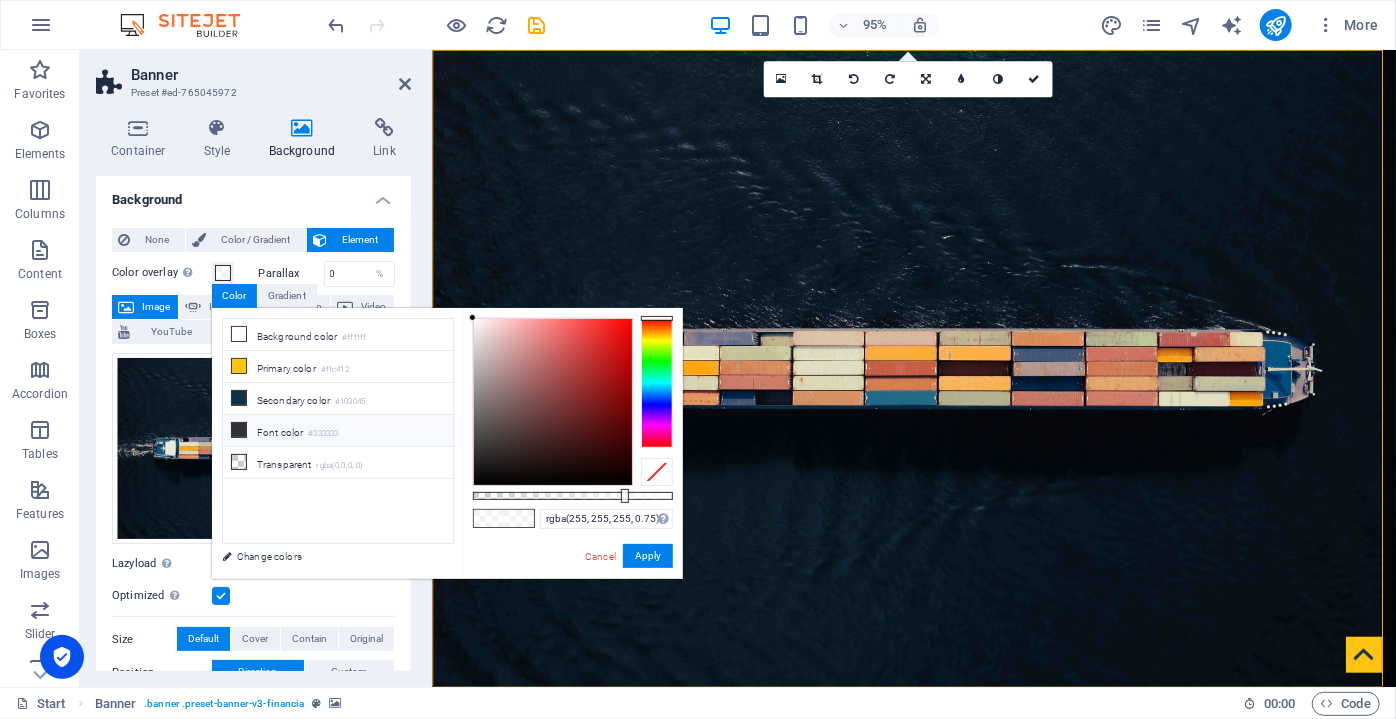 click on "Font color
#333333" at bounding box center [338, 431] 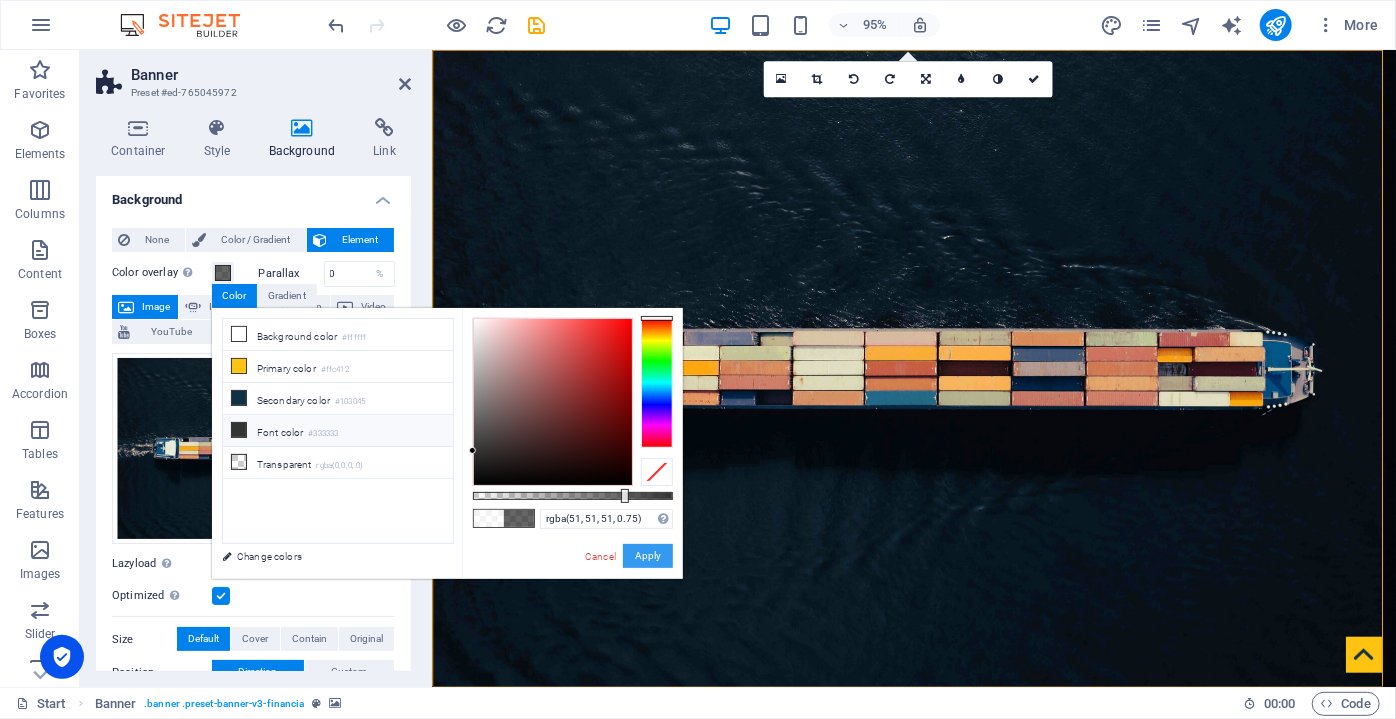 click on "Apply" at bounding box center (648, 556) 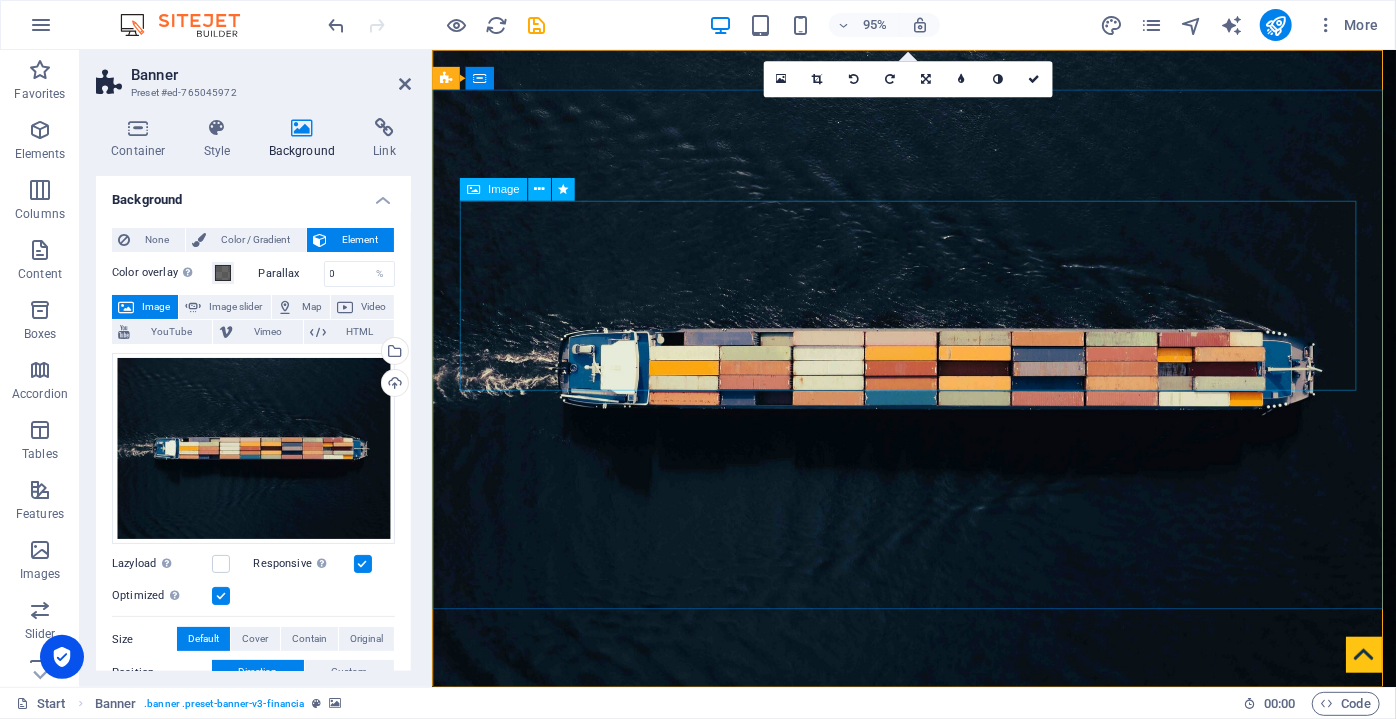click at bounding box center [939, 1040] 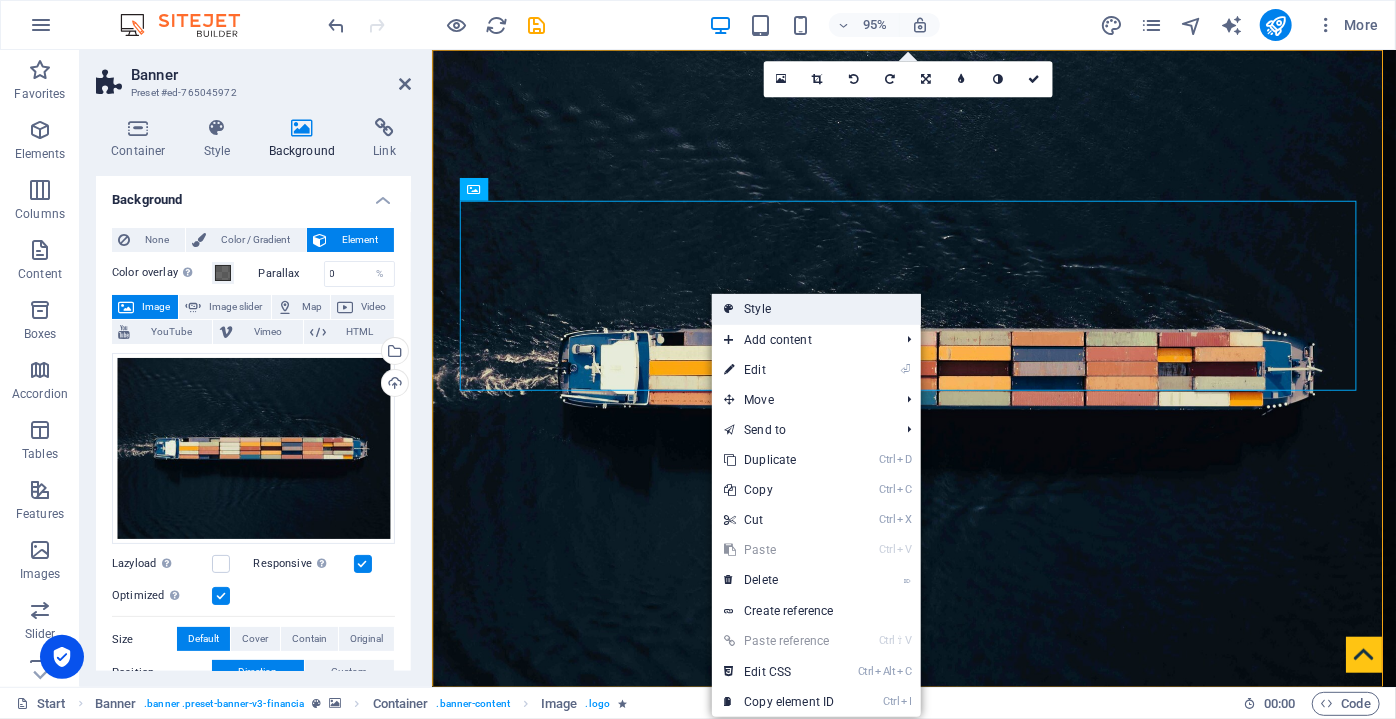 click on "Style" at bounding box center (816, 309) 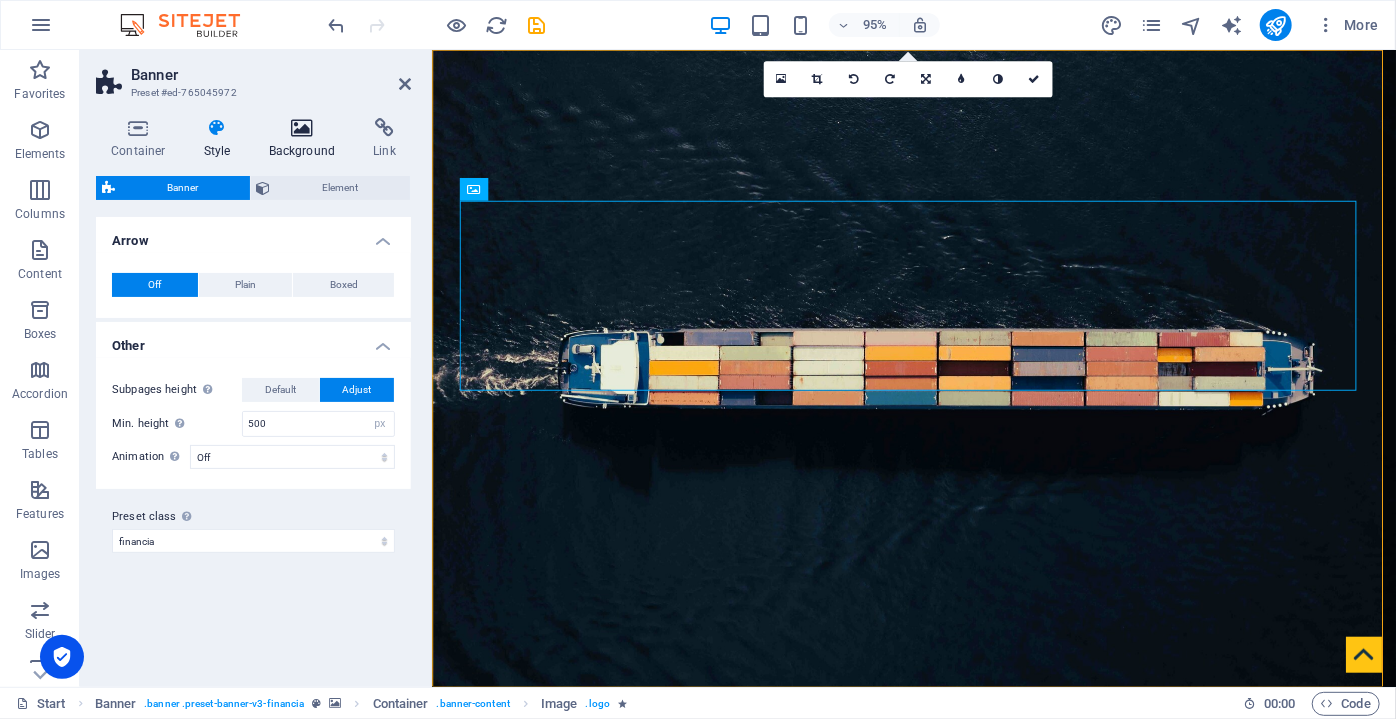 click at bounding box center (302, 128) 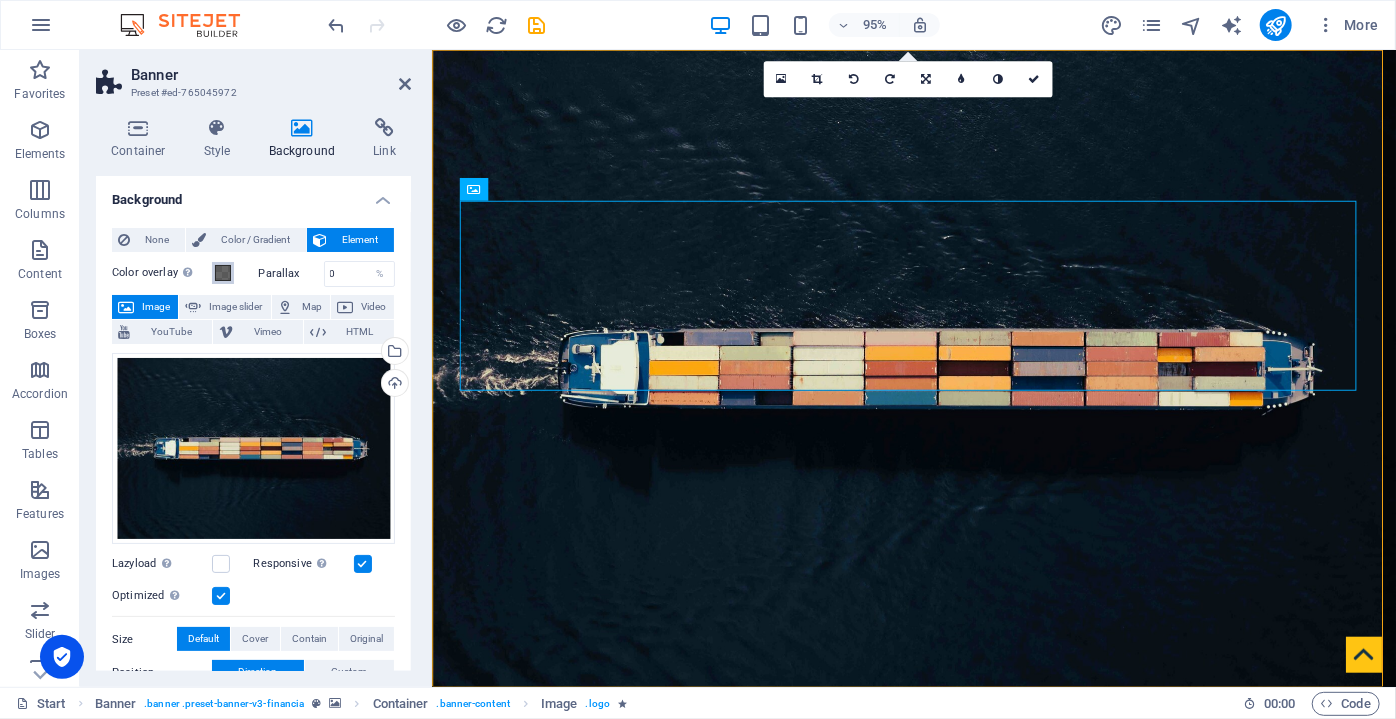 click at bounding box center (223, 273) 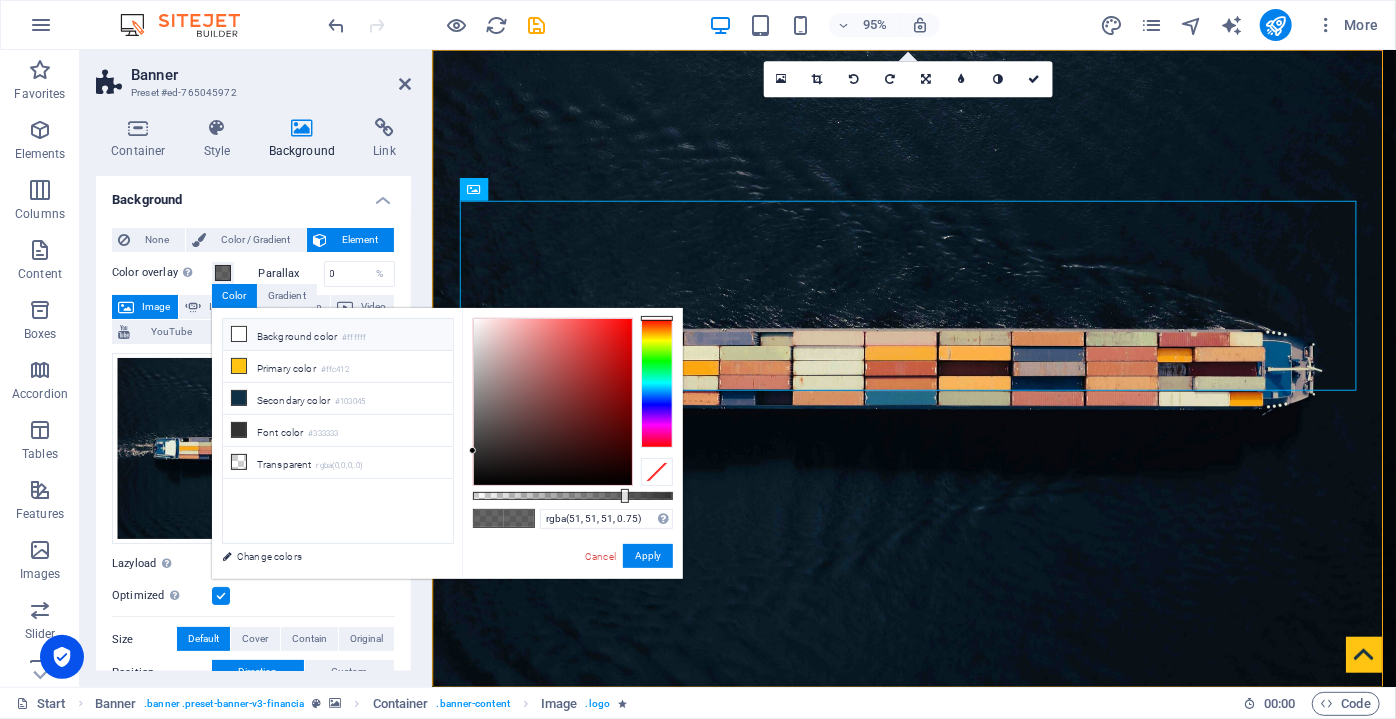 click on "Background color
#ffffff" at bounding box center (338, 335) 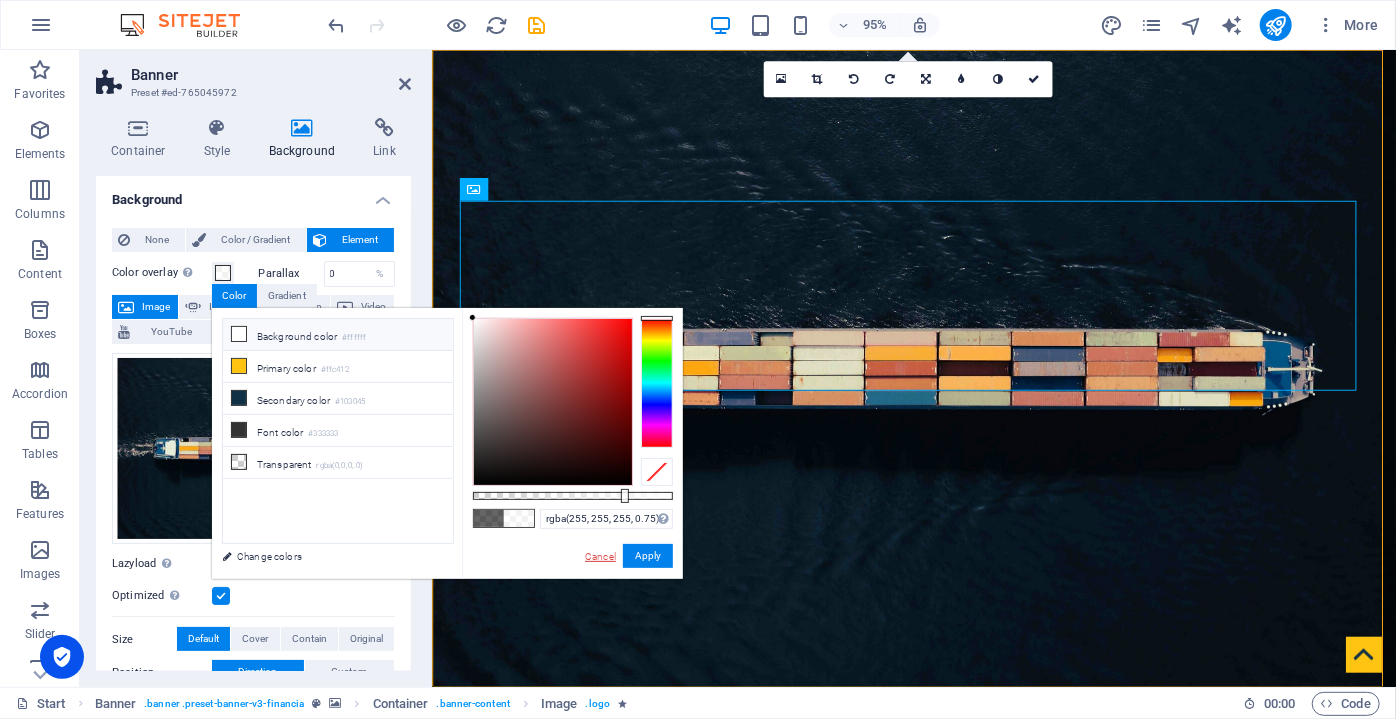 click on "Cancel" at bounding box center (600, 556) 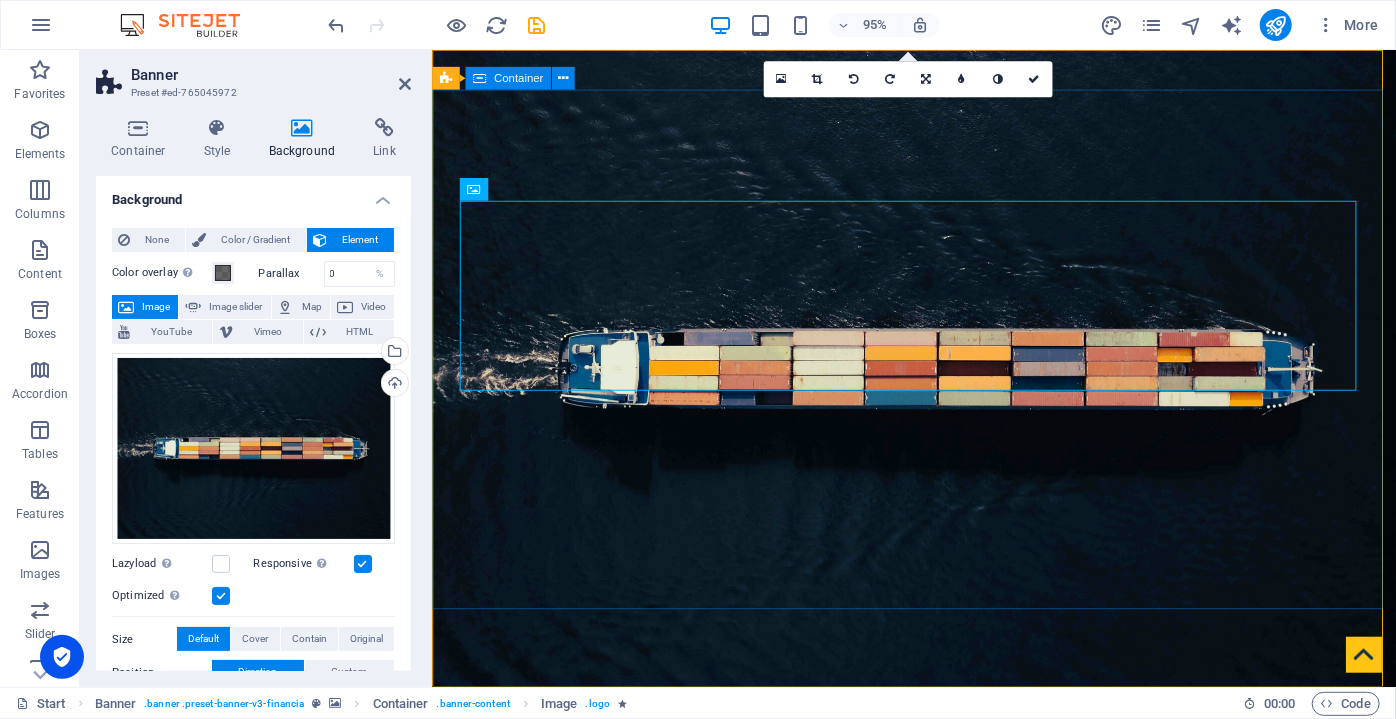 click on "We offer opportunities and options for your company in our region." at bounding box center [938, 1096] 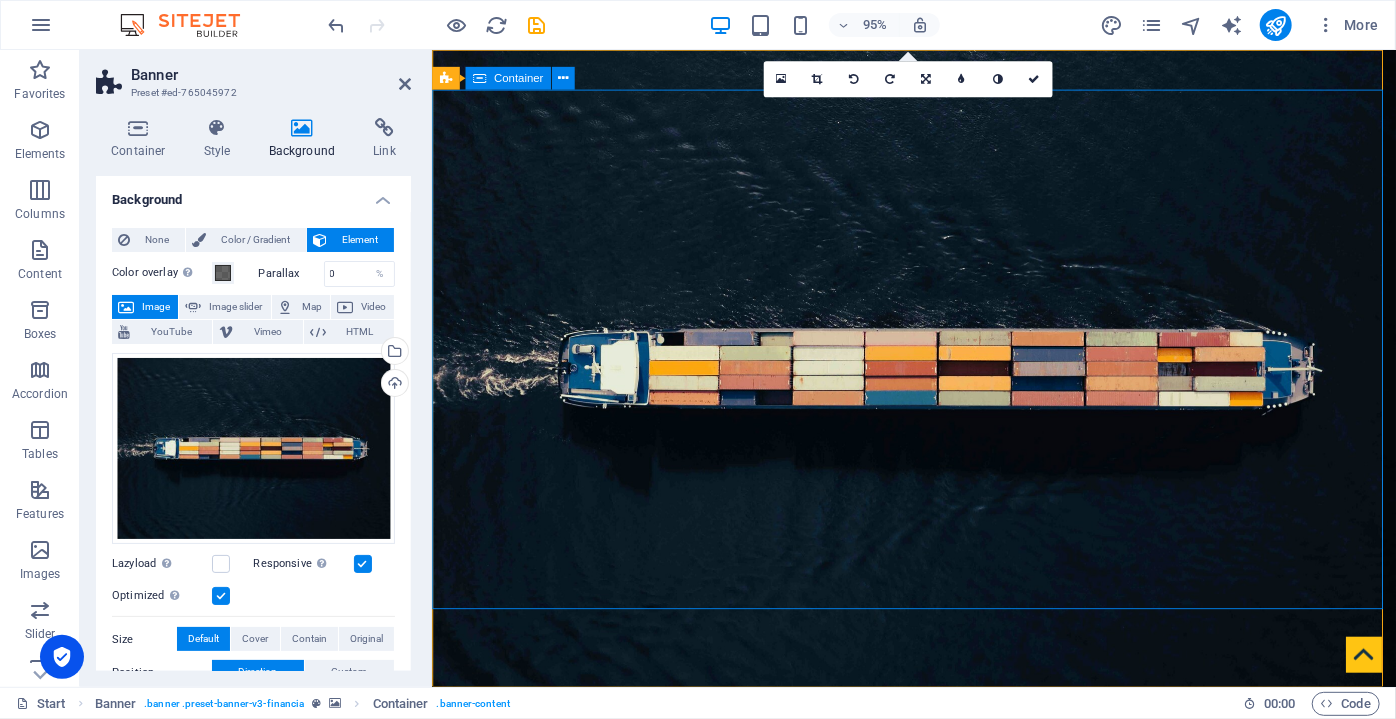 click on "We offer opportunities and options for your company in our region." at bounding box center (938, 1096) 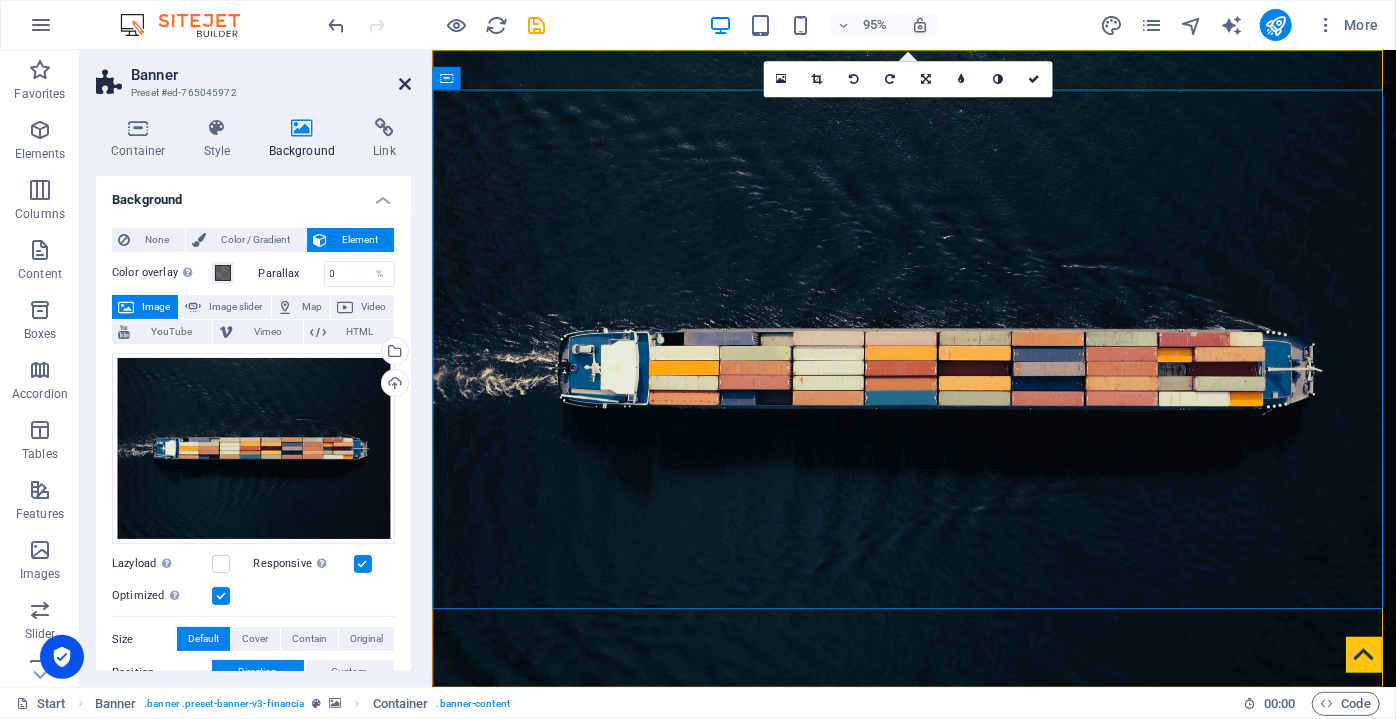 click at bounding box center (405, 84) 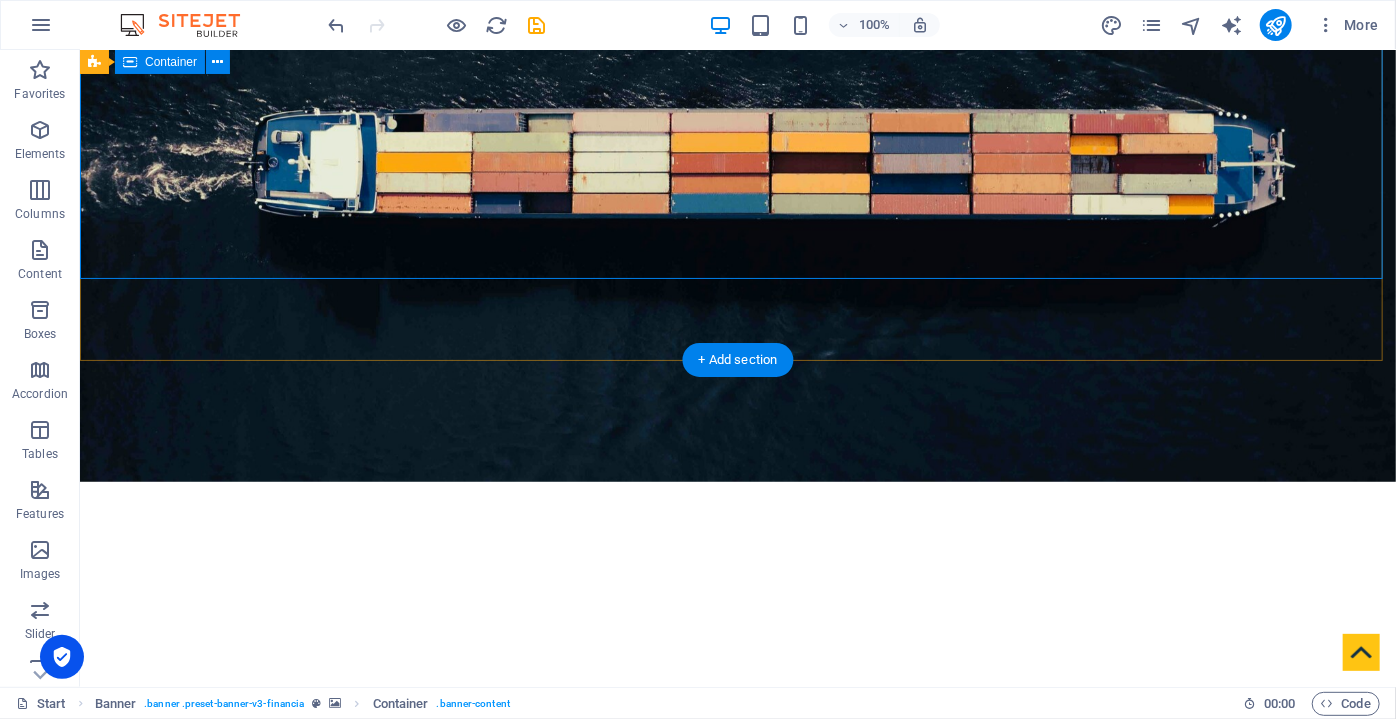 scroll, scrollTop: 0, scrollLeft: 0, axis: both 